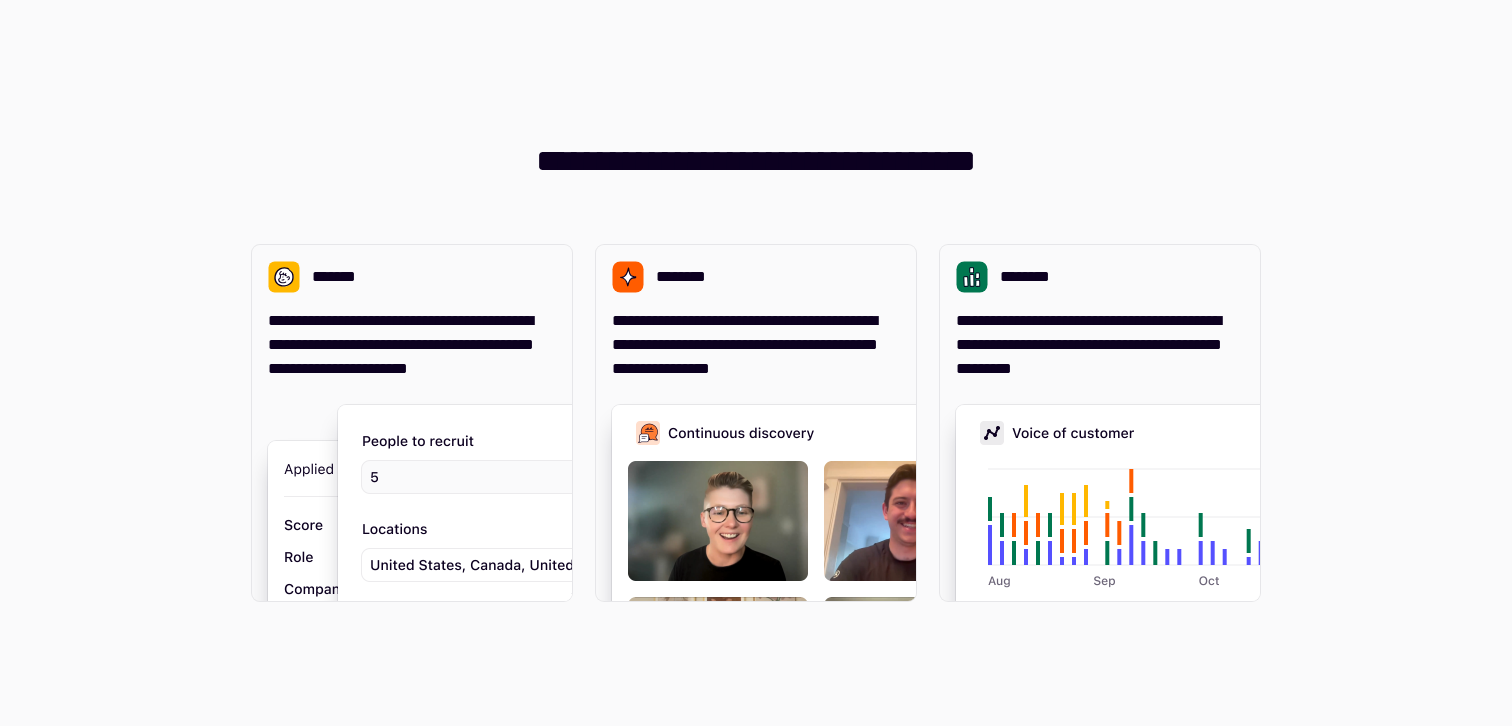 scroll, scrollTop: 0, scrollLeft: 0, axis: both 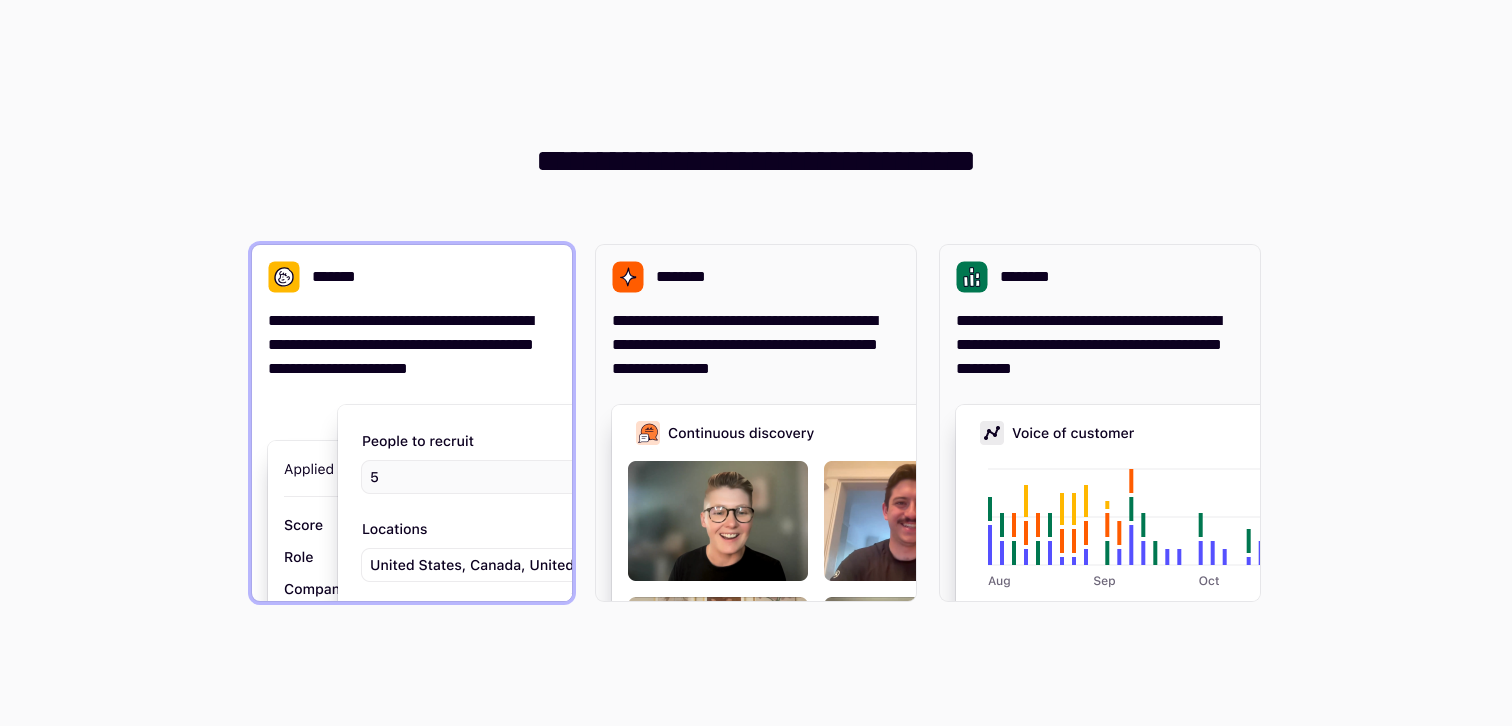 click on "[CREDIT_CARD_NUMBER]" at bounding box center [412, 345] 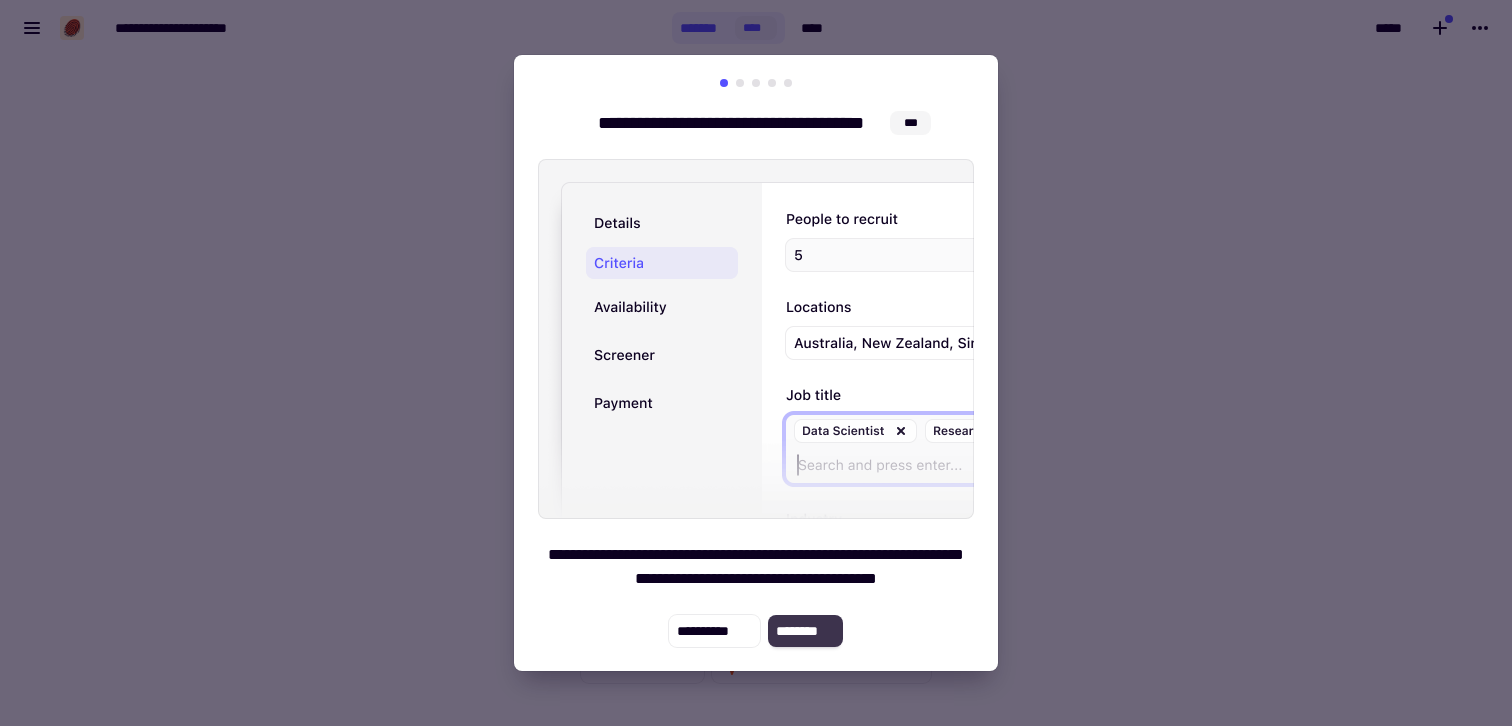 click on "********" 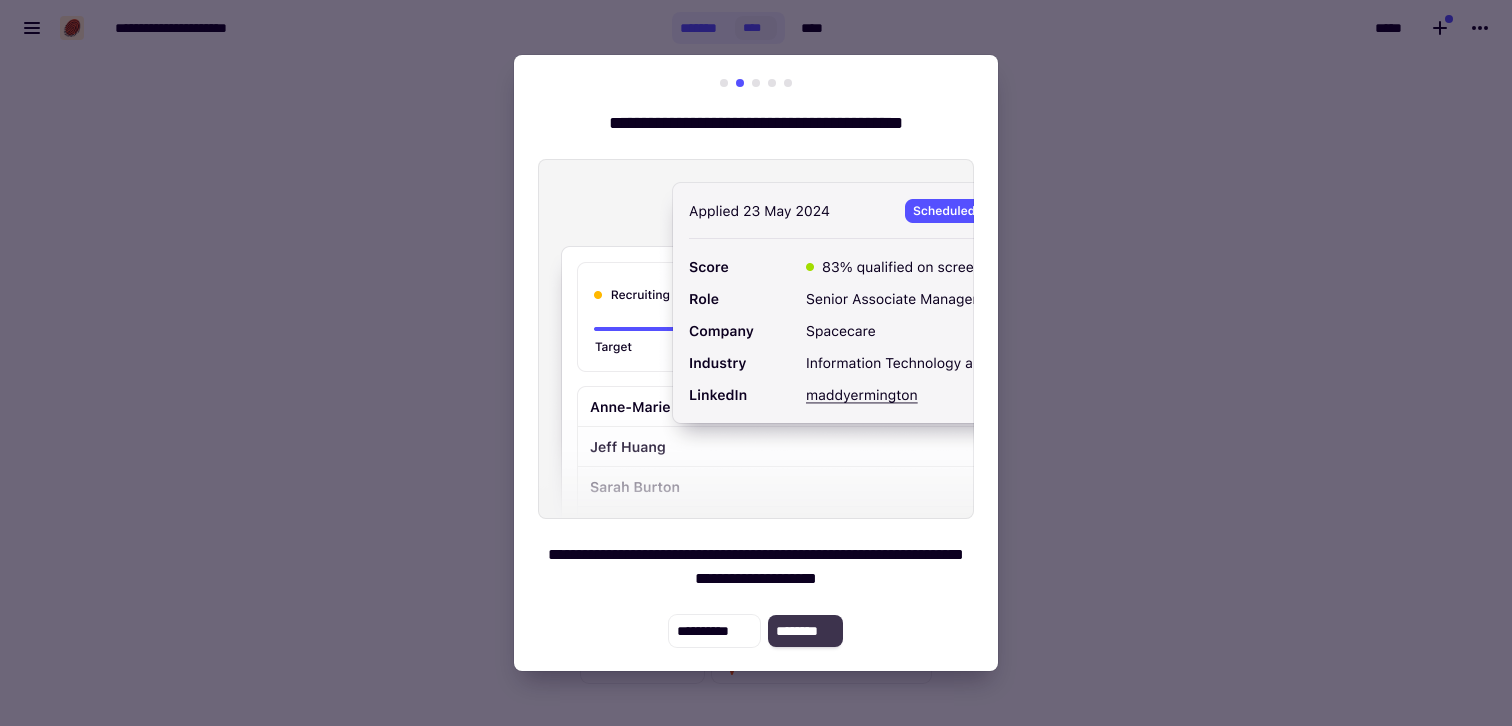 click on "********" 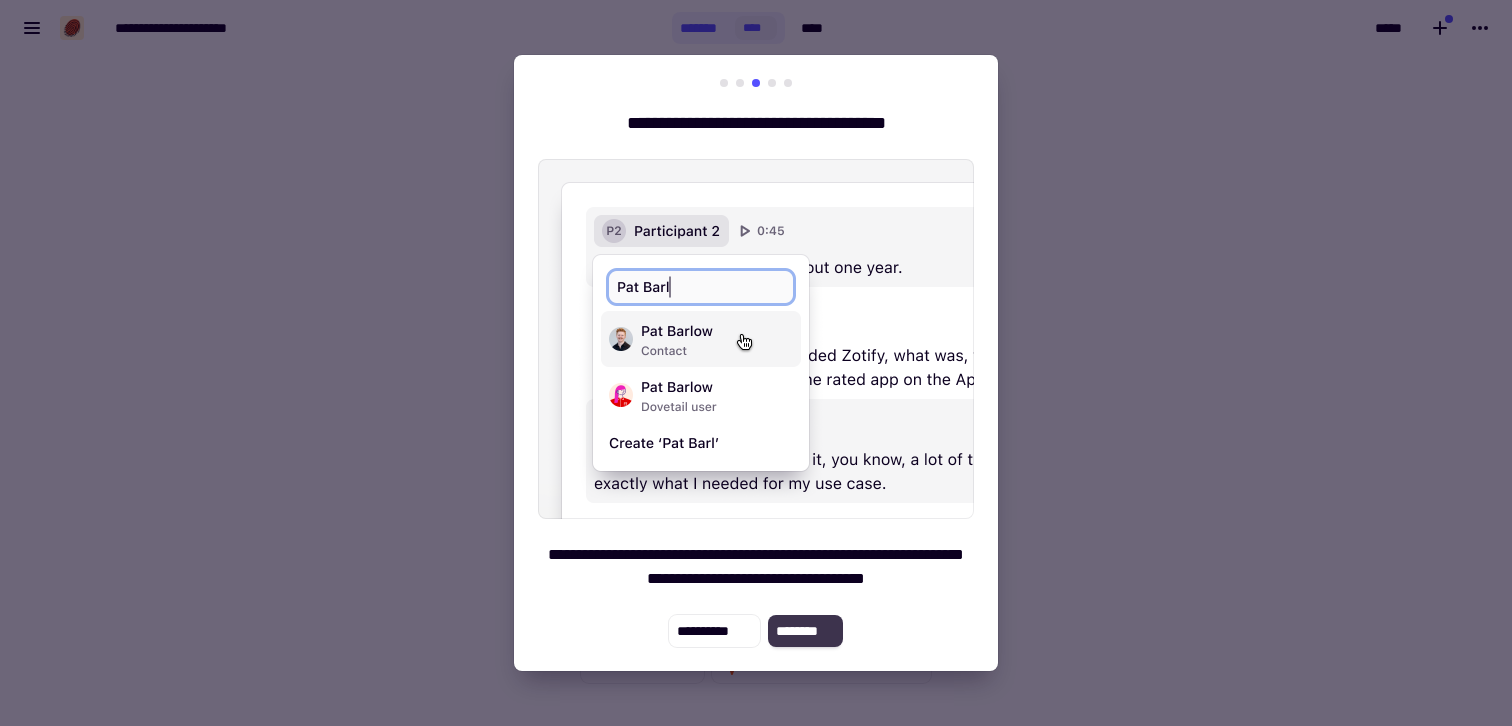 click on "********" 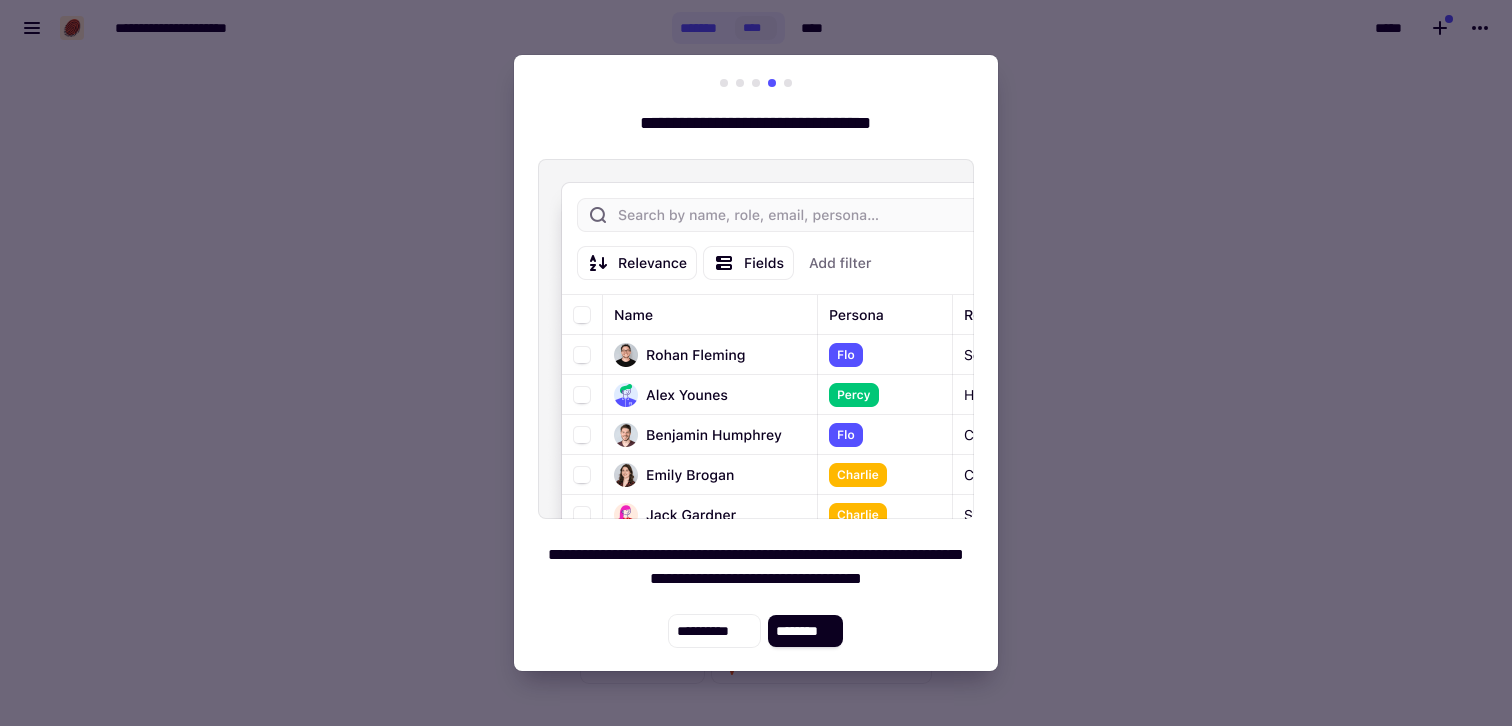 click at bounding box center (756, 83) 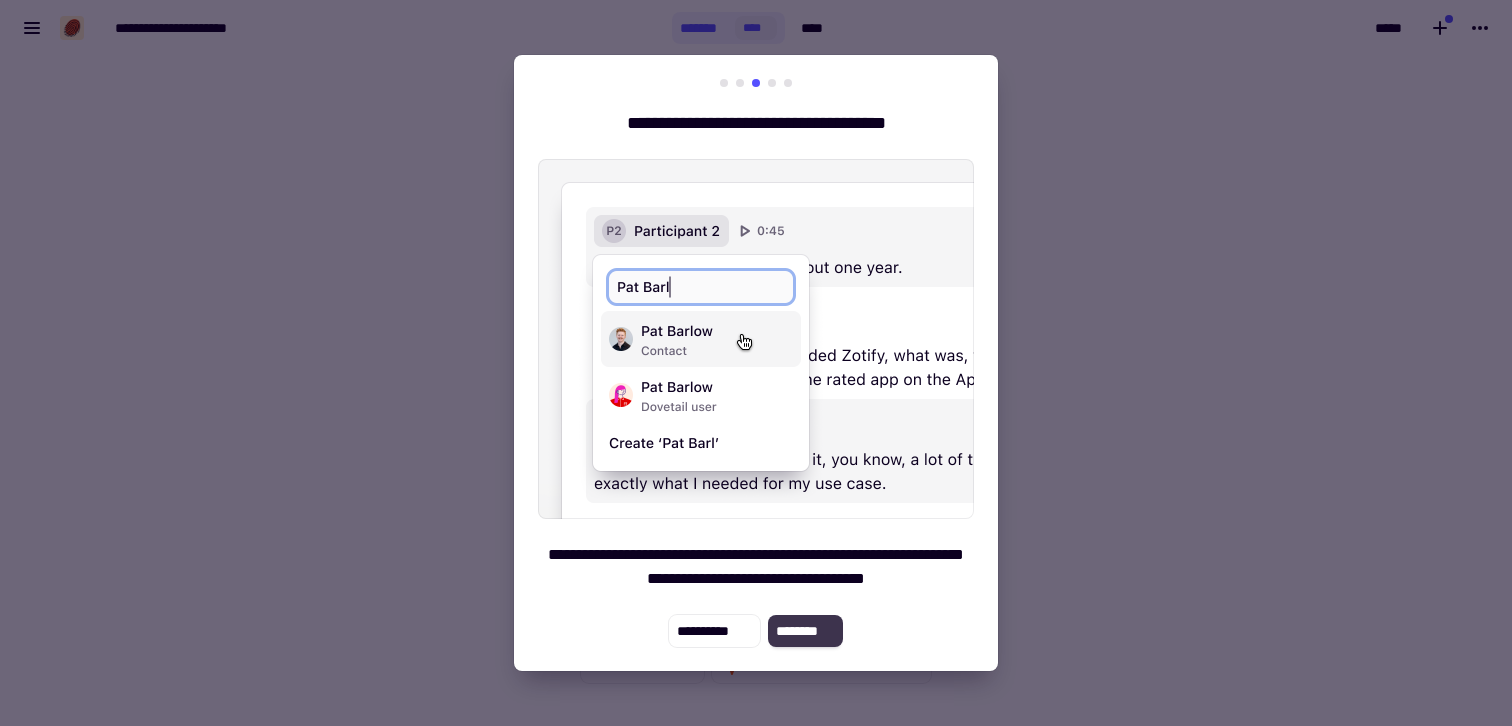 click on "********" 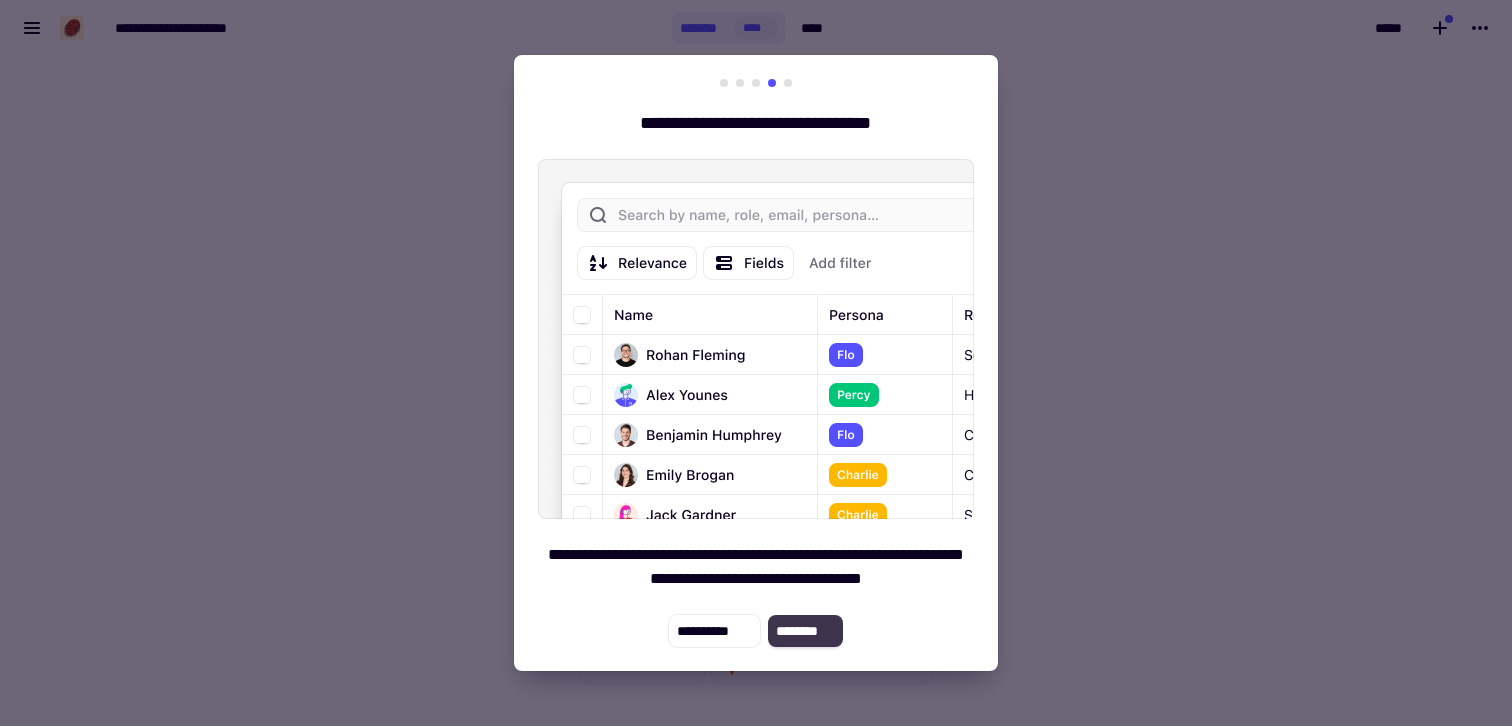 click on "********" 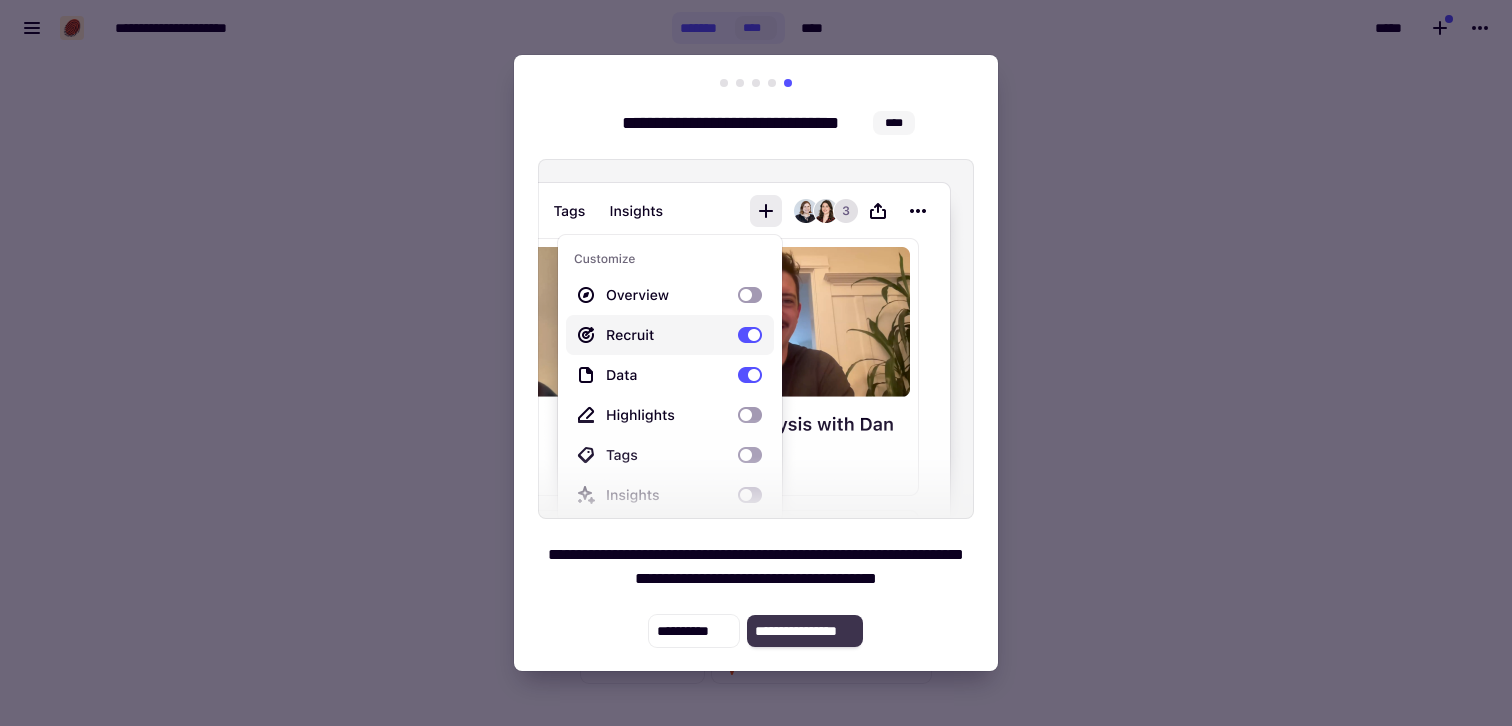 click on "**********" 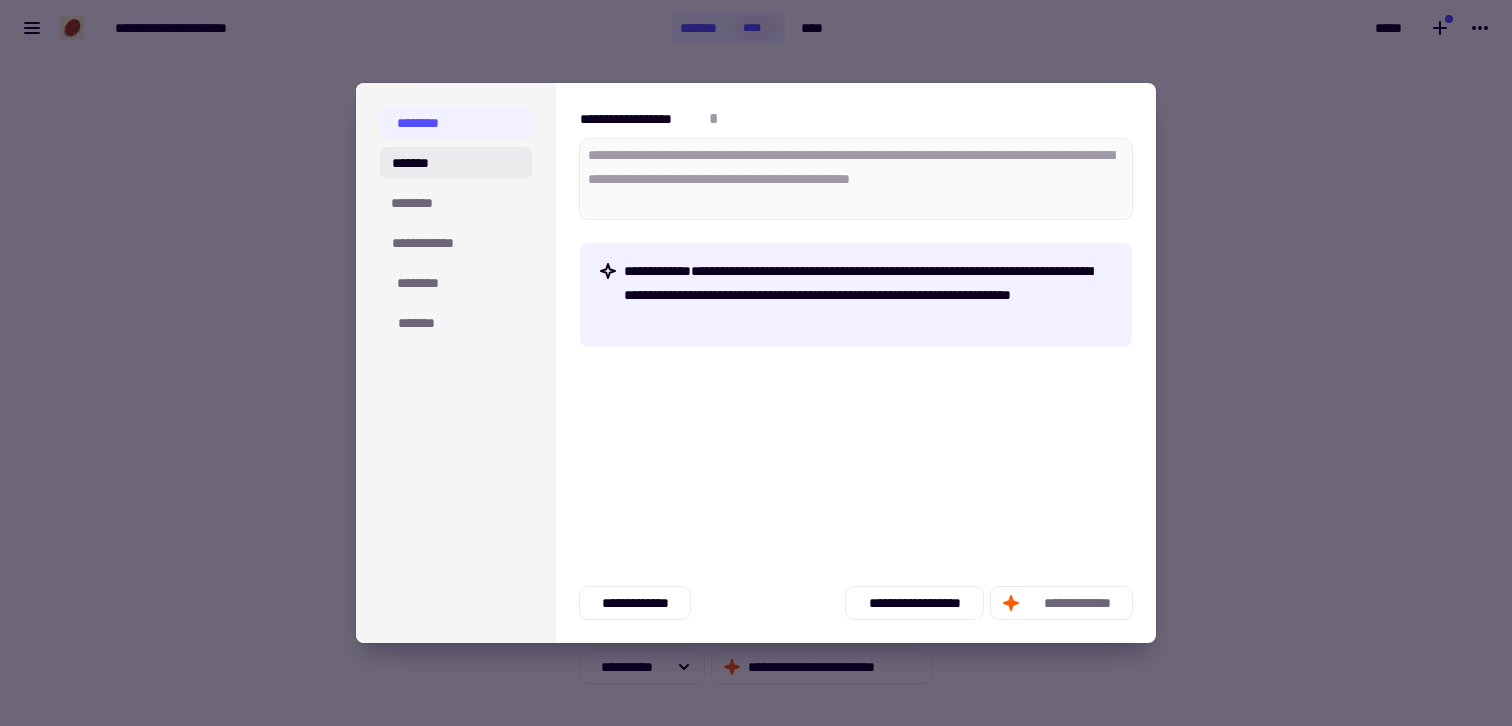 click on "*******" 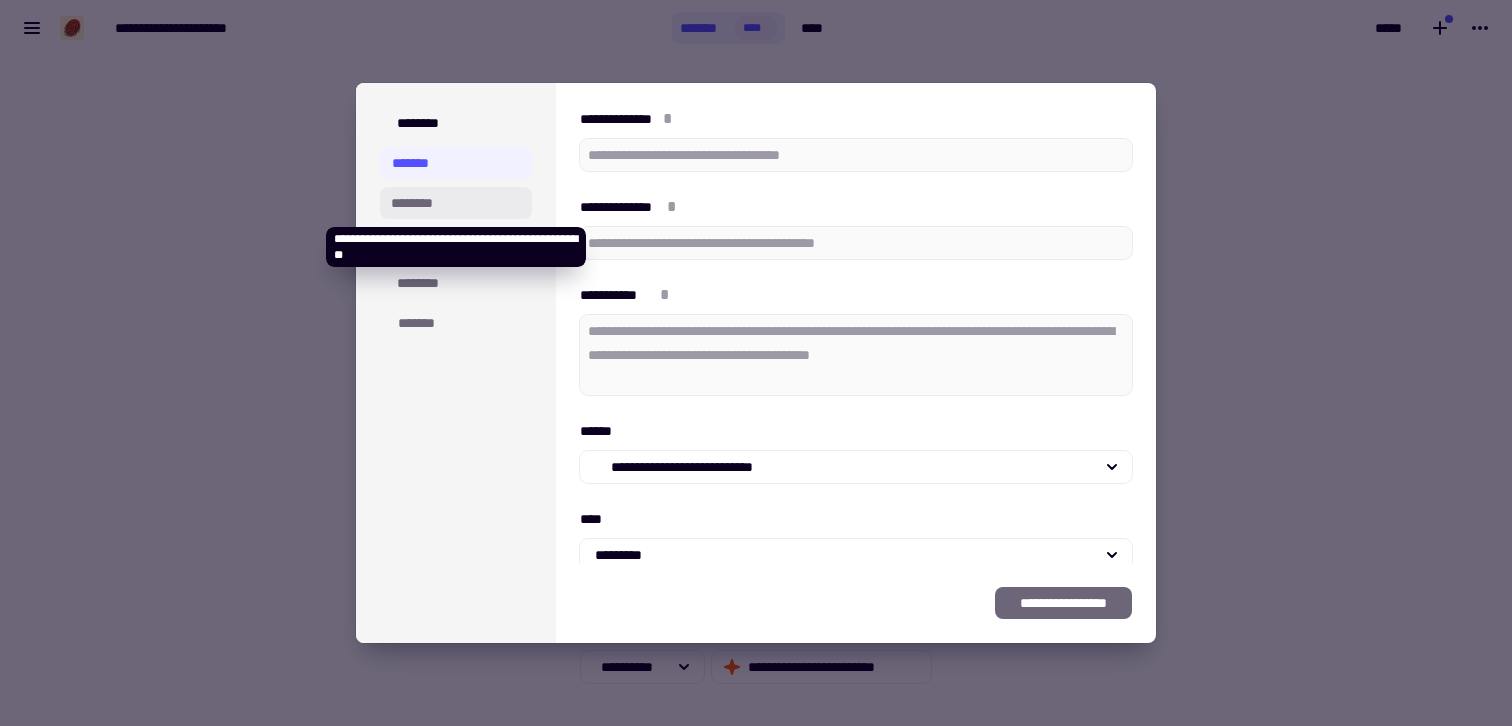 type on "*" 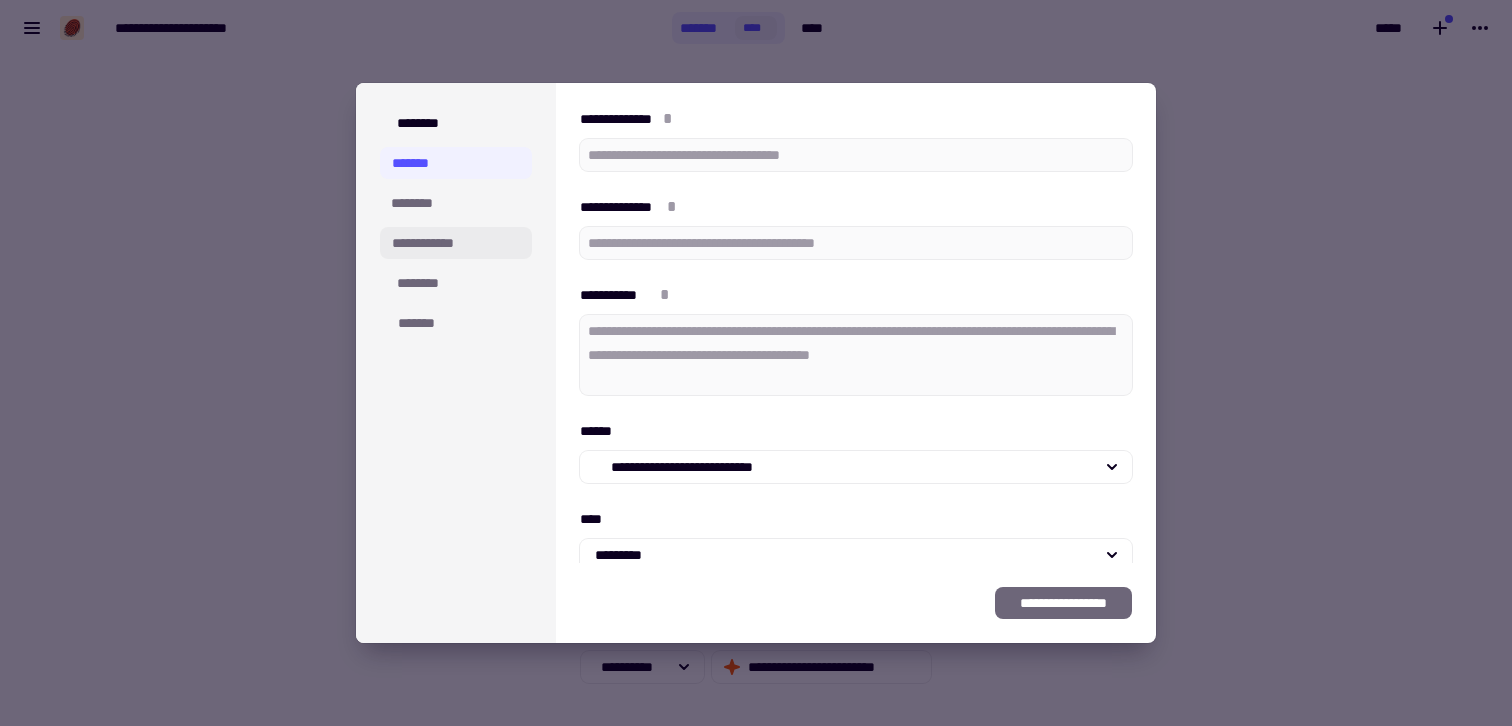 click on "**********" 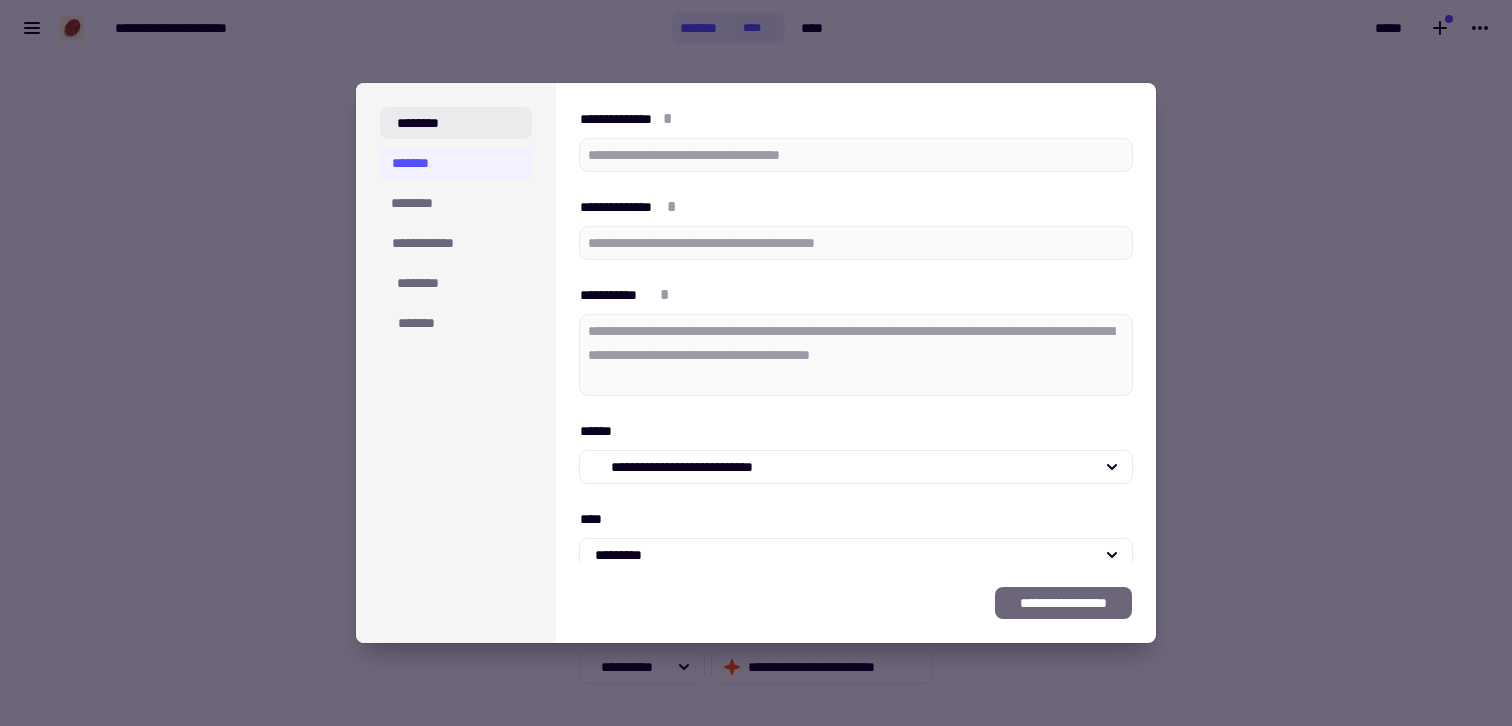 click on "********" 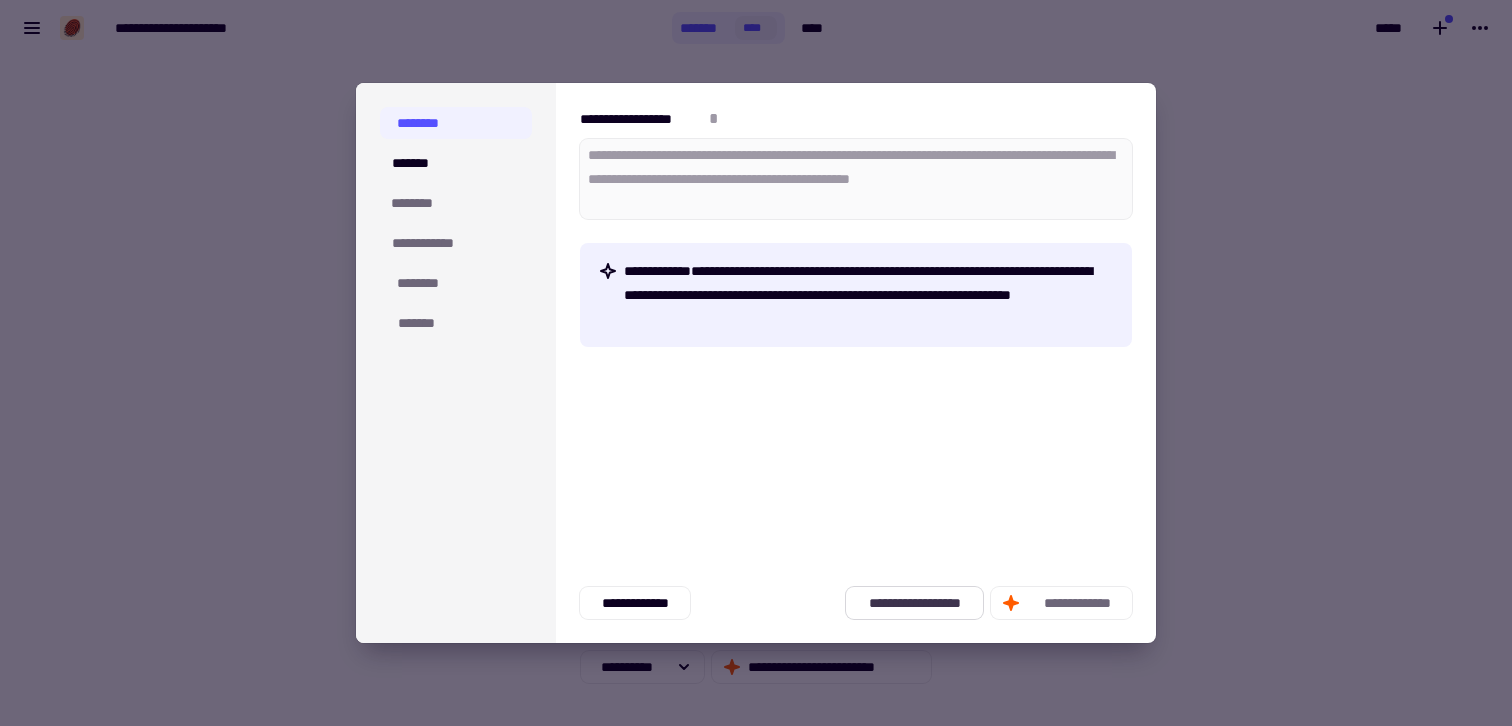 click on "**********" 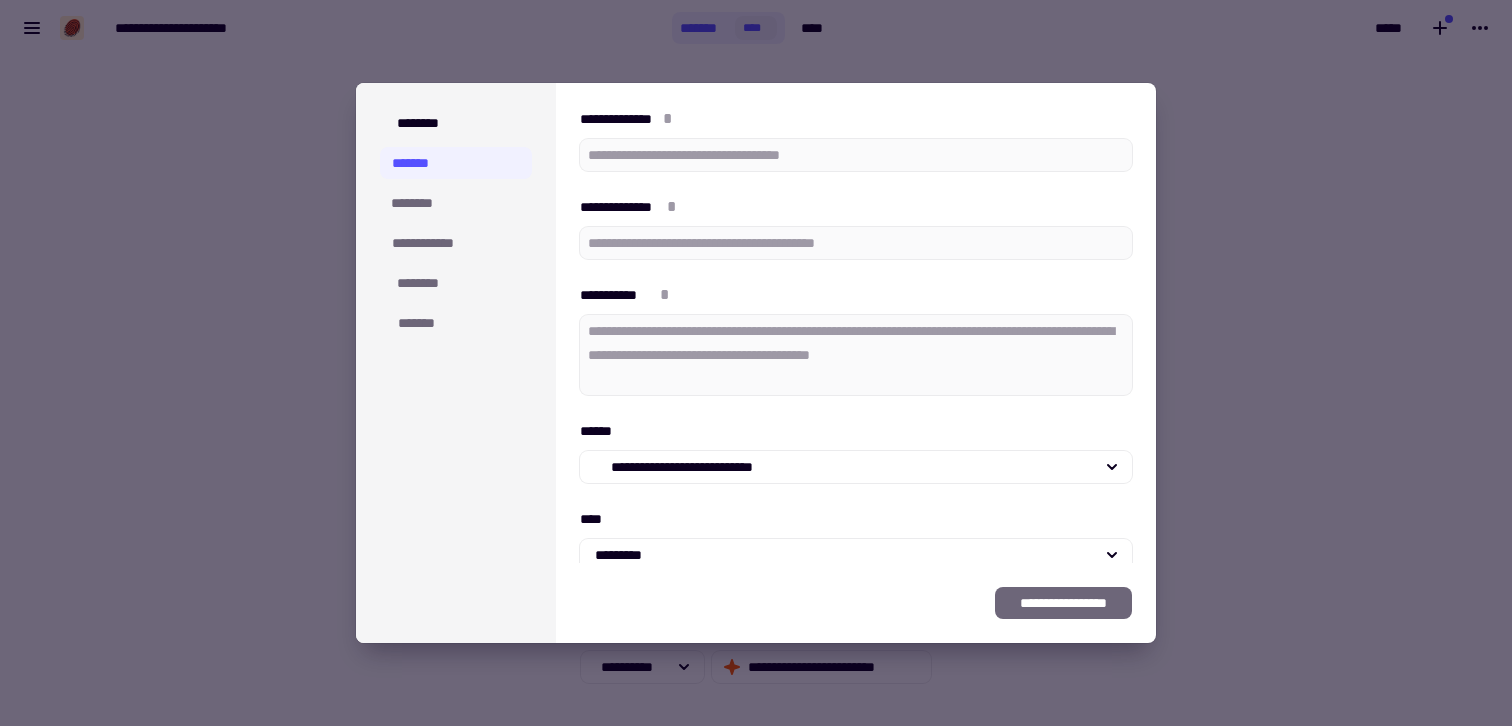type on "*" 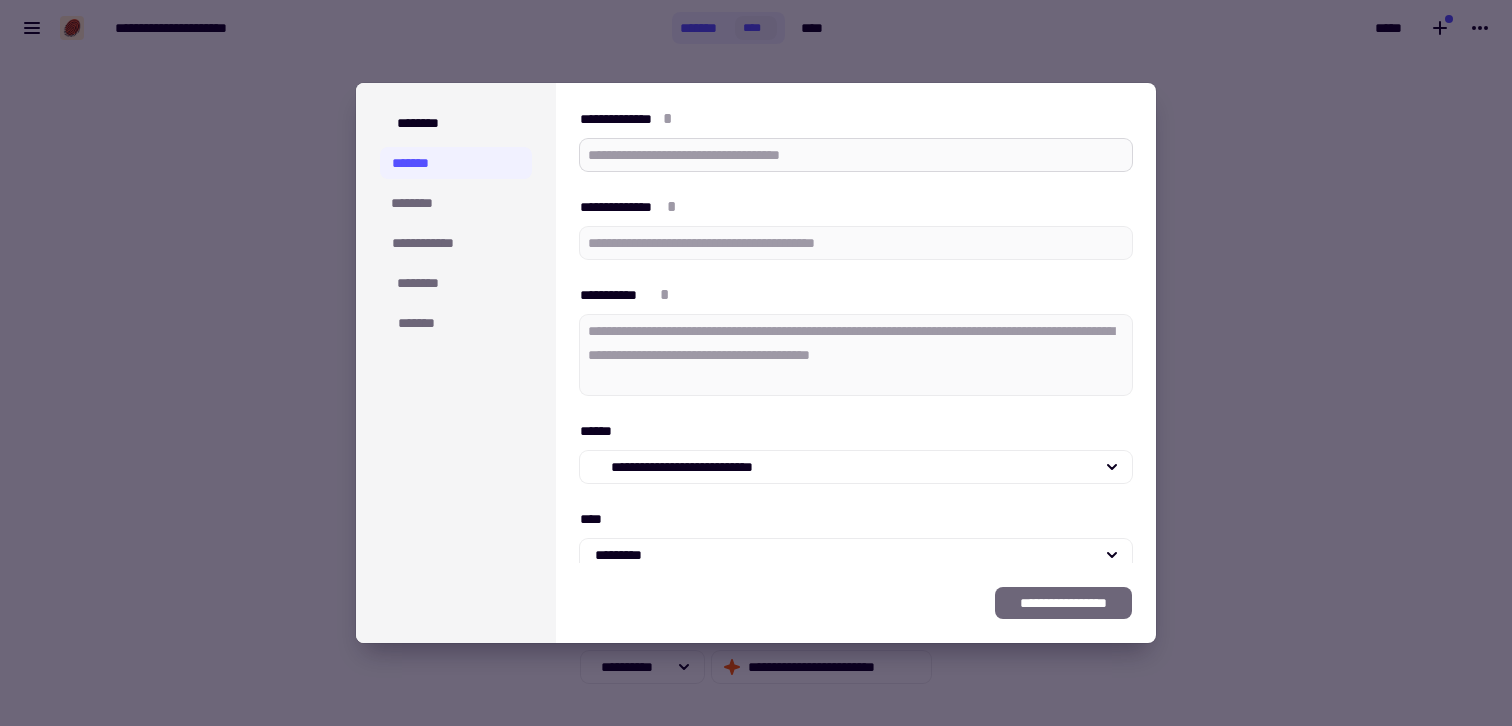 click on "**********" at bounding box center [856, 155] 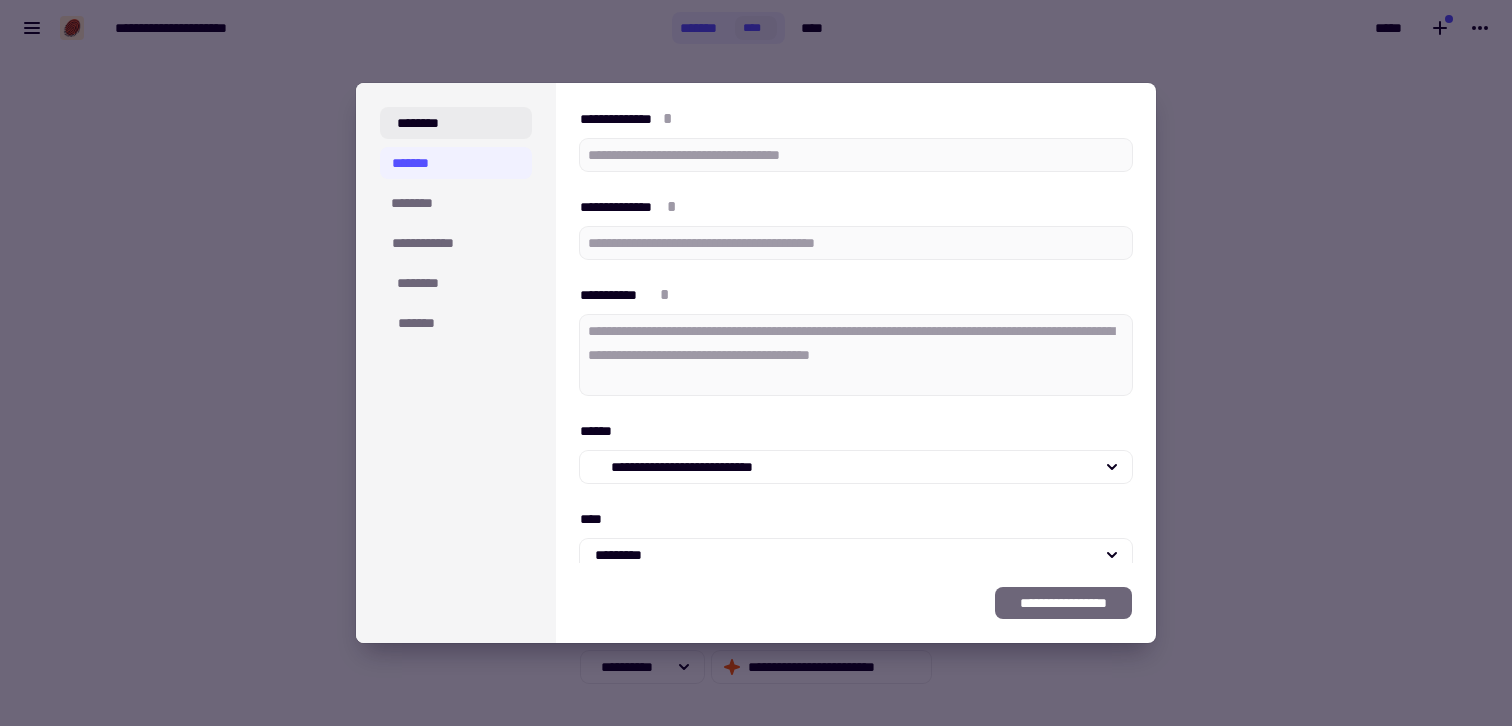 type on "*" 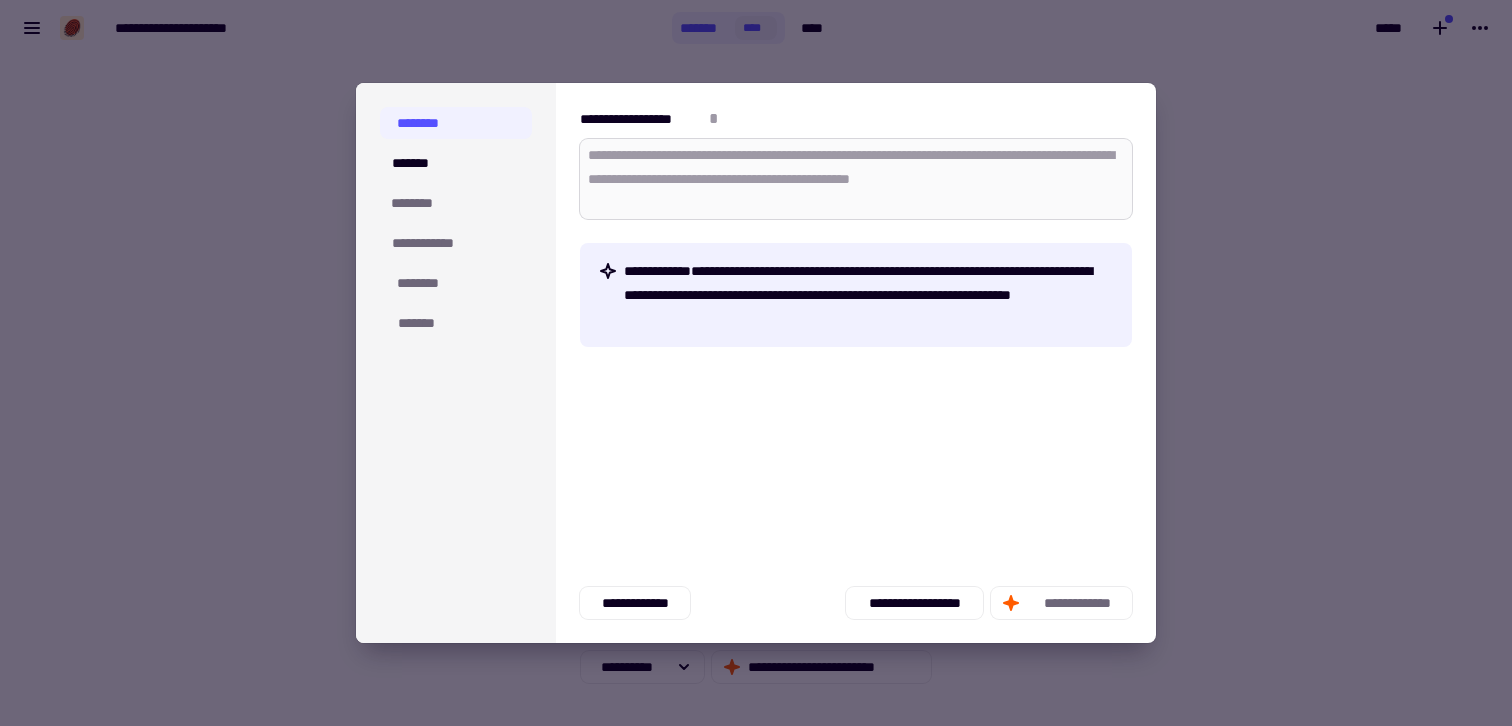 click on "[NAME]   [VERSION]" at bounding box center (856, 179) 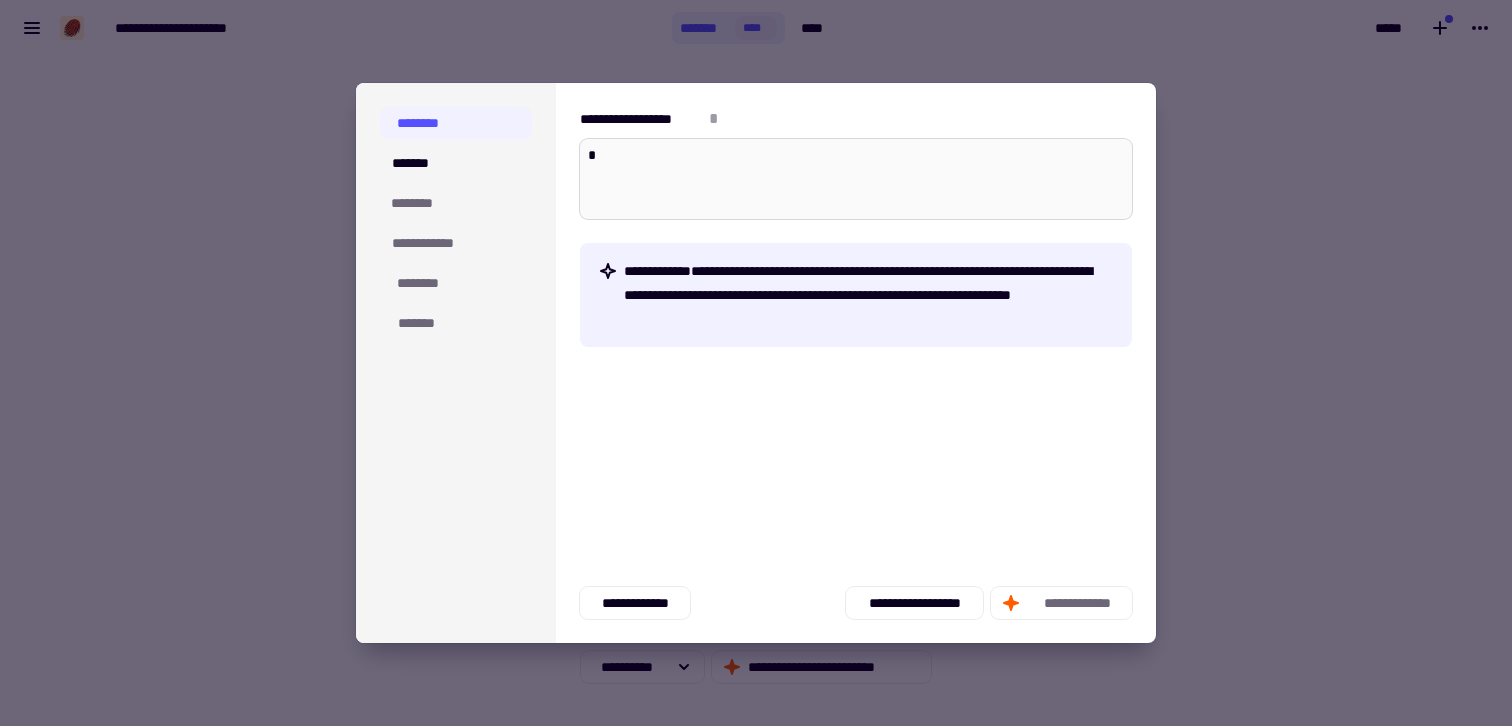 type on "*" 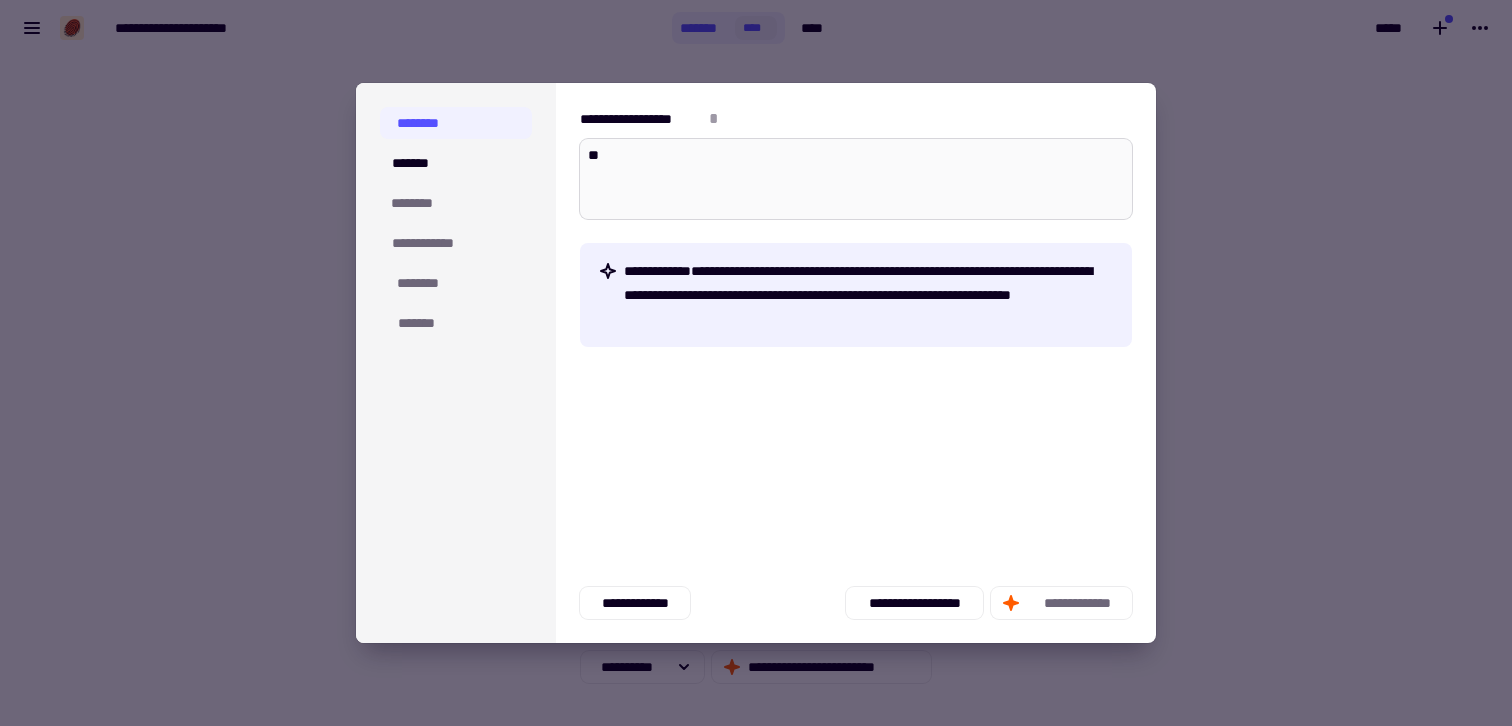 type on "*" 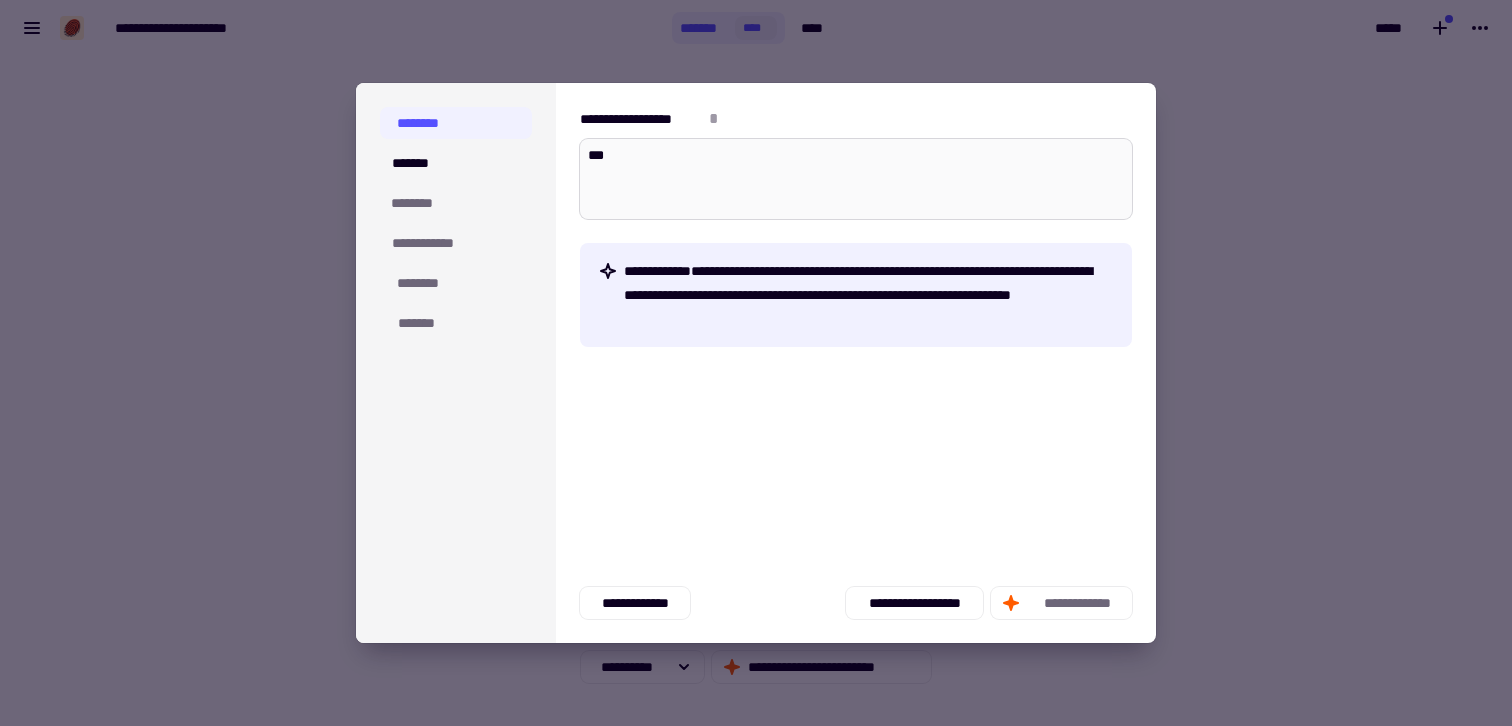 type on "*" 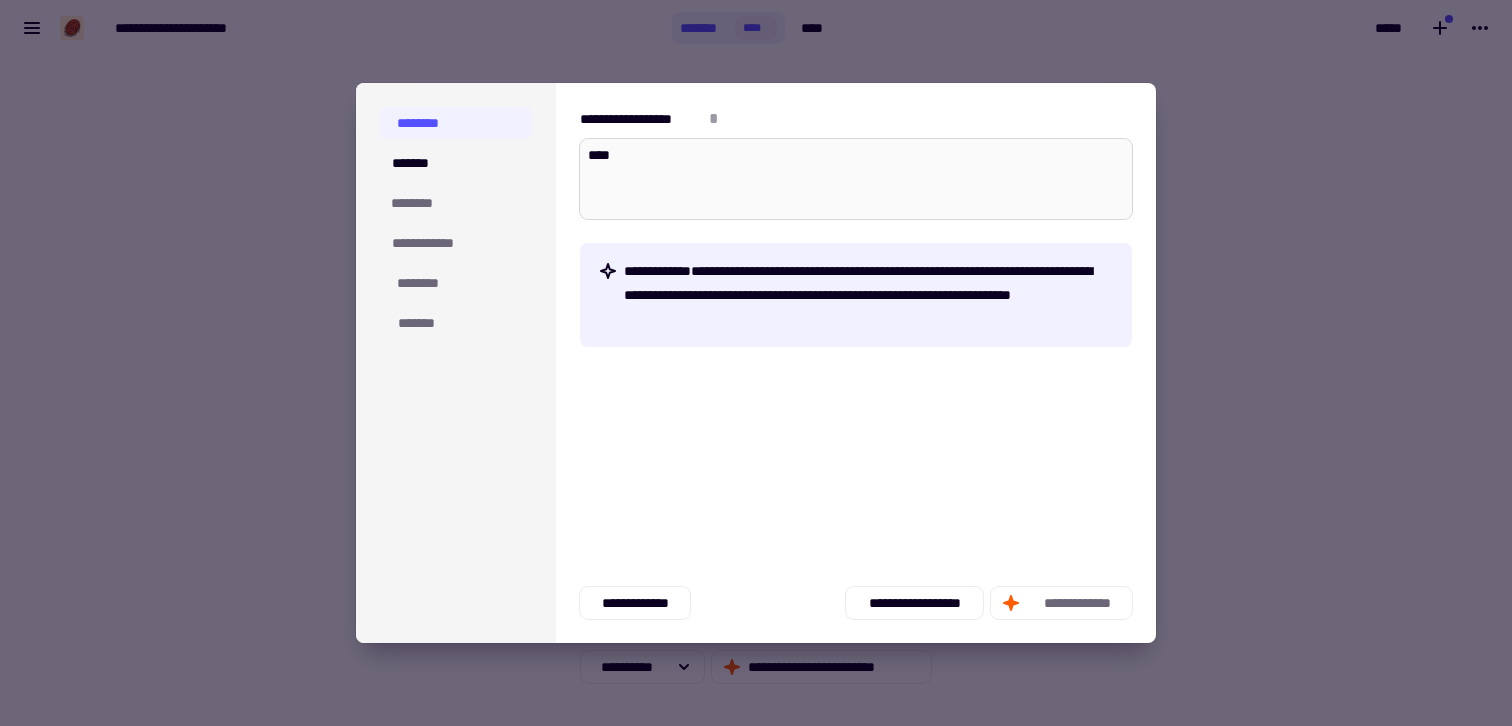 type on "*" 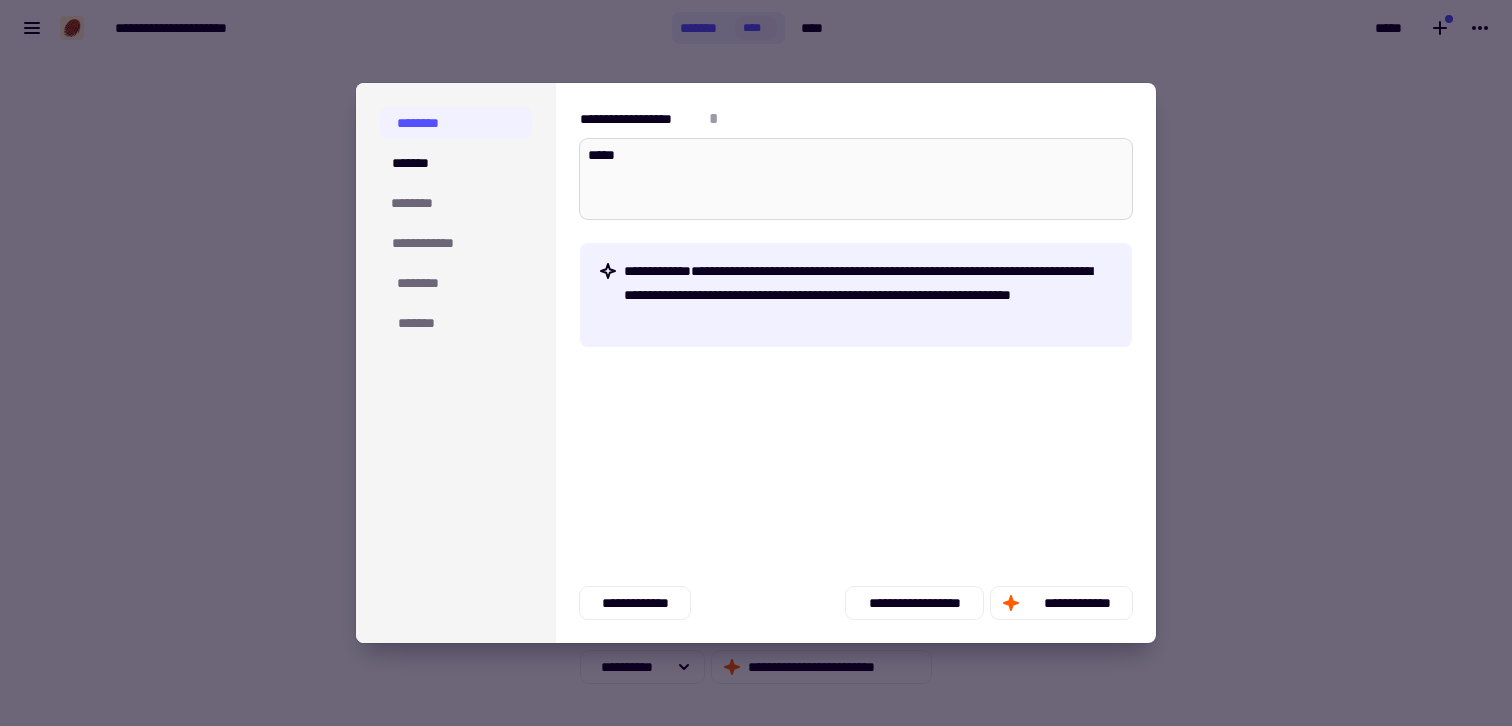 type on "*" 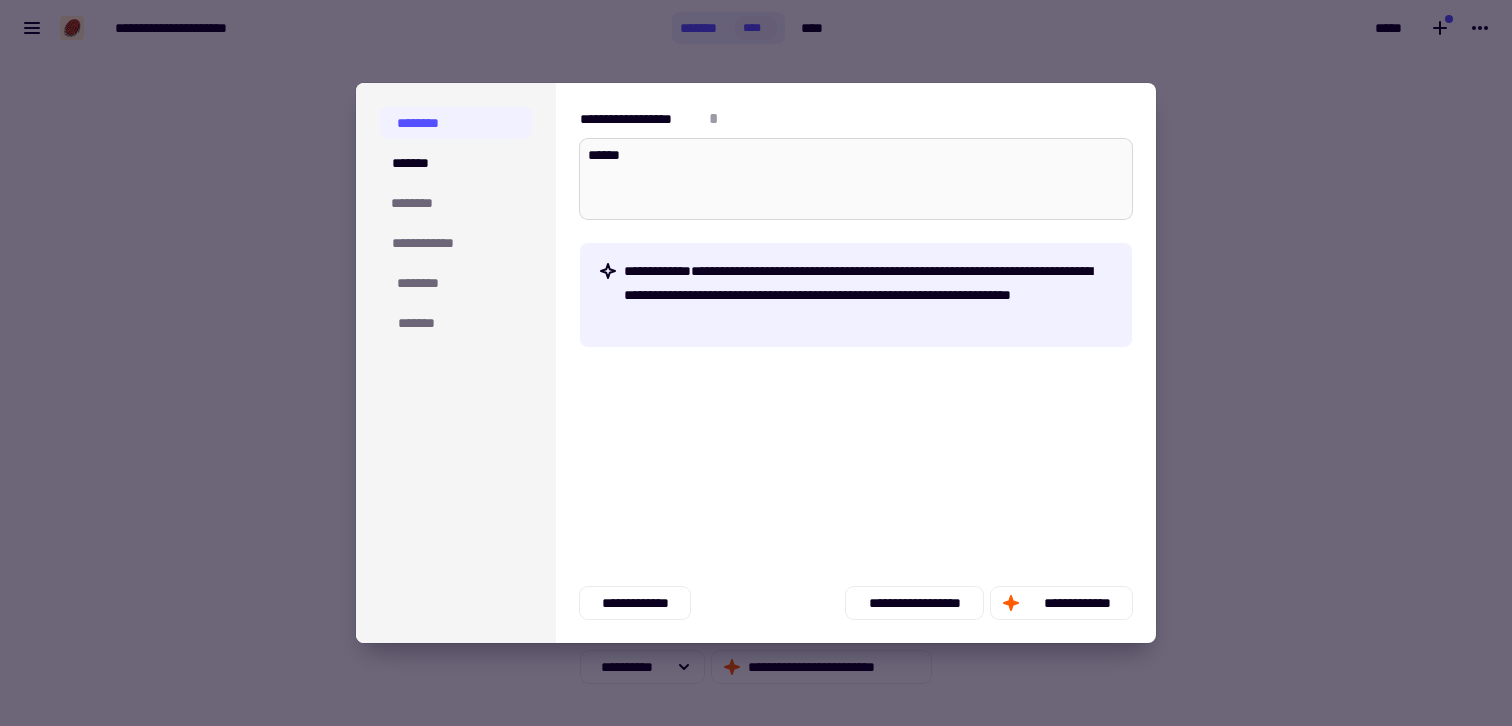 type on "*" 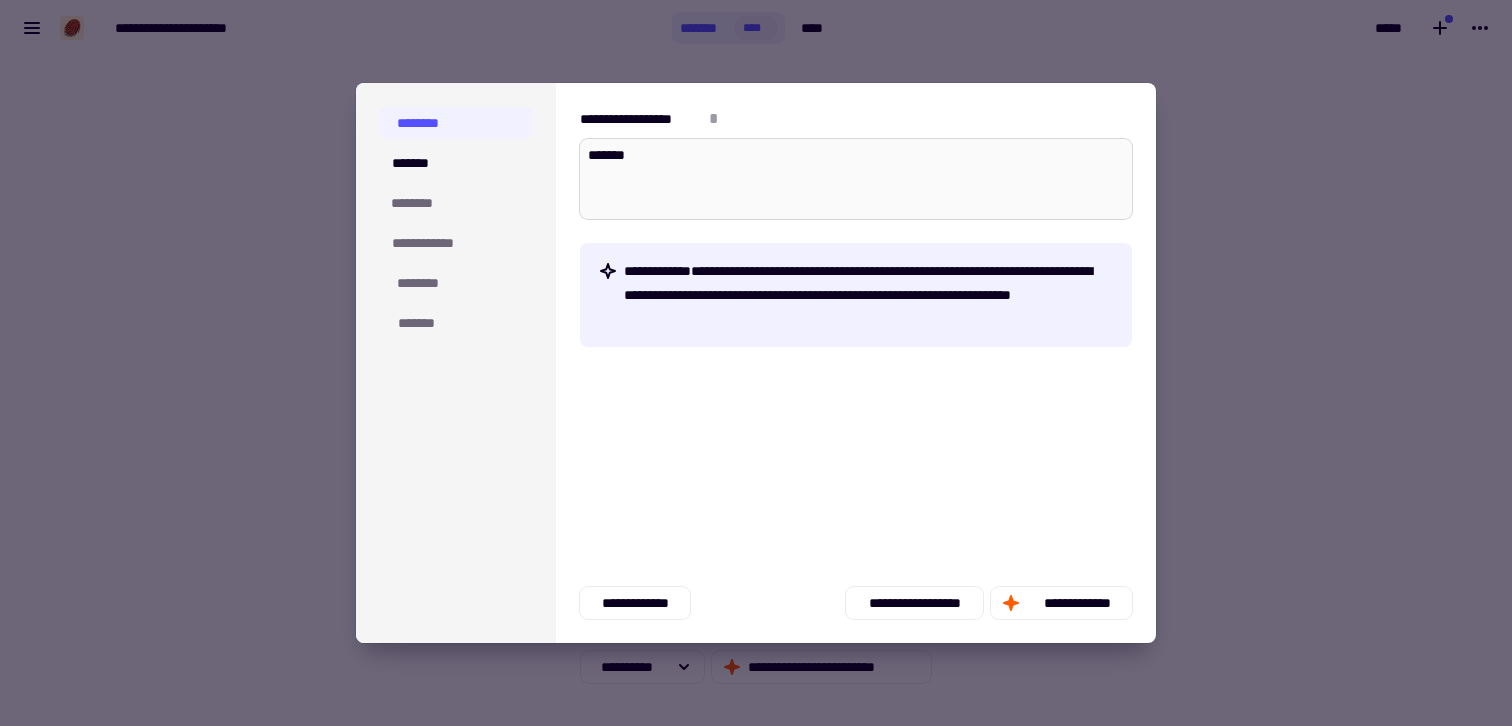 type on "*" 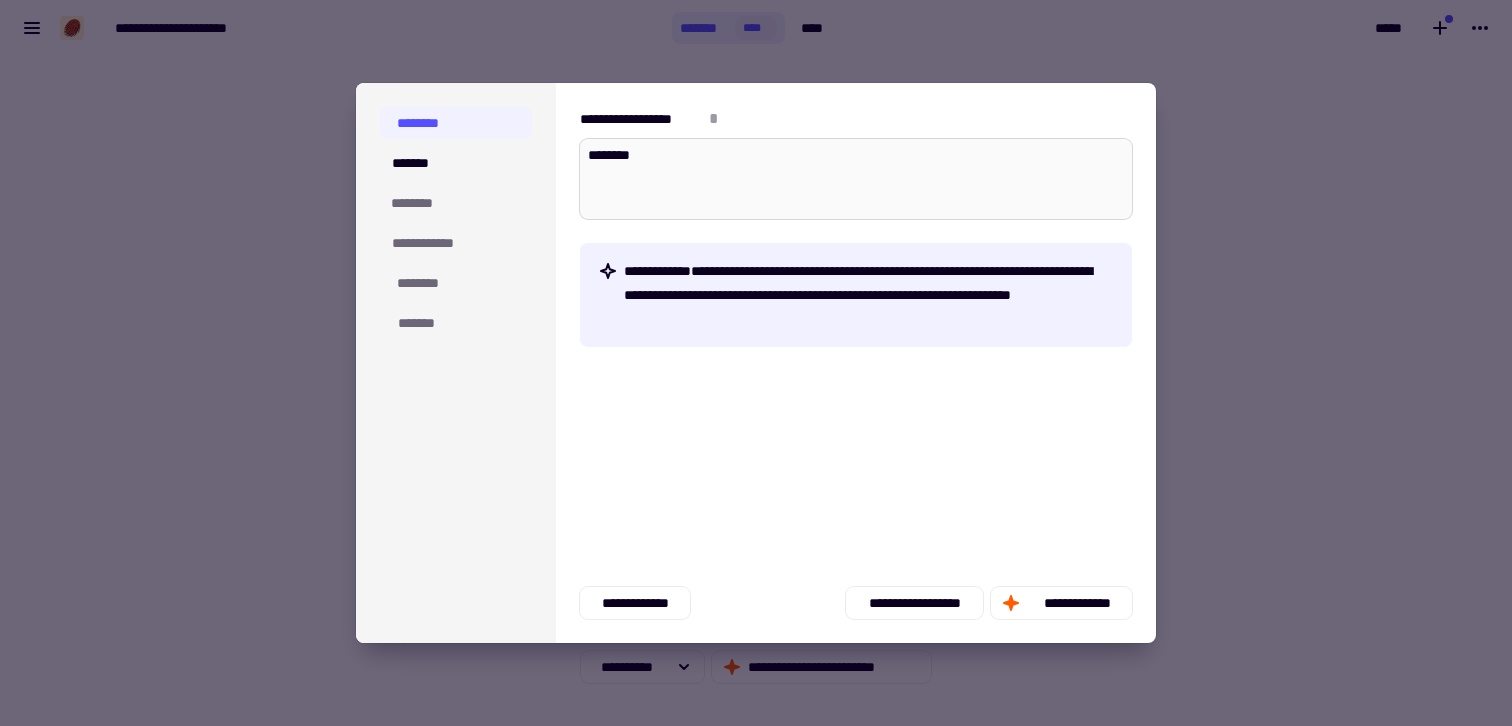 type on "*" 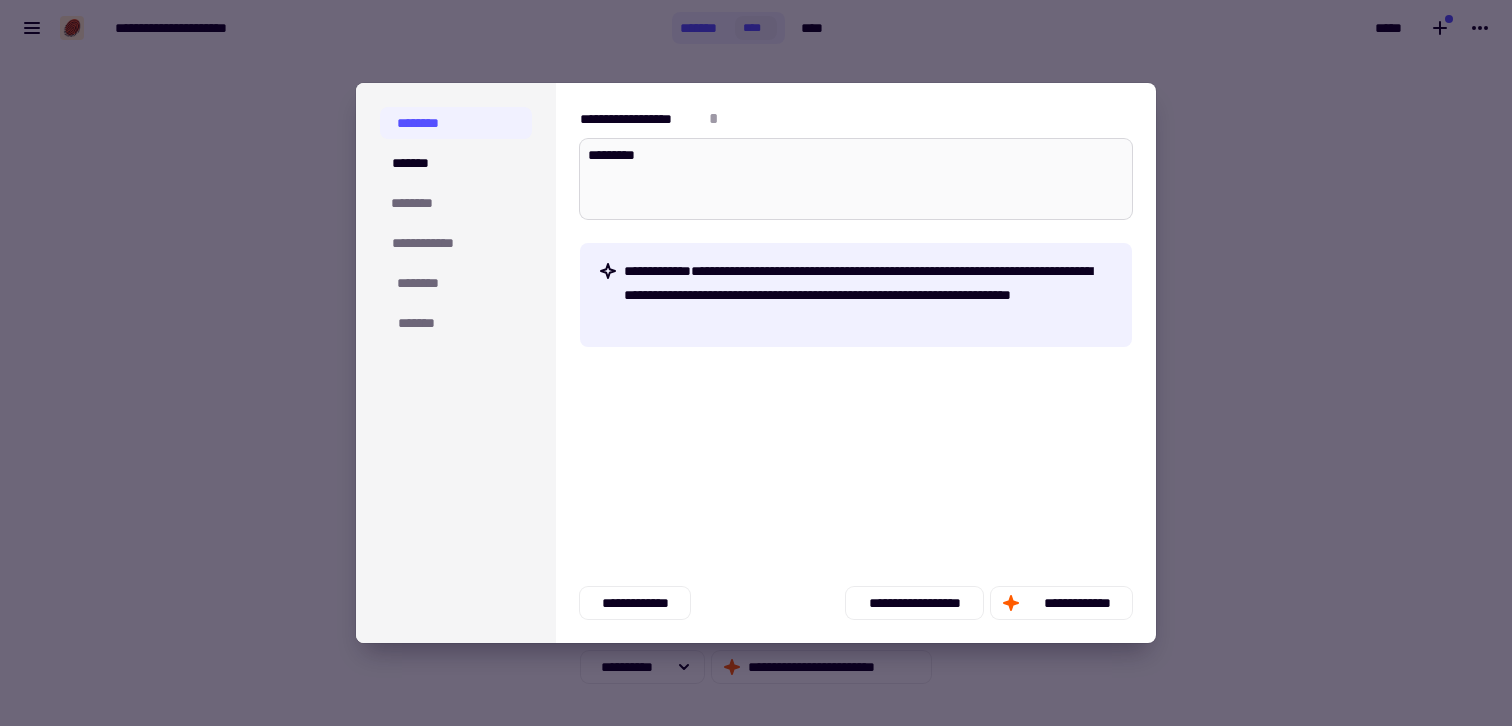 type on "*" 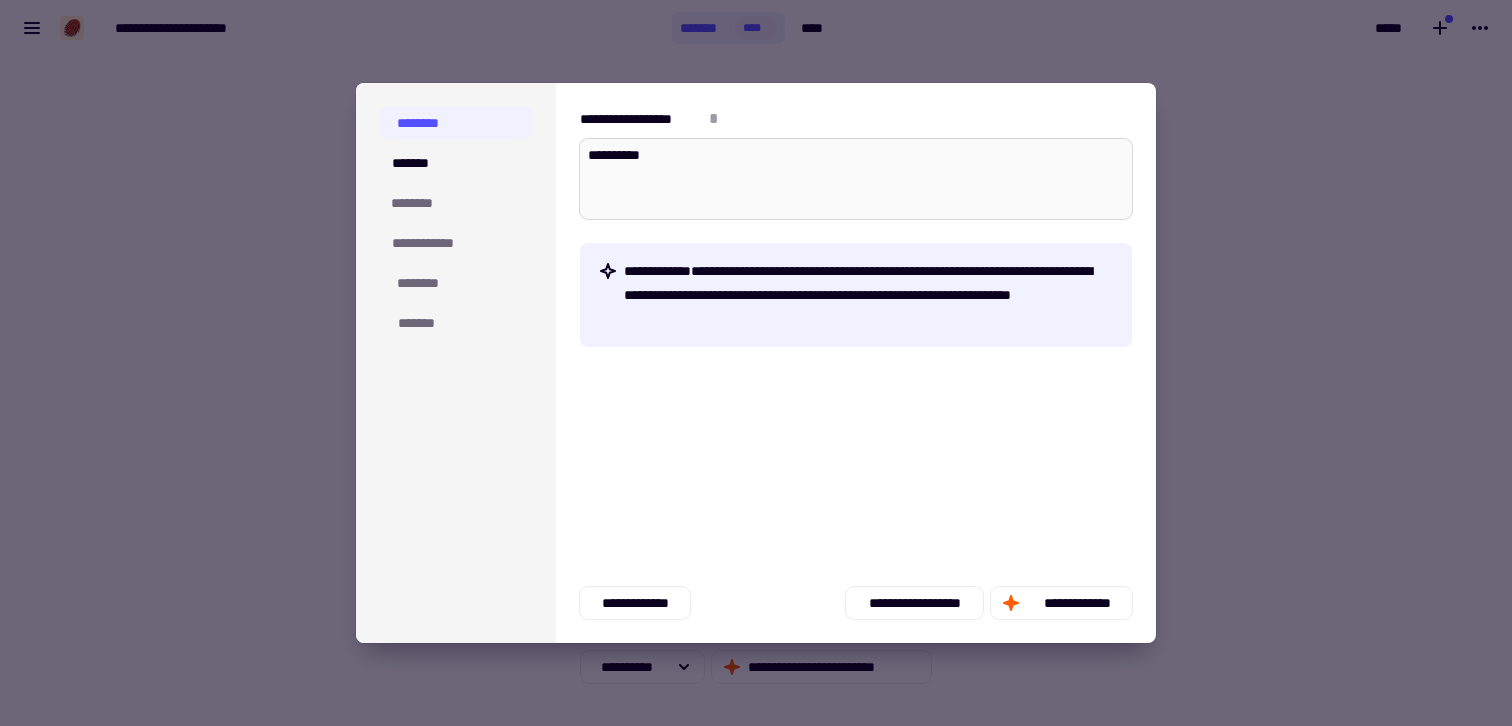 type on "*" 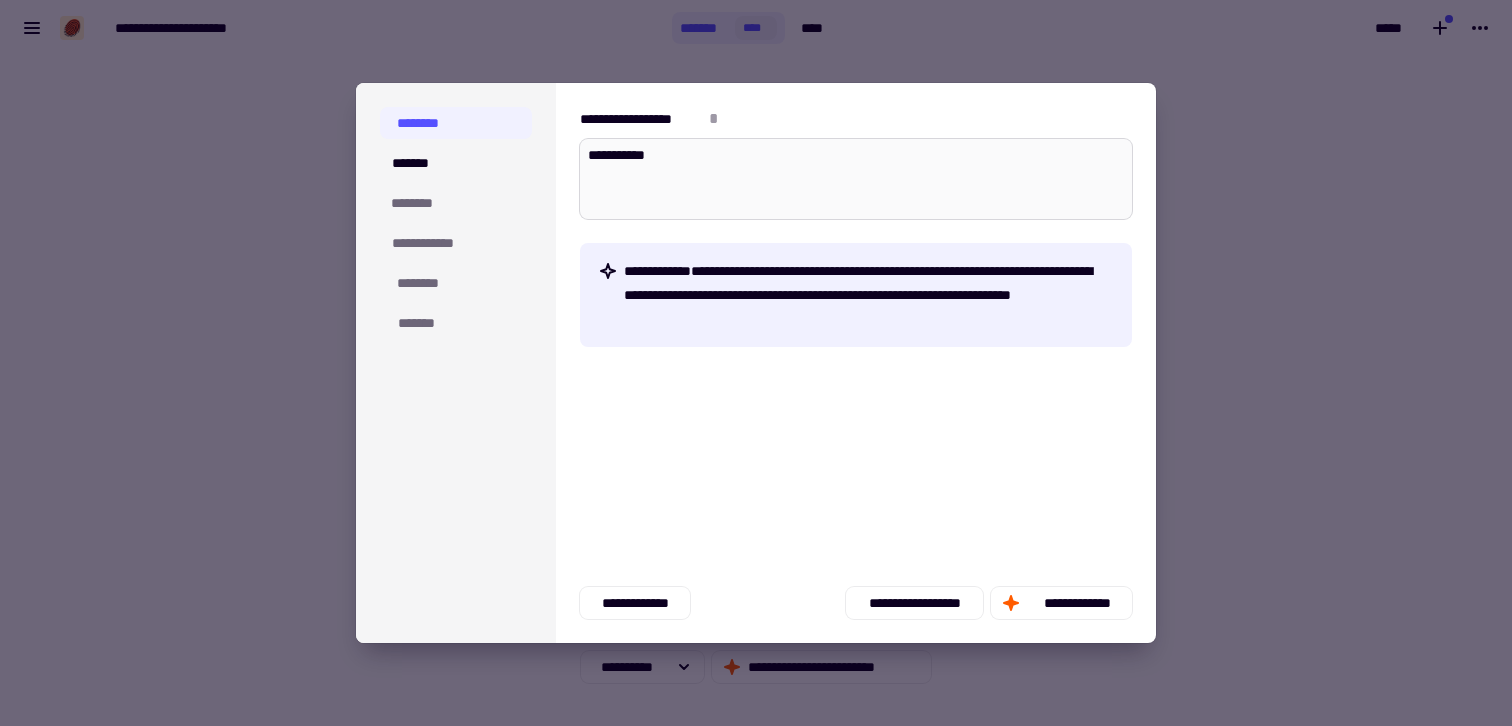 type on "*" 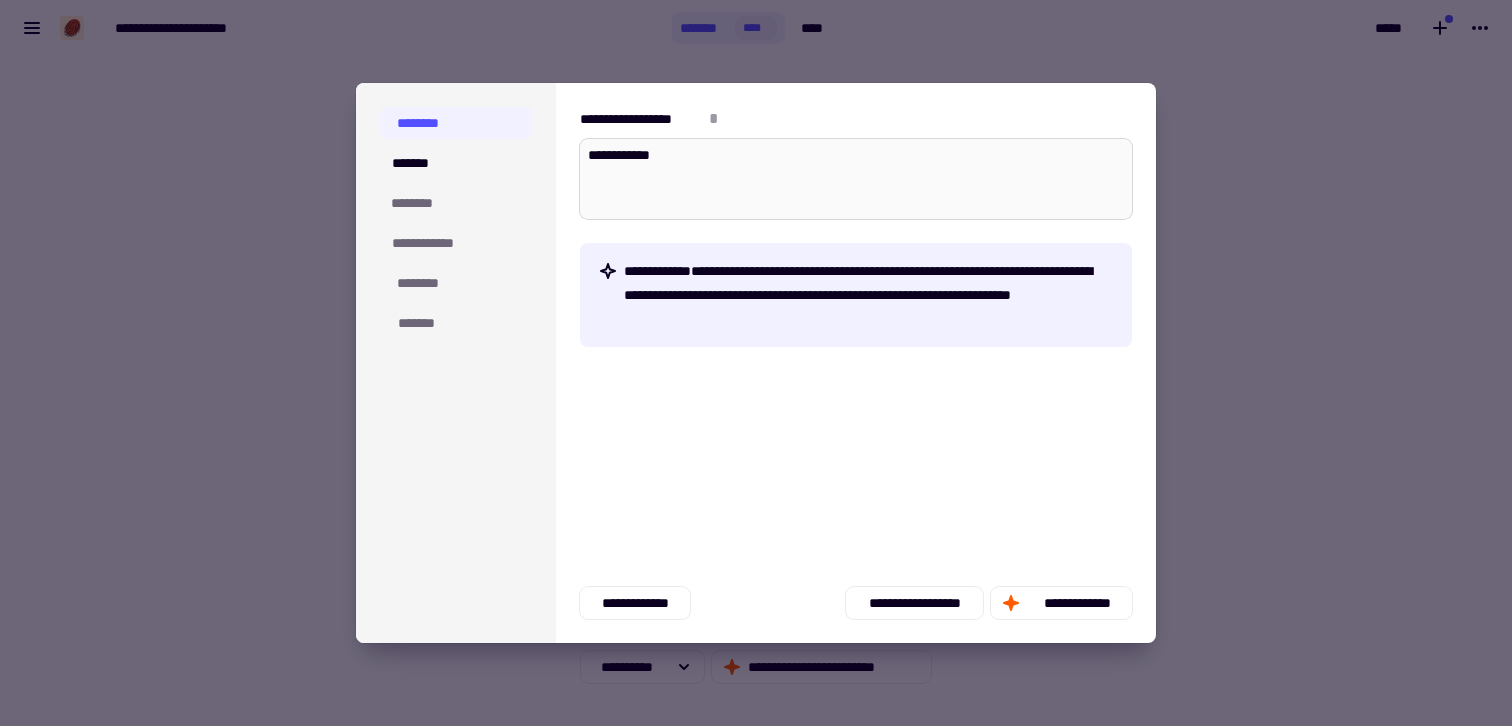 type on "*" 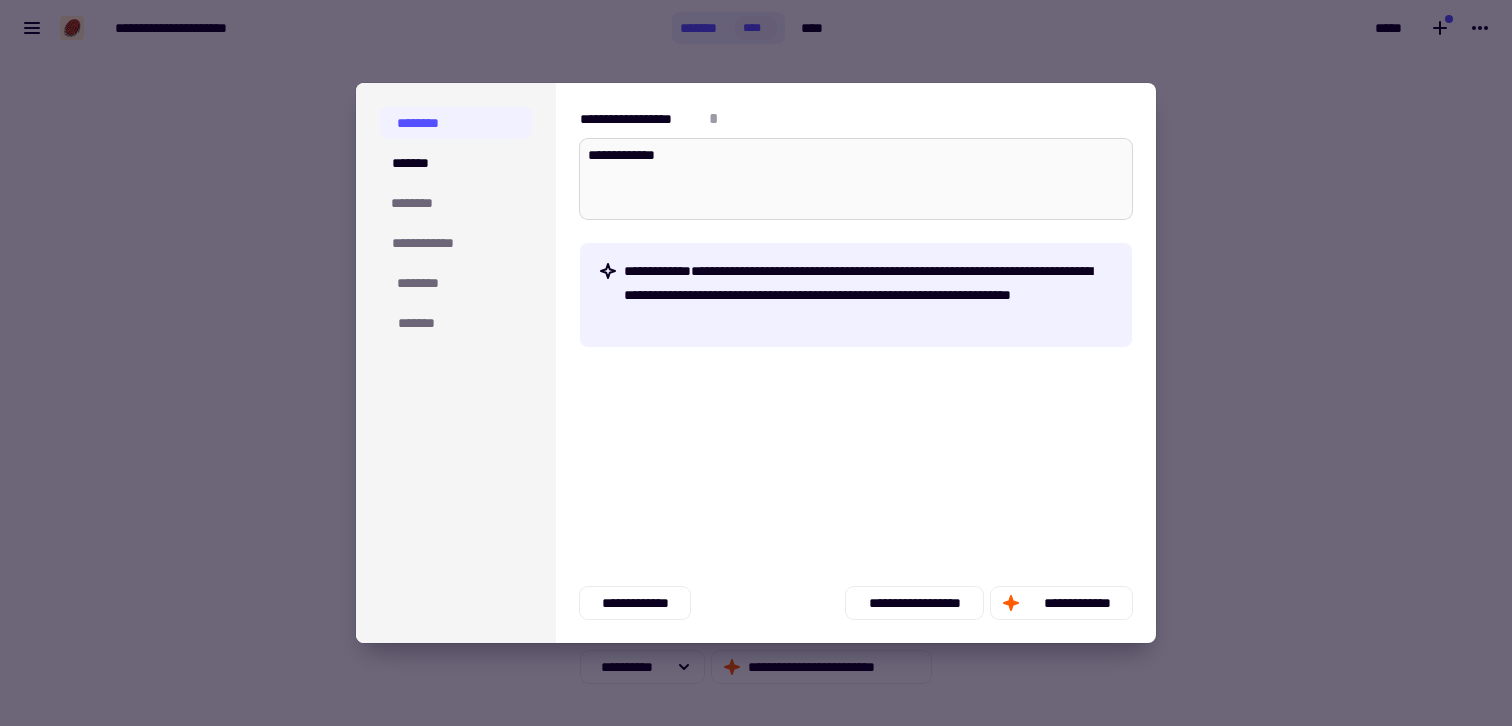 type on "*" 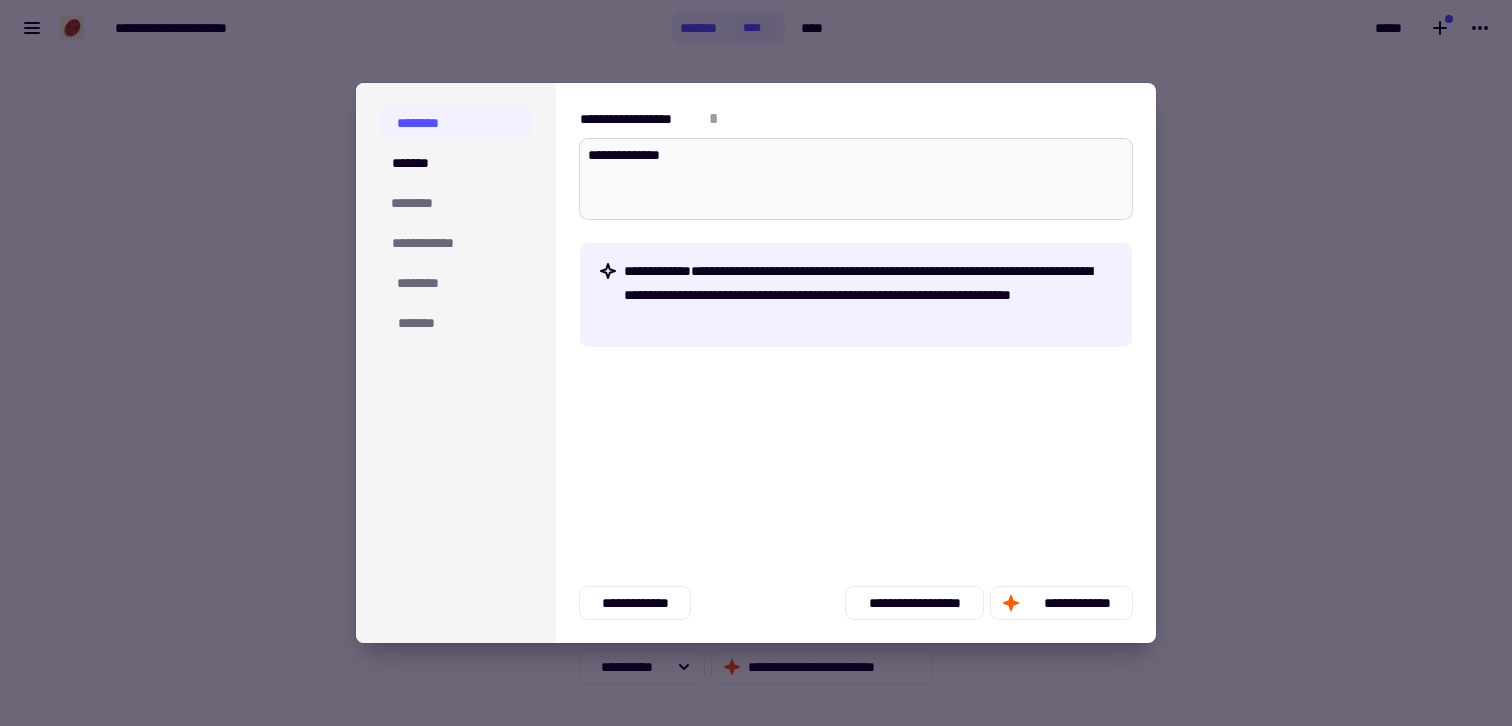type on "*" 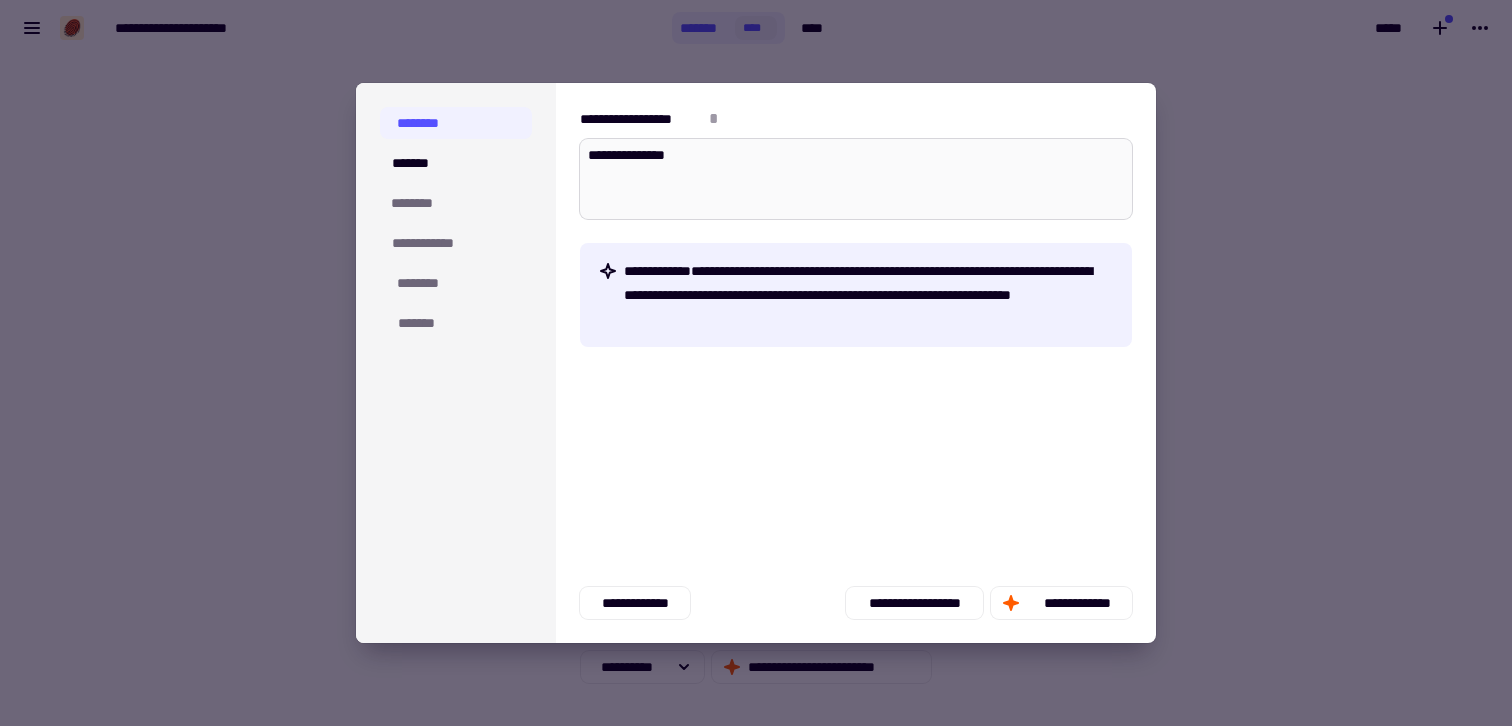 type on "*" 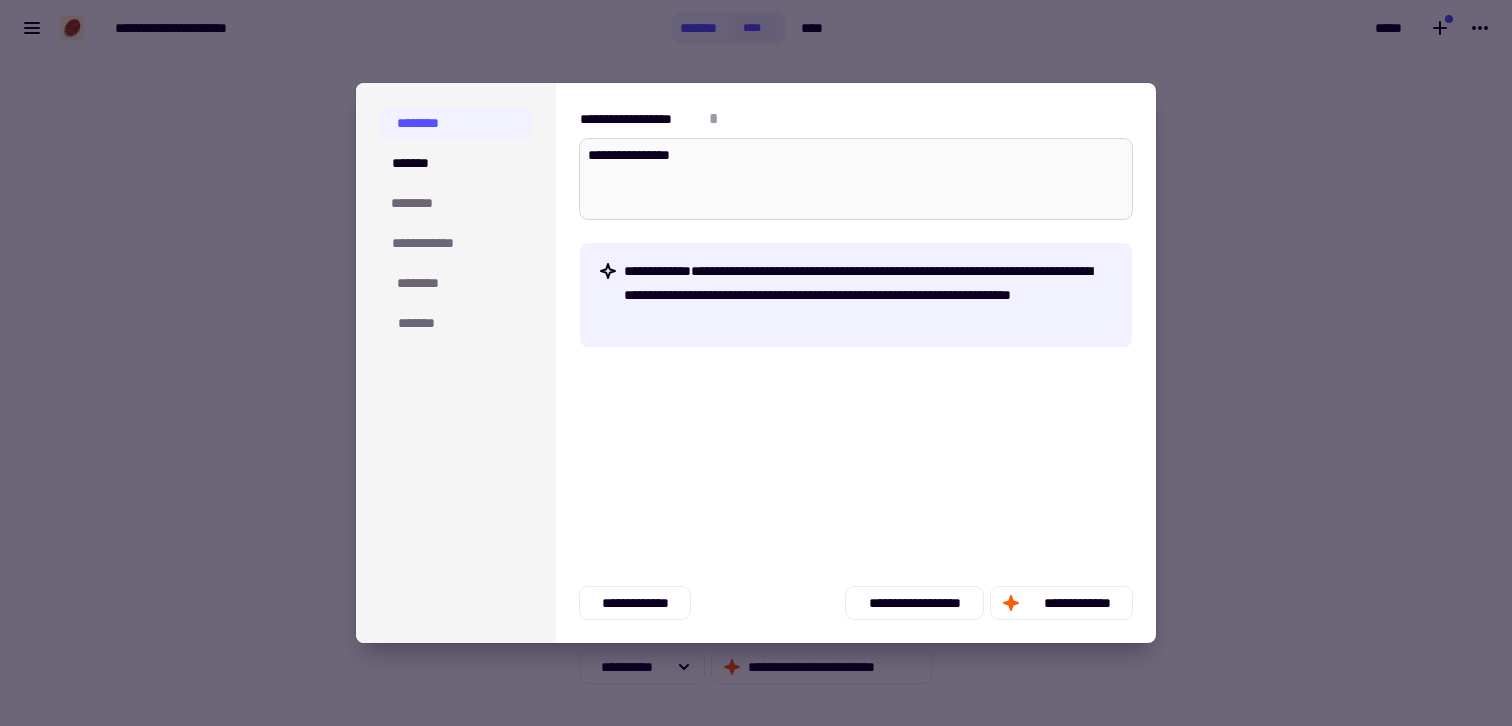 type on "**********" 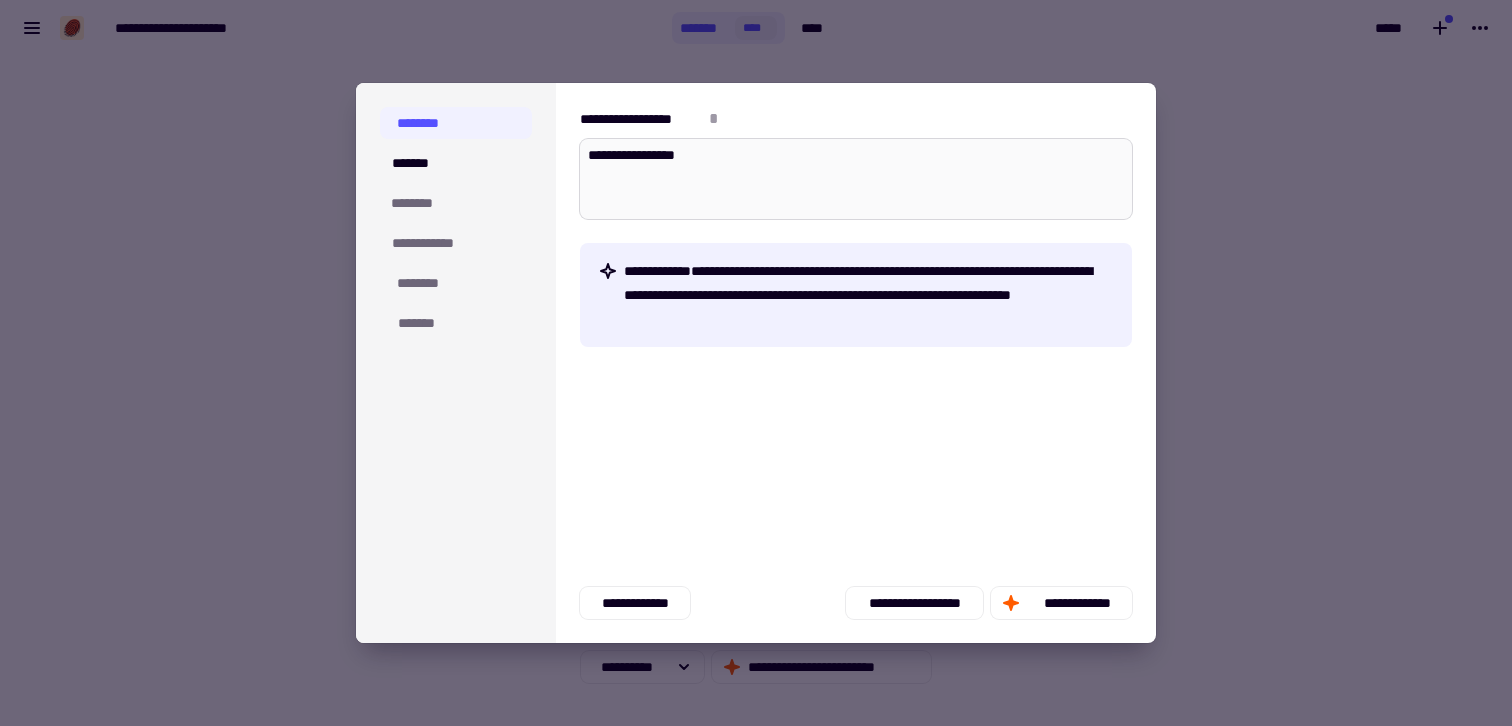 type on "*" 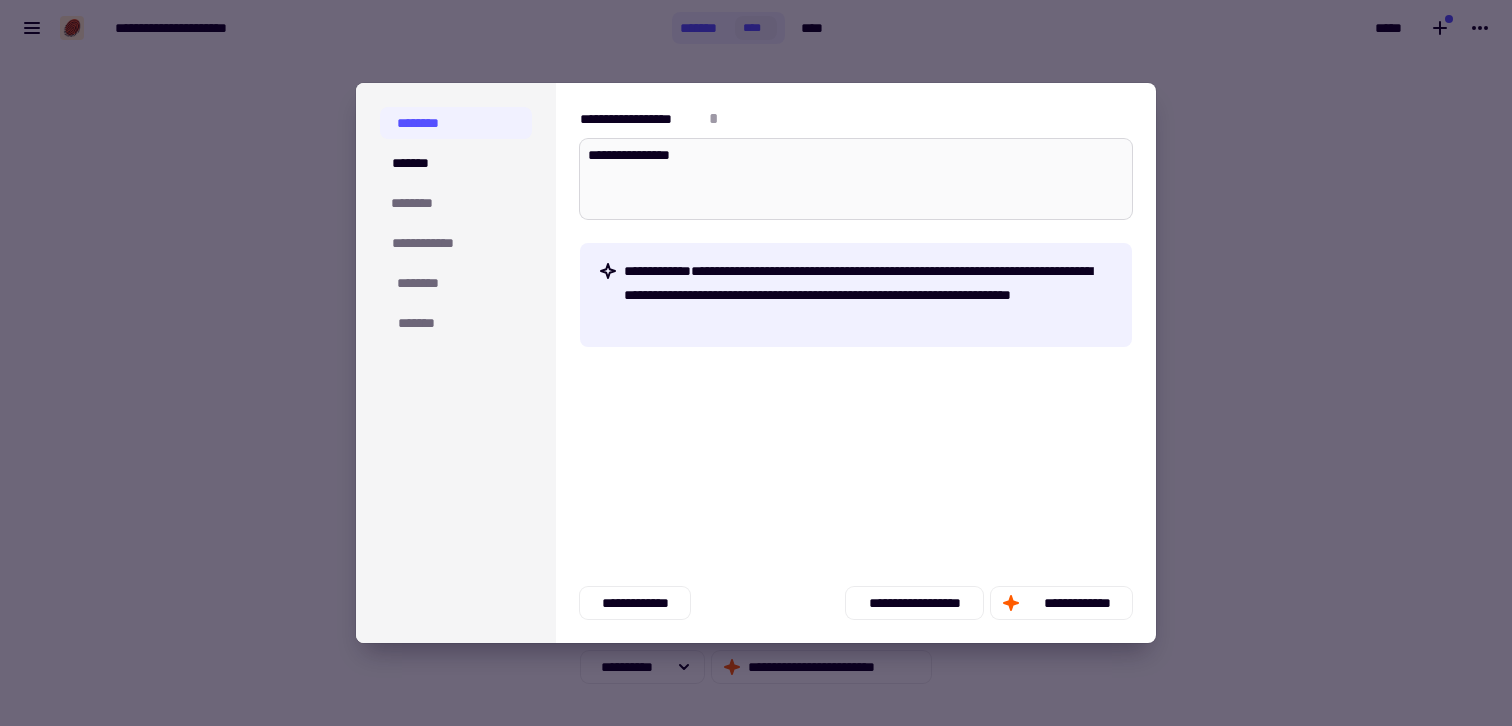 type on "*" 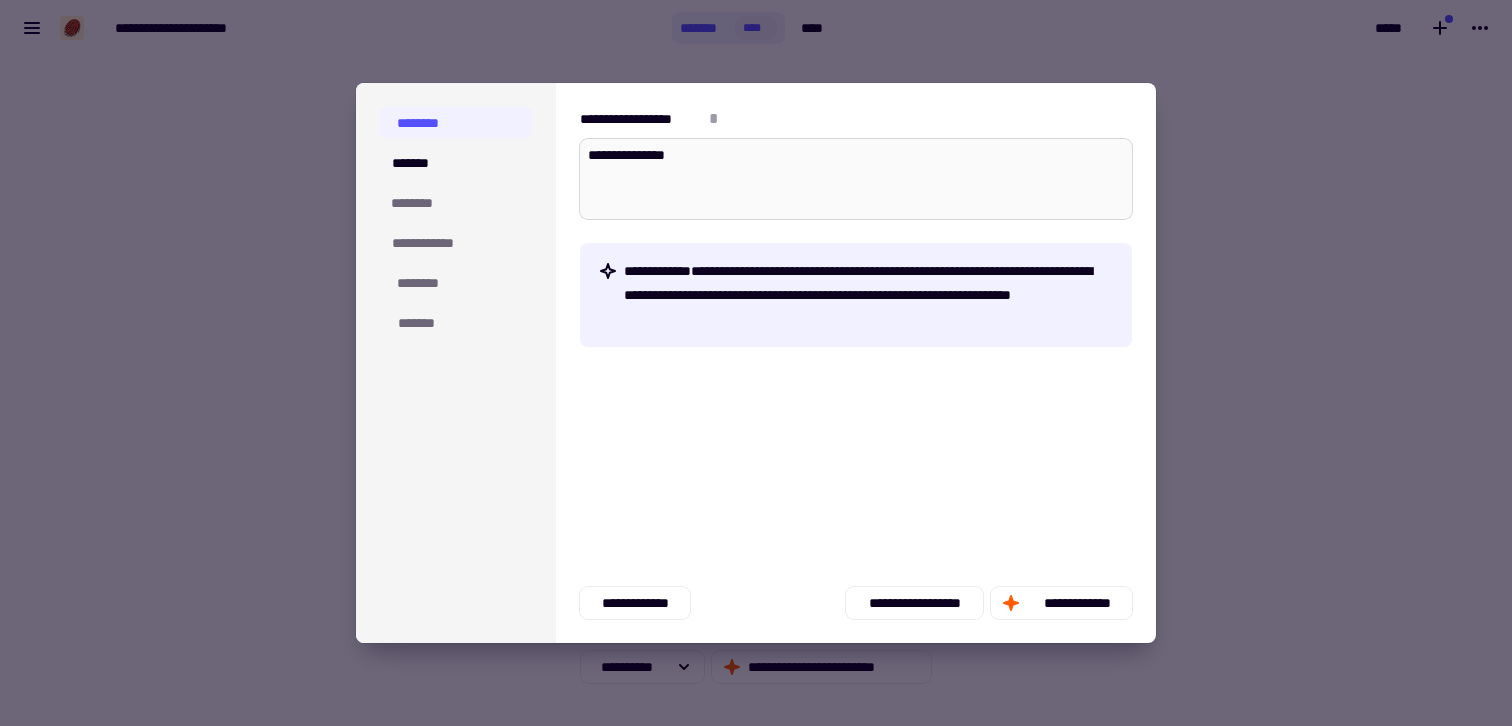 type on "*" 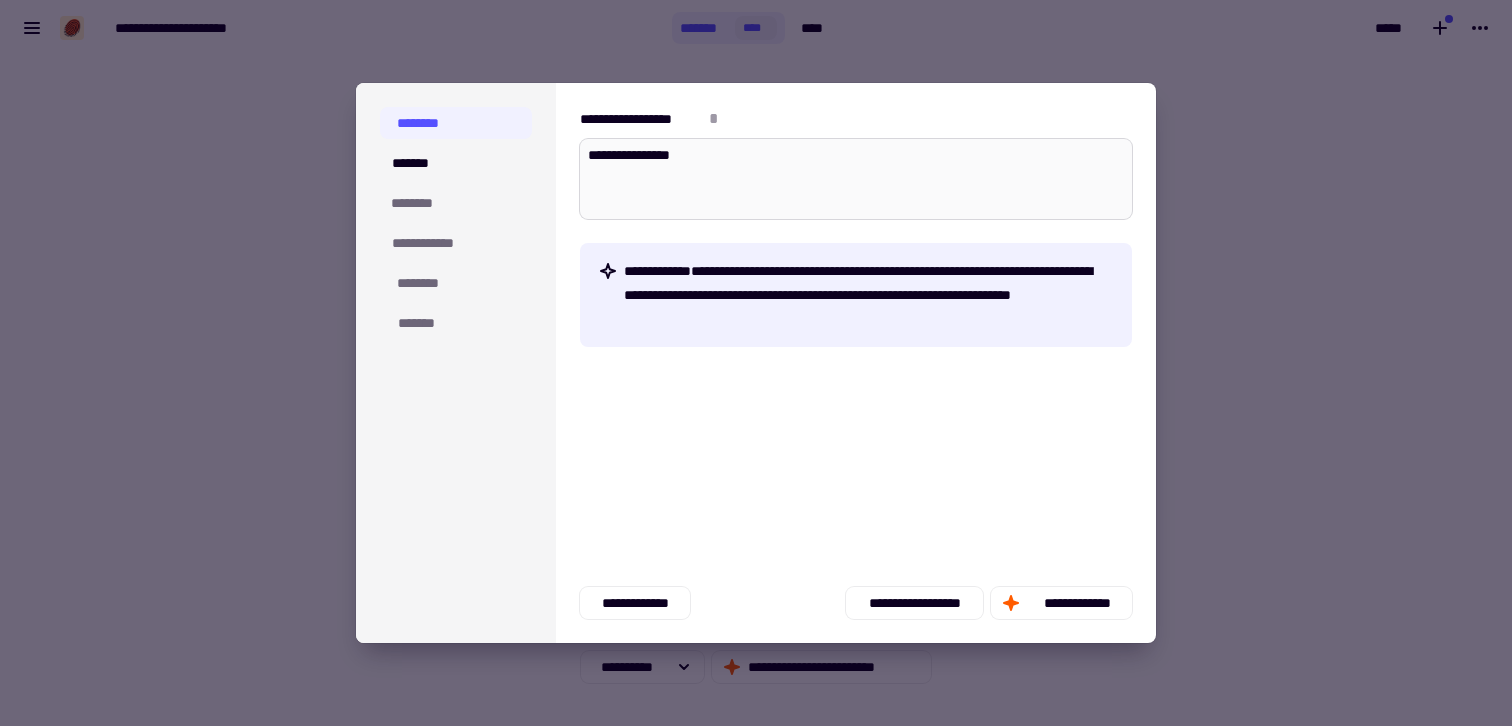 type on "*" 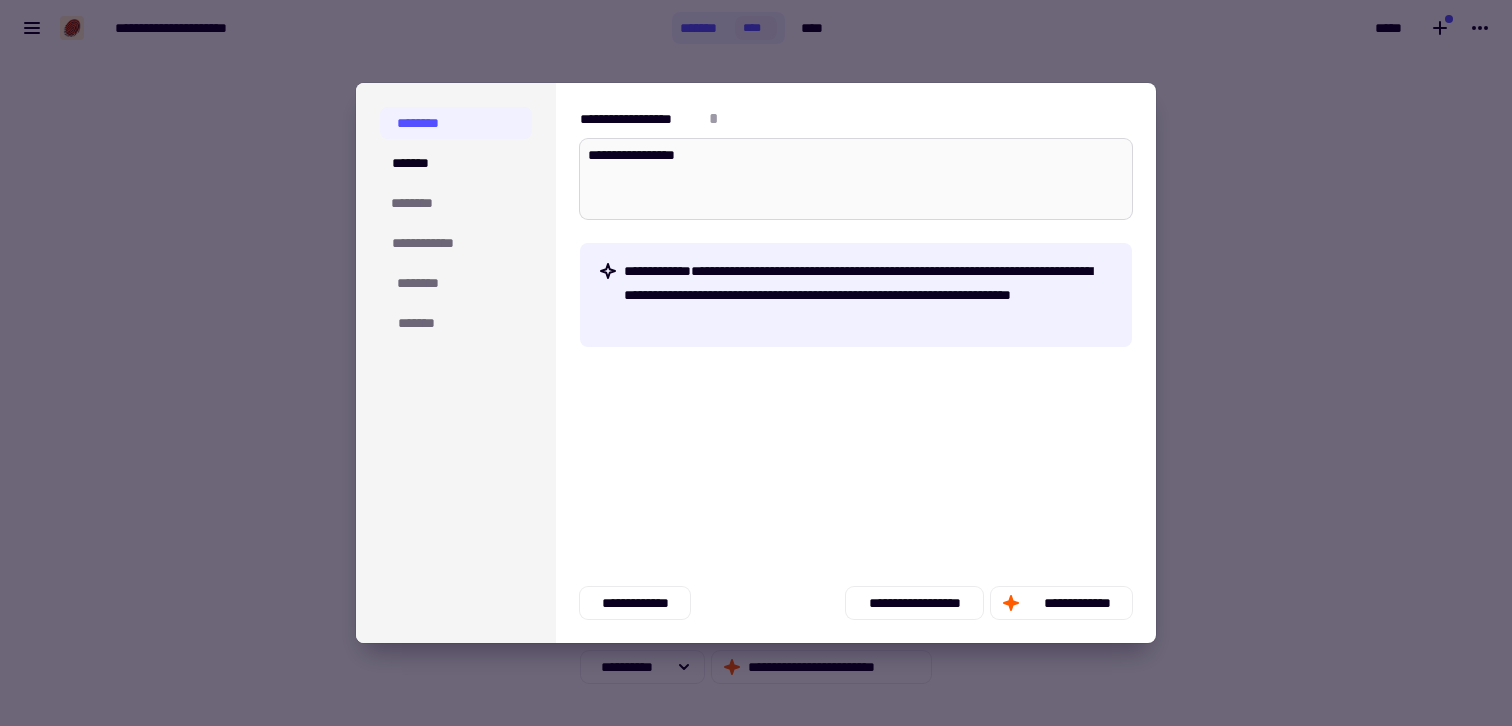 type on "*" 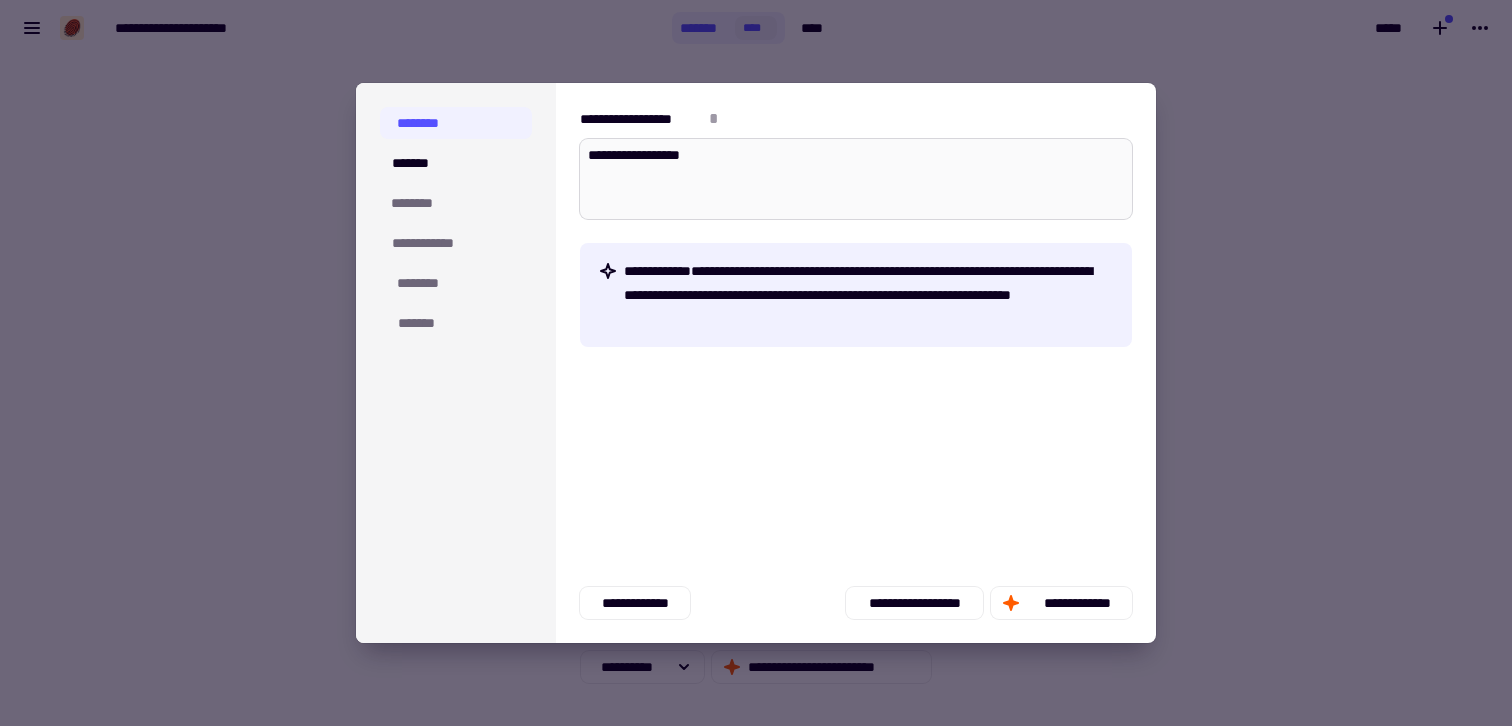 type on "*" 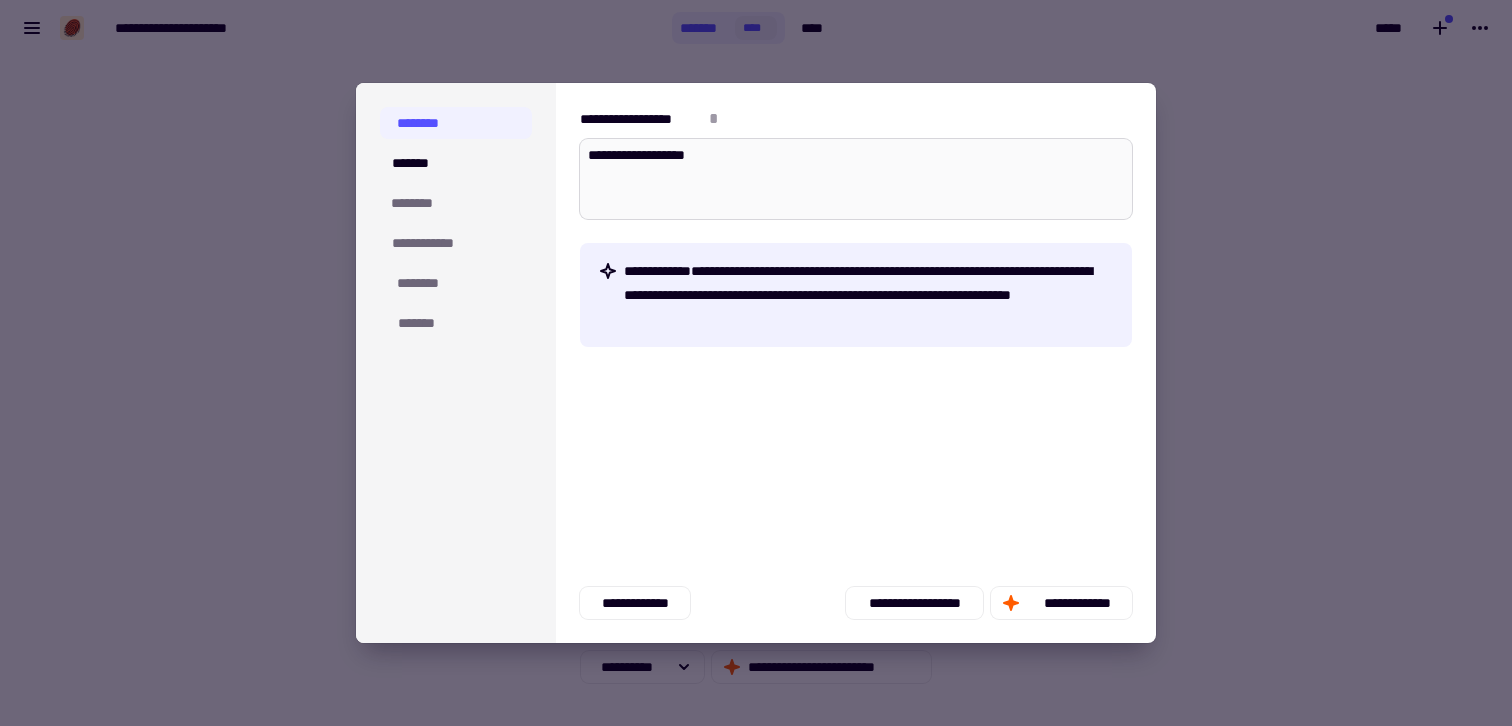 type on "*" 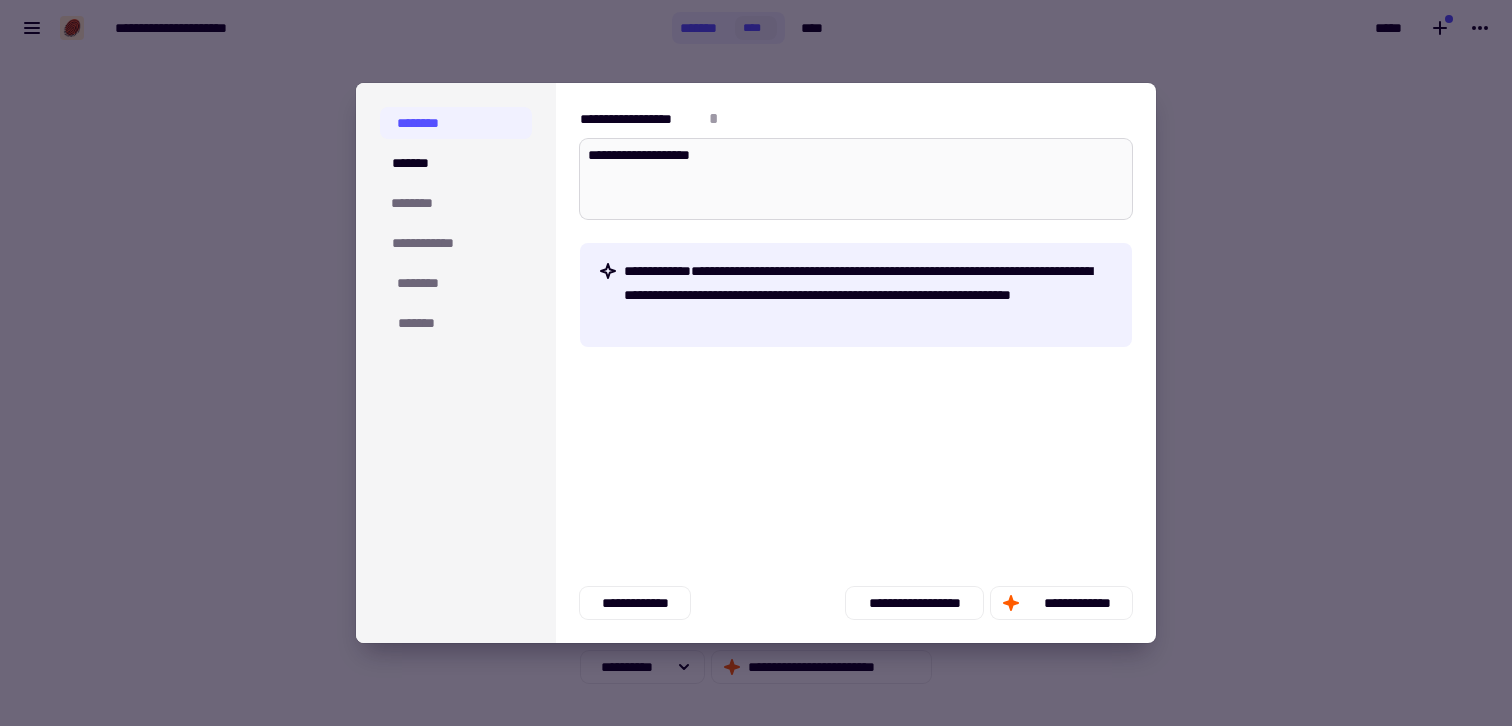 type on "*" 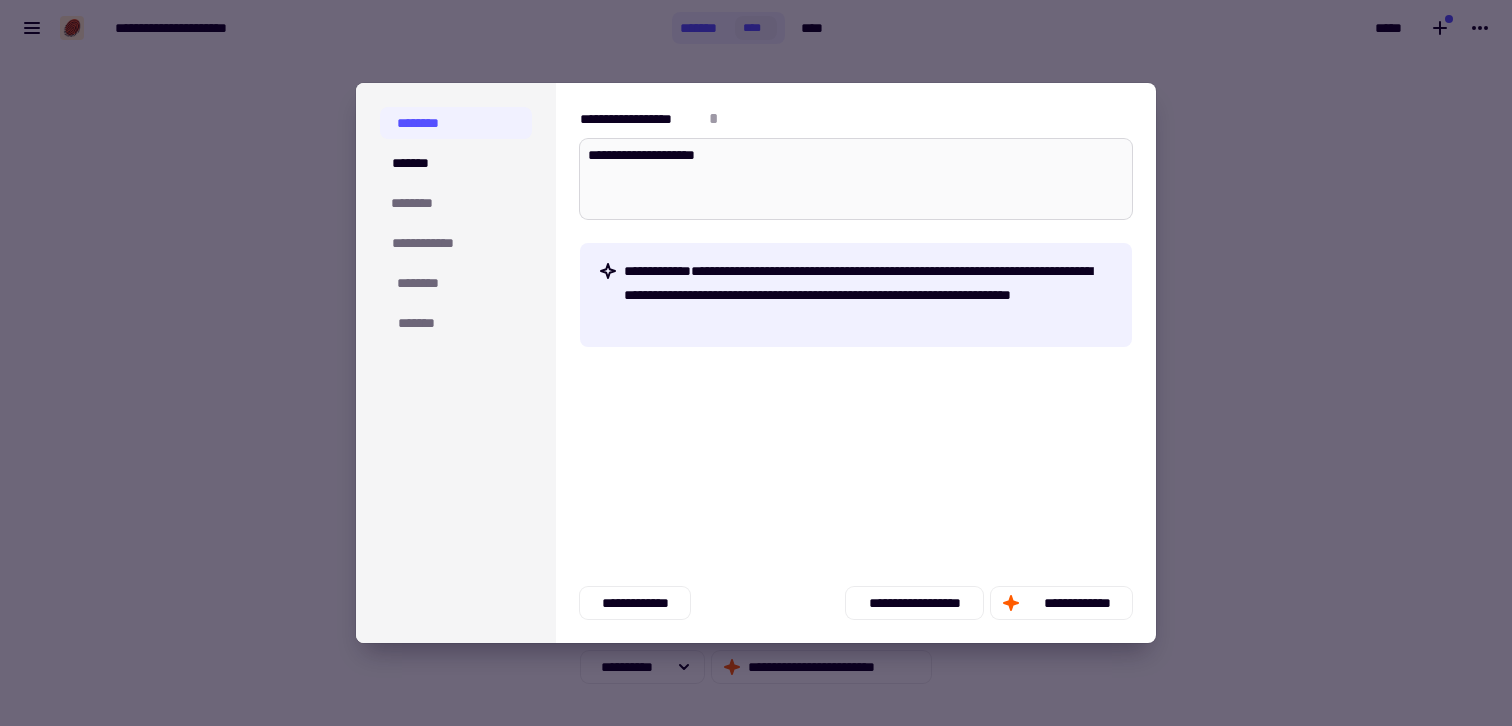 type on "*" 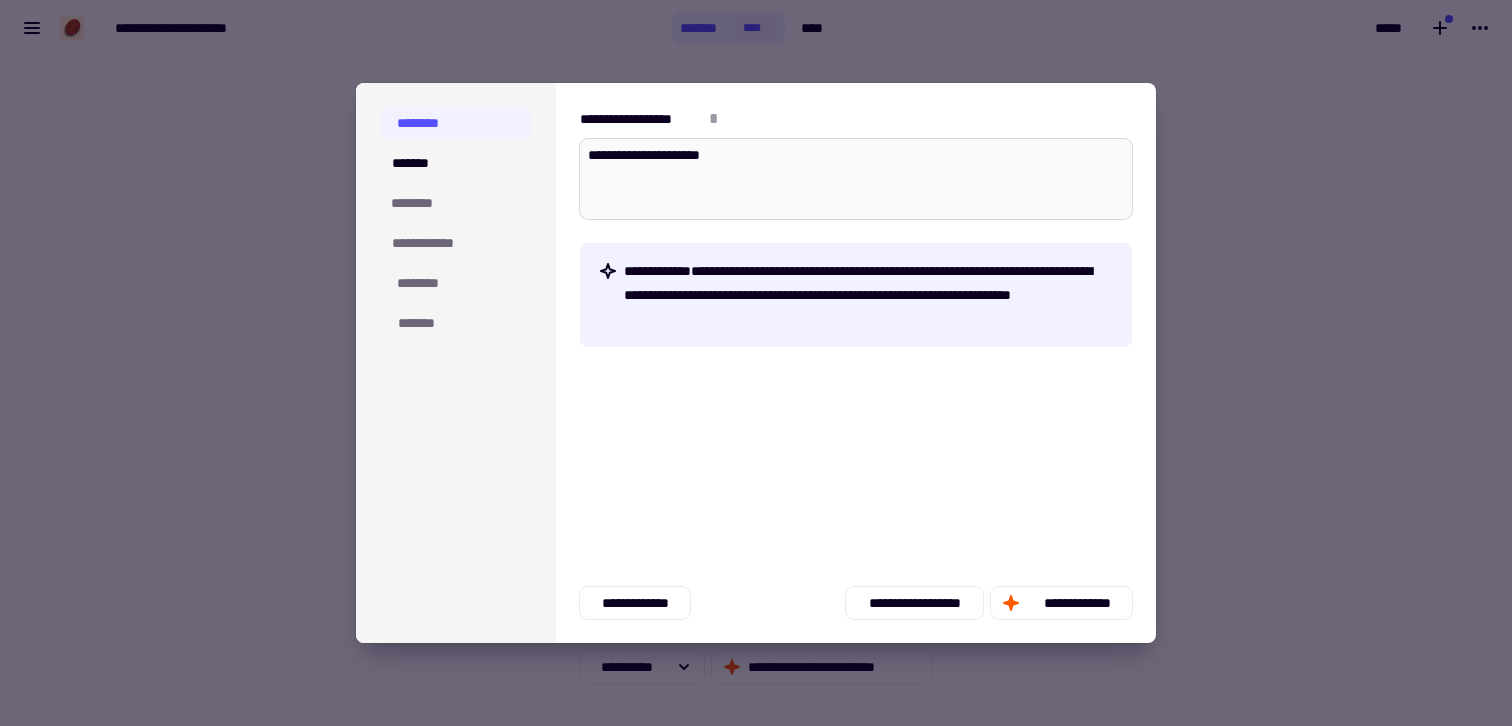 type on "*" 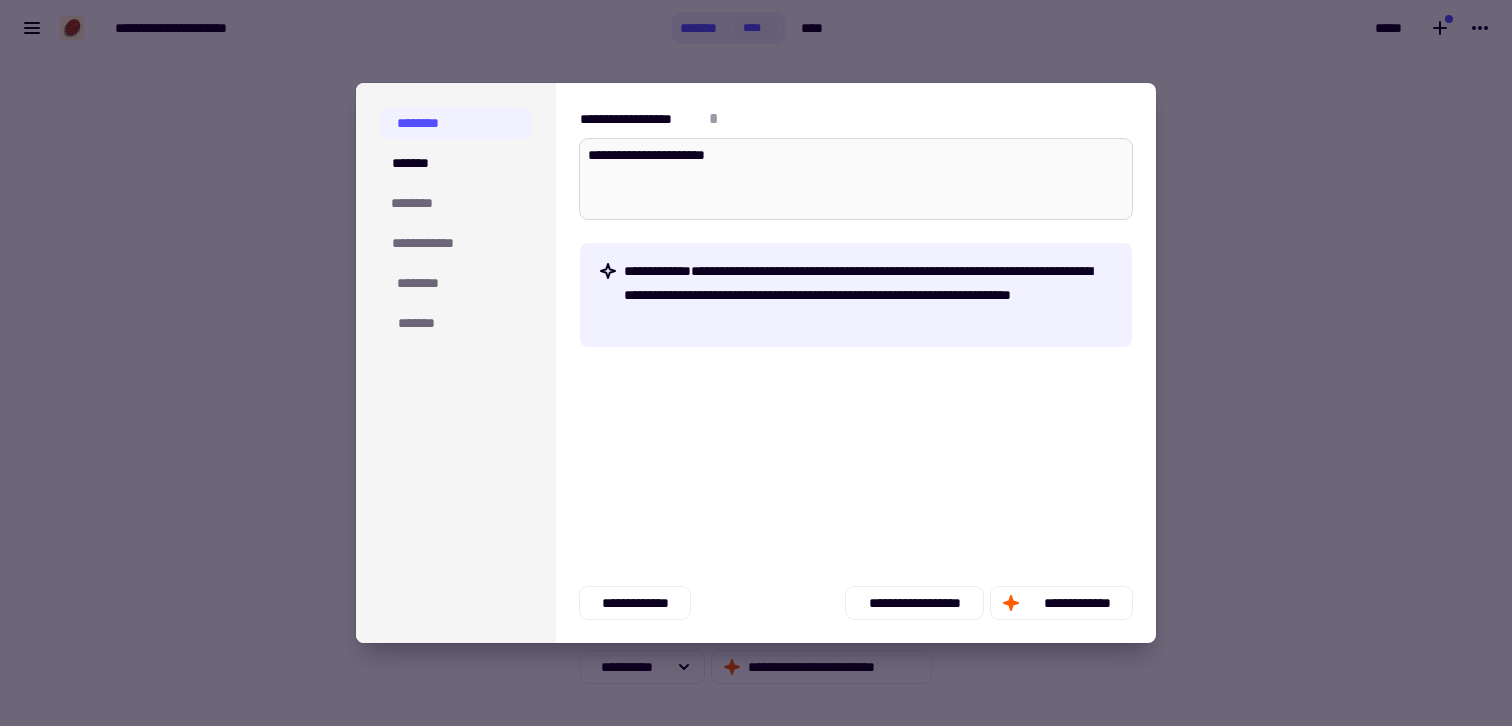 type on "*" 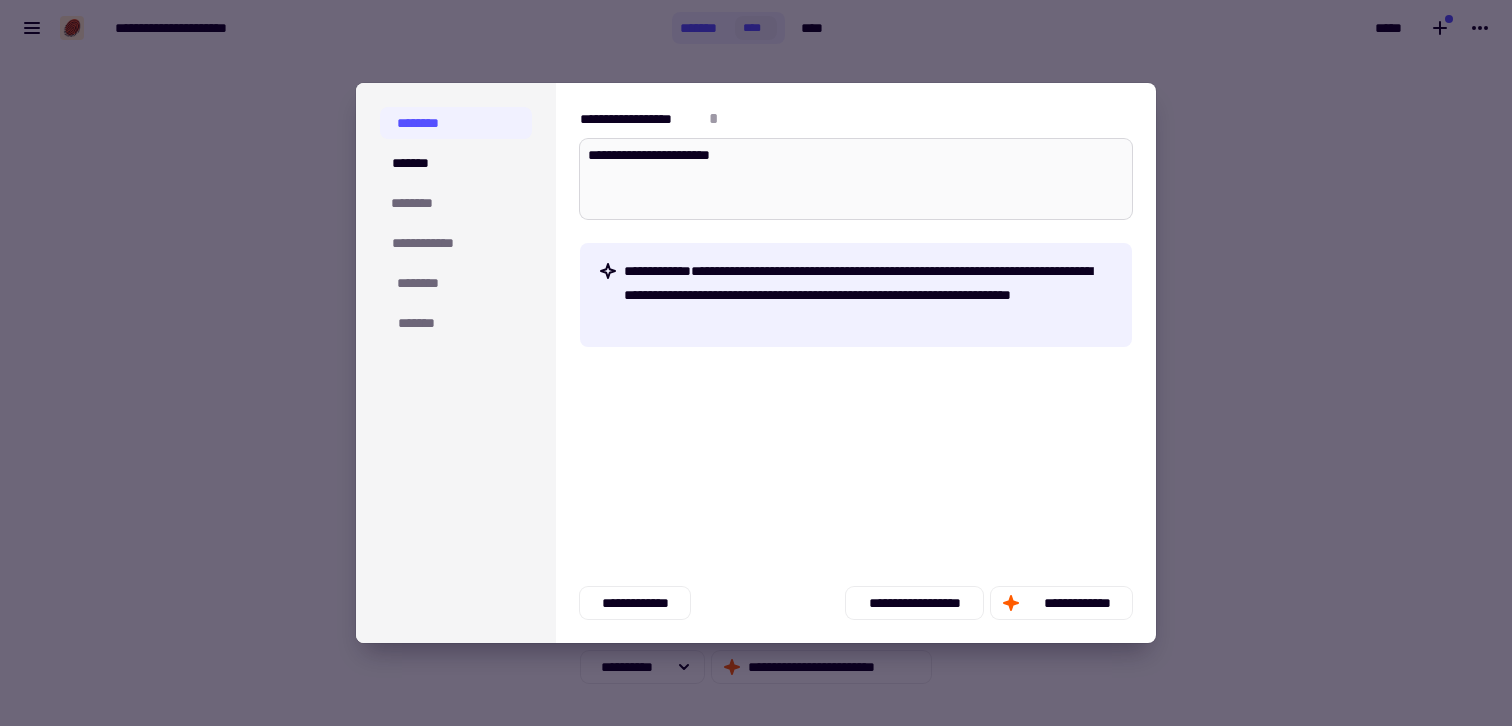 type on "*" 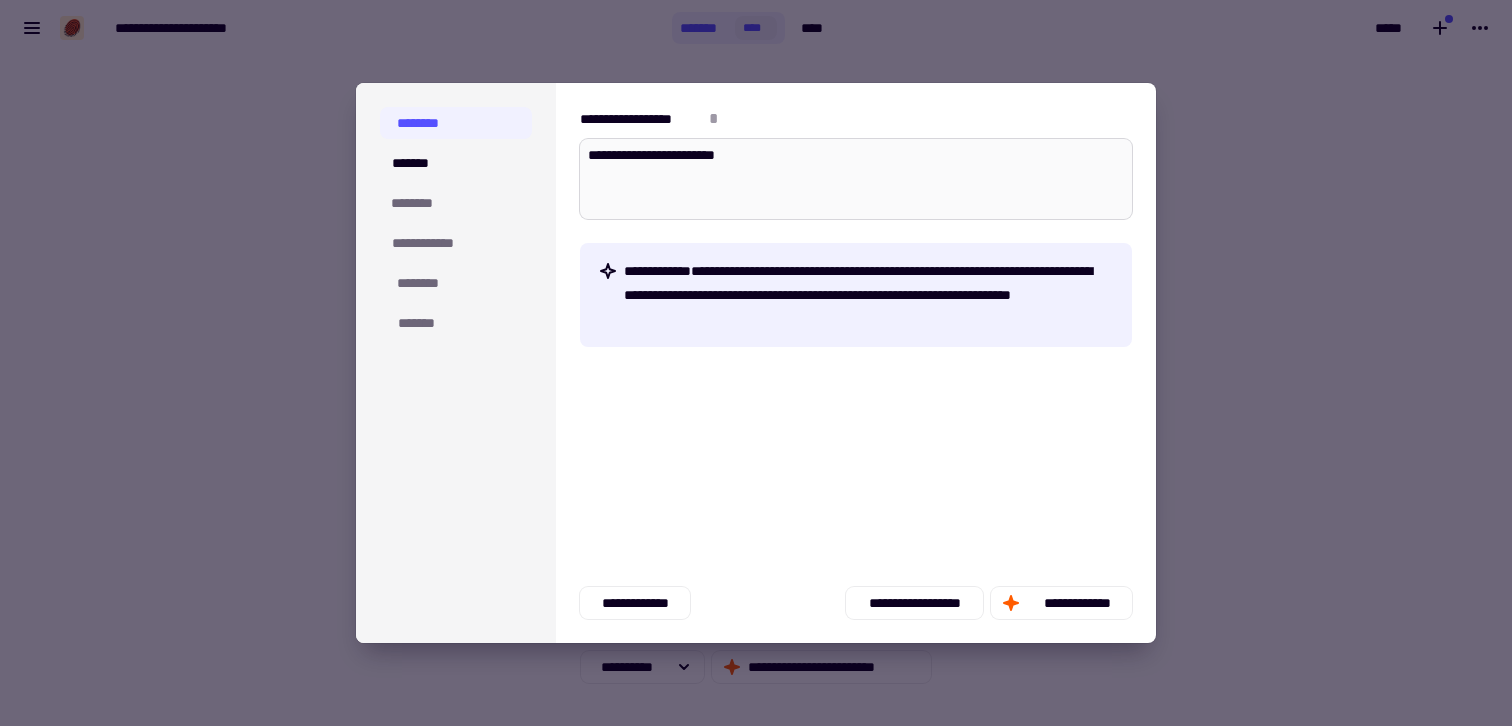 type on "*" 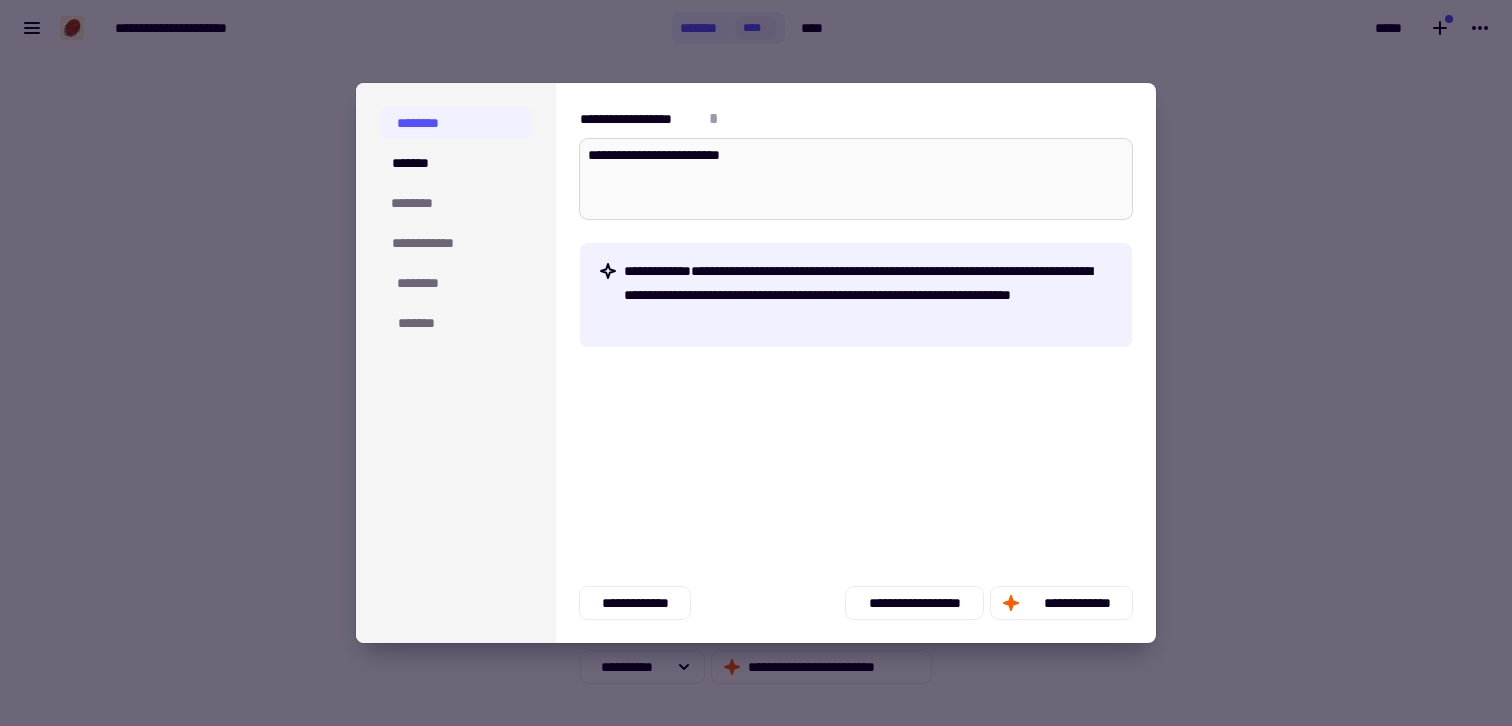 type on "*" 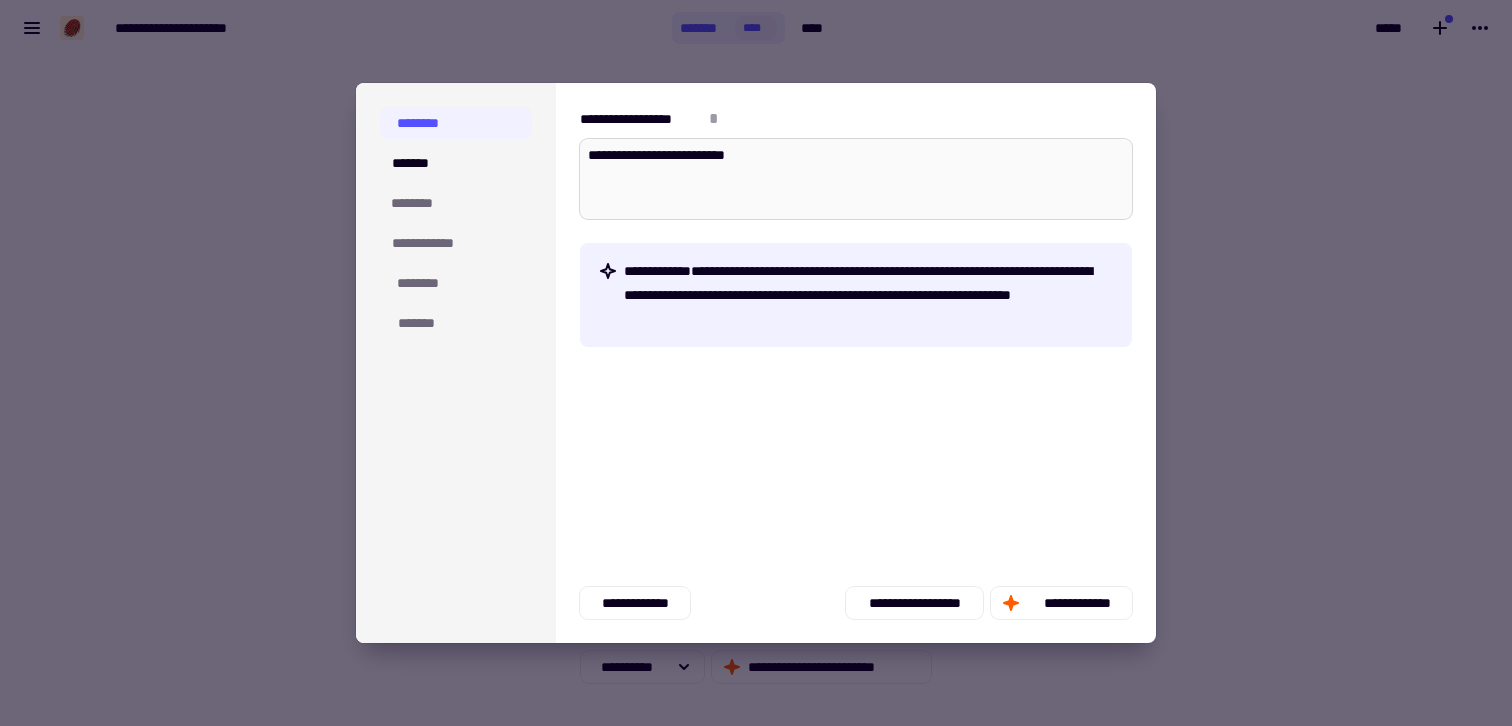type on "*" 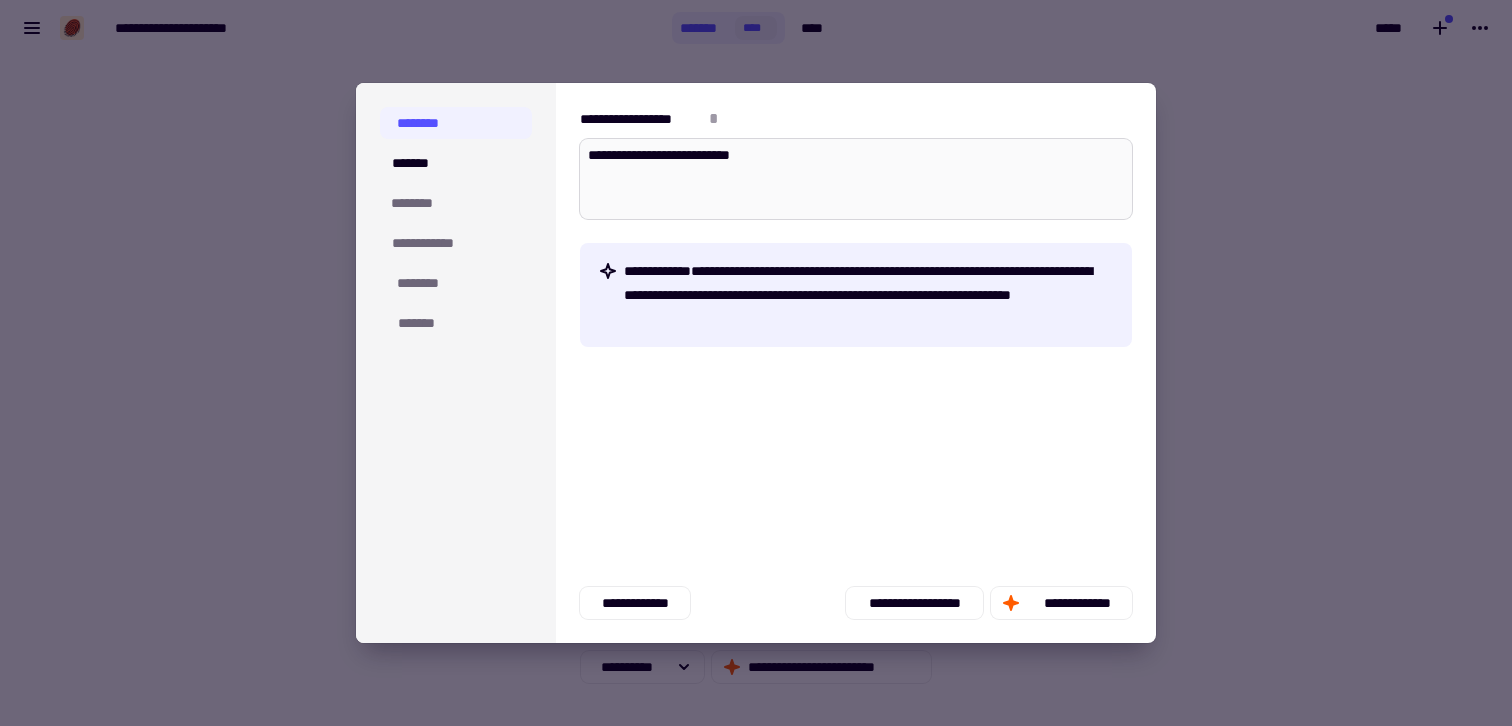 type on "*" 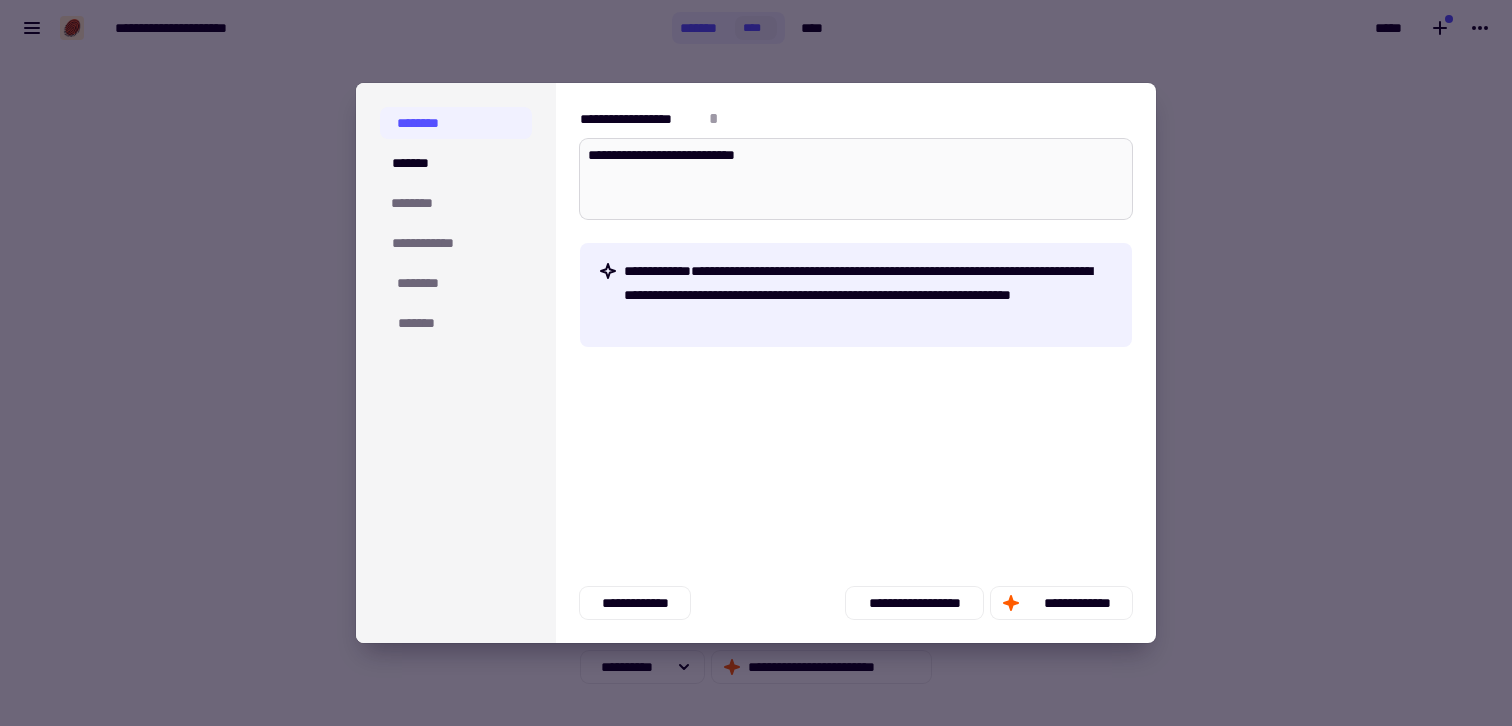 type on "*" 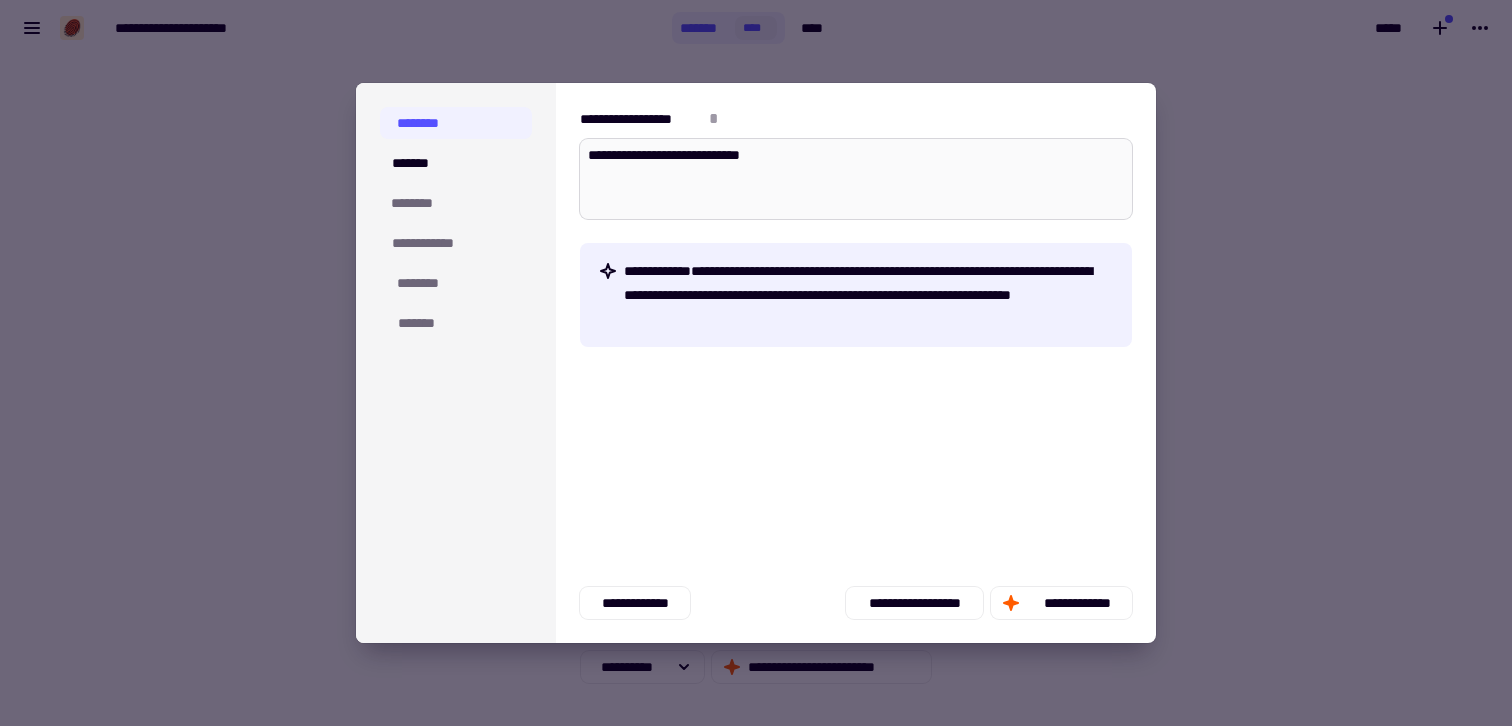 type on "*" 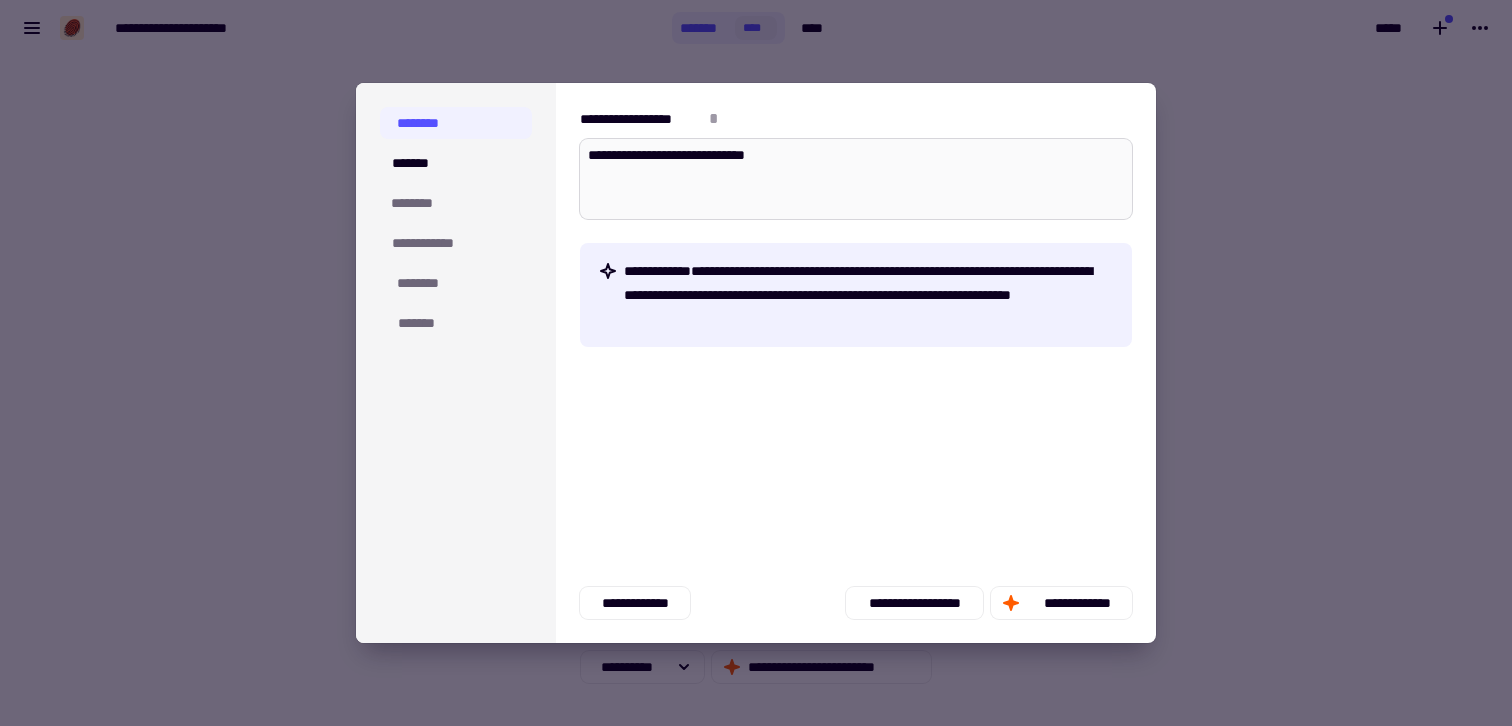 type on "*" 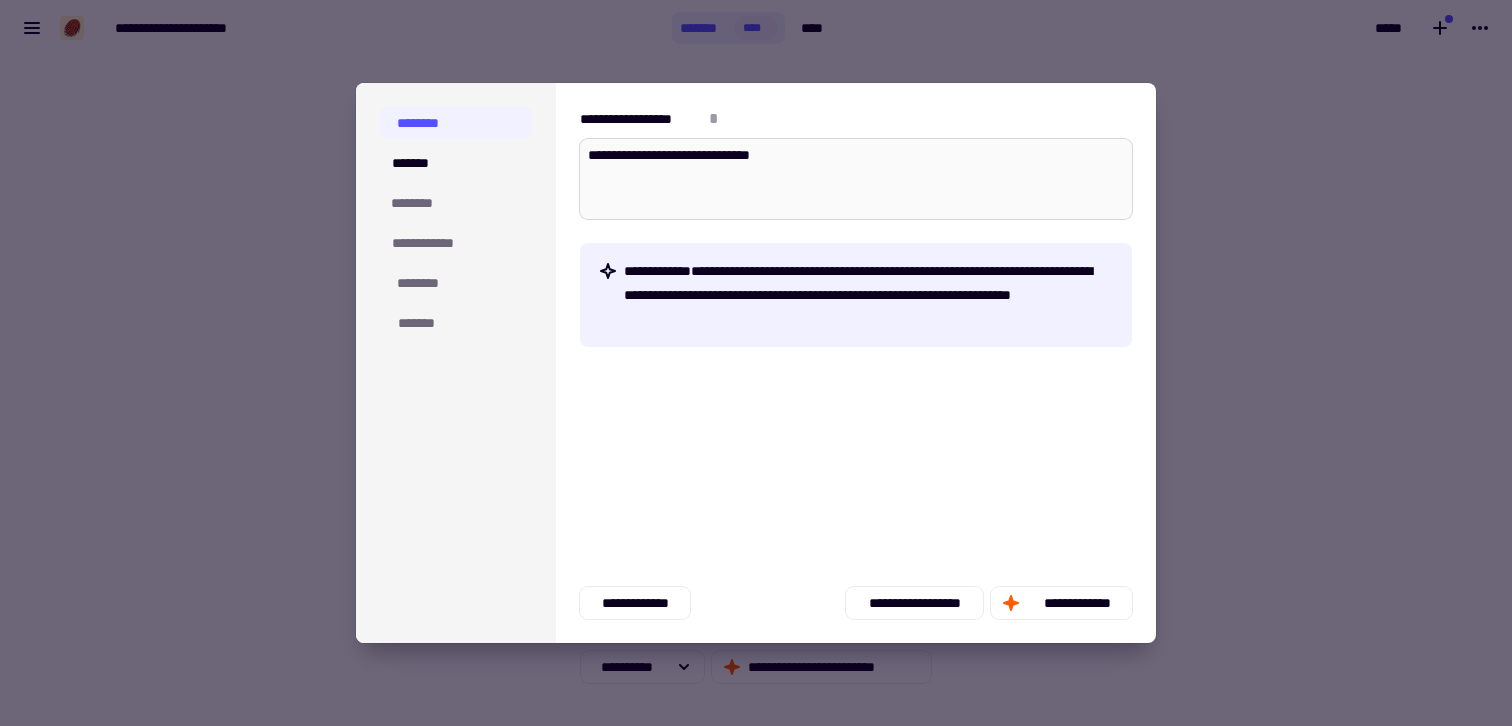 type on "*" 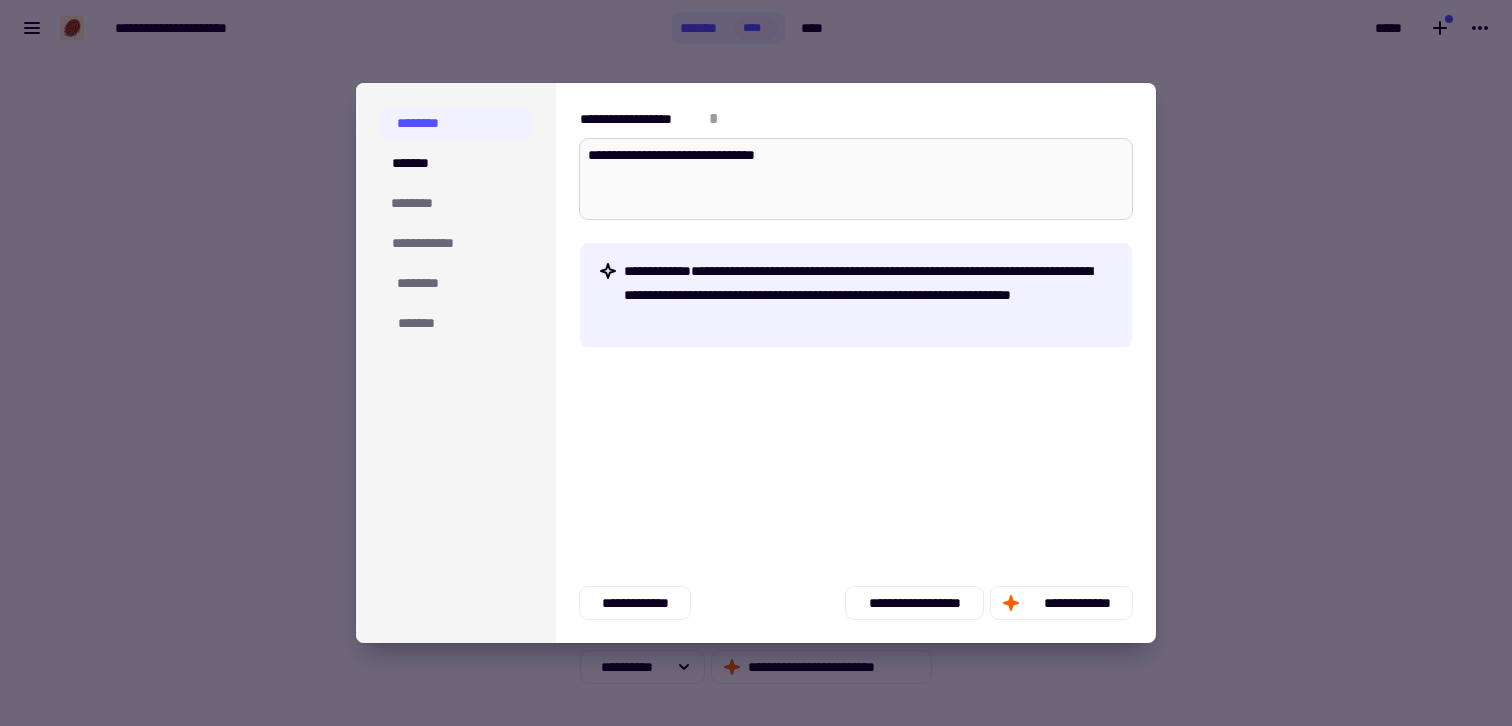 type on "*" 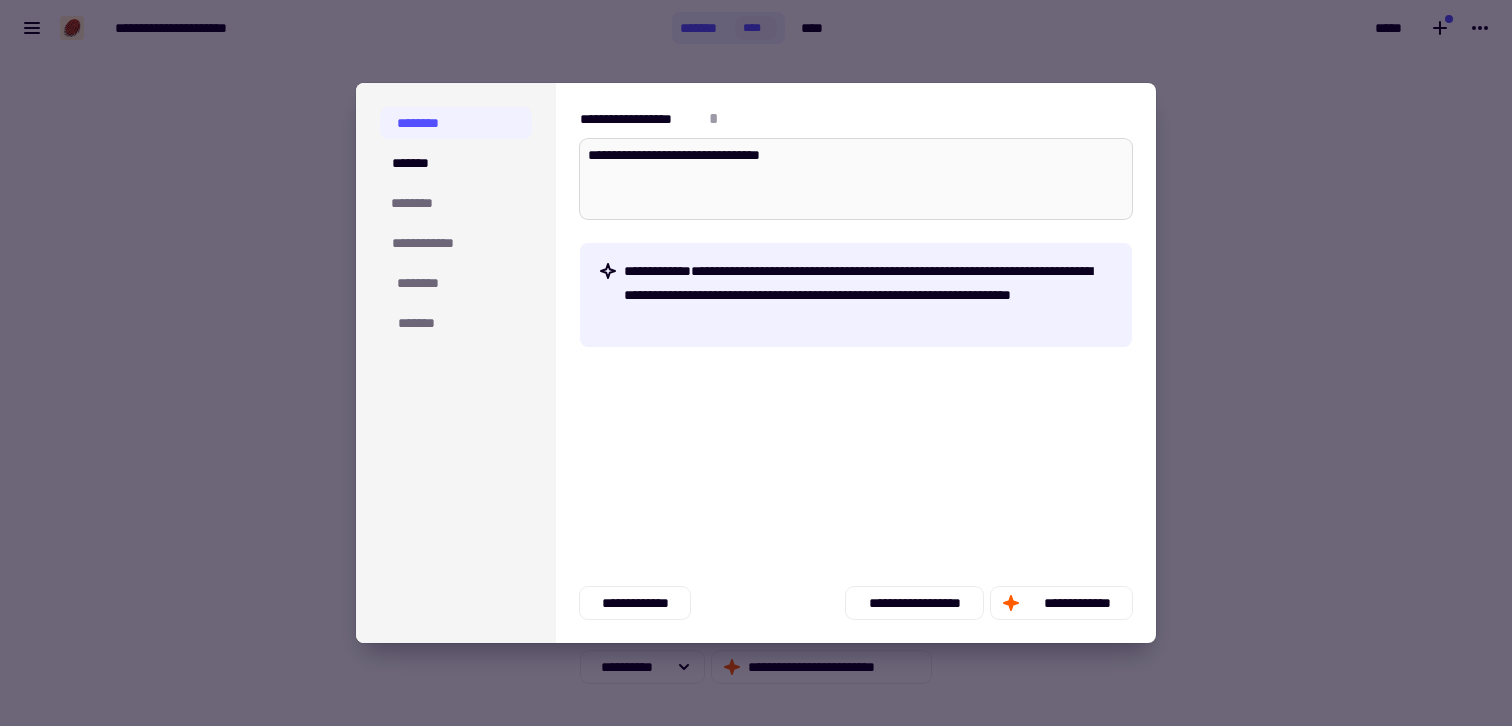 type on "*" 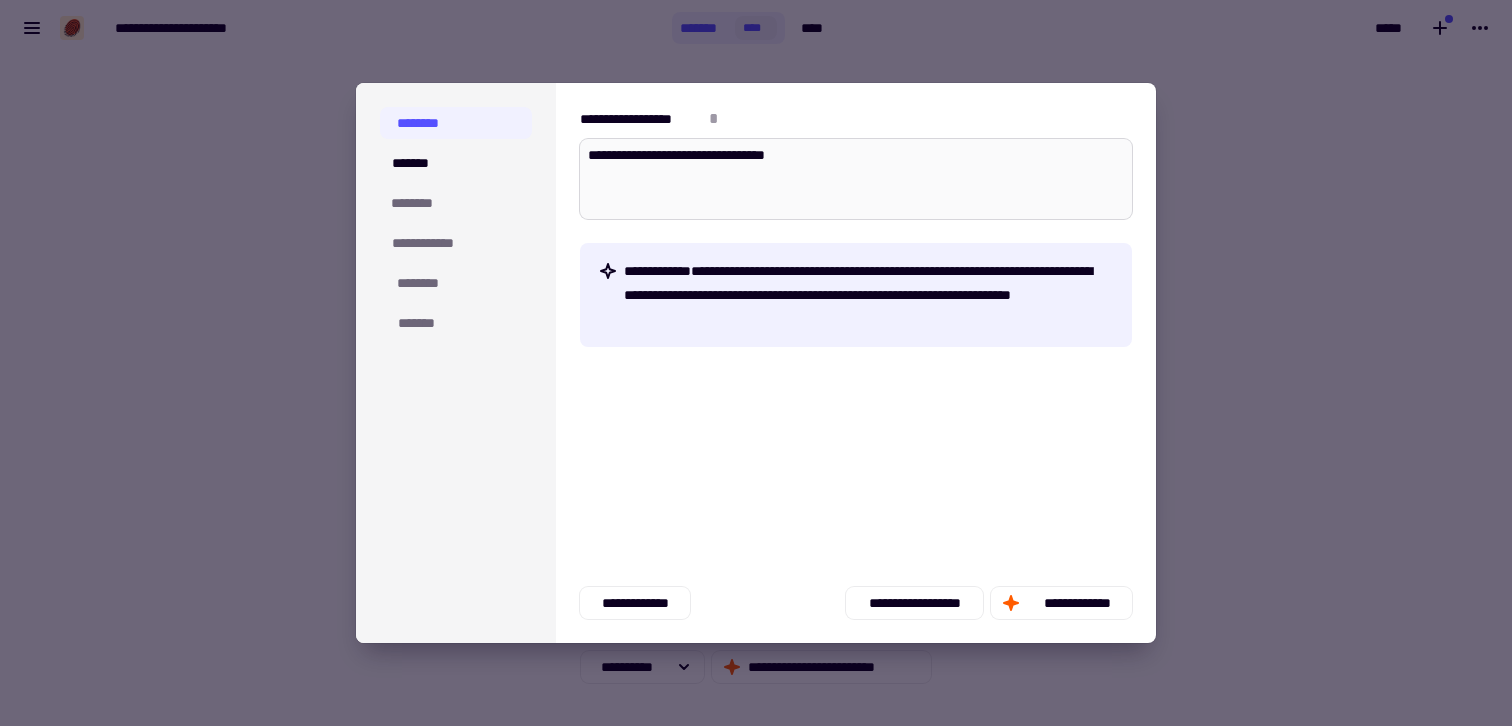 type on "*" 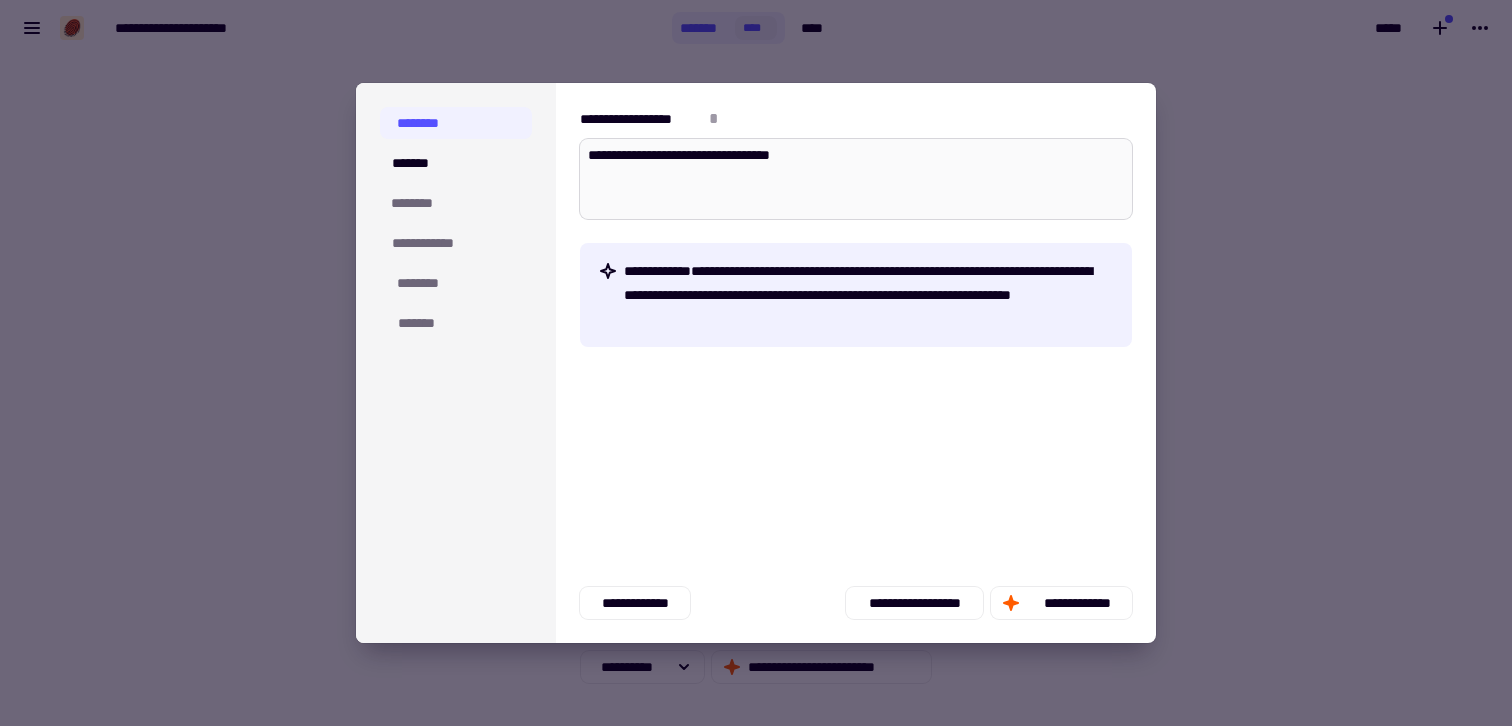 type on "*" 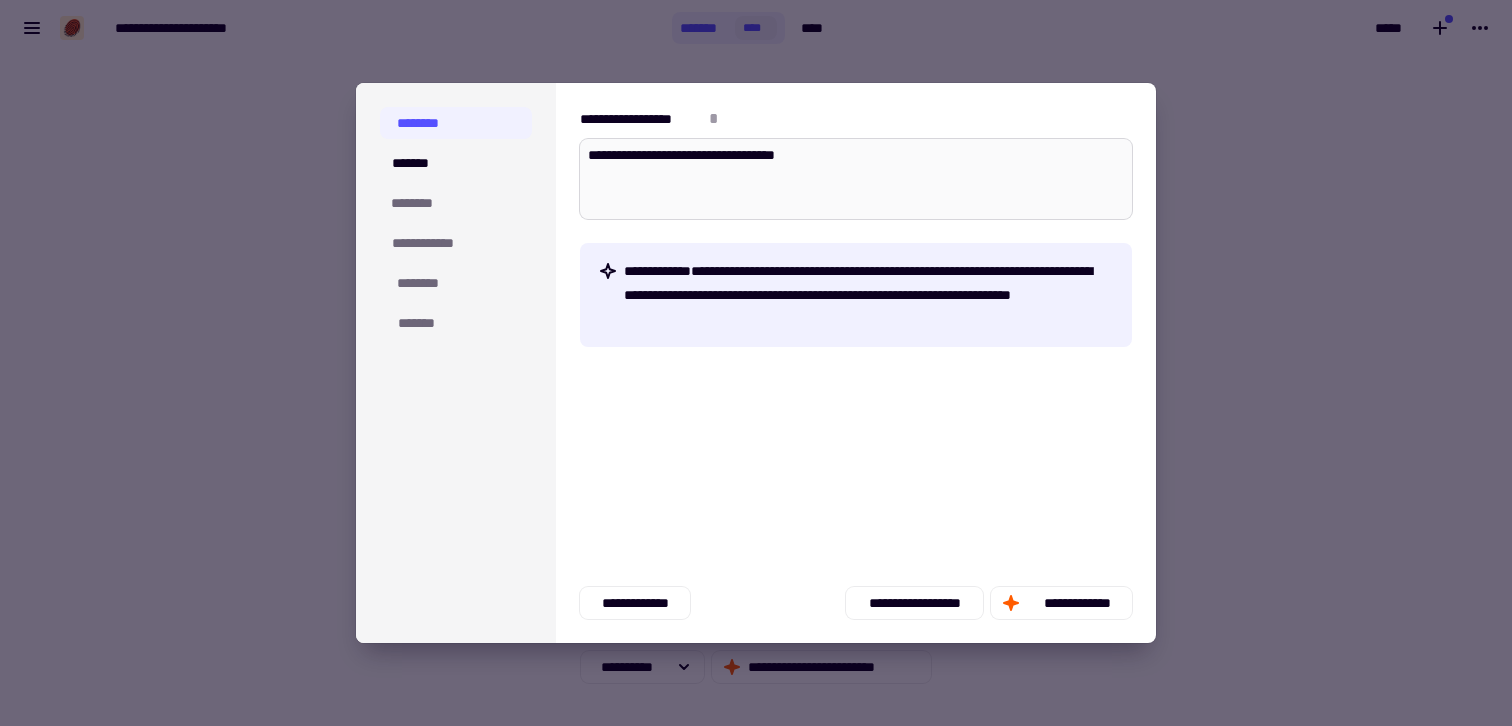 type on "*" 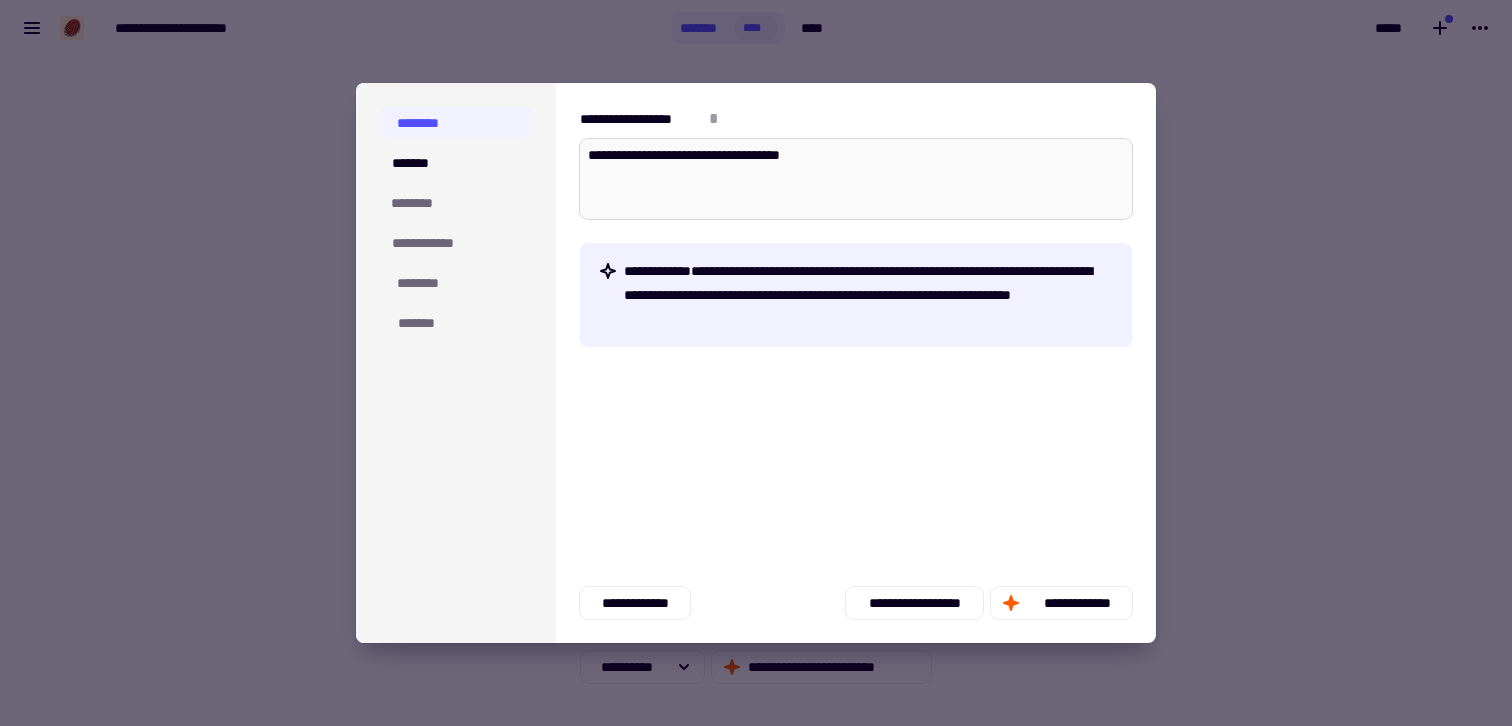 type on "*" 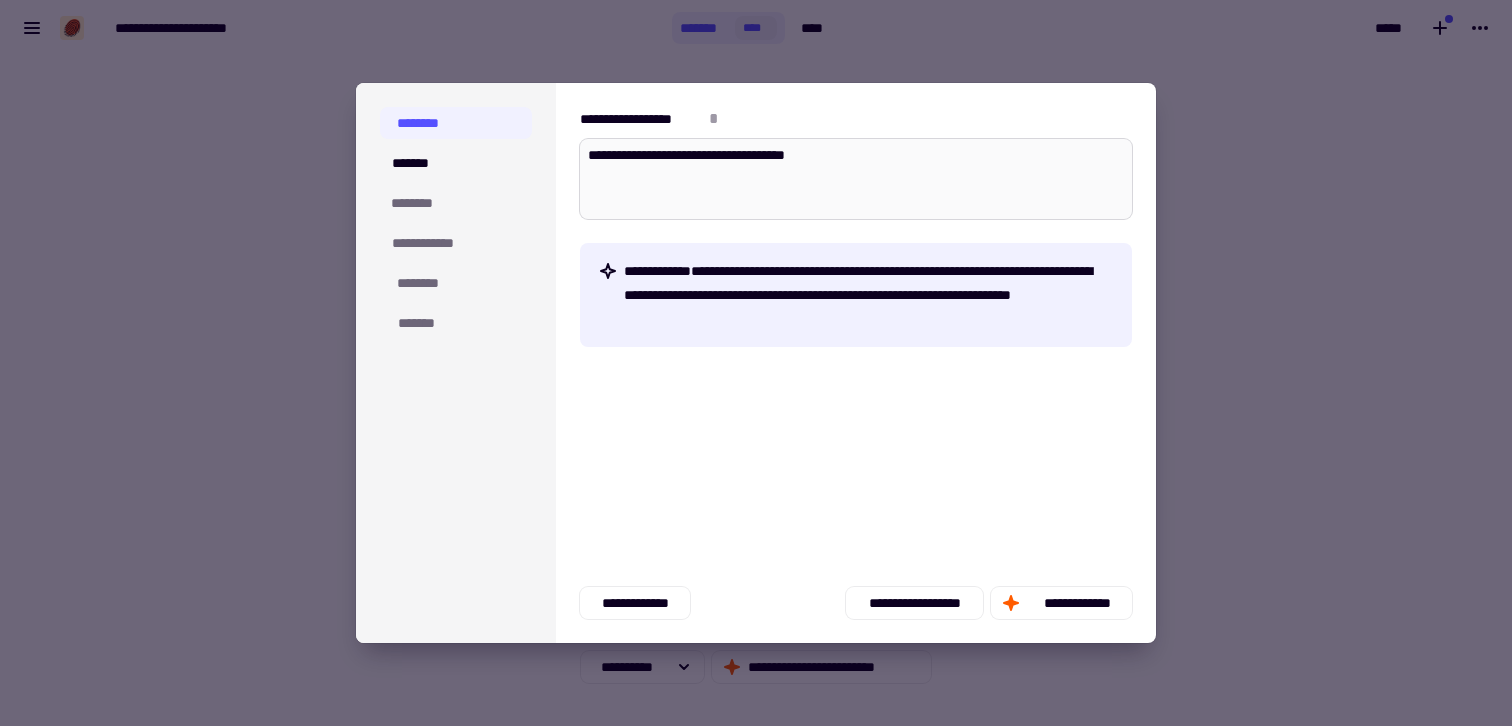 type on "*" 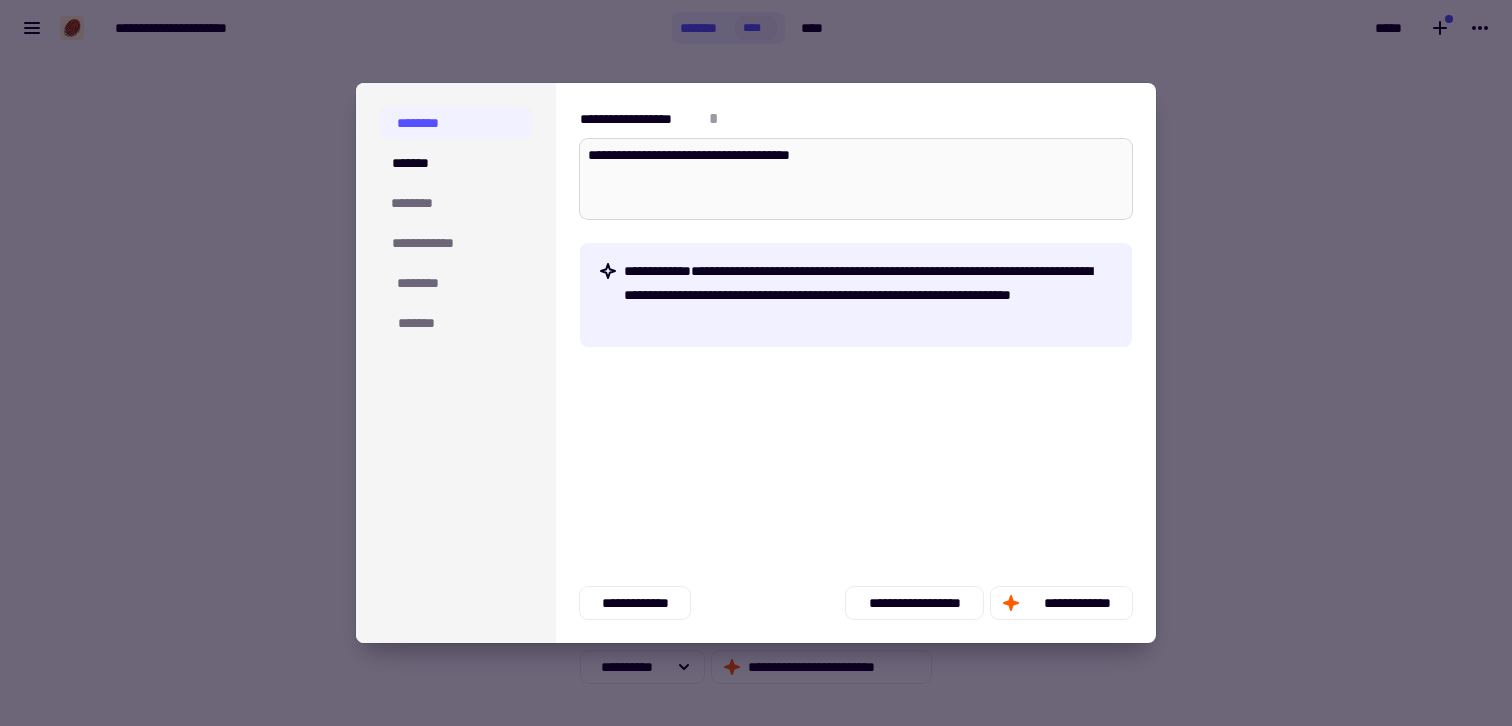 type on "*" 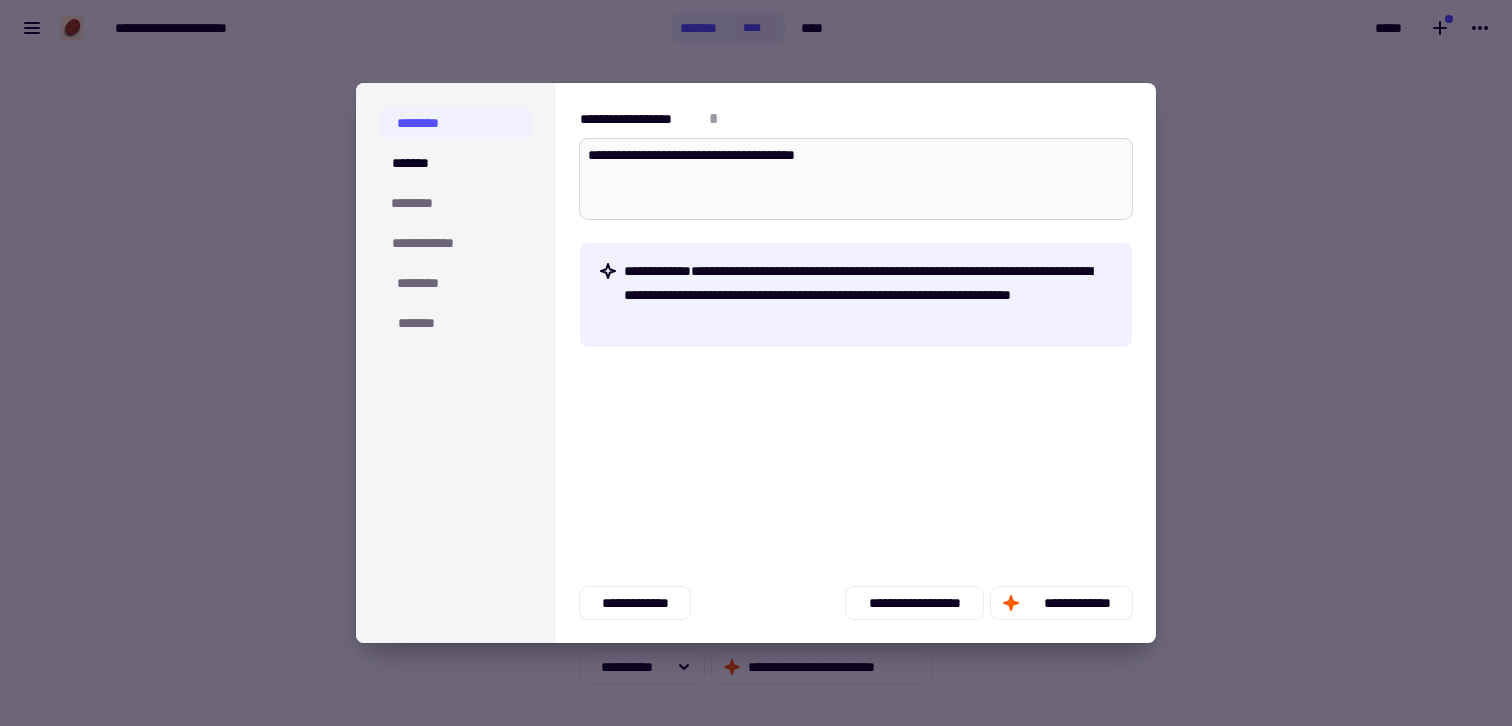 type on "*" 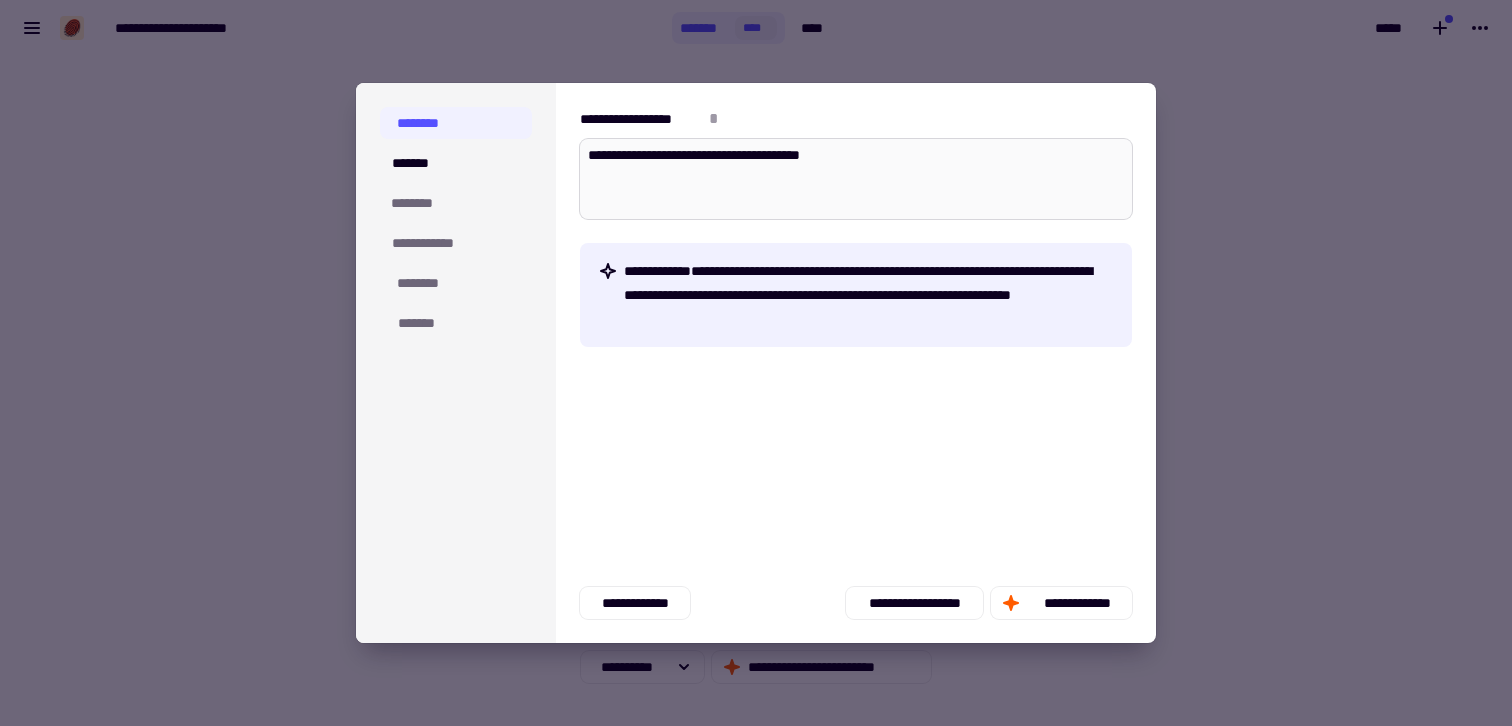 type on "*" 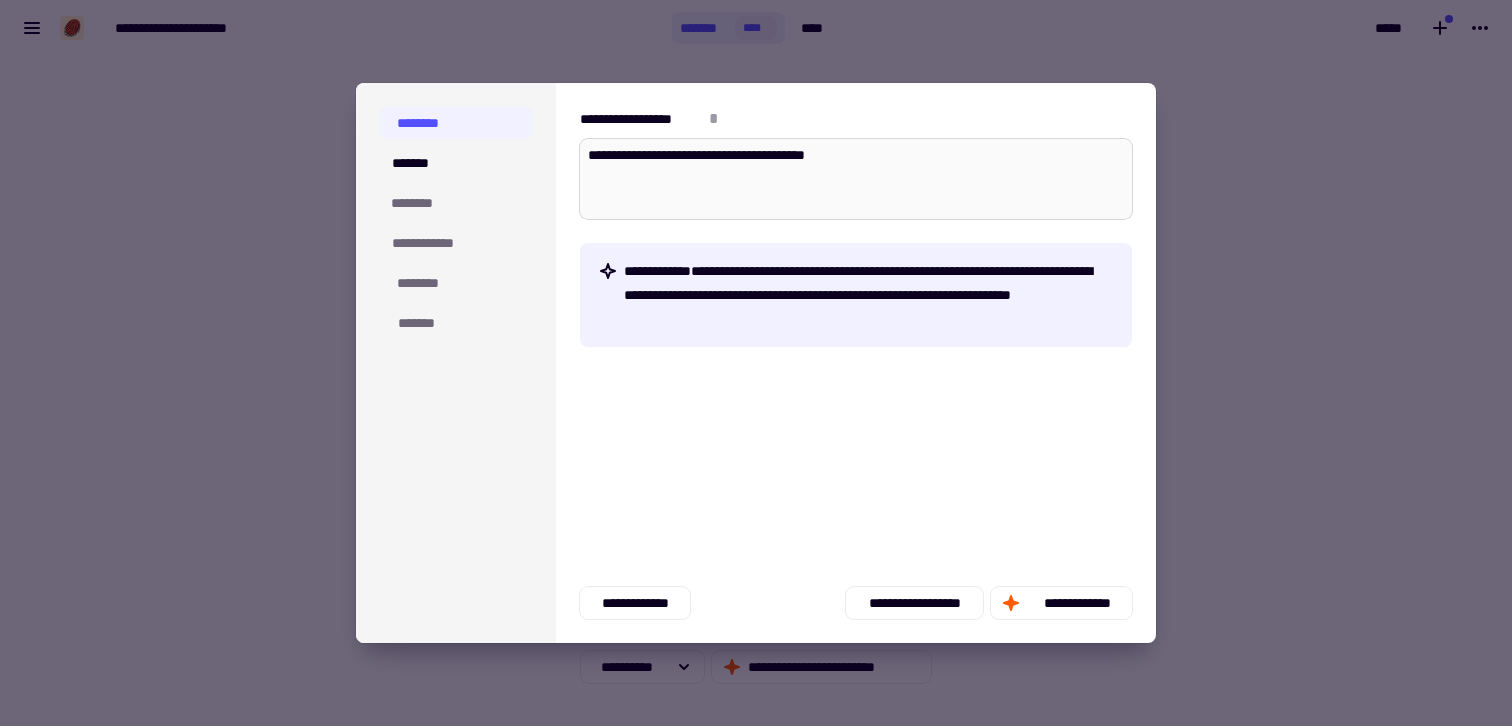 type on "*" 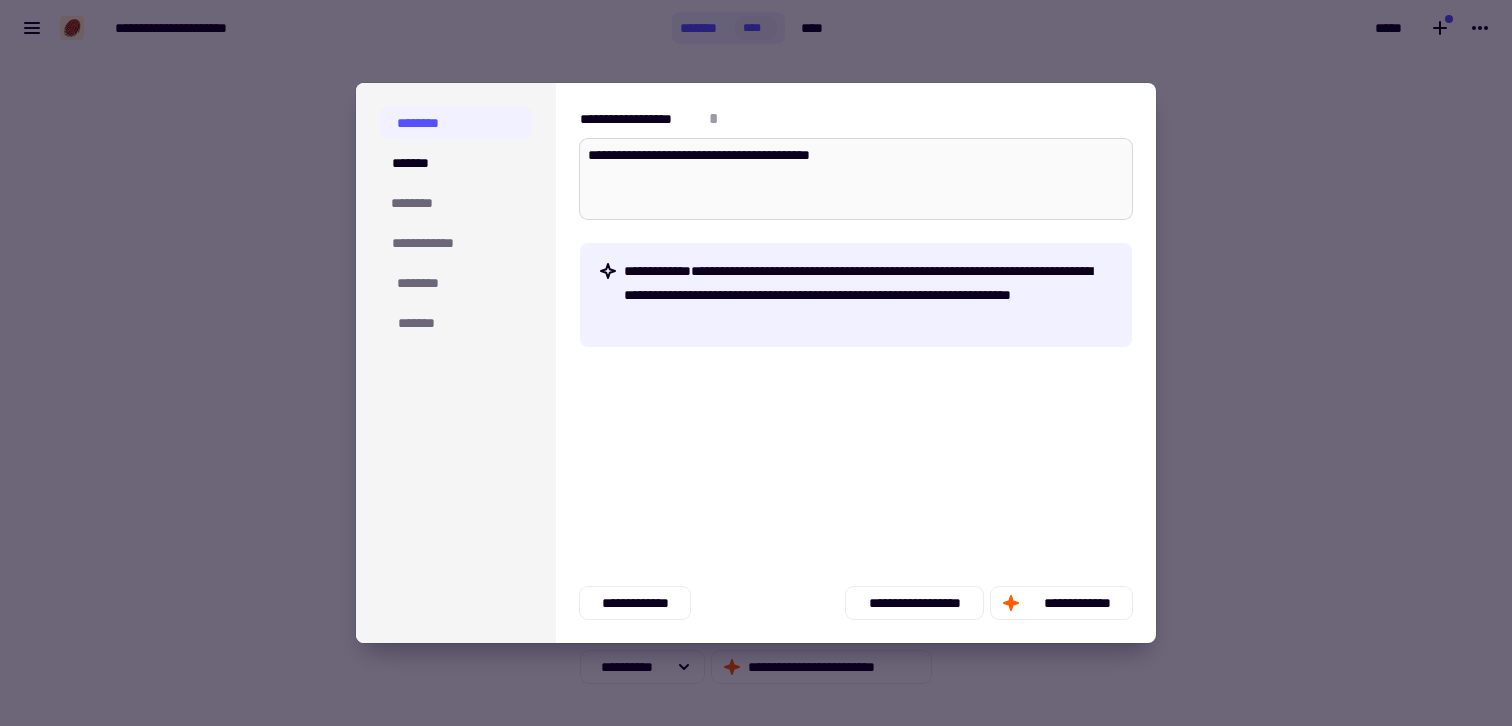 type on "*" 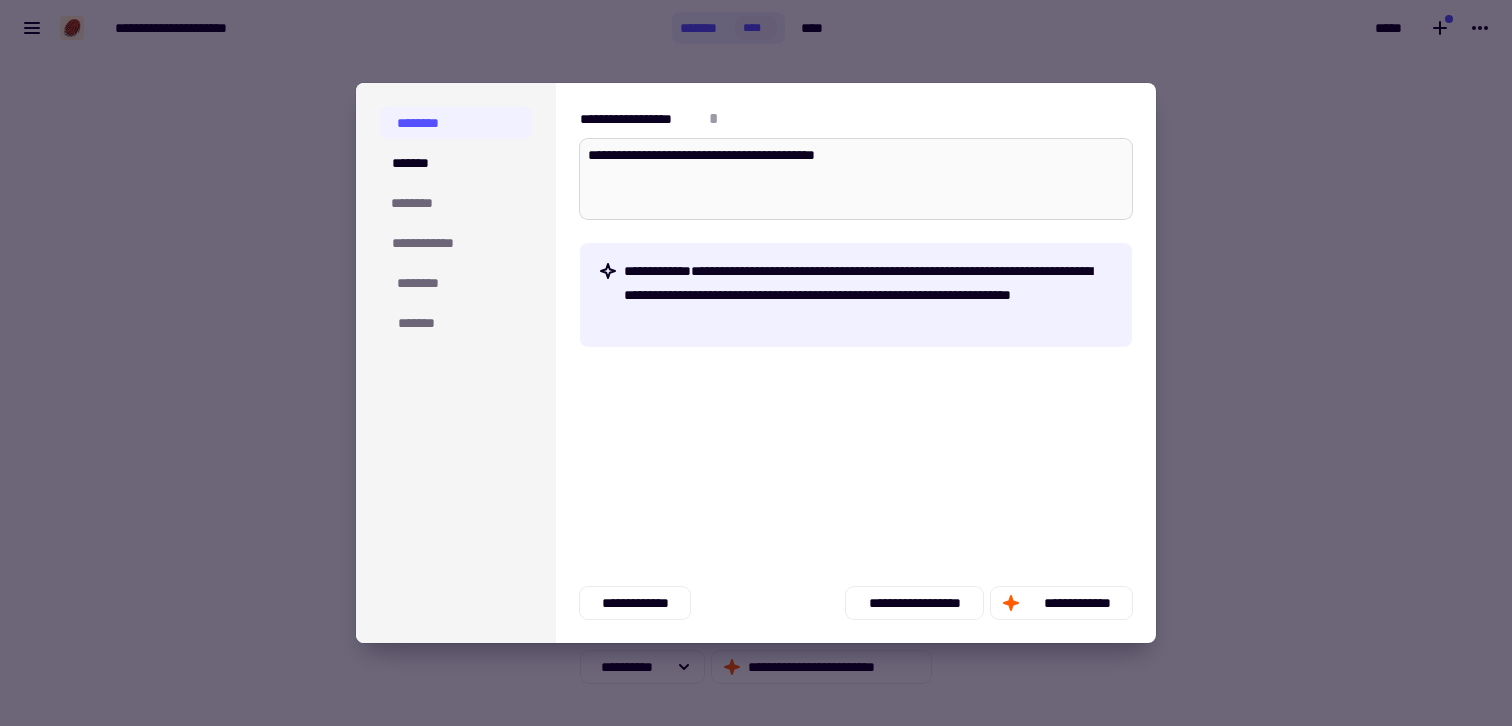type on "*" 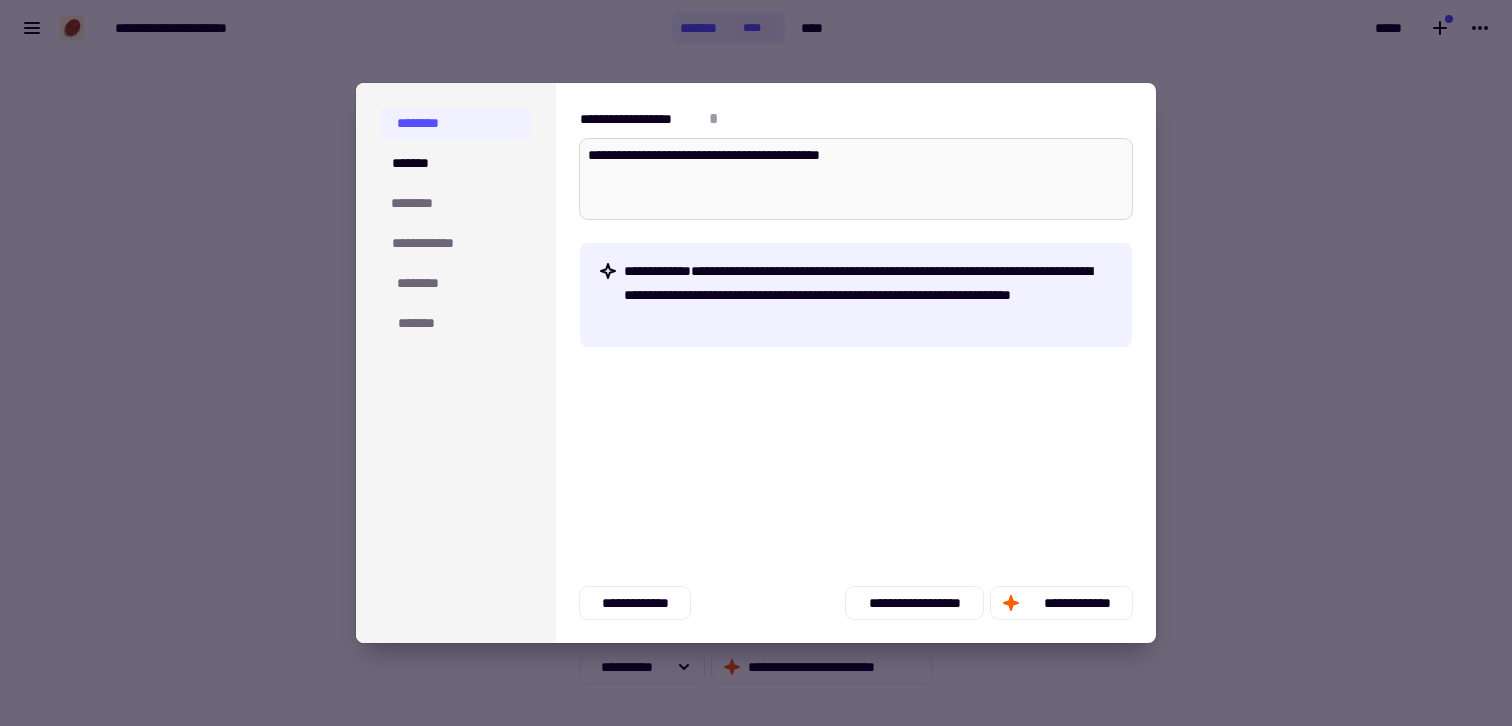 type on "*" 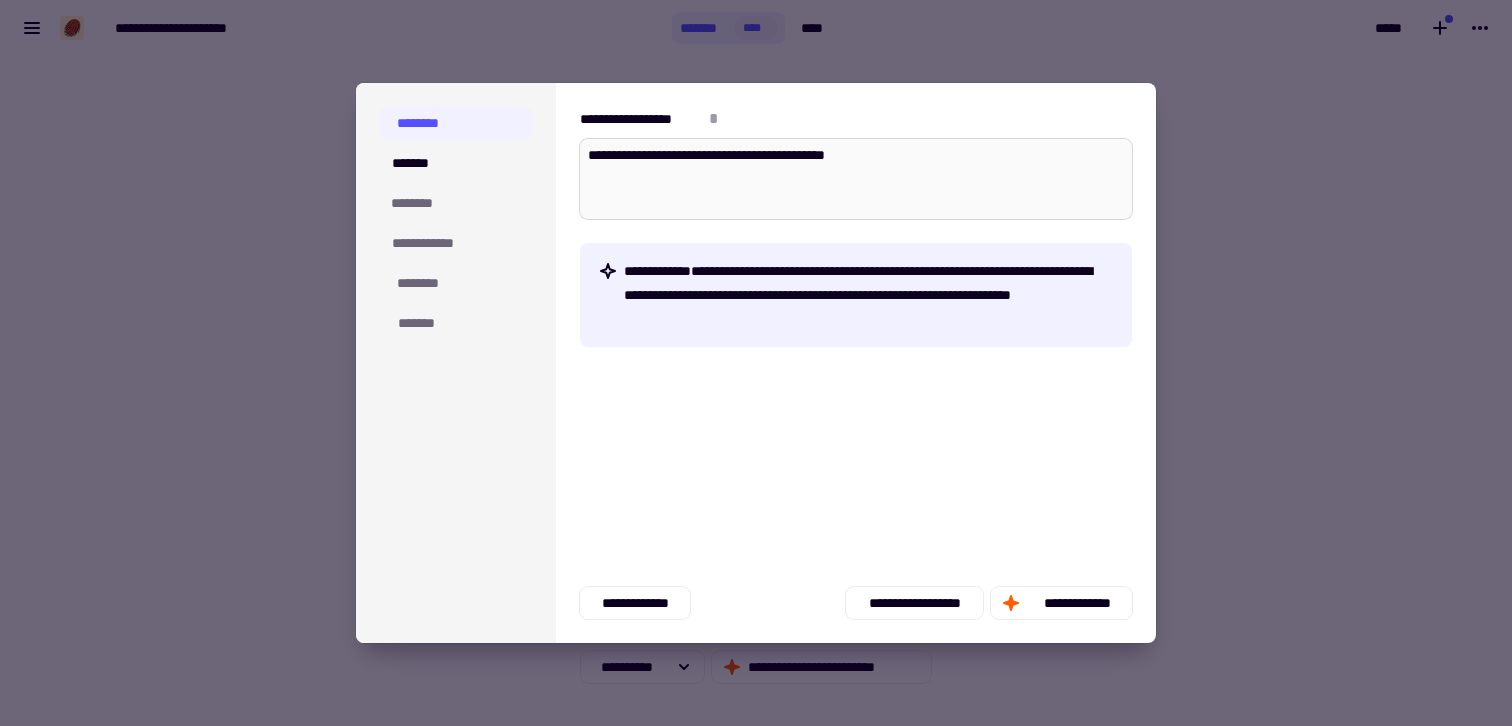 type on "*" 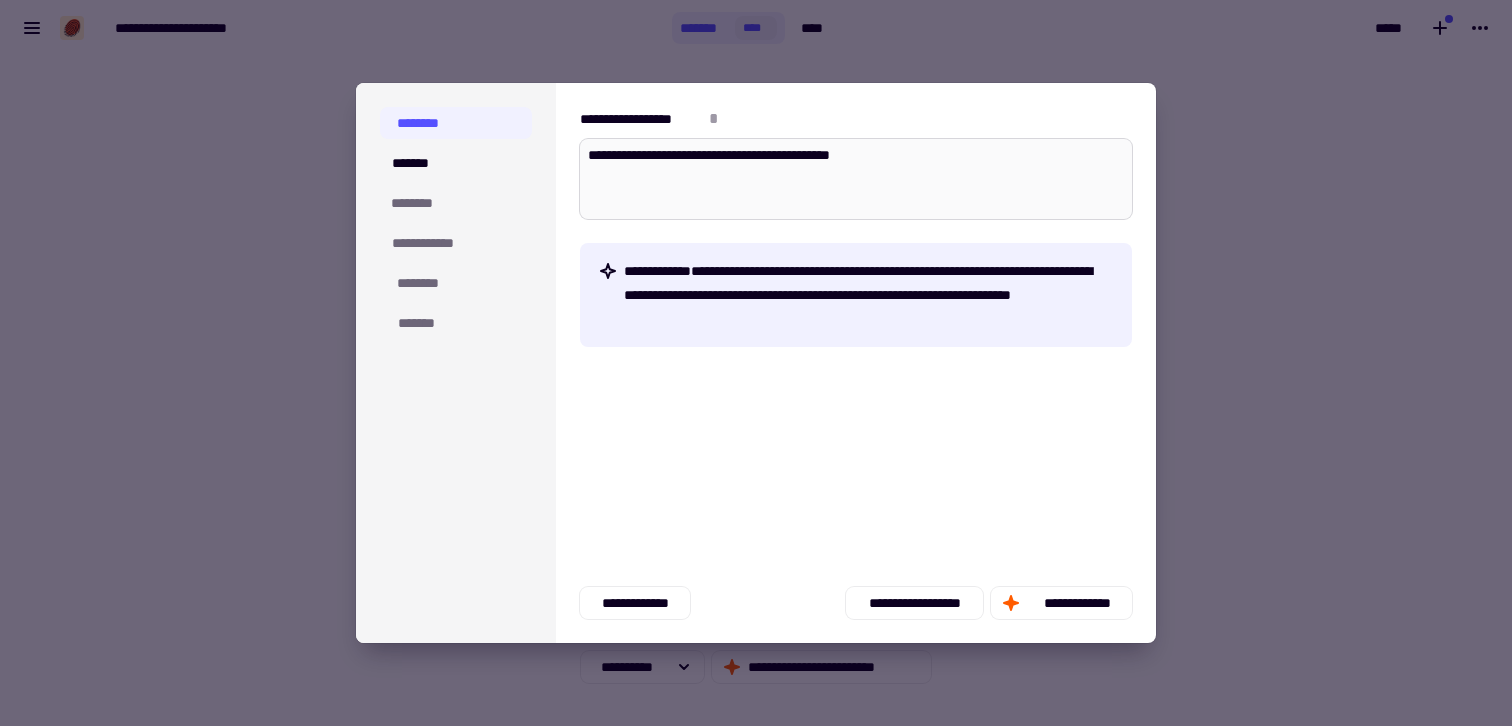 type on "*" 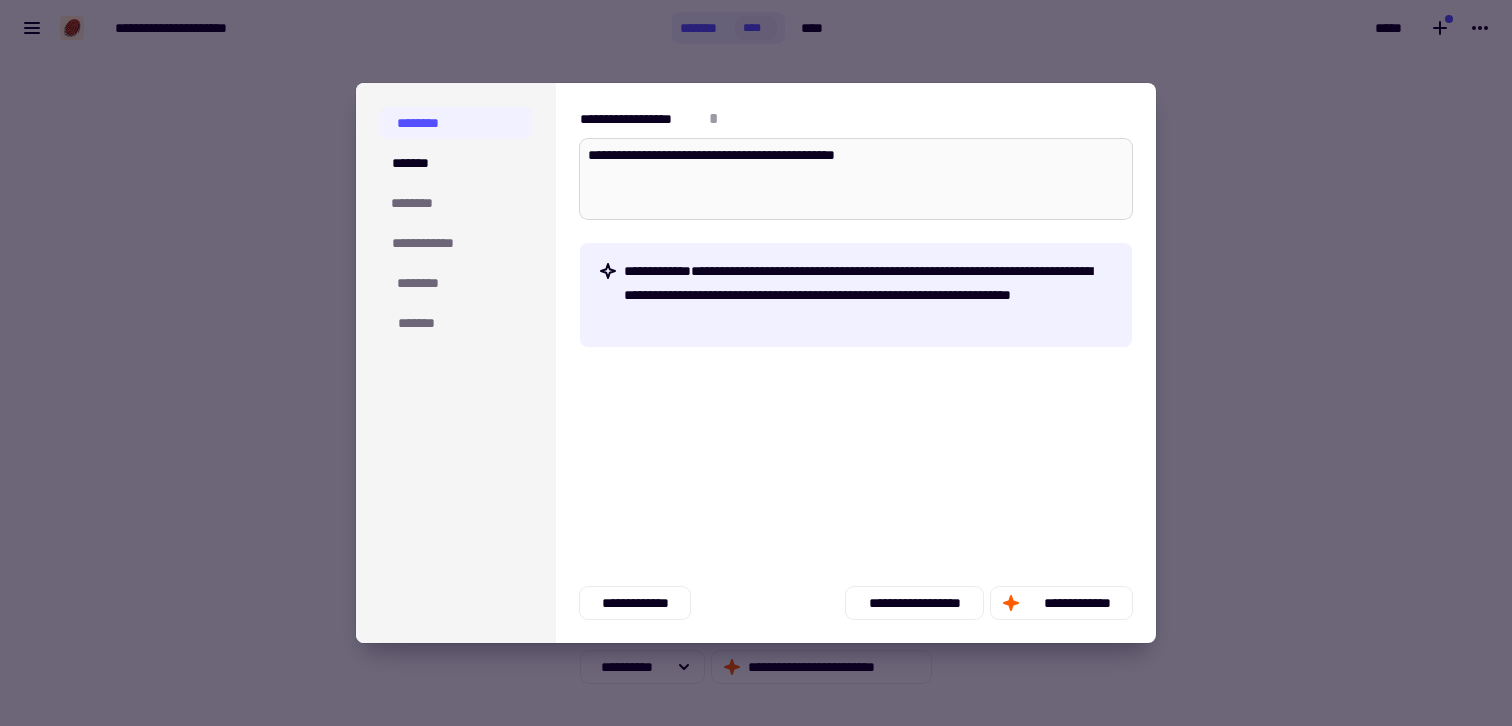 type on "*" 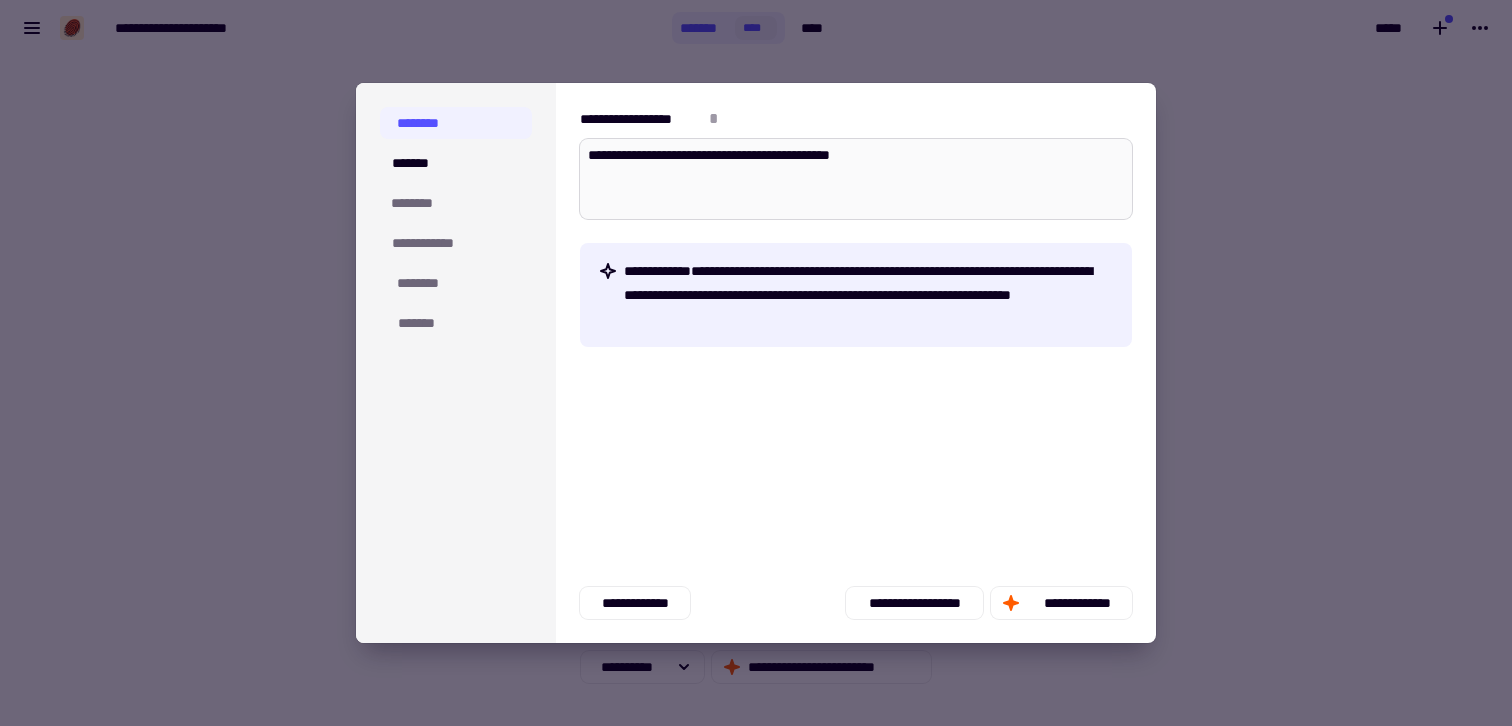 type on "*" 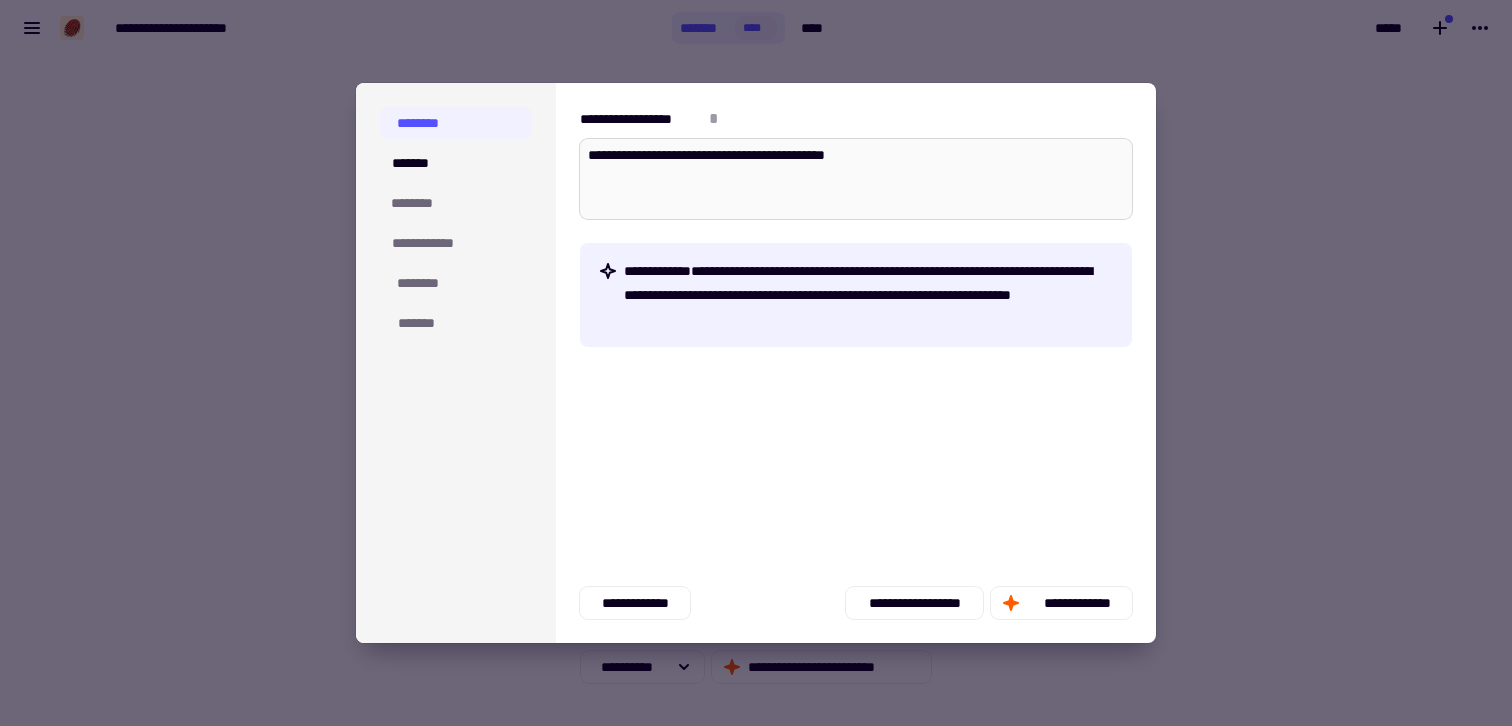 type on "*" 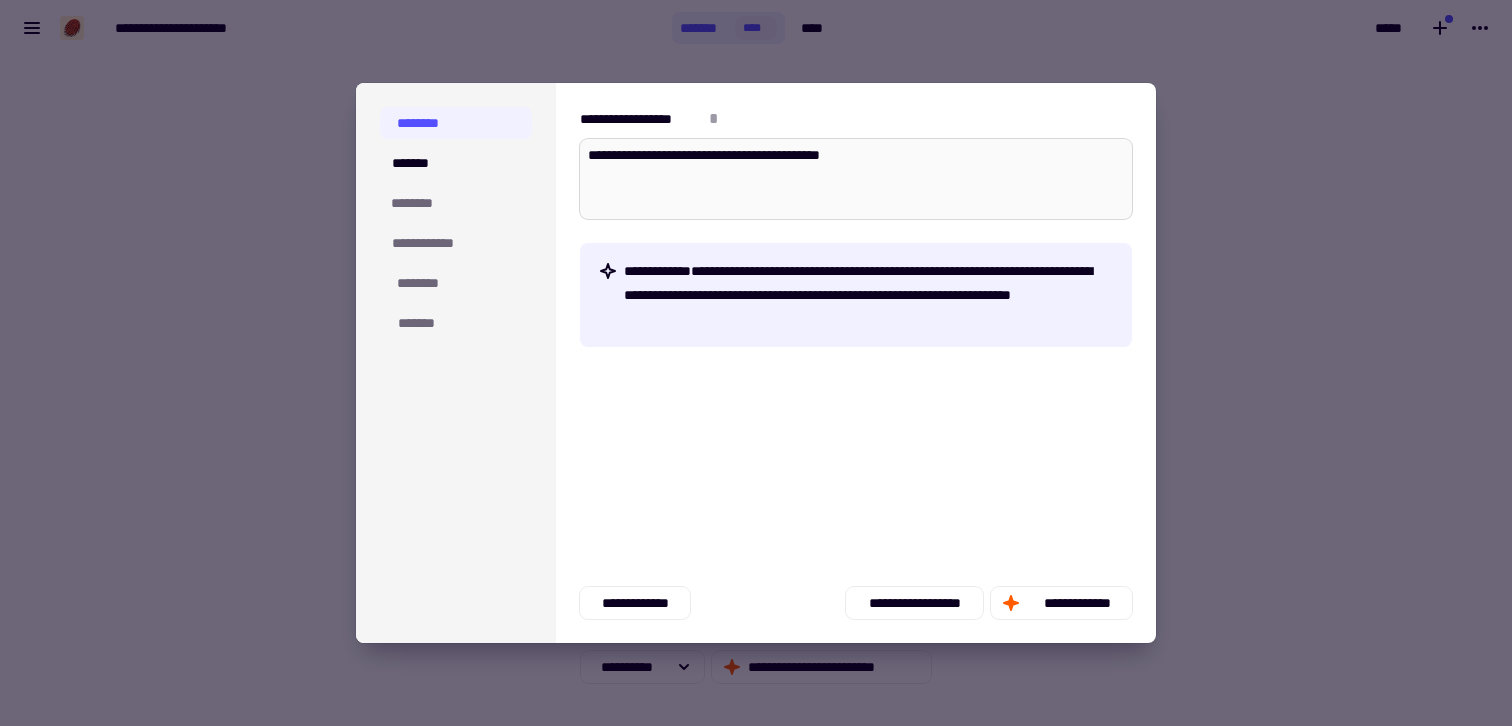 type on "*" 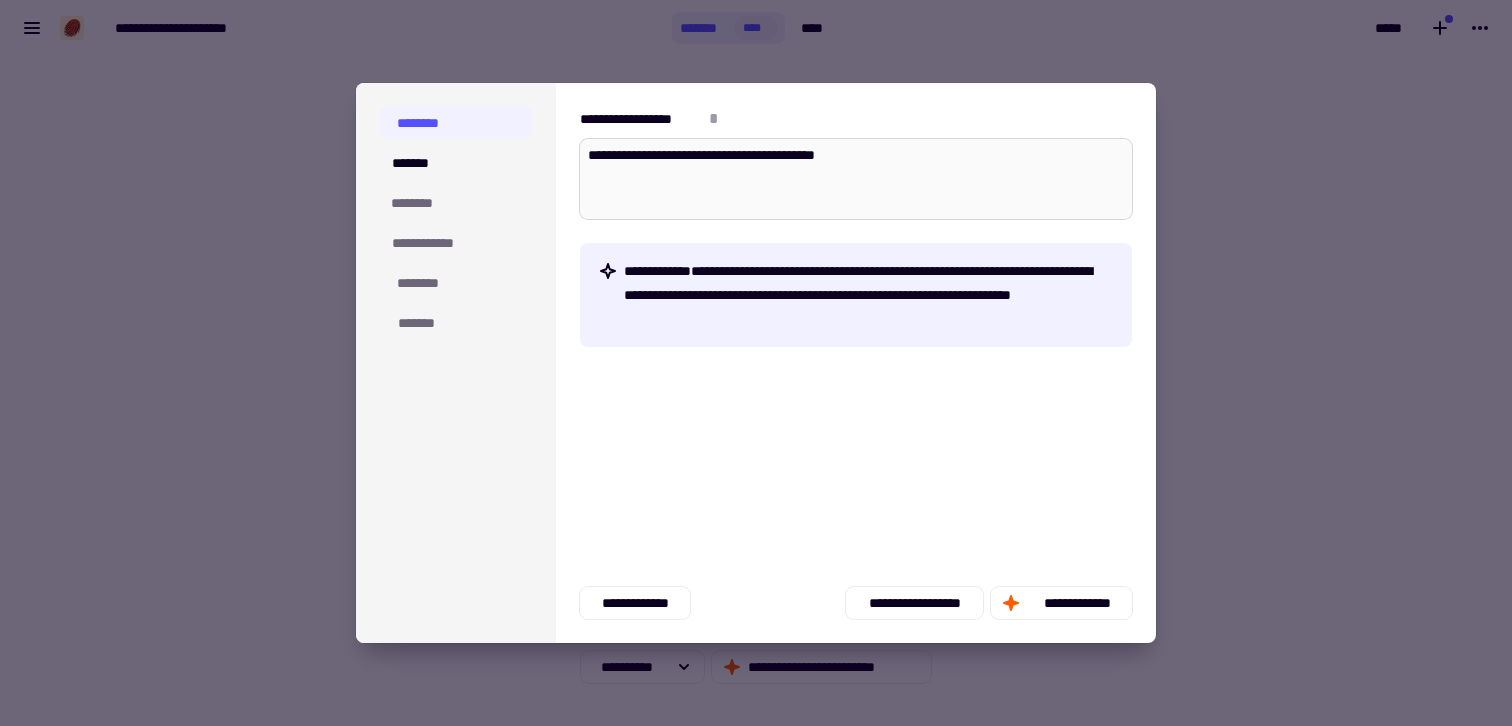 type on "*" 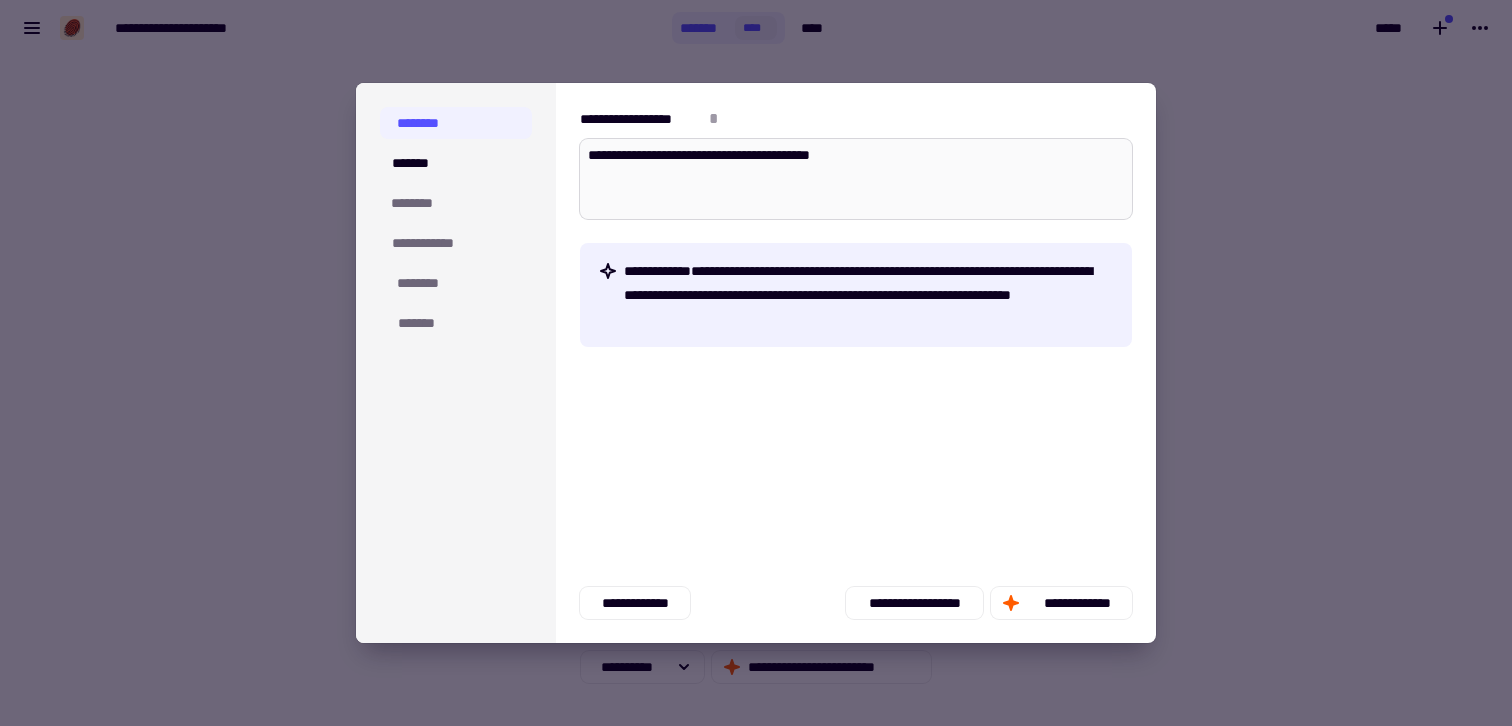 type on "*" 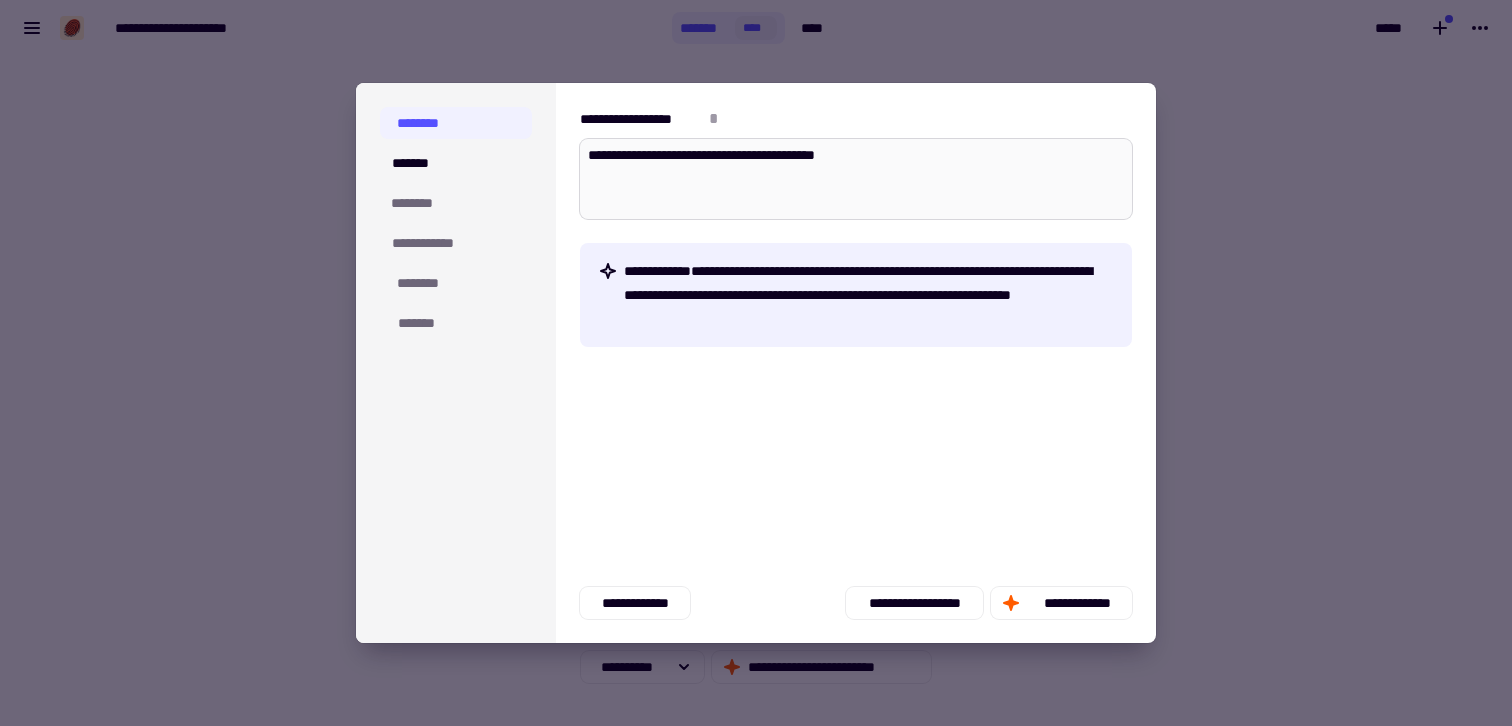 type on "*" 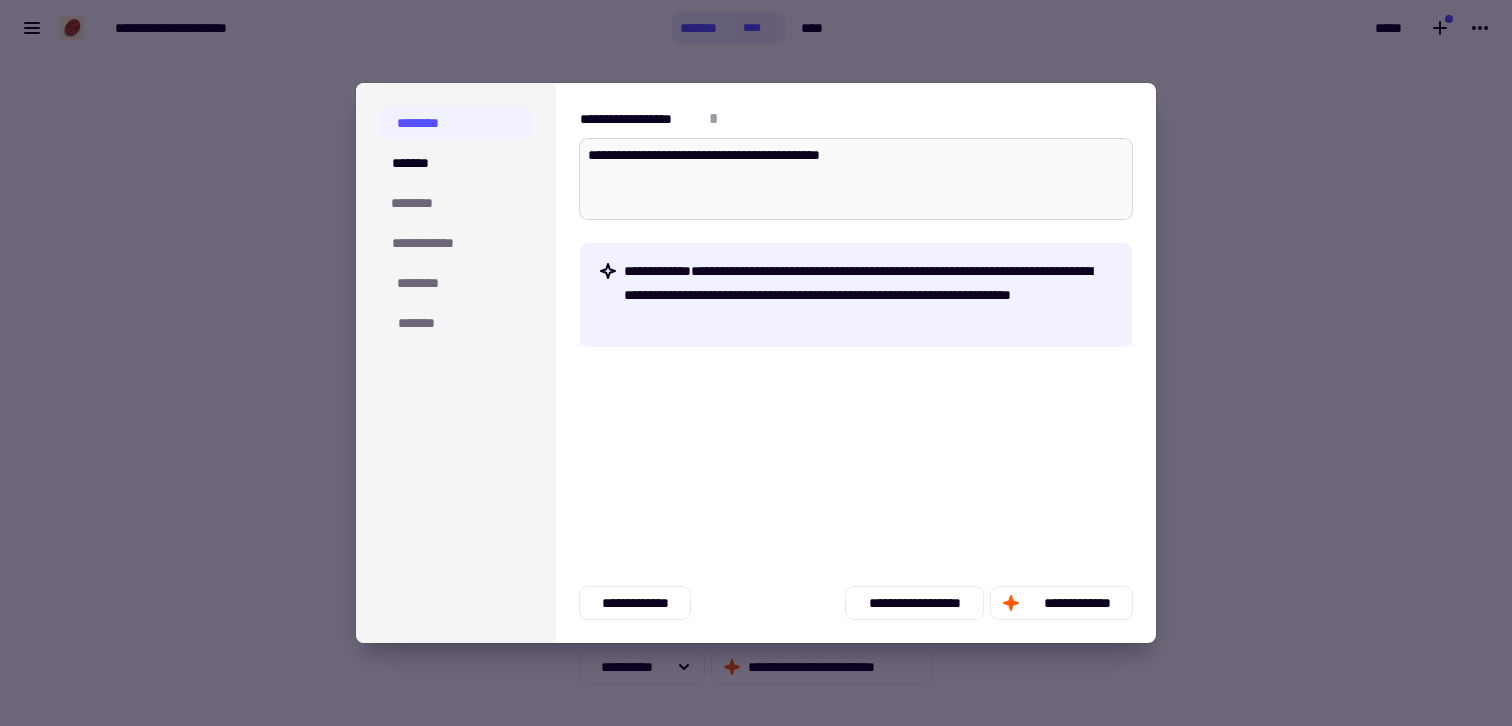 type on "*" 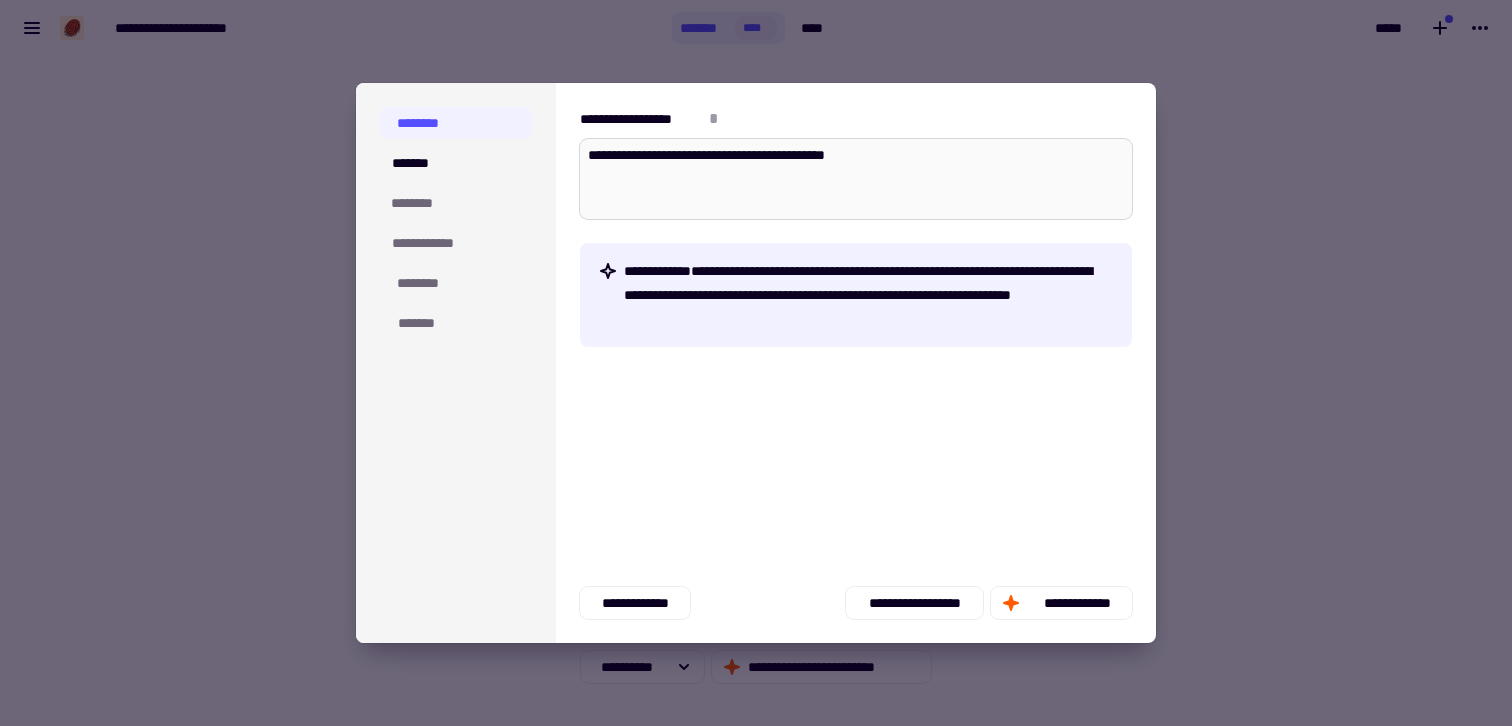 type on "*" 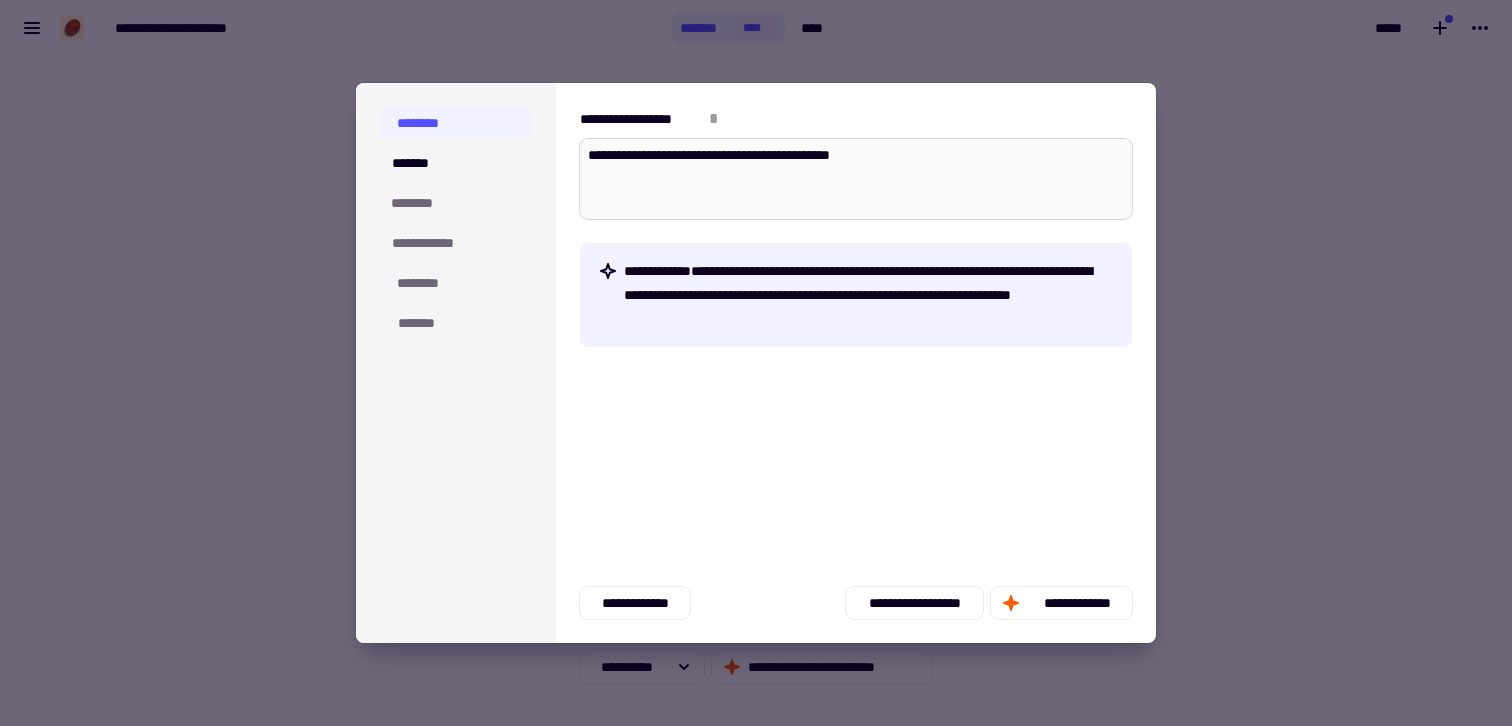type on "*" 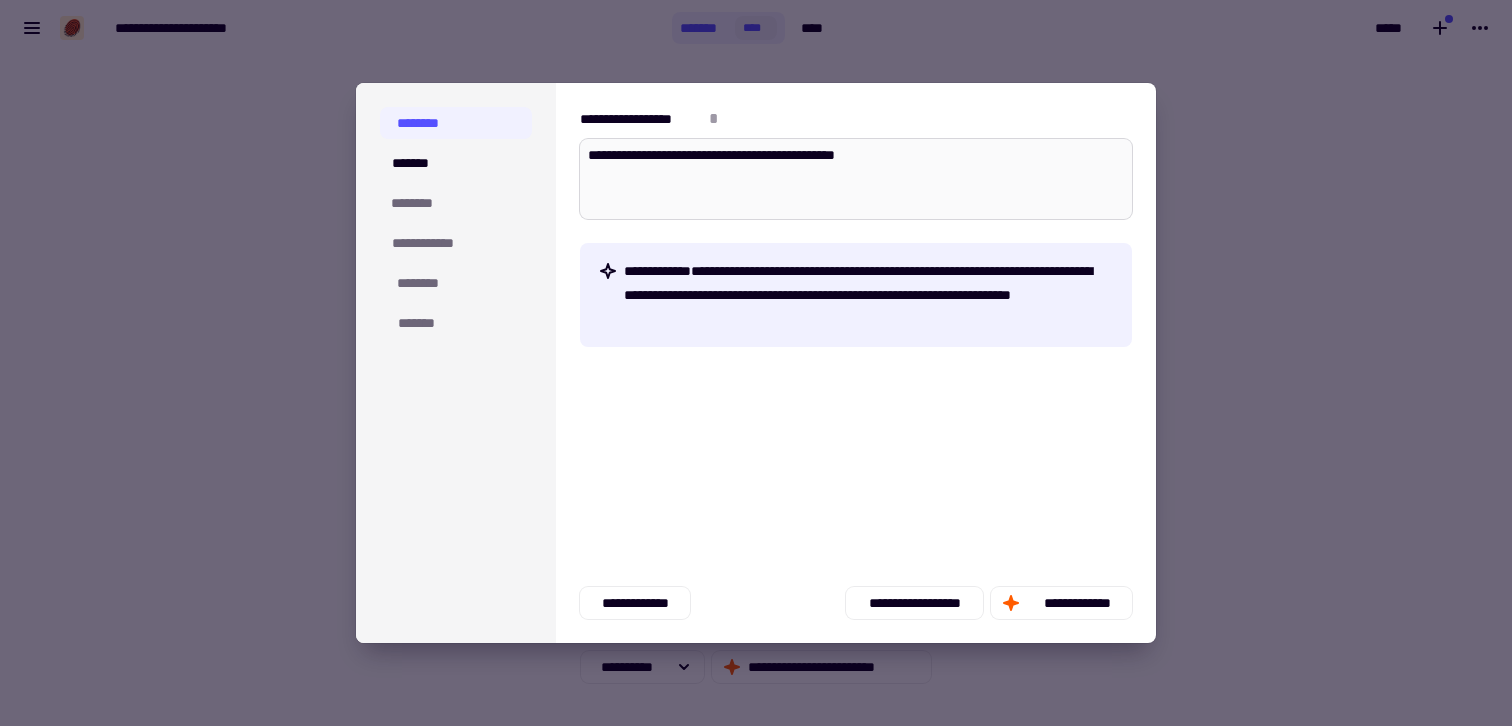 type on "*" 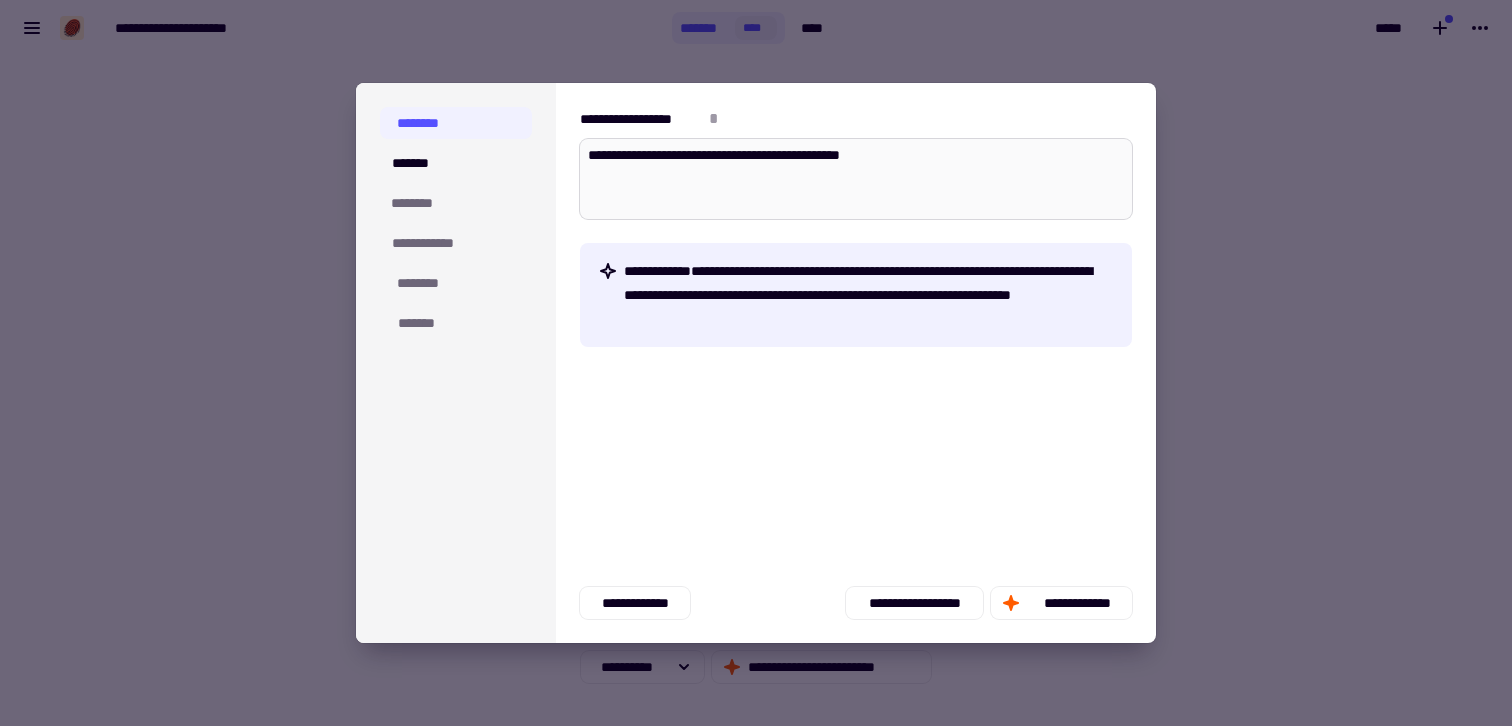 type on "*" 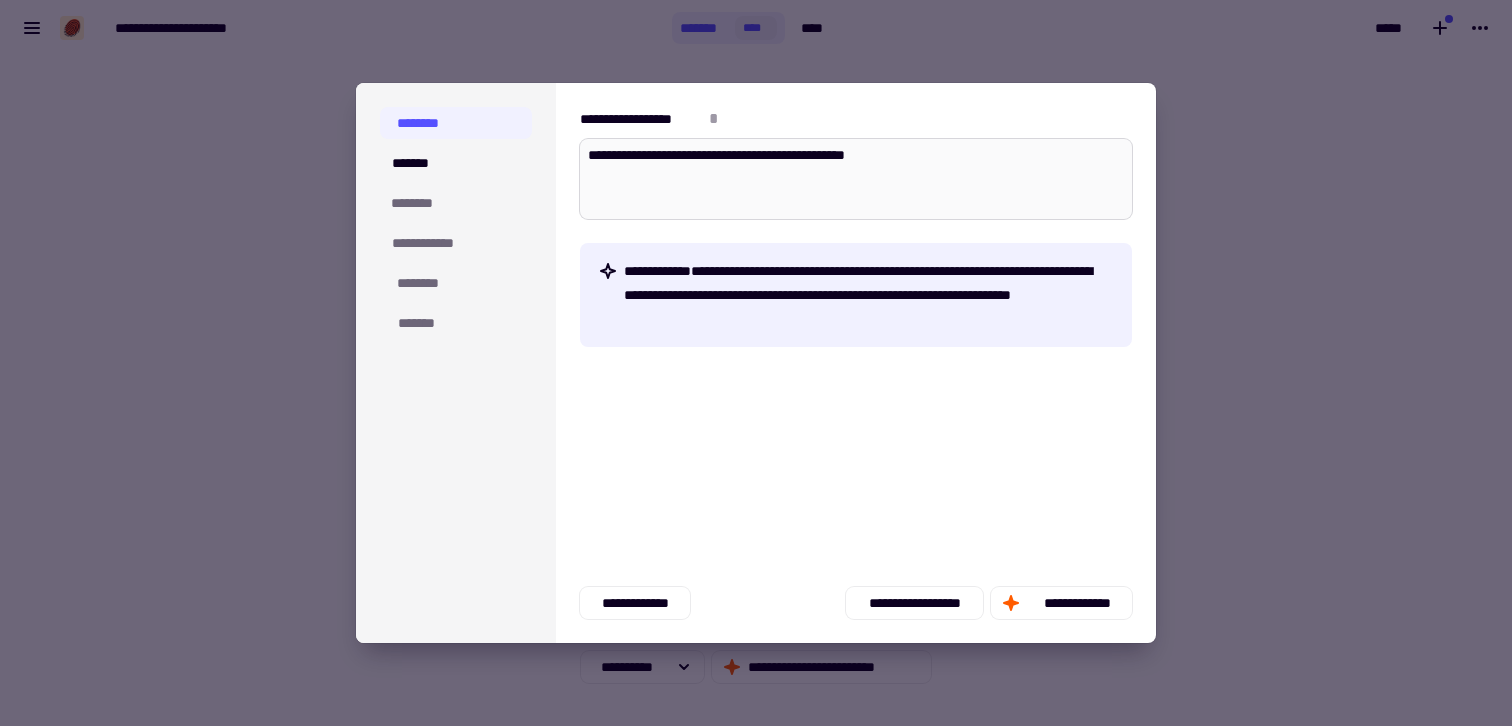 type on "*" 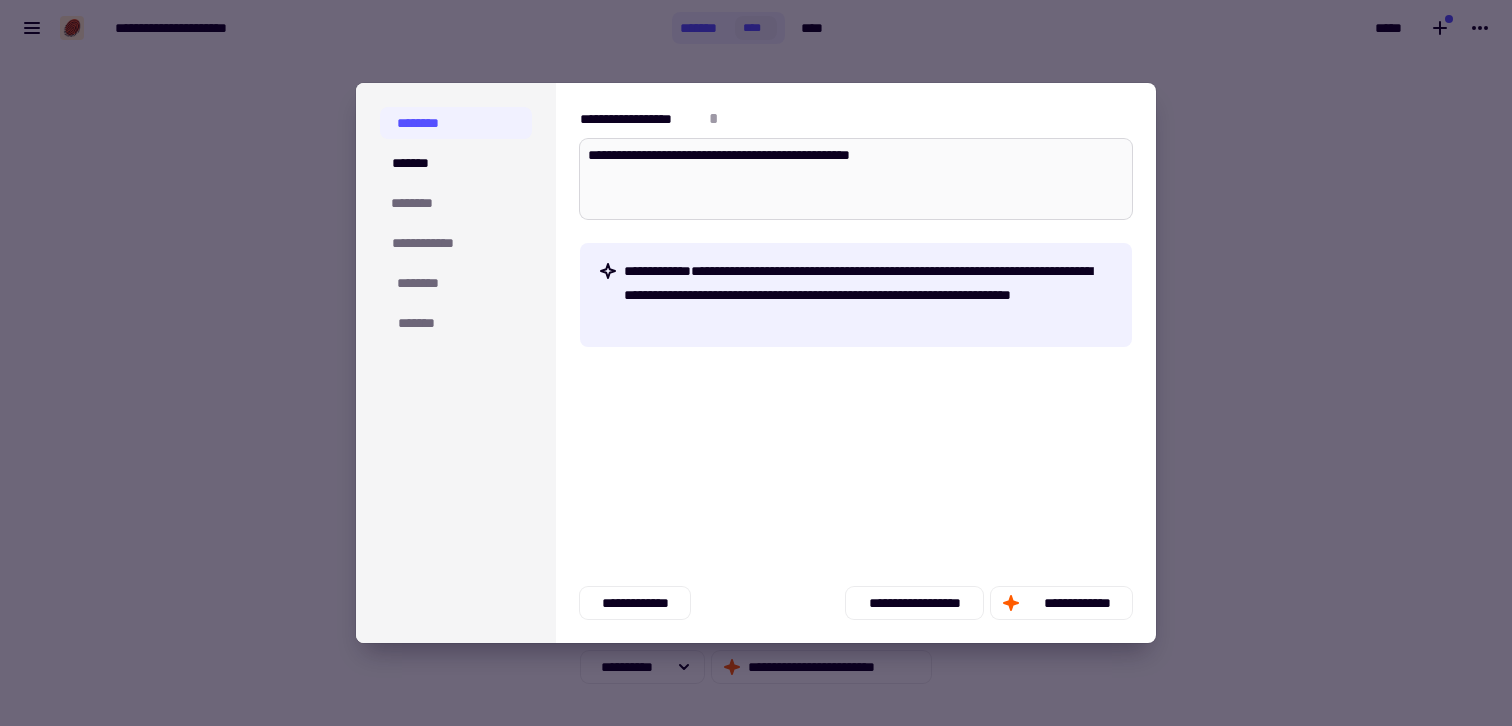 type on "*" 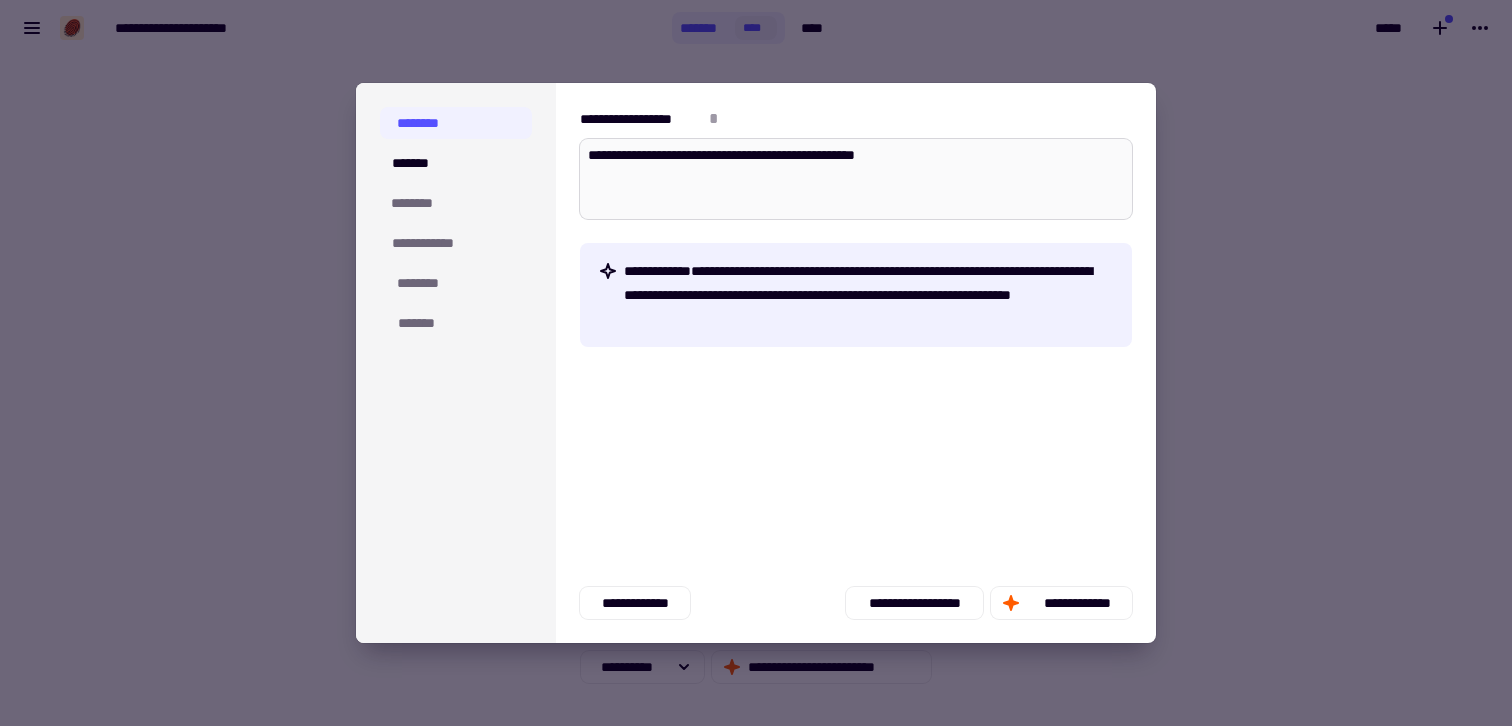 type on "*" 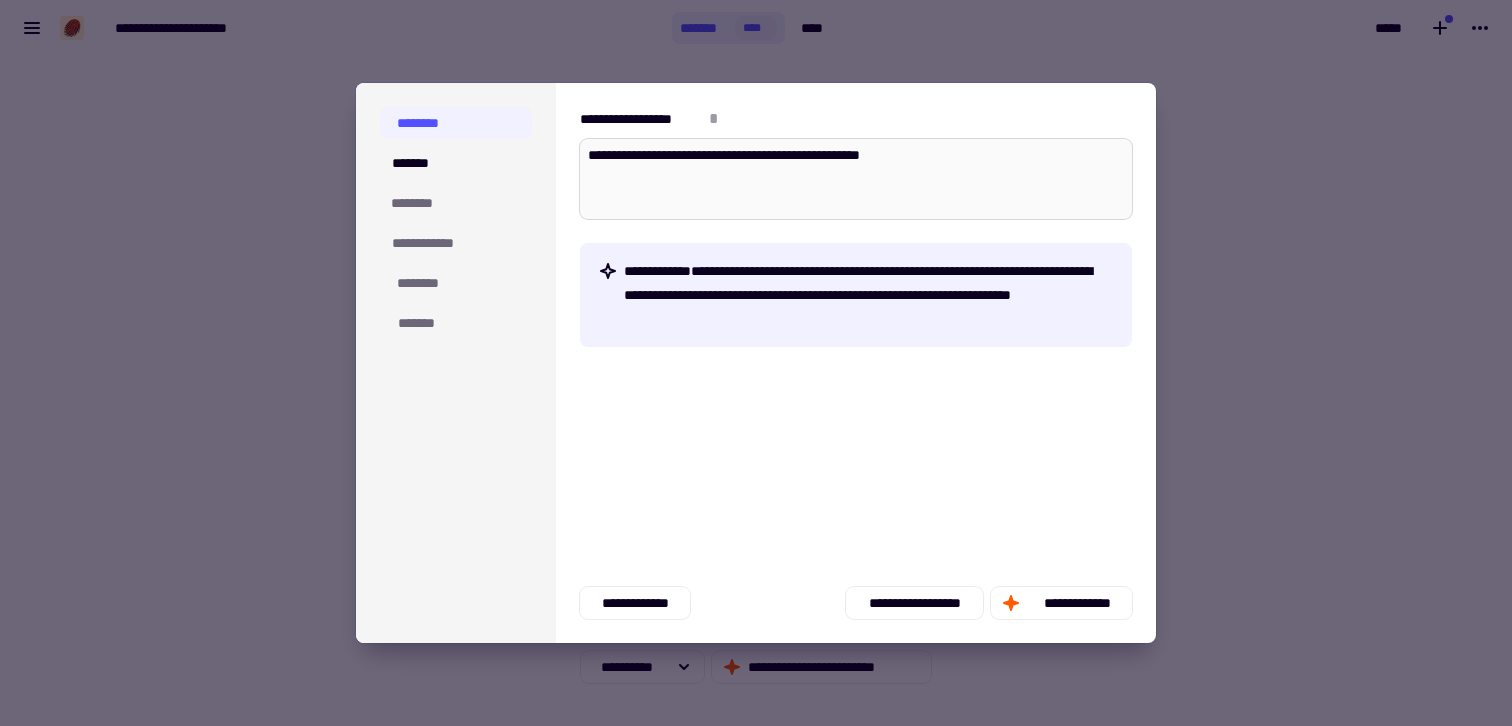 type on "*" 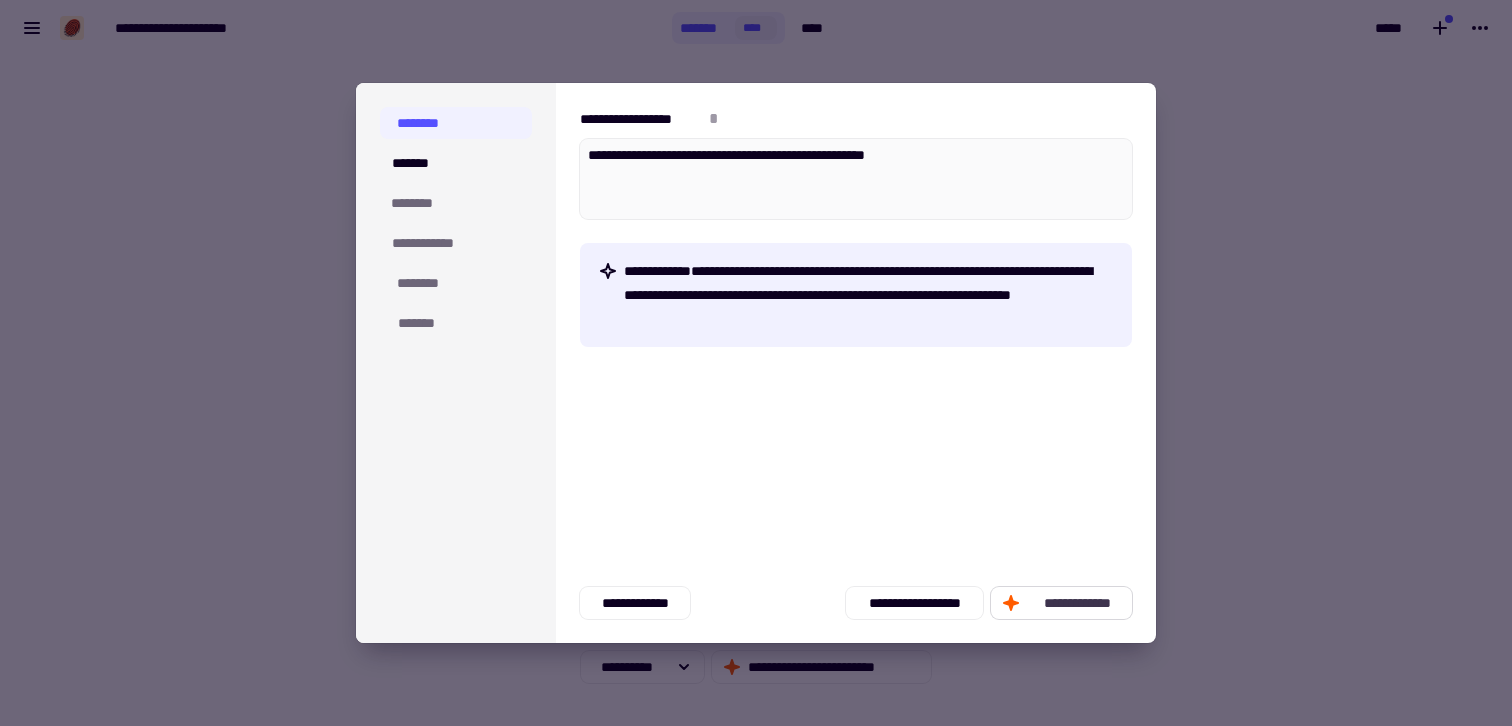 type on "**********" 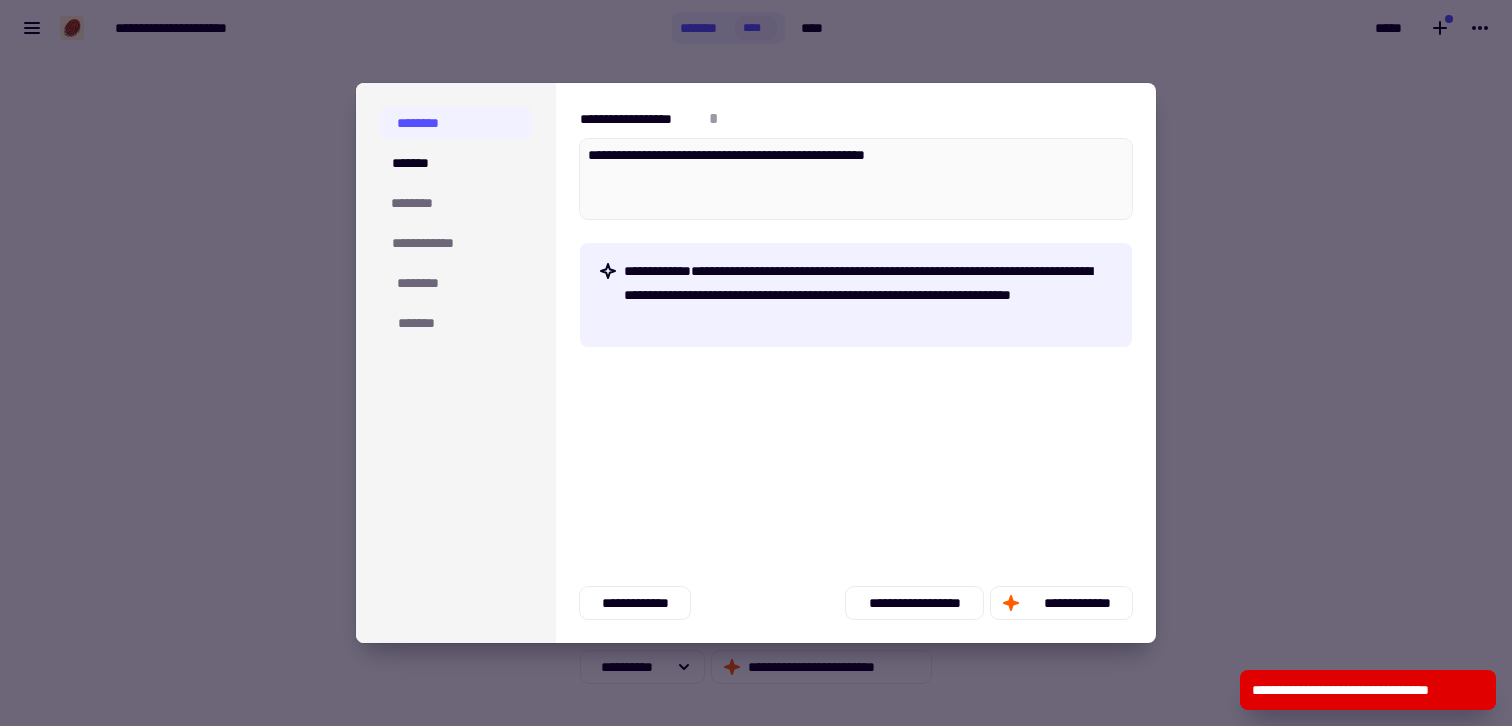 click on "**********" 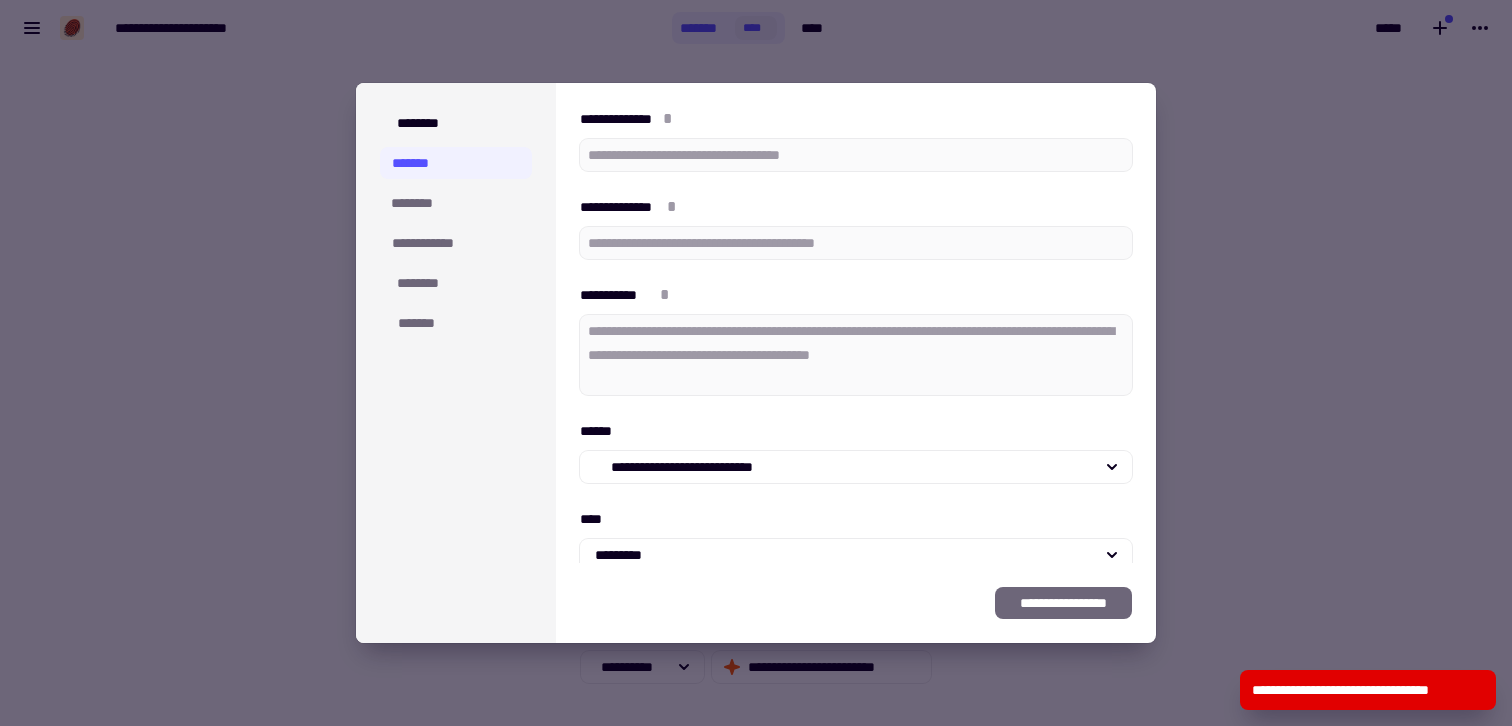 type on "*" 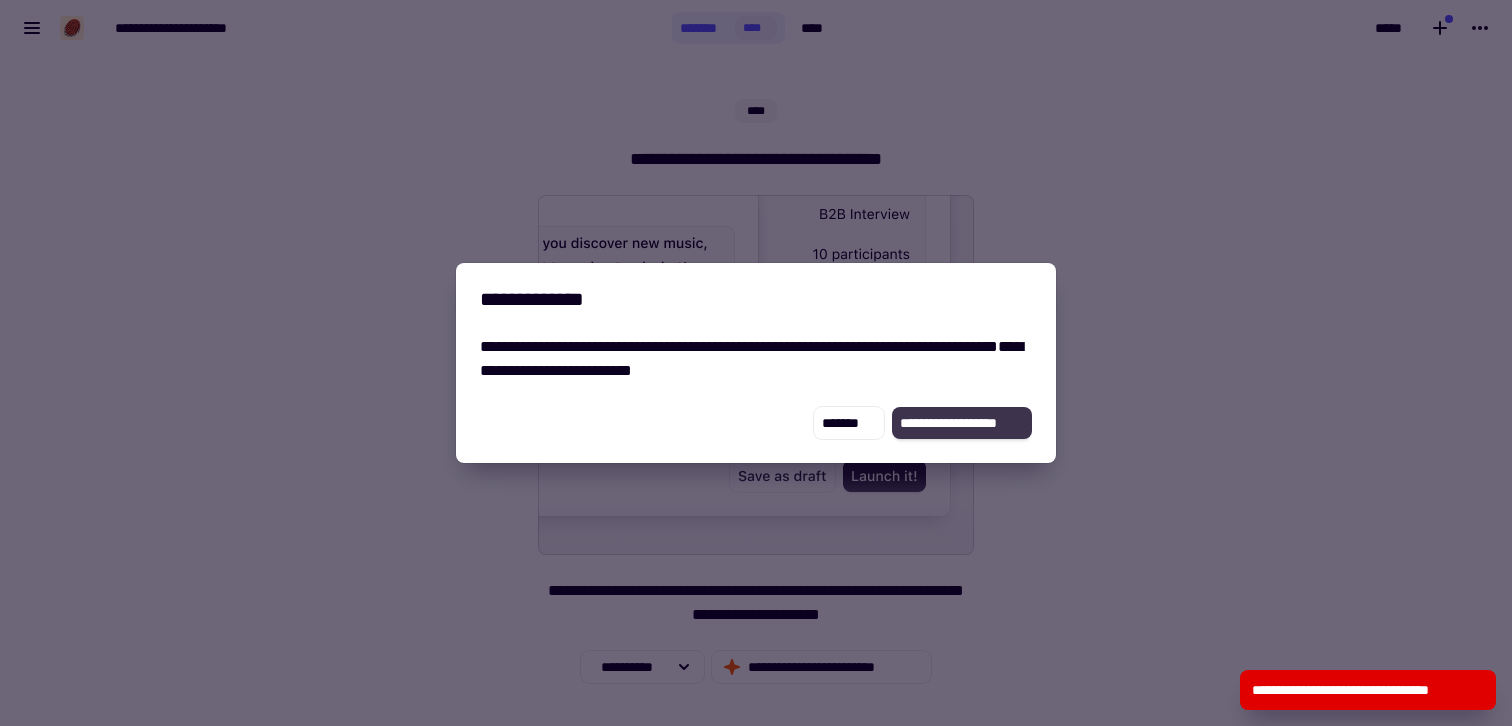 click on "**********" at bounding box center (962, 423) 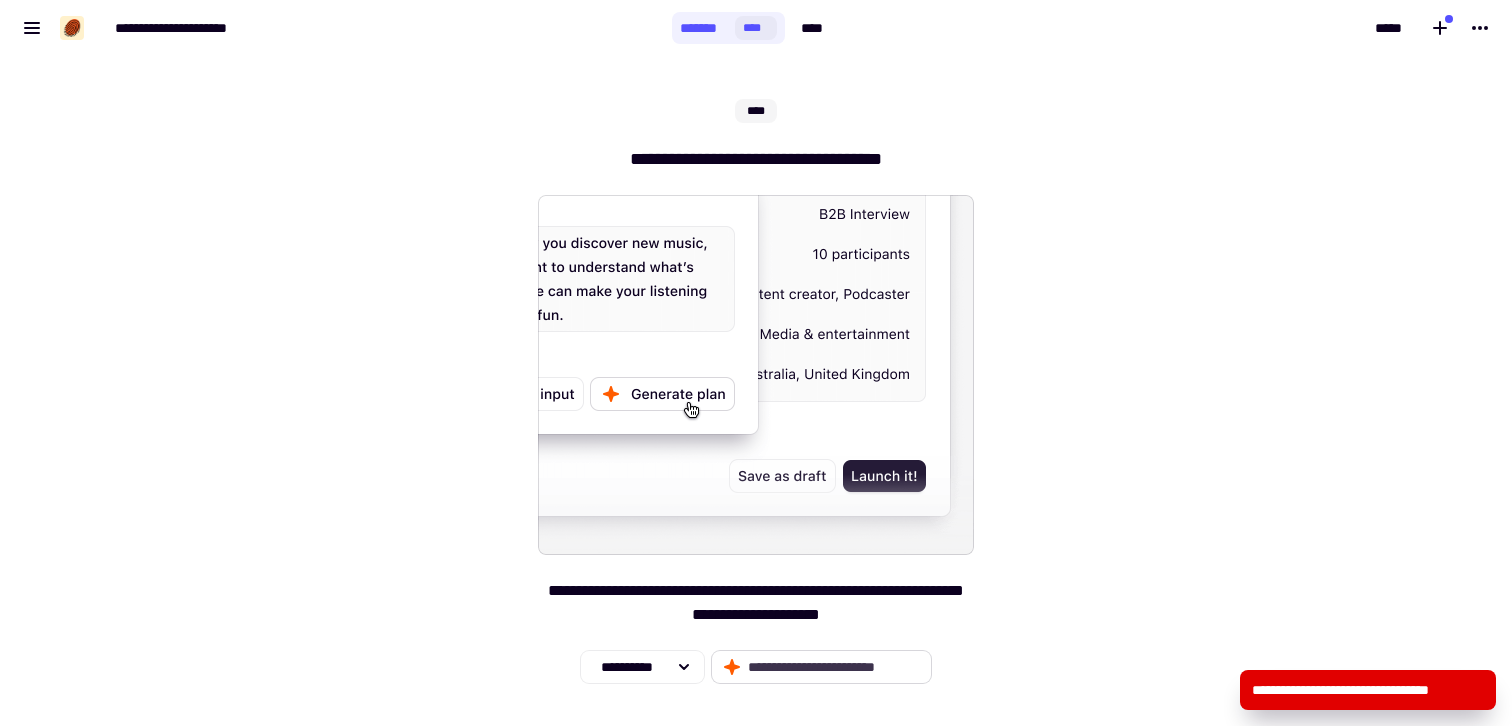 click on "**********" 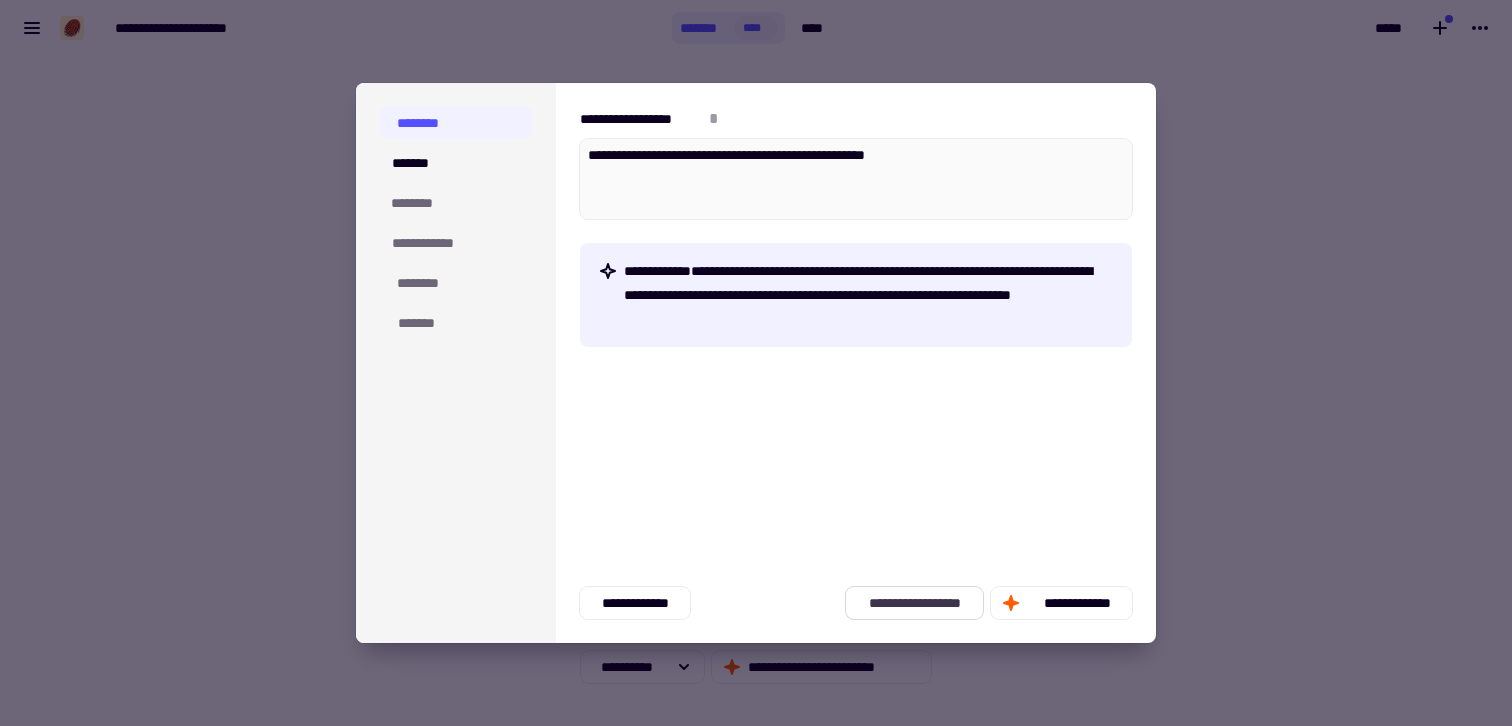 click on "**********" 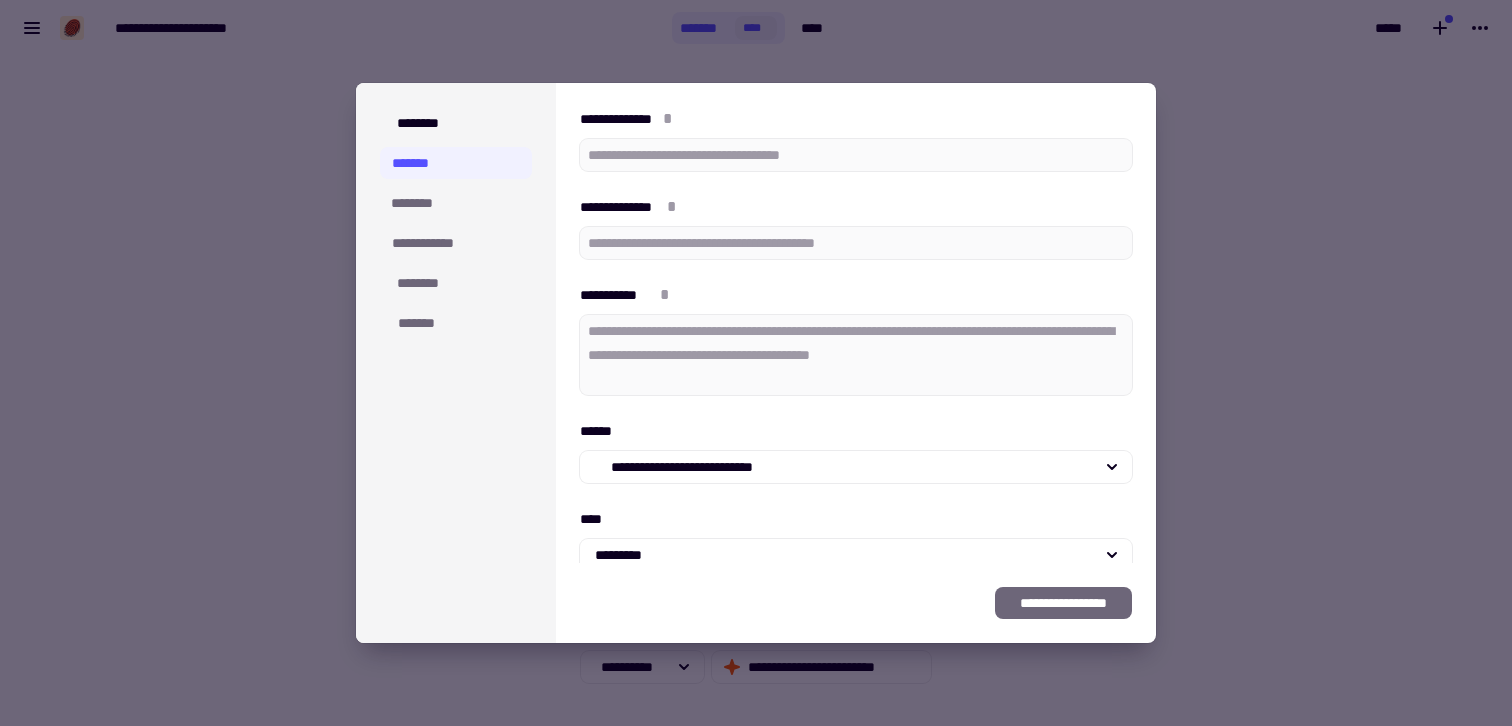 type on "*" 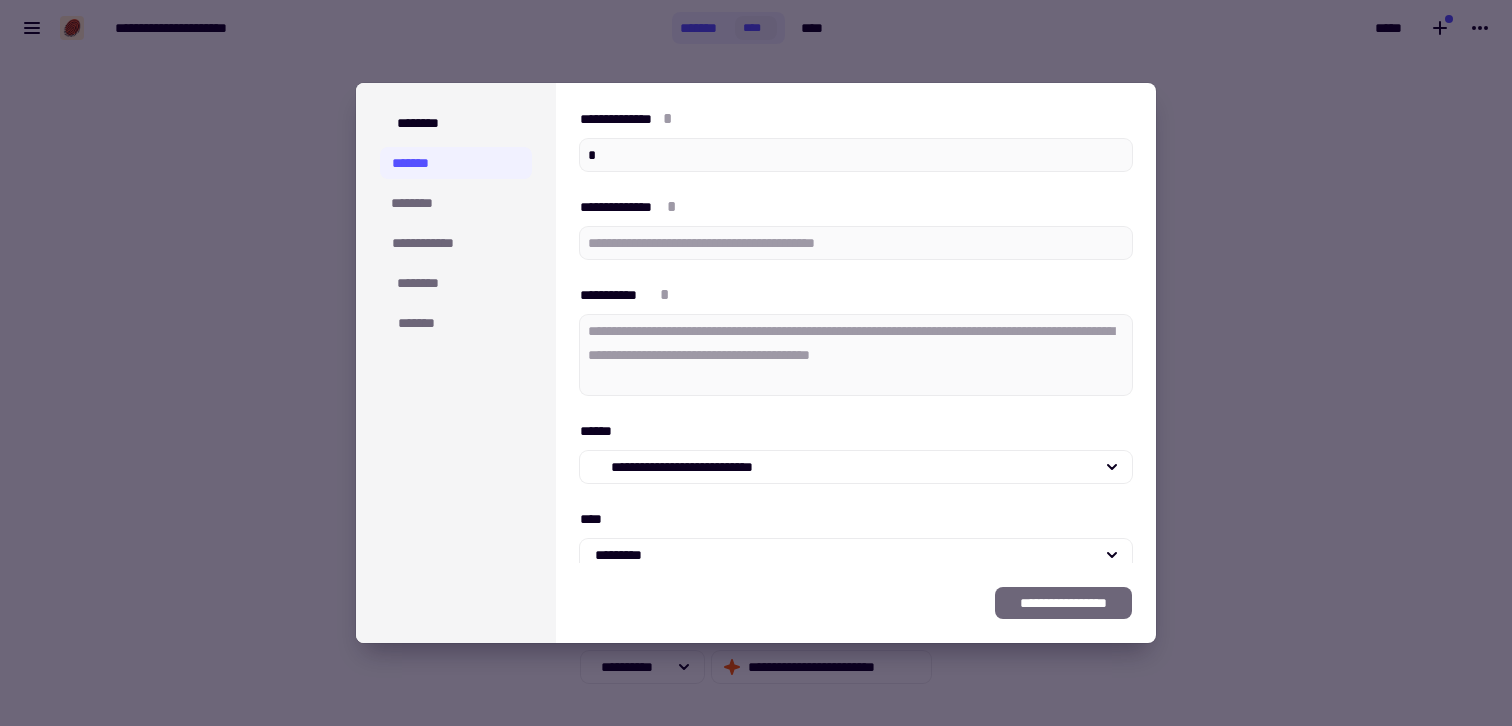 type on "*" 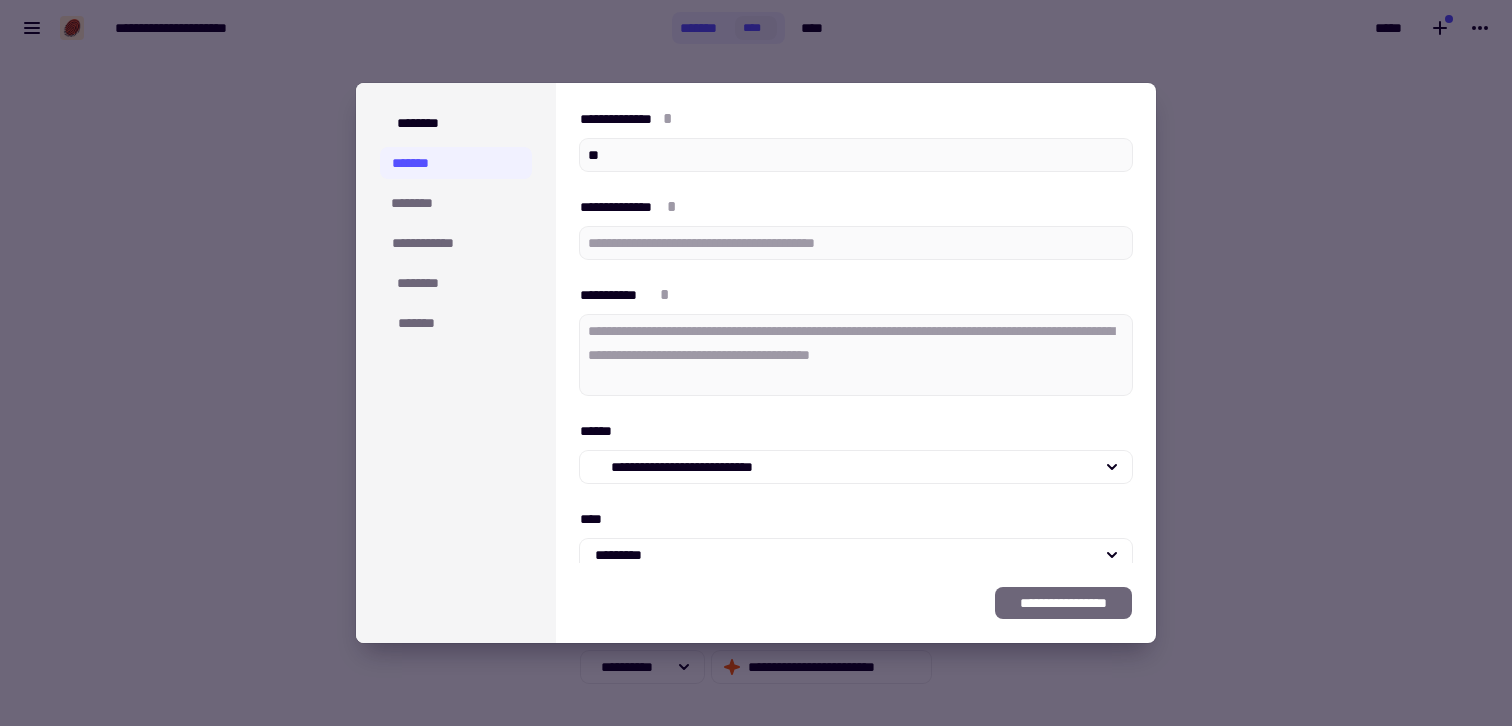 type on "*" 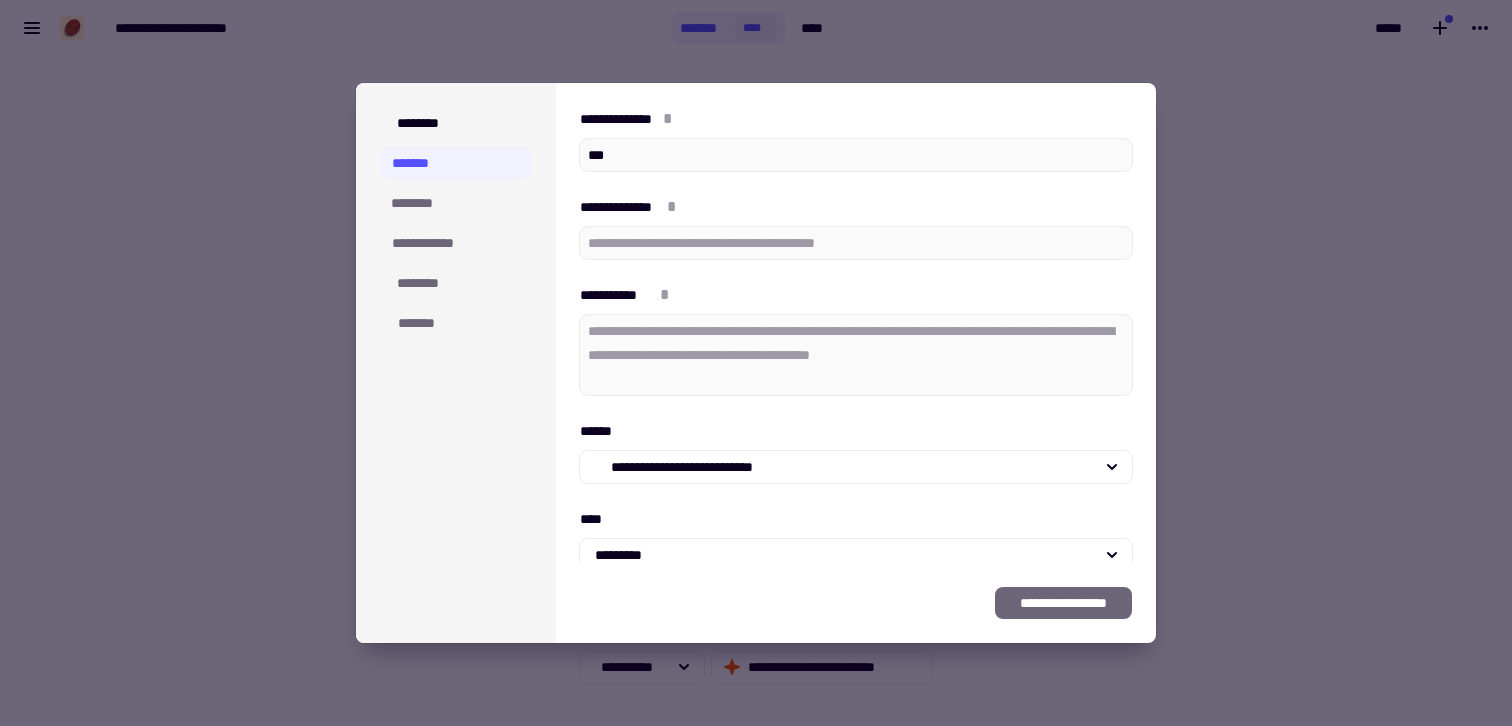 type on "*" 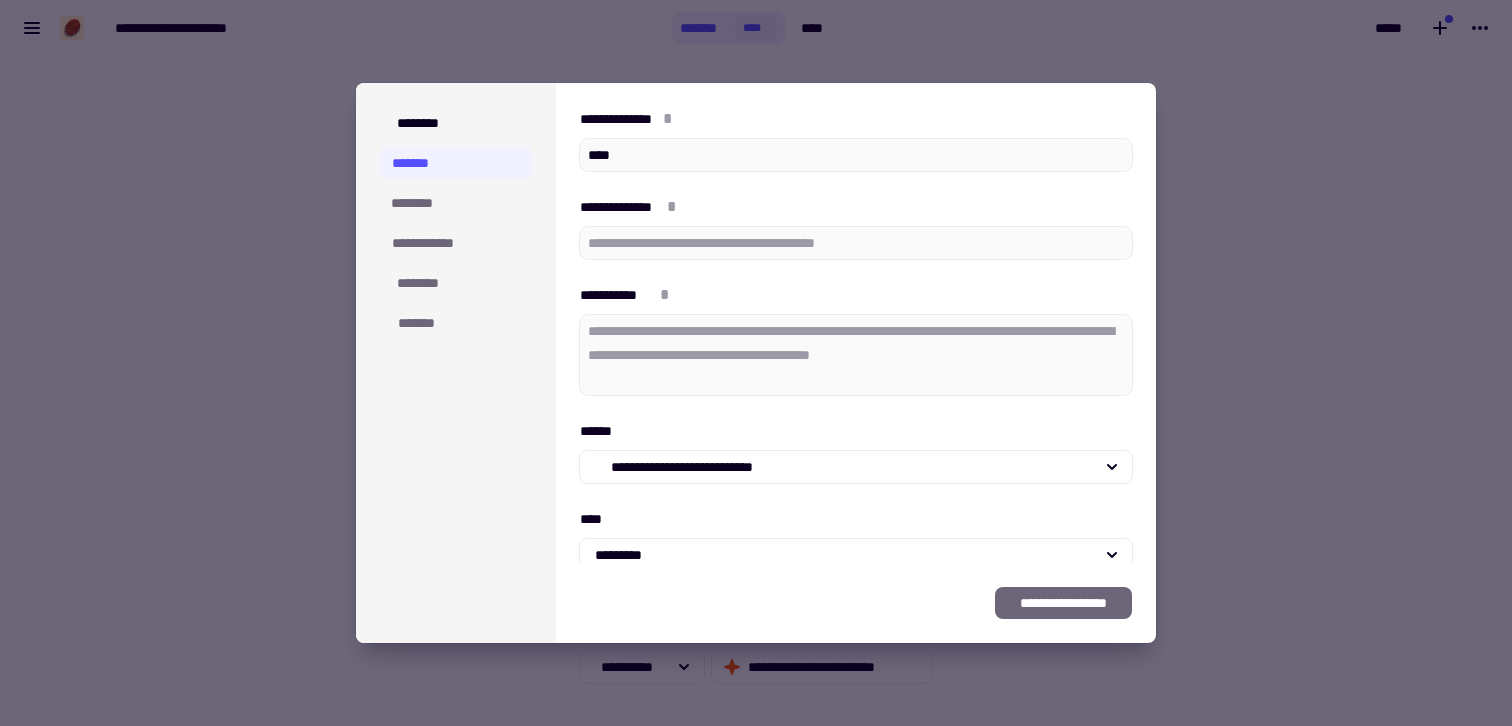 type on "*" 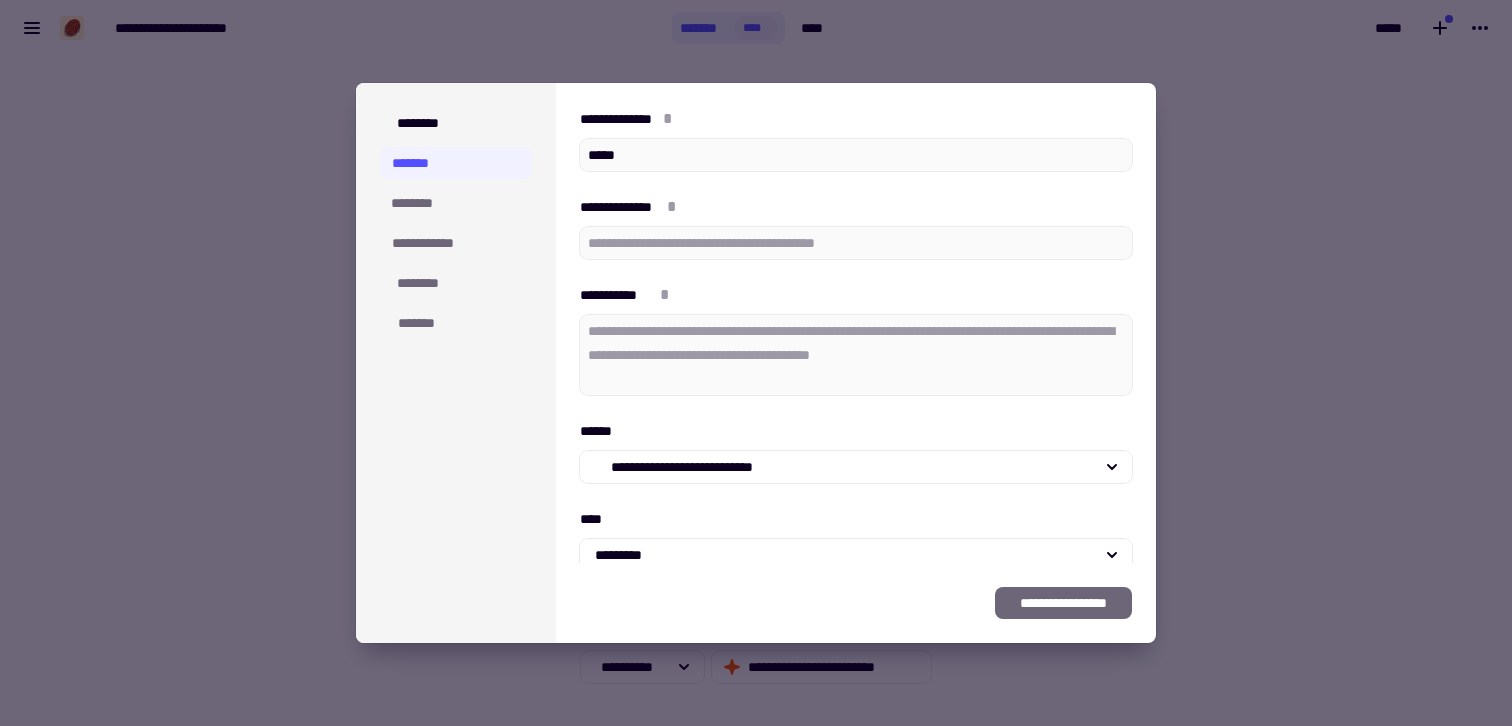 type on "*" 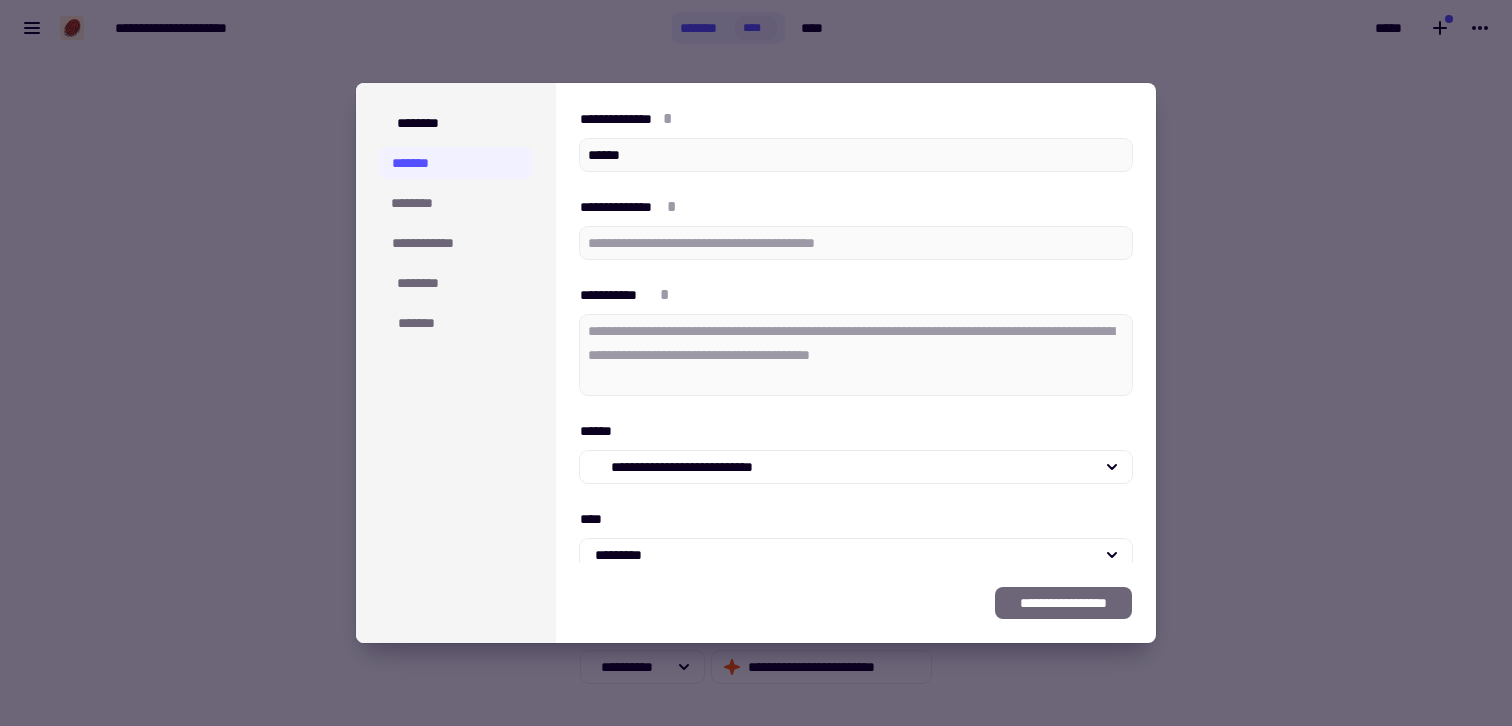 type on "*" 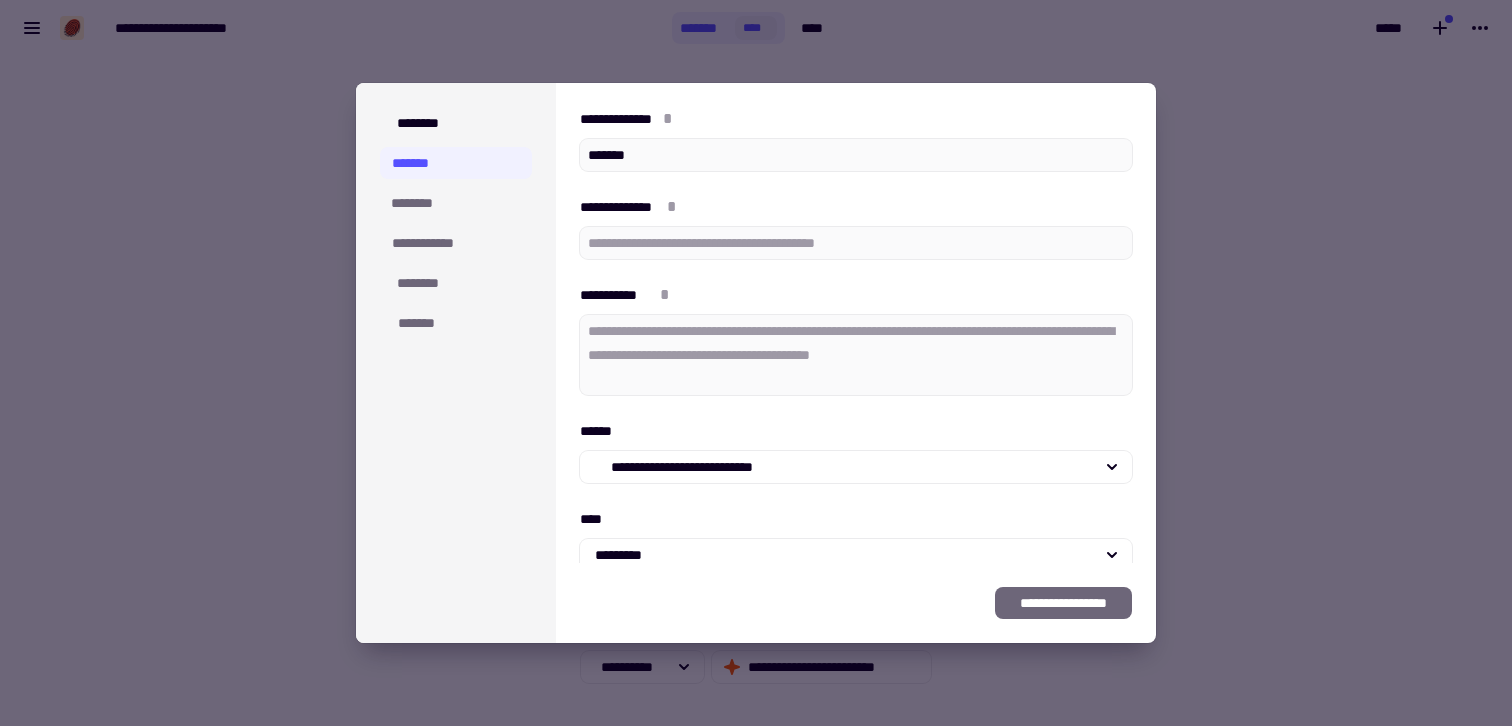 type on "*" 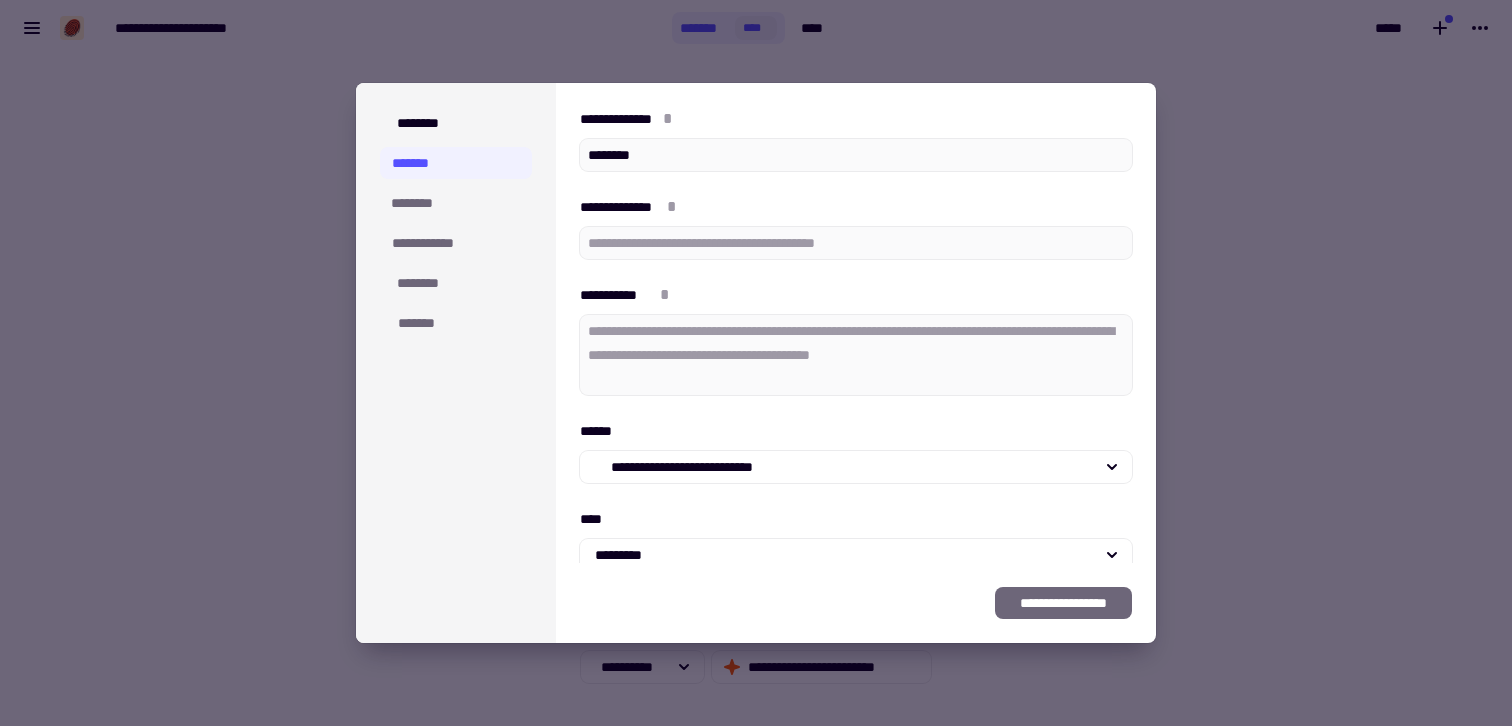 type on "*" 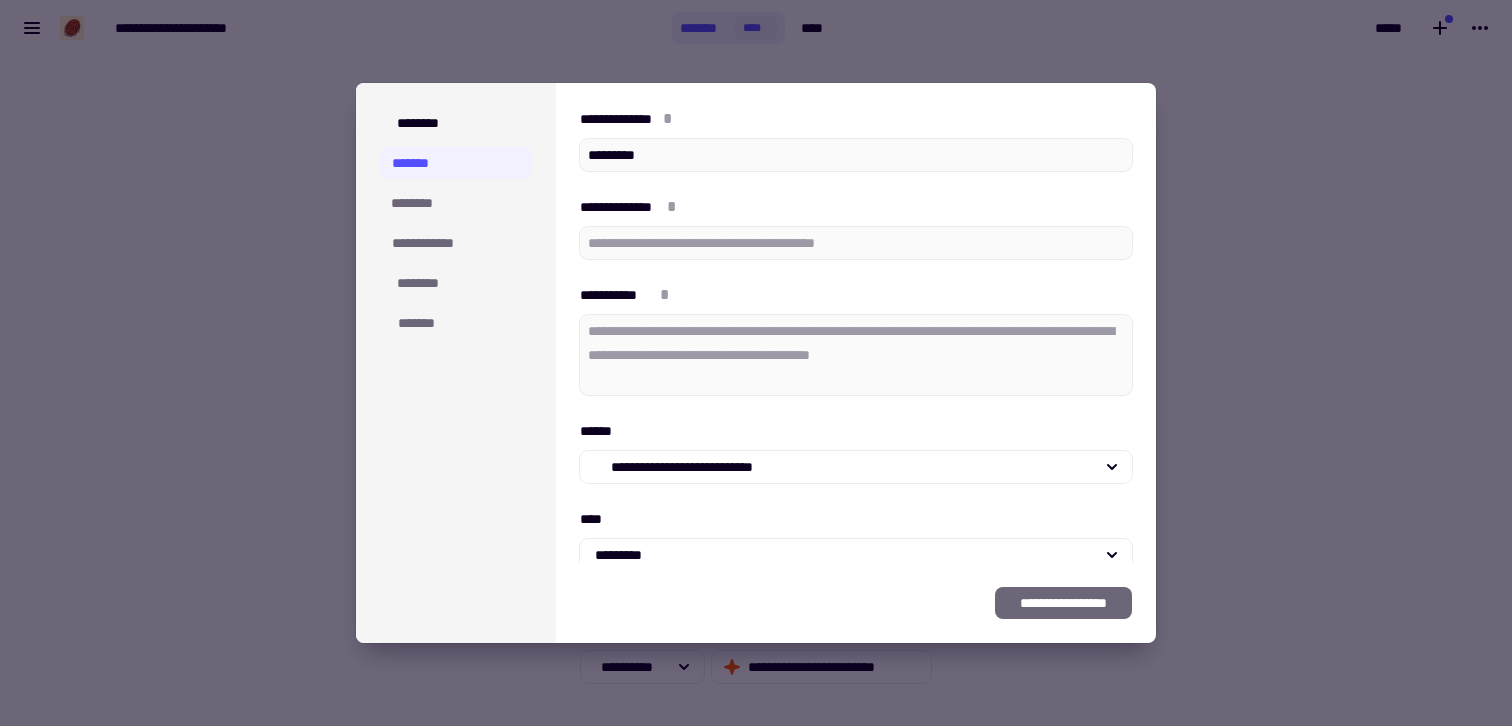 type on "*" 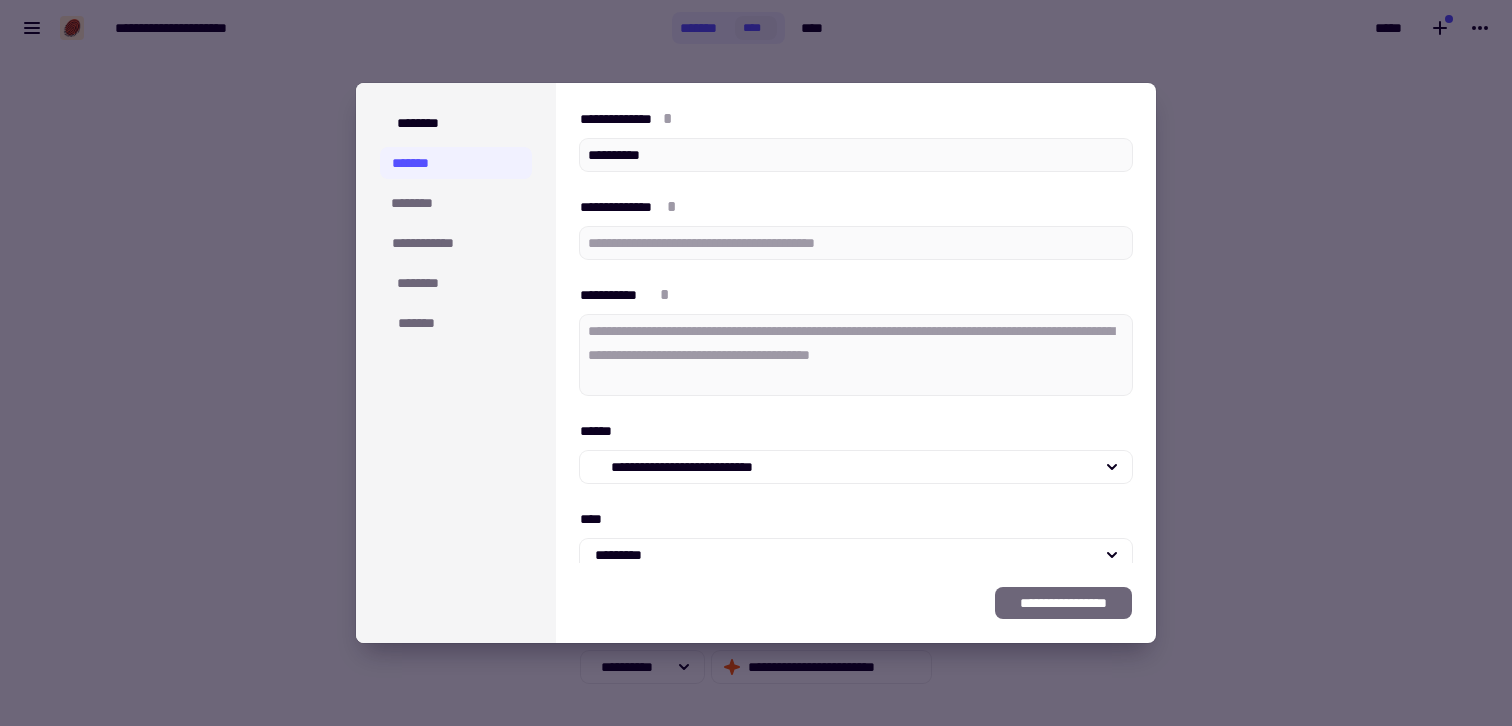 type on "*" 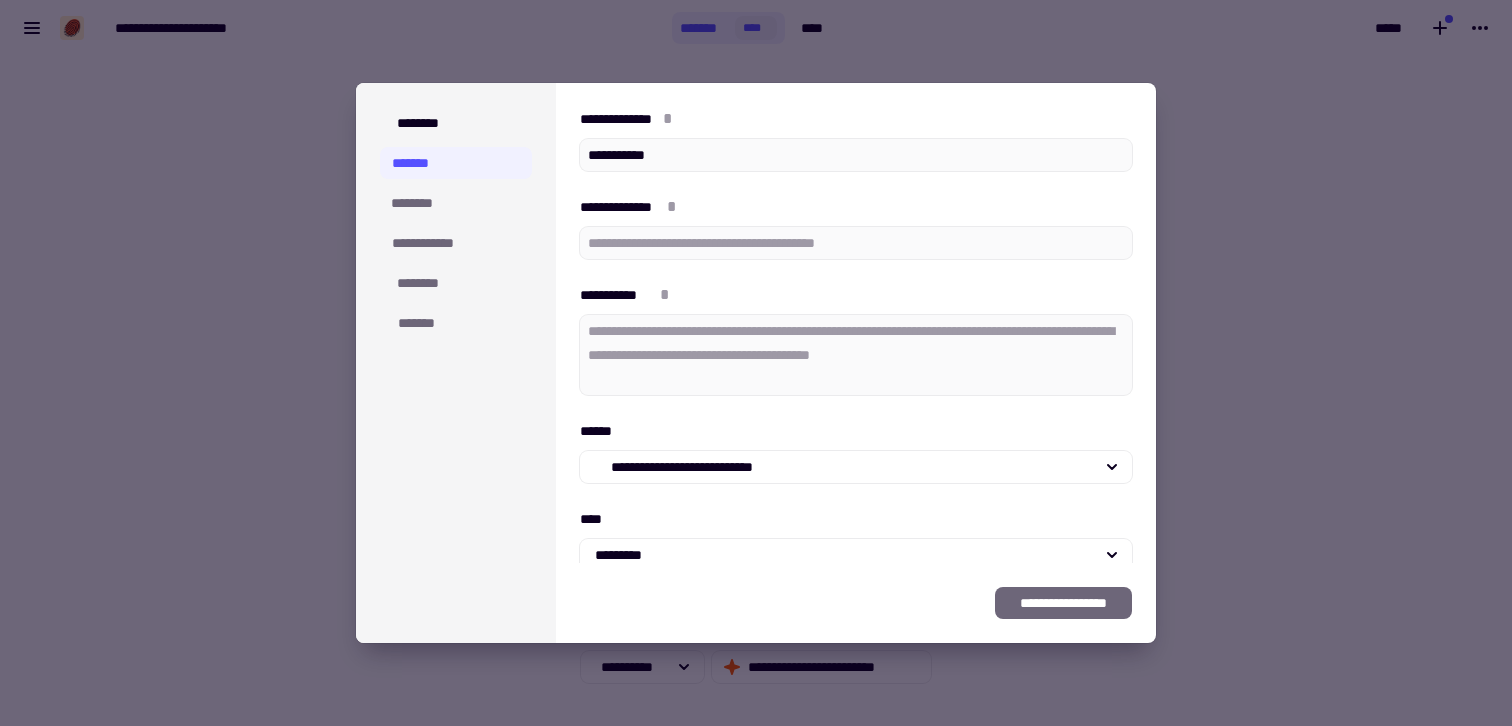 type on "*" 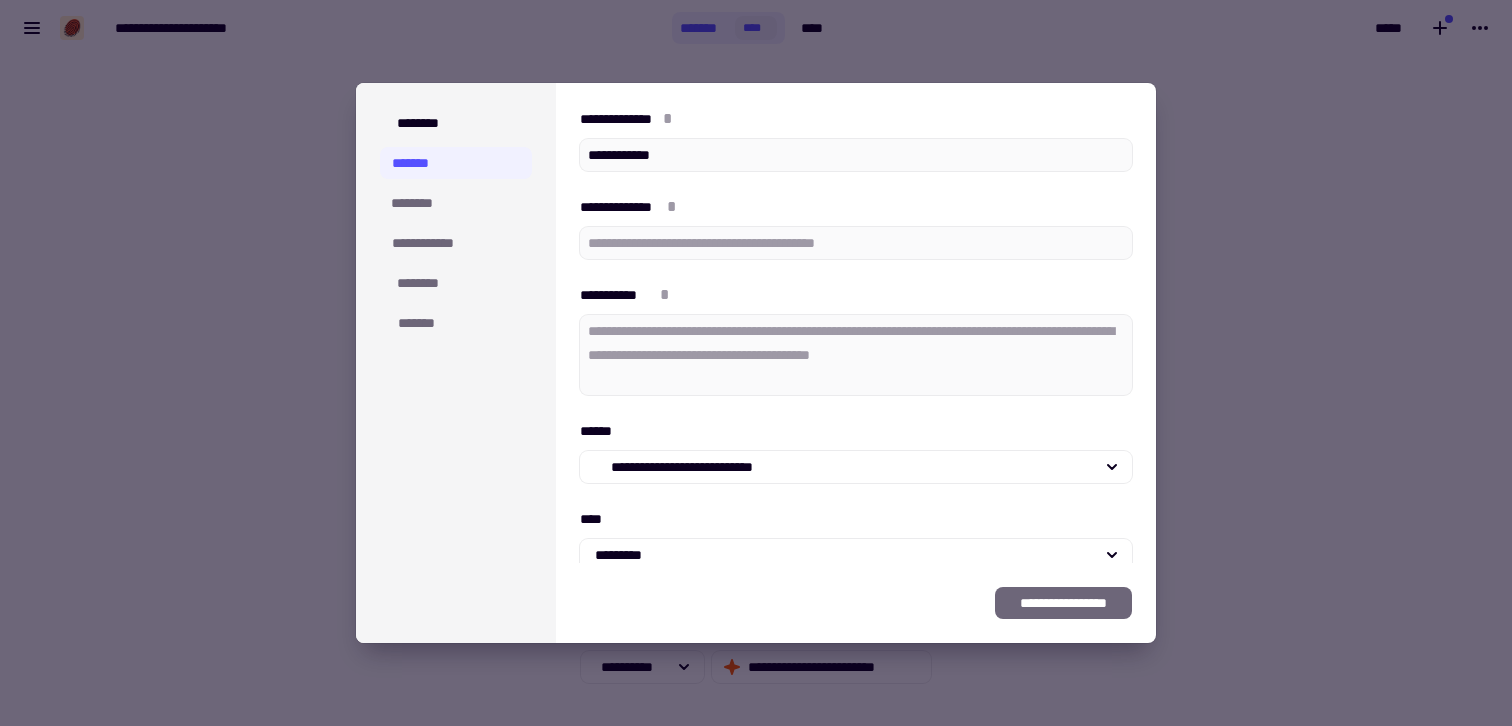 type on "*" 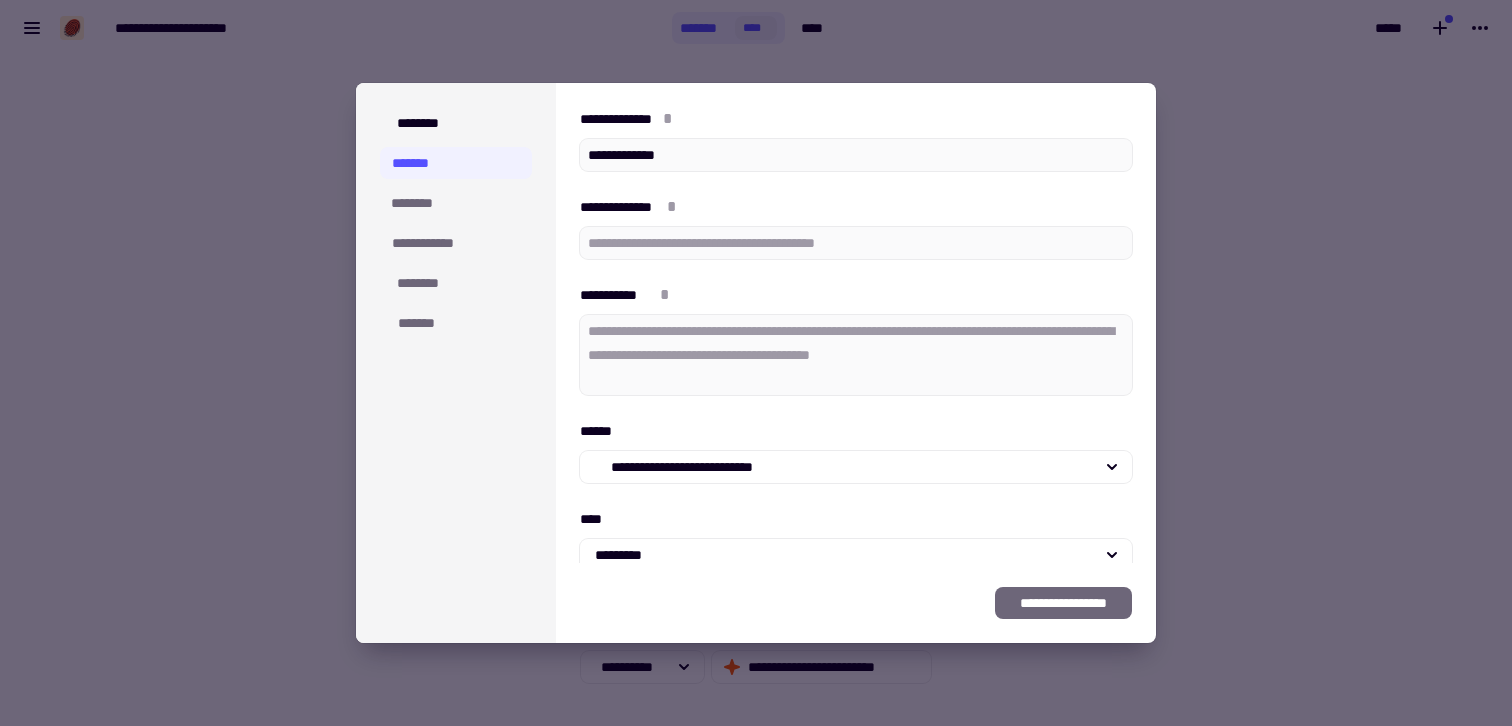 type on "*" 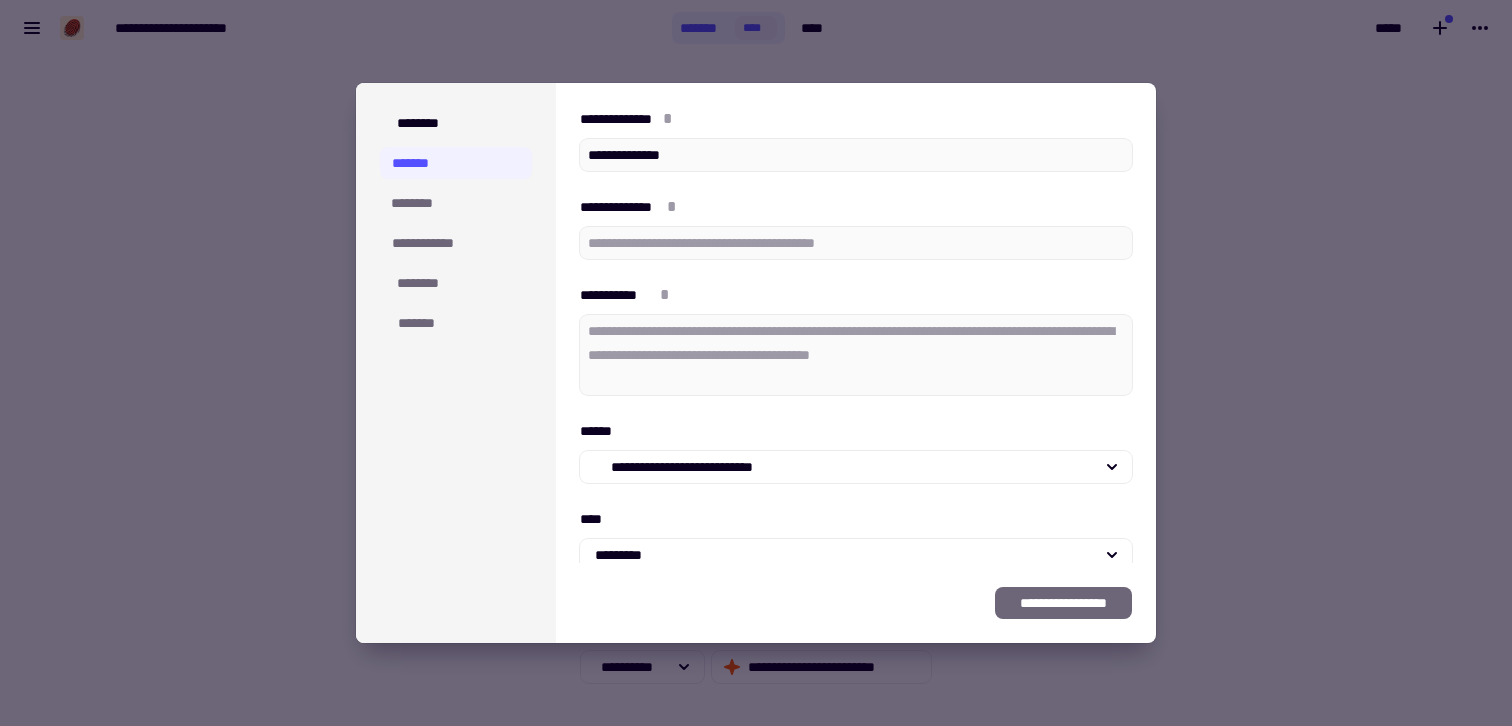 type on "*" 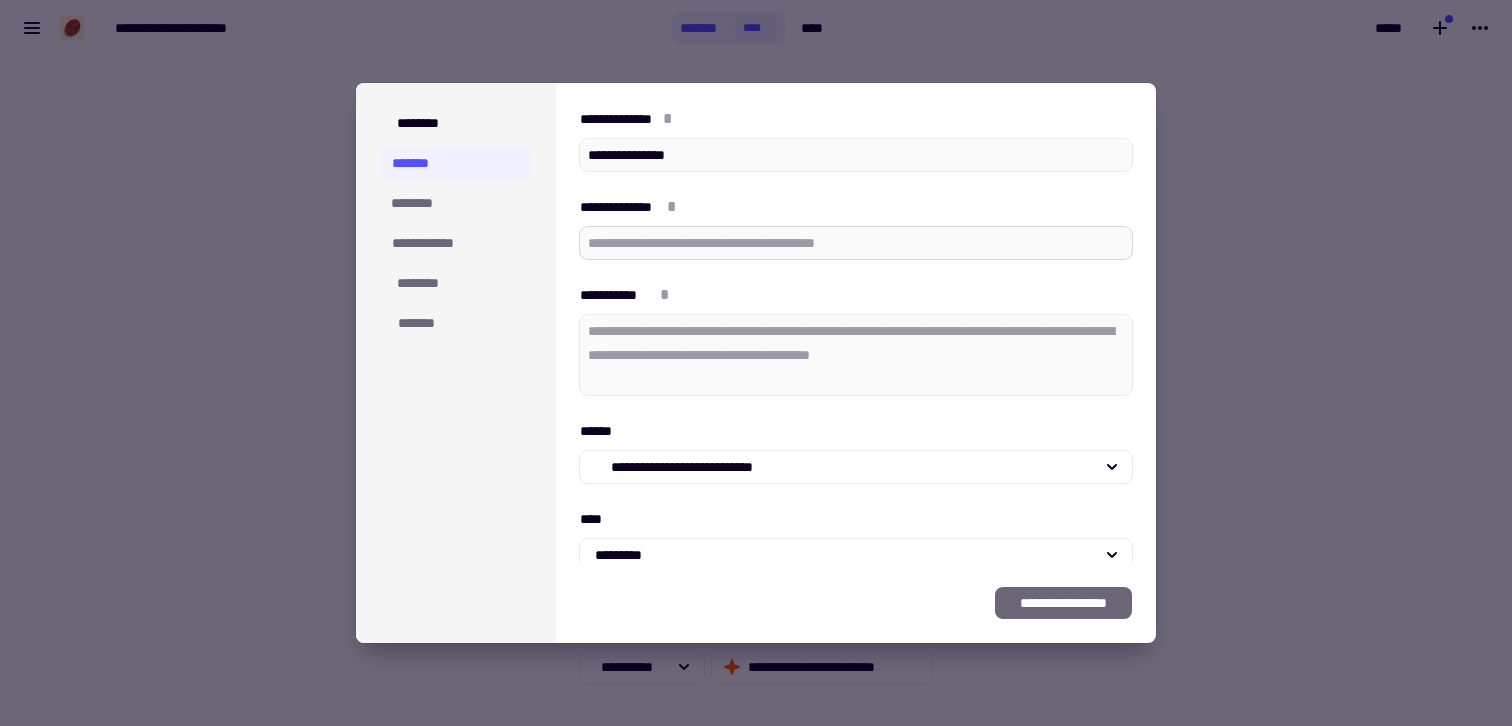 type on "**********" 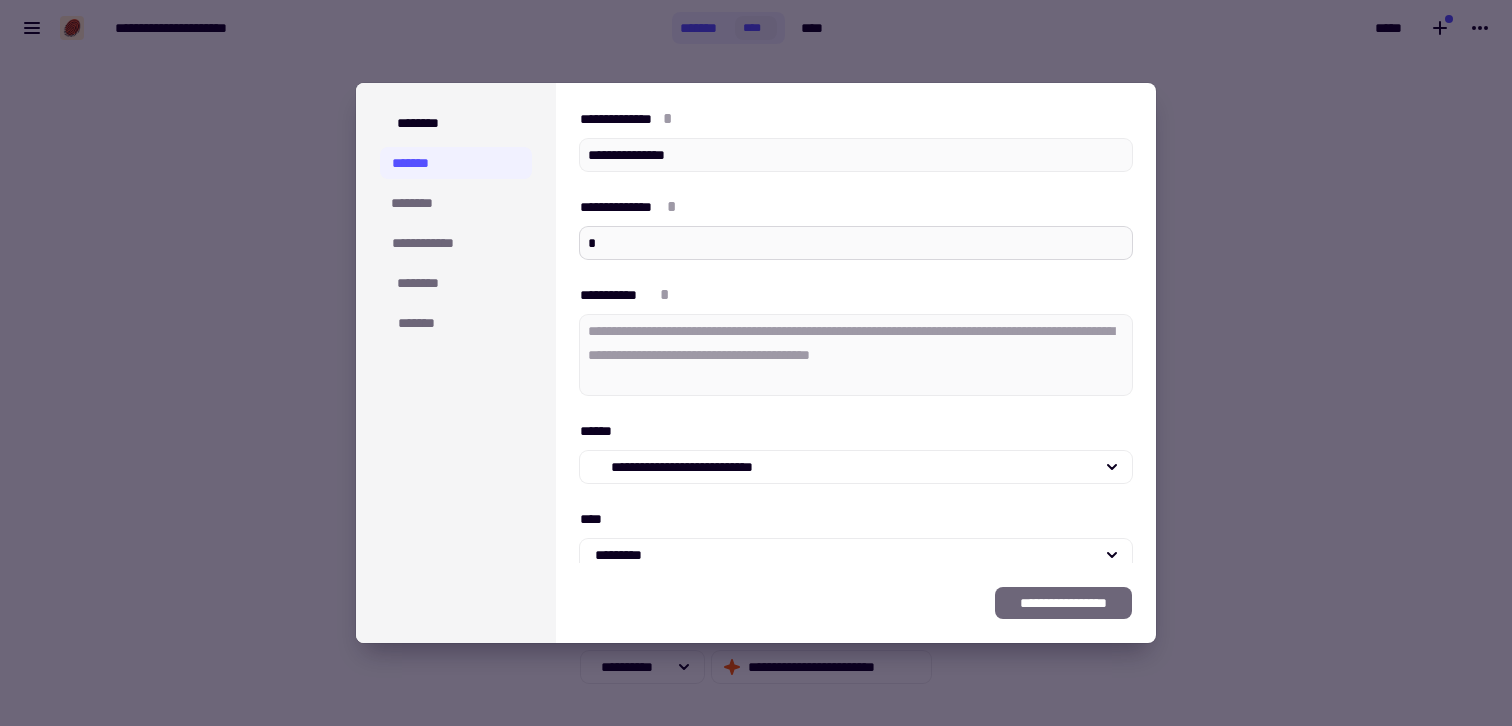 type on "*" 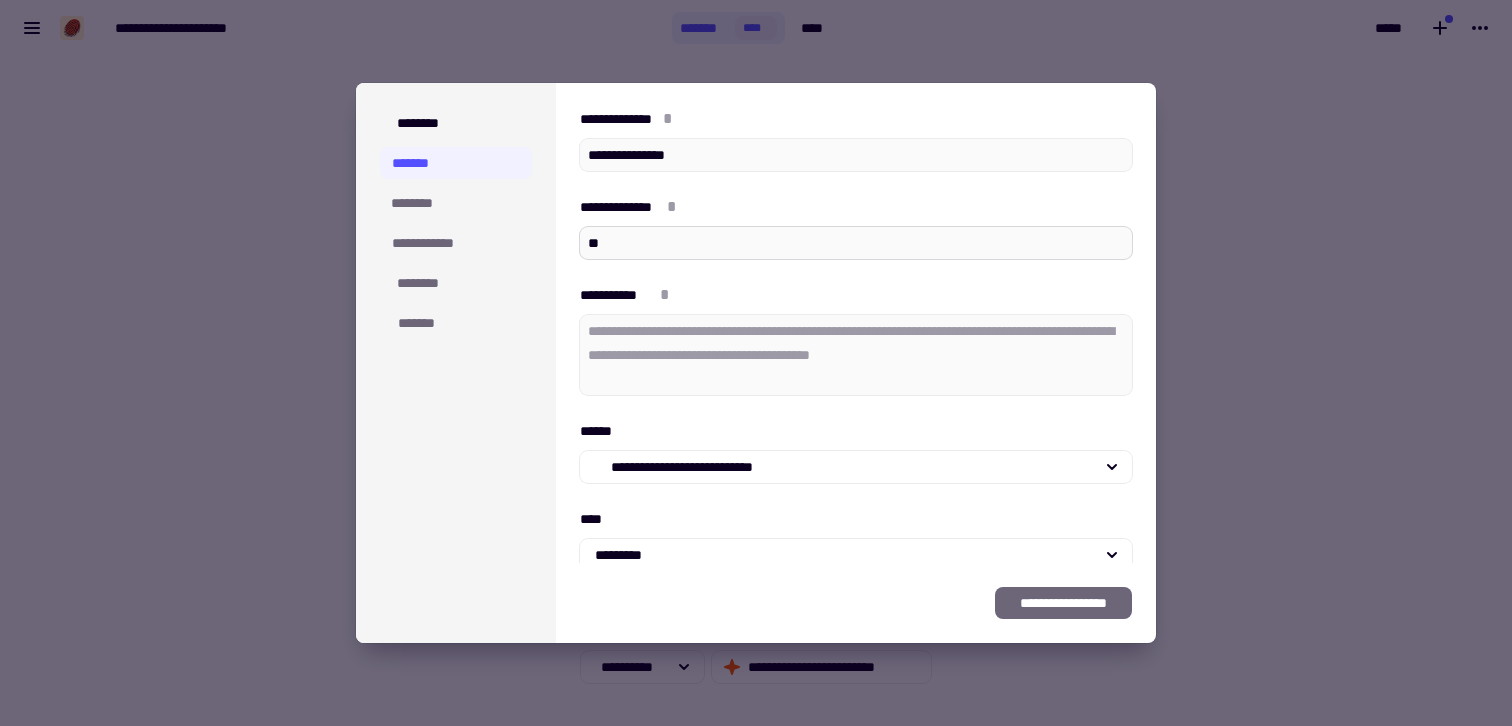 type on "*" 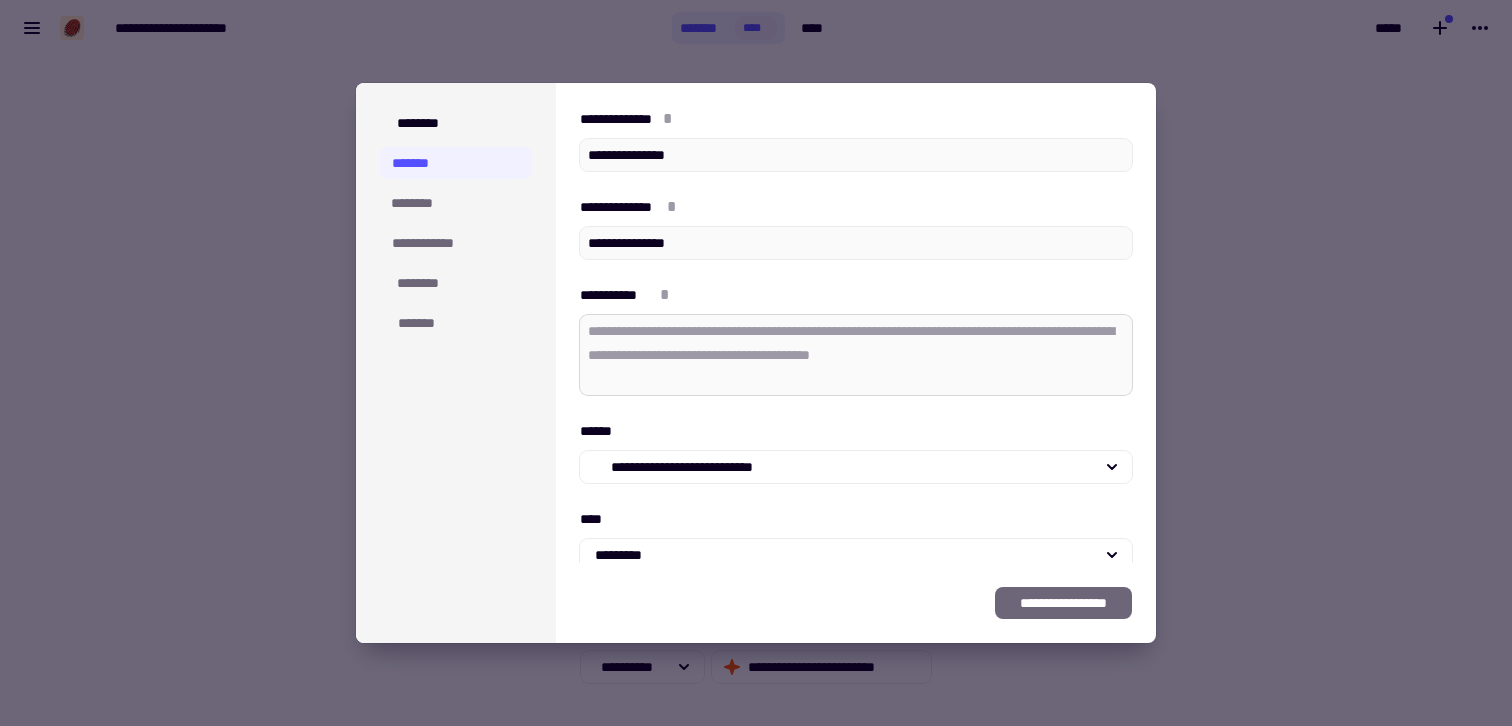 click on "[FIRST] [LAST]" at bounding box center [856, 355] 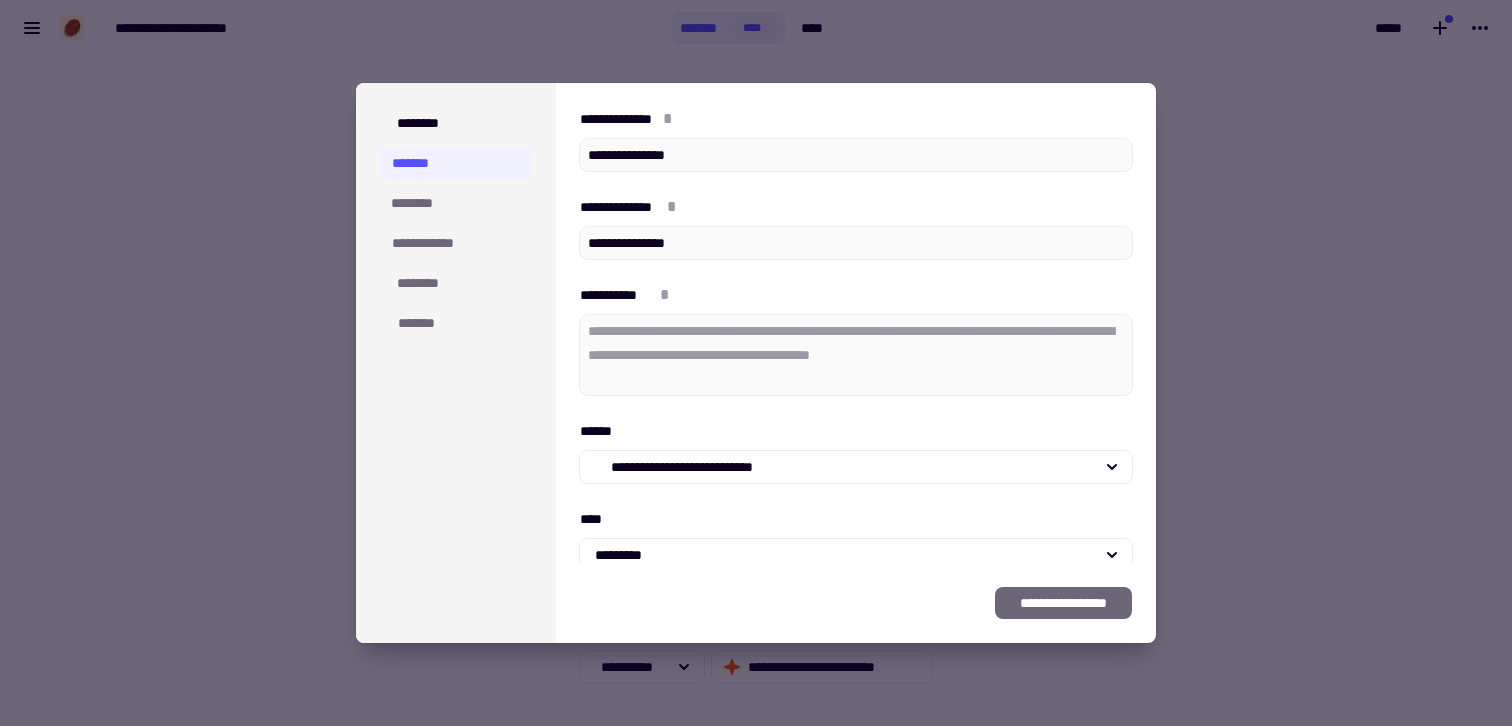 scroll, scrollTop: 120, scrollLeft: 0, axis: vertical 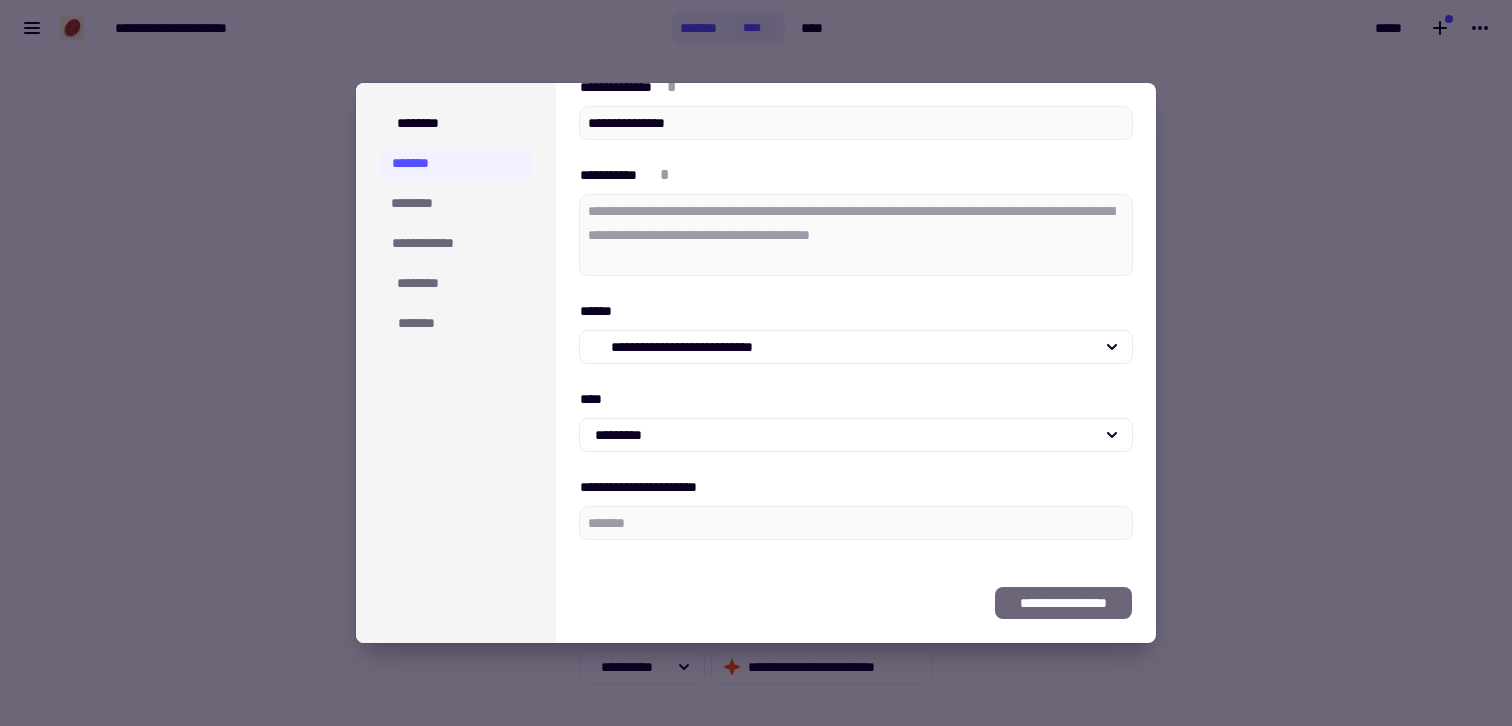 click on "**********" 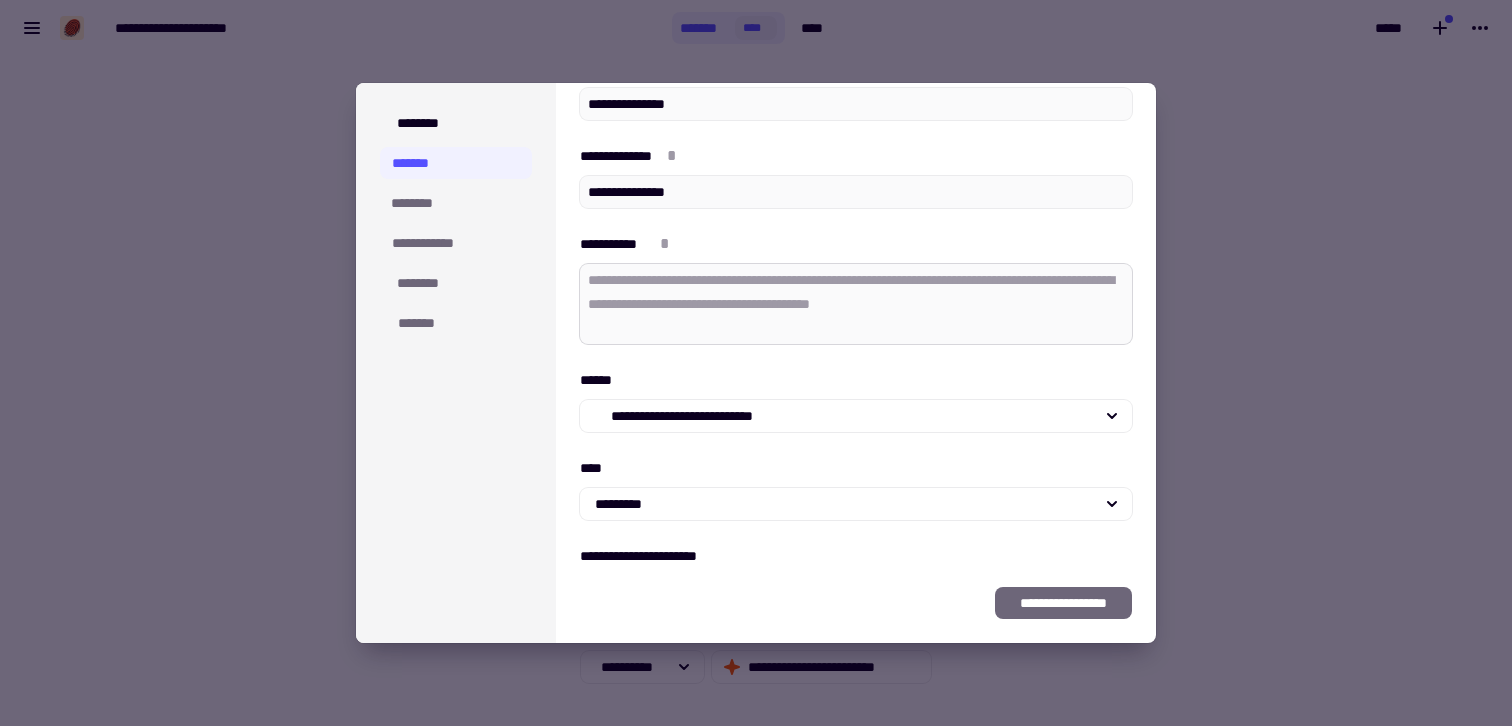 scroll, scrollTop: 49, scrollLeft: 0, axis: vertical 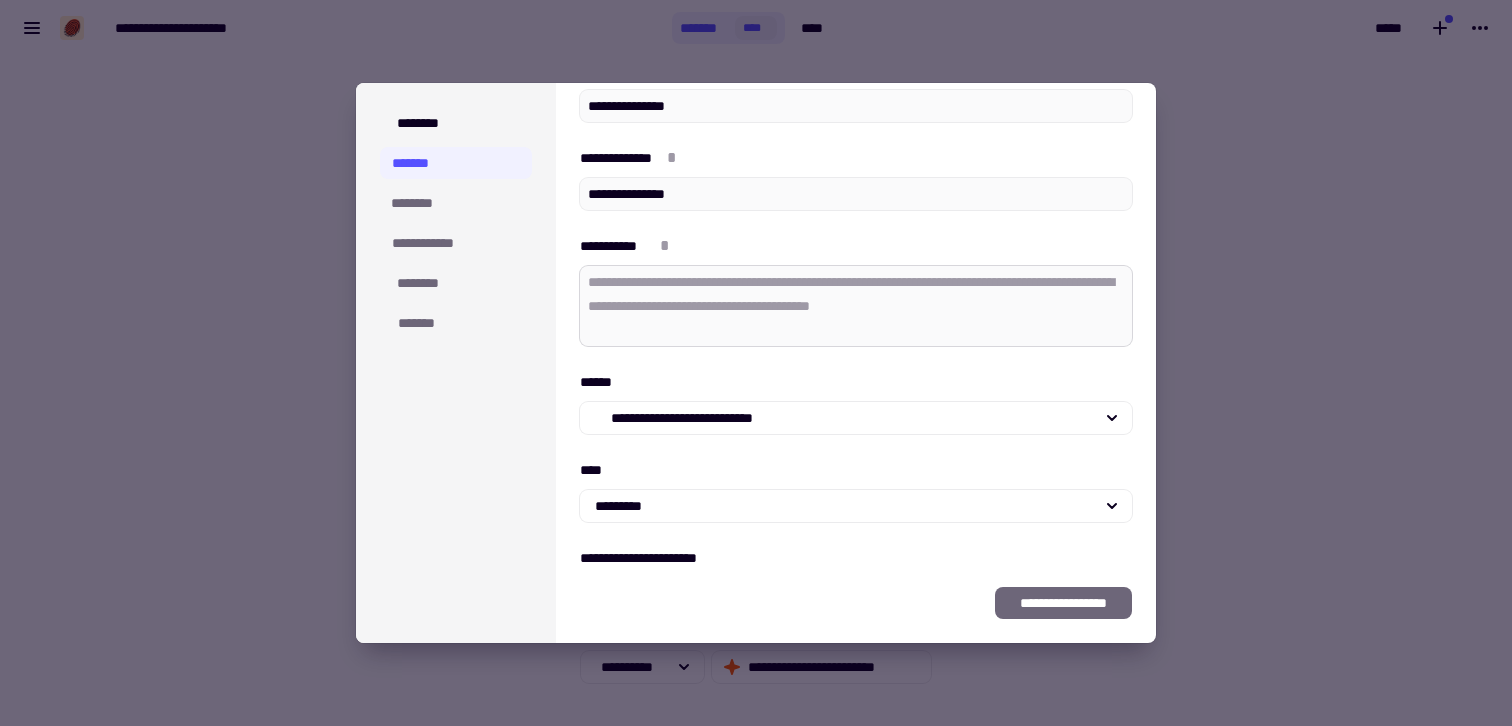 click on "[FIRST] [LAST]" at bounding box center (856, 306) 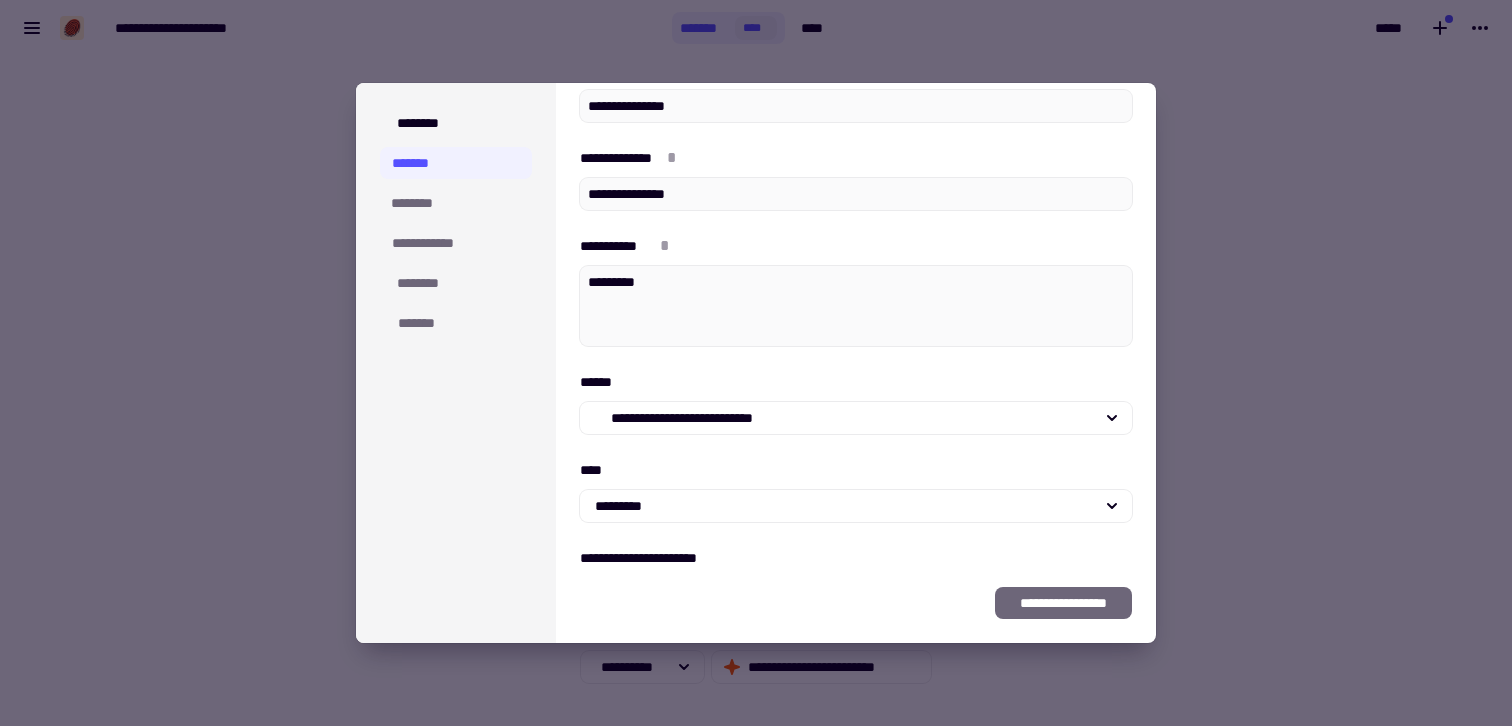 scroll, scrollTop: 120, scrollLeft: 0, axis: vertical 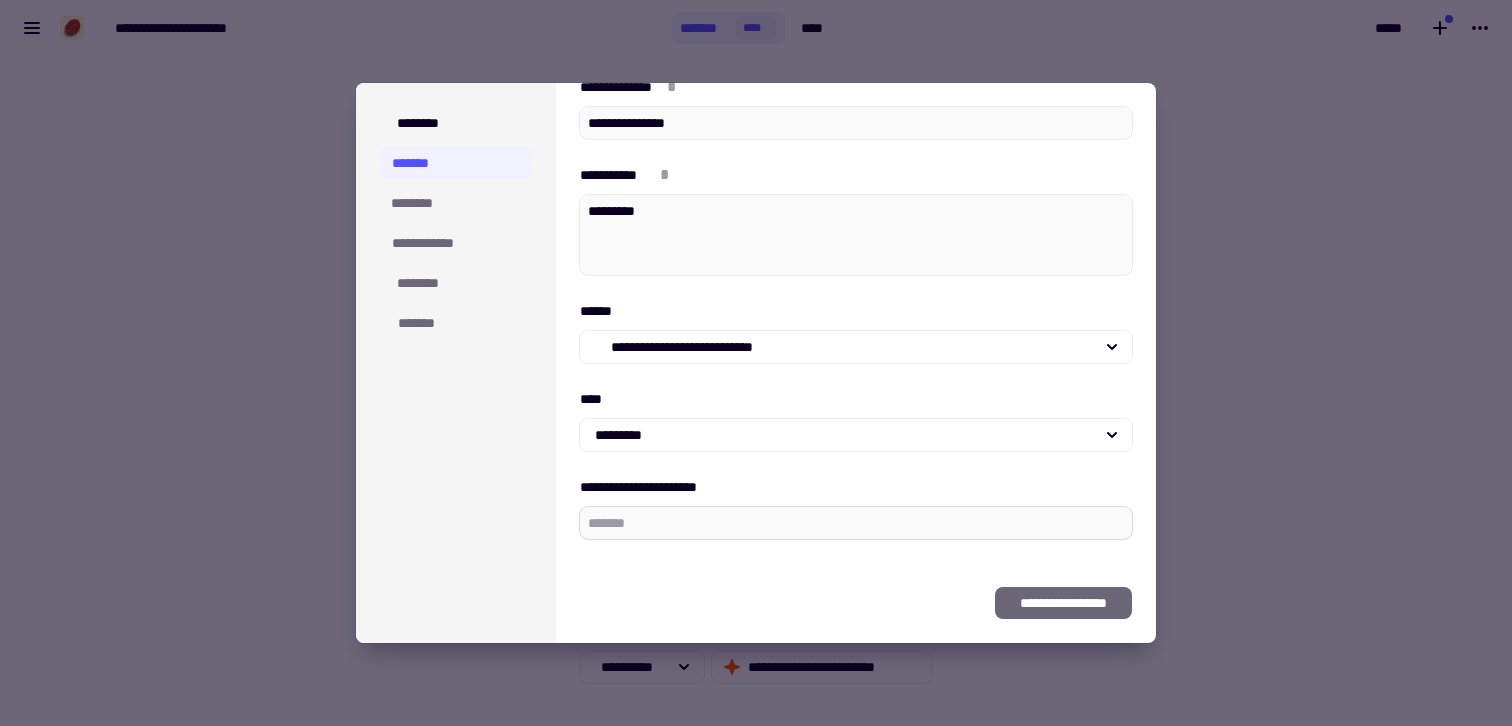 click on "**********" at bounding box center [856, 523] 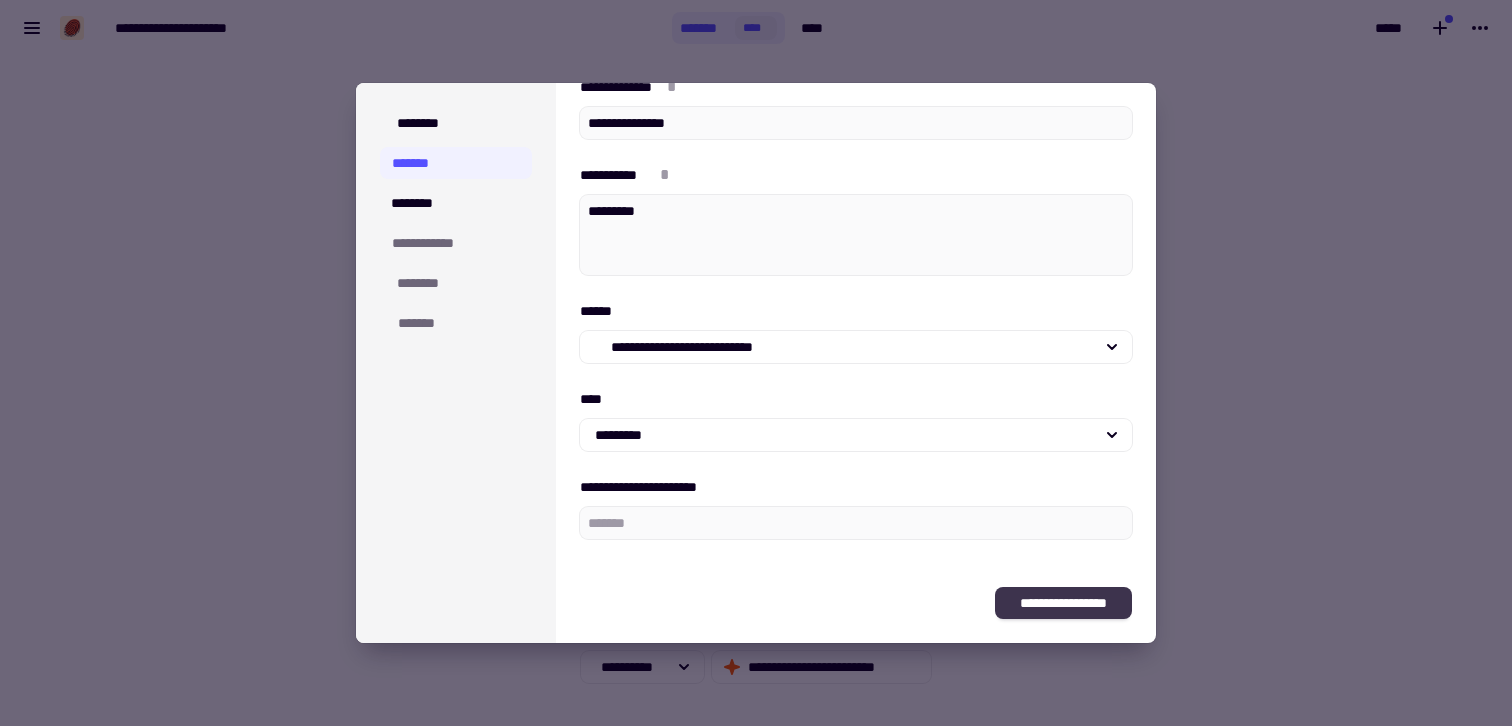 click on "**********" 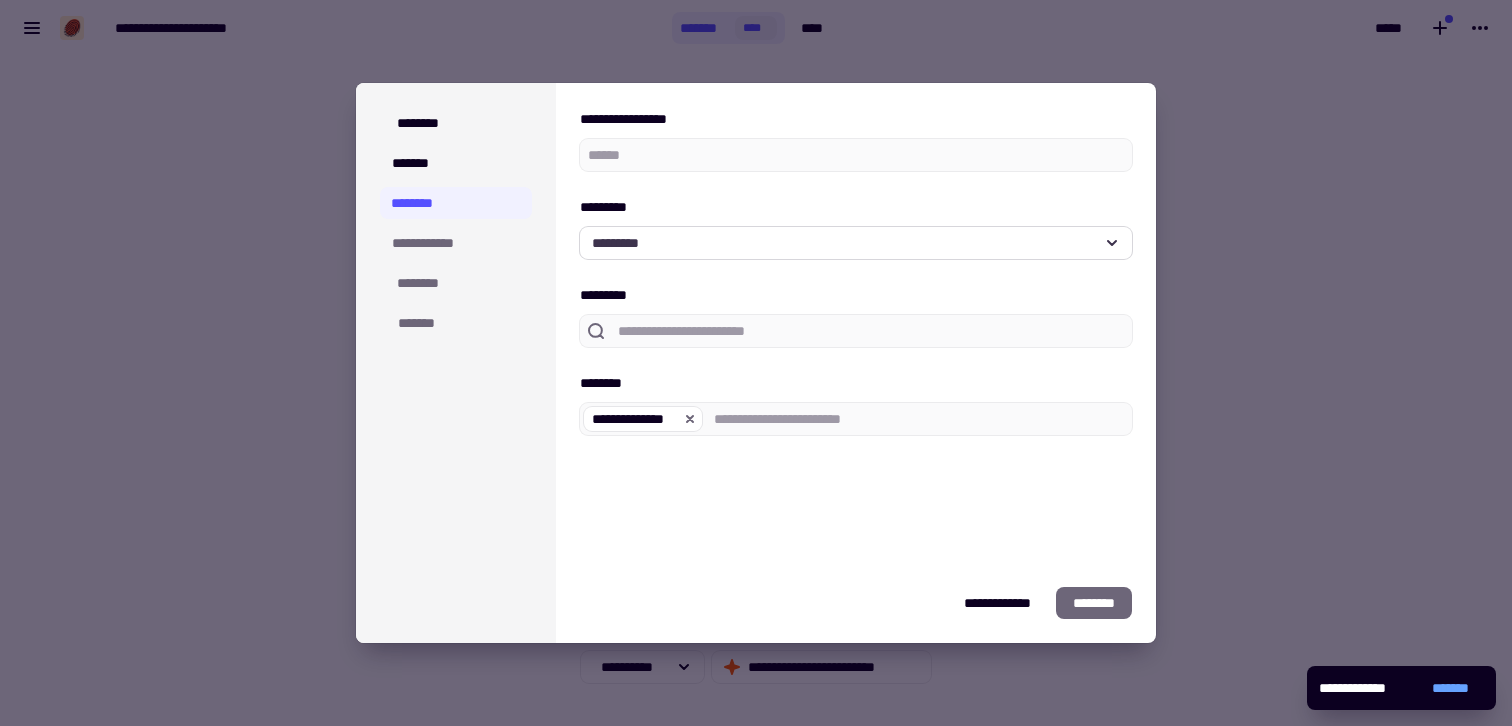click on "*********" 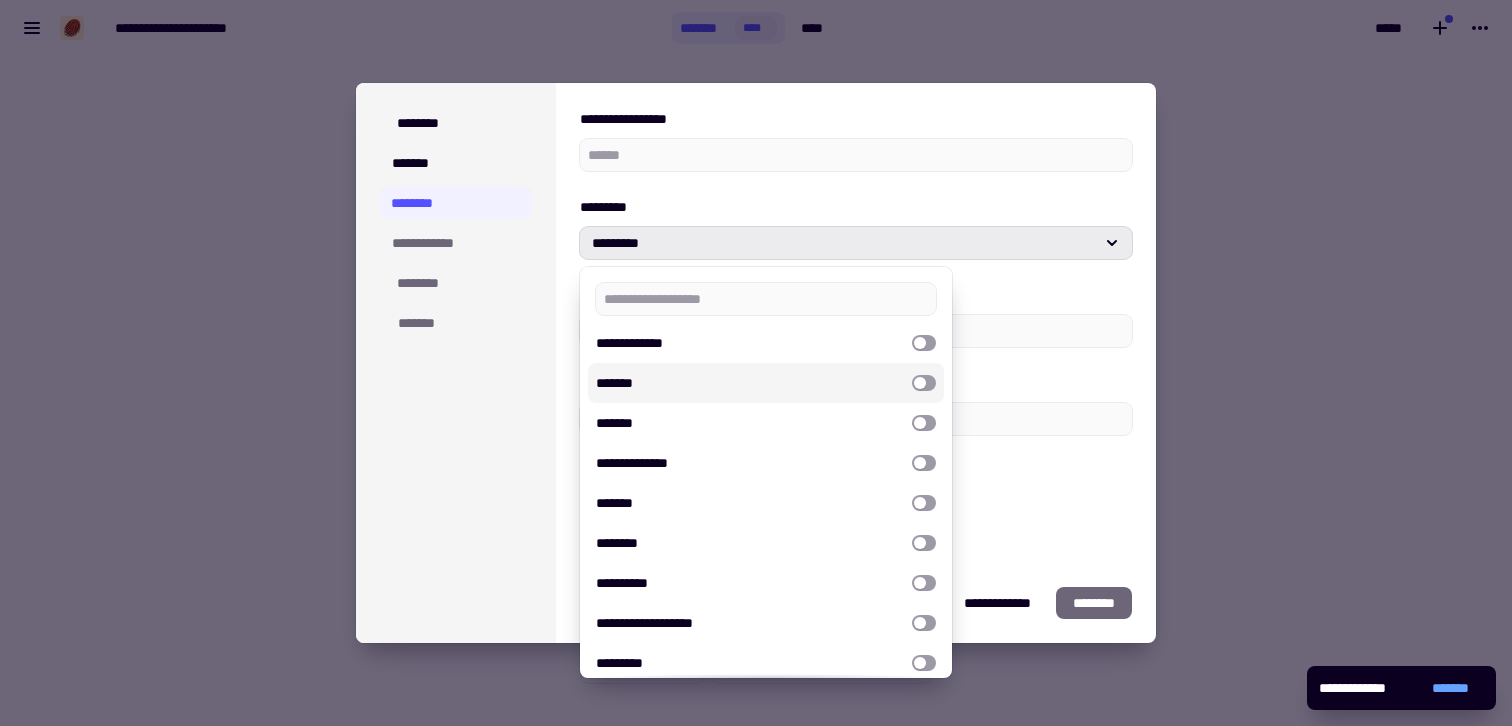 click on "*******" at bounding box center (750, 383) 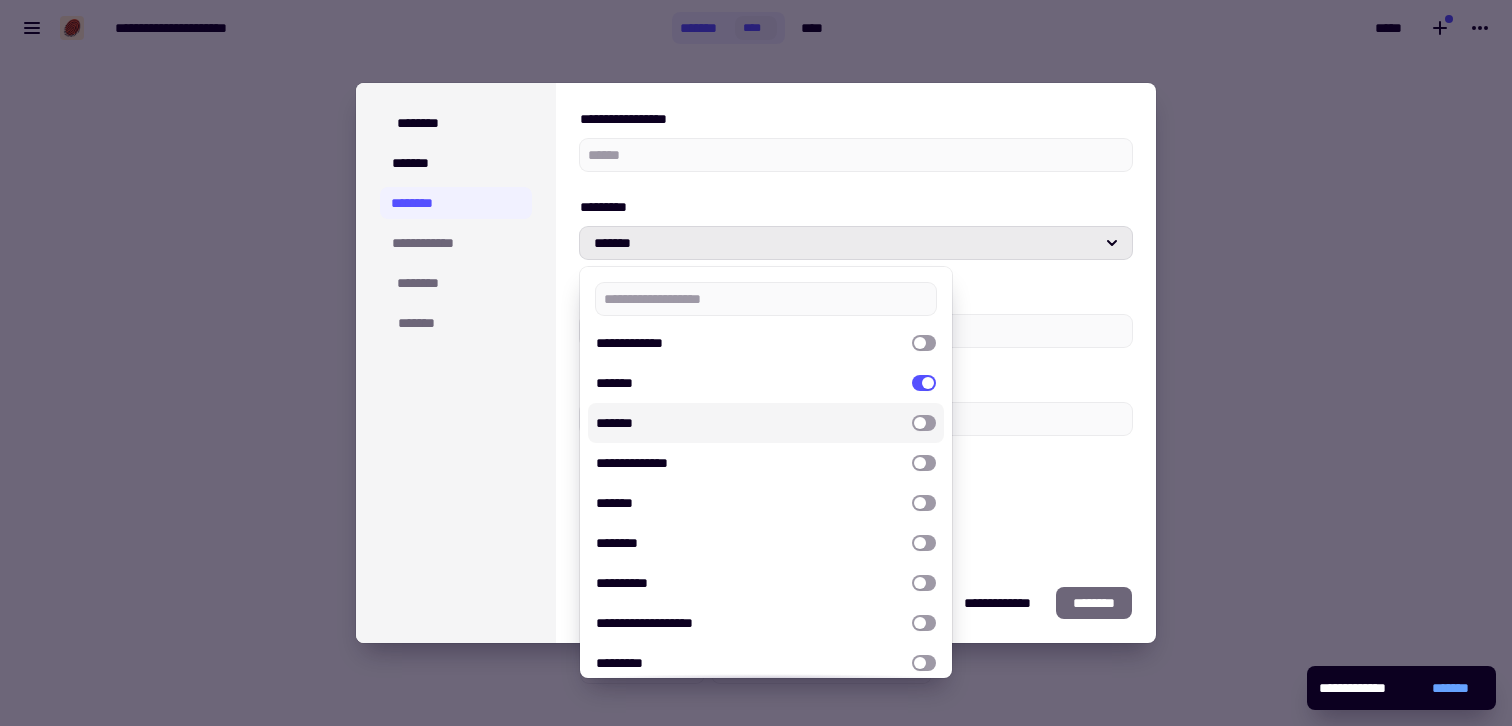 drag, startPoint x: 710, startPoint y: 425, endPoint x: 732, endPoint y: 465, distance: 45.65085 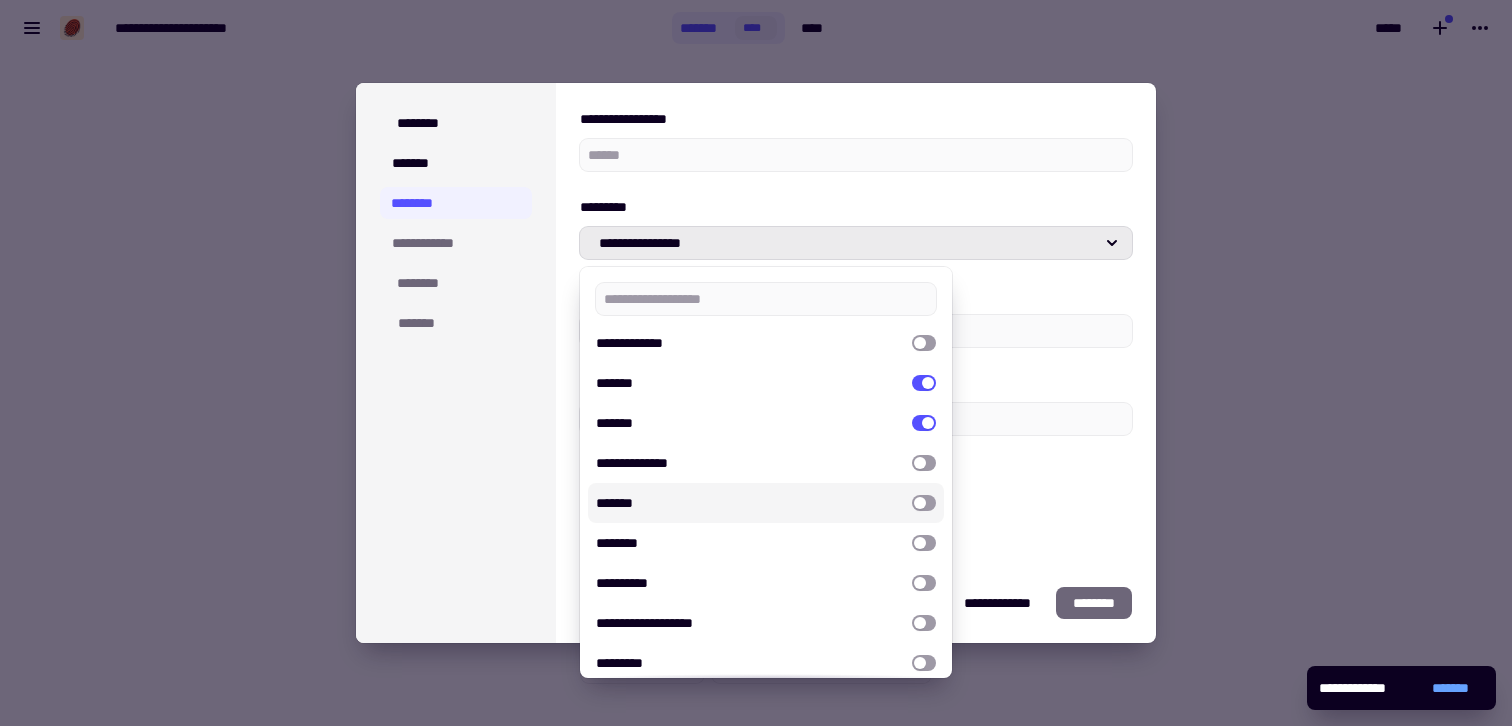 click on "[FIRST] [LAST] [PHONE] [EMAIL] [ADDRESS] [CITY]" at bounding box center [856, 323] 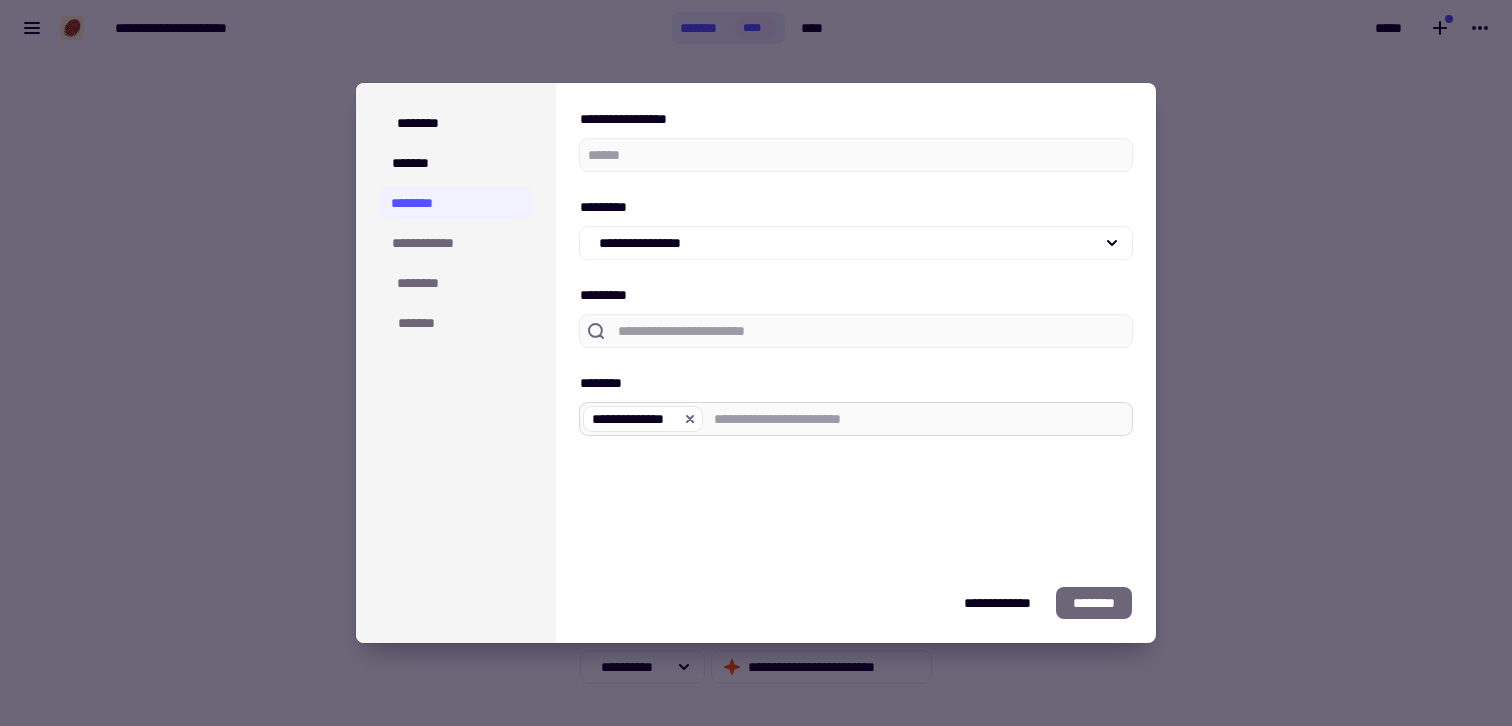 click on "[FIRST]   [LAST]" at bounding box center (919, 419) 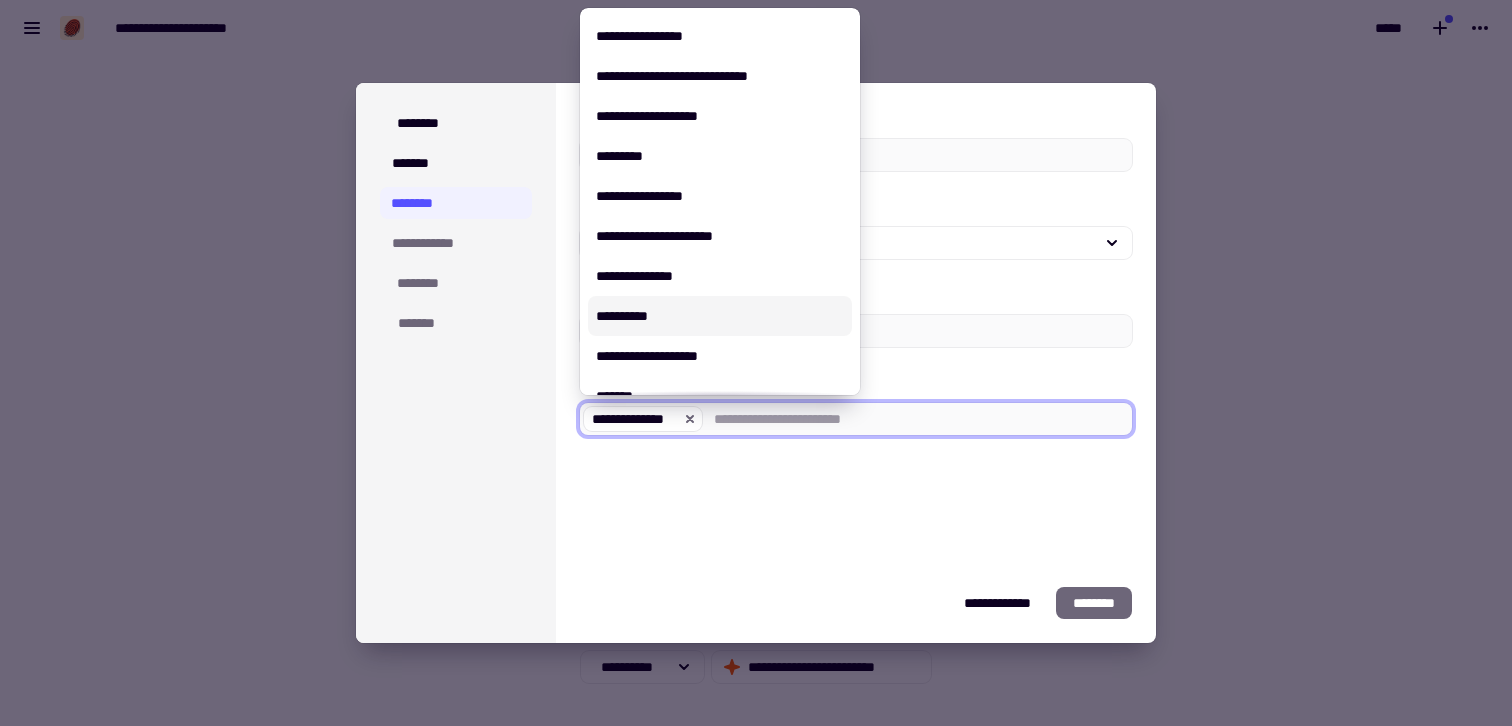 click on "**********" at bounding box center [720, 316] 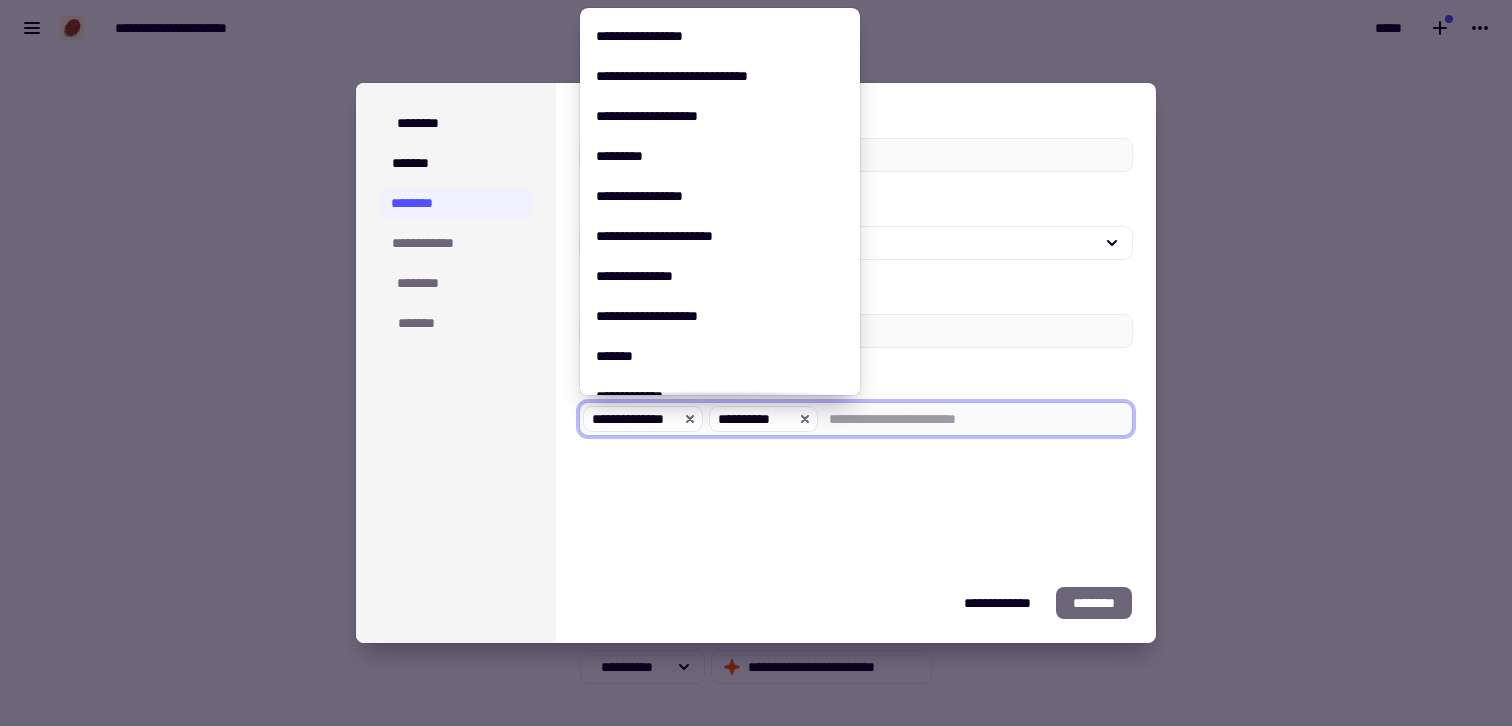 click on "********" 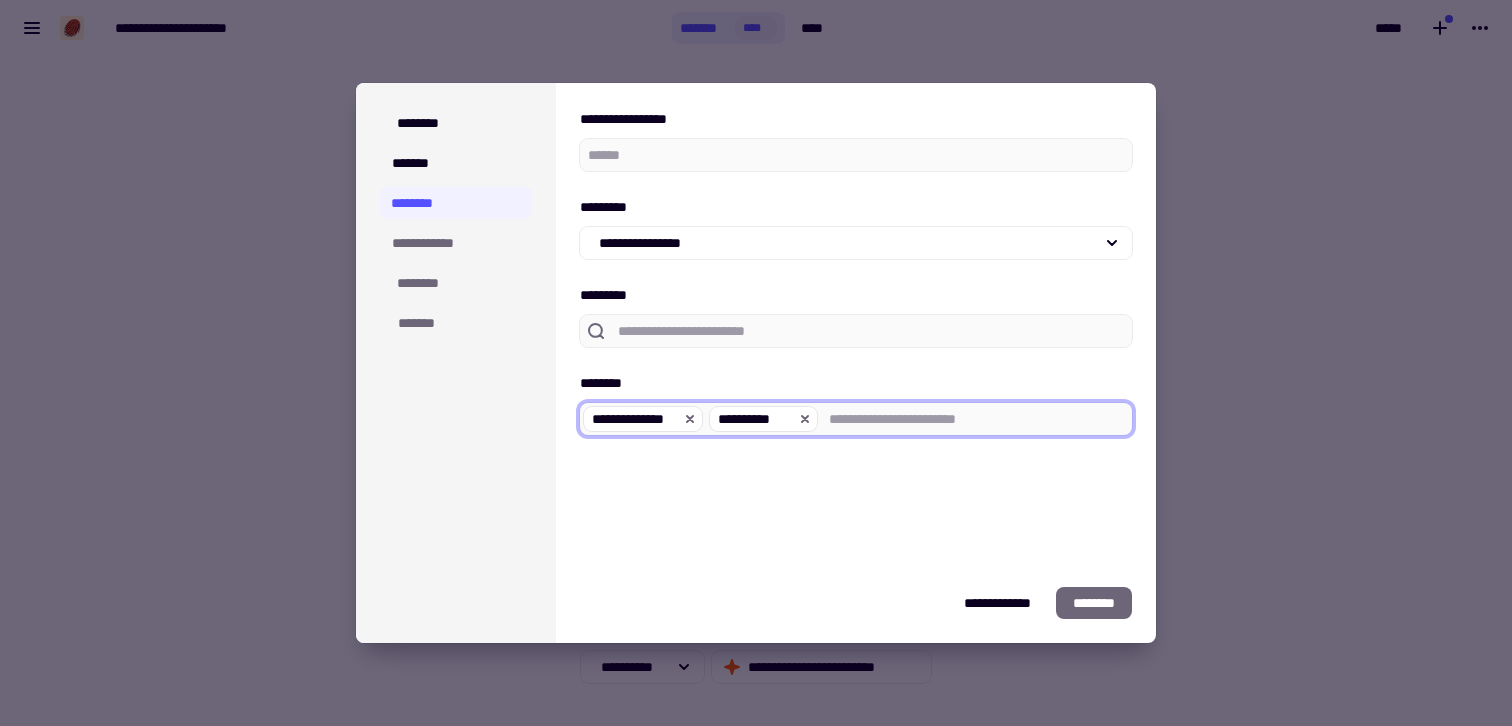 click on "[FIRST] [LAST] [PHONE]" at bounding box center (976, 419) 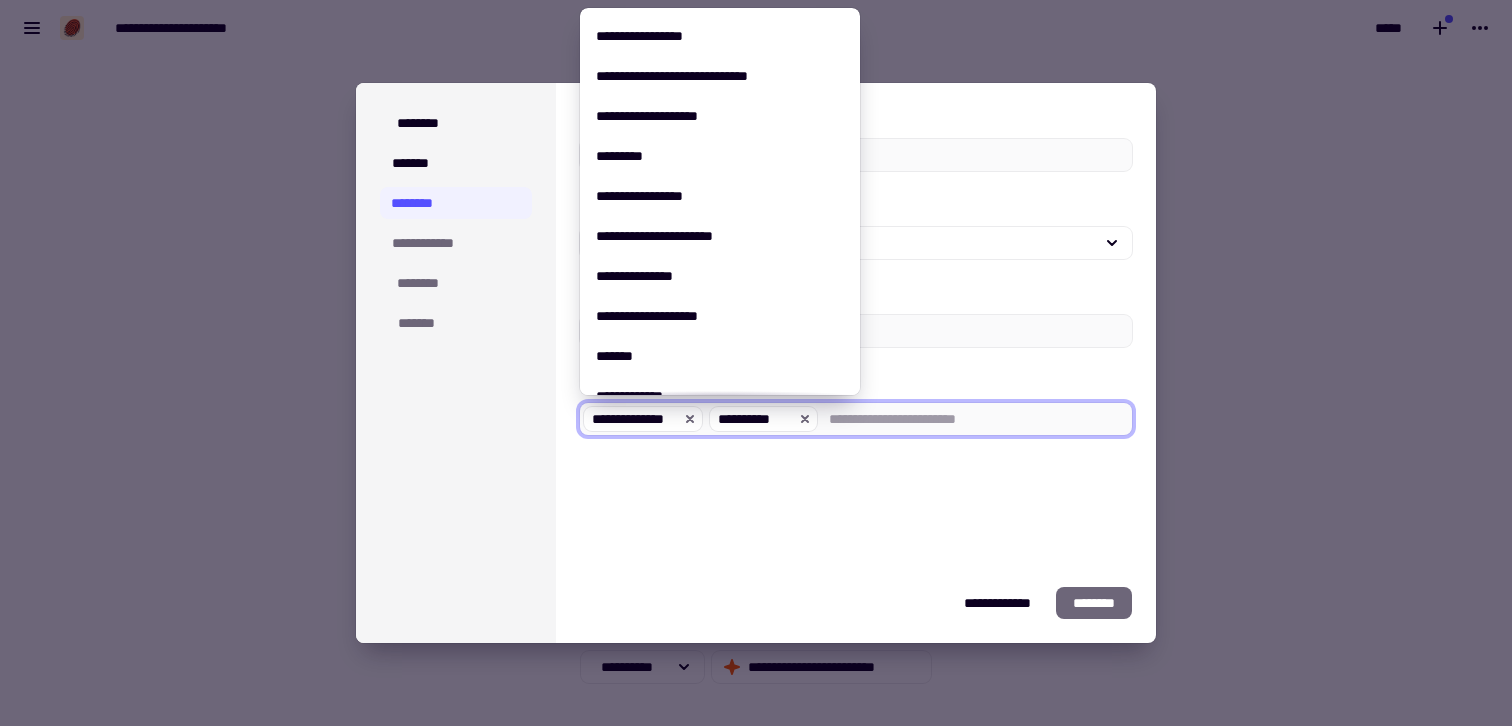 click on "[FIRST] [LAST] [PHONE] [EMAIL] [ADDRESS] [CITY]" at bounding box center [856, 323] 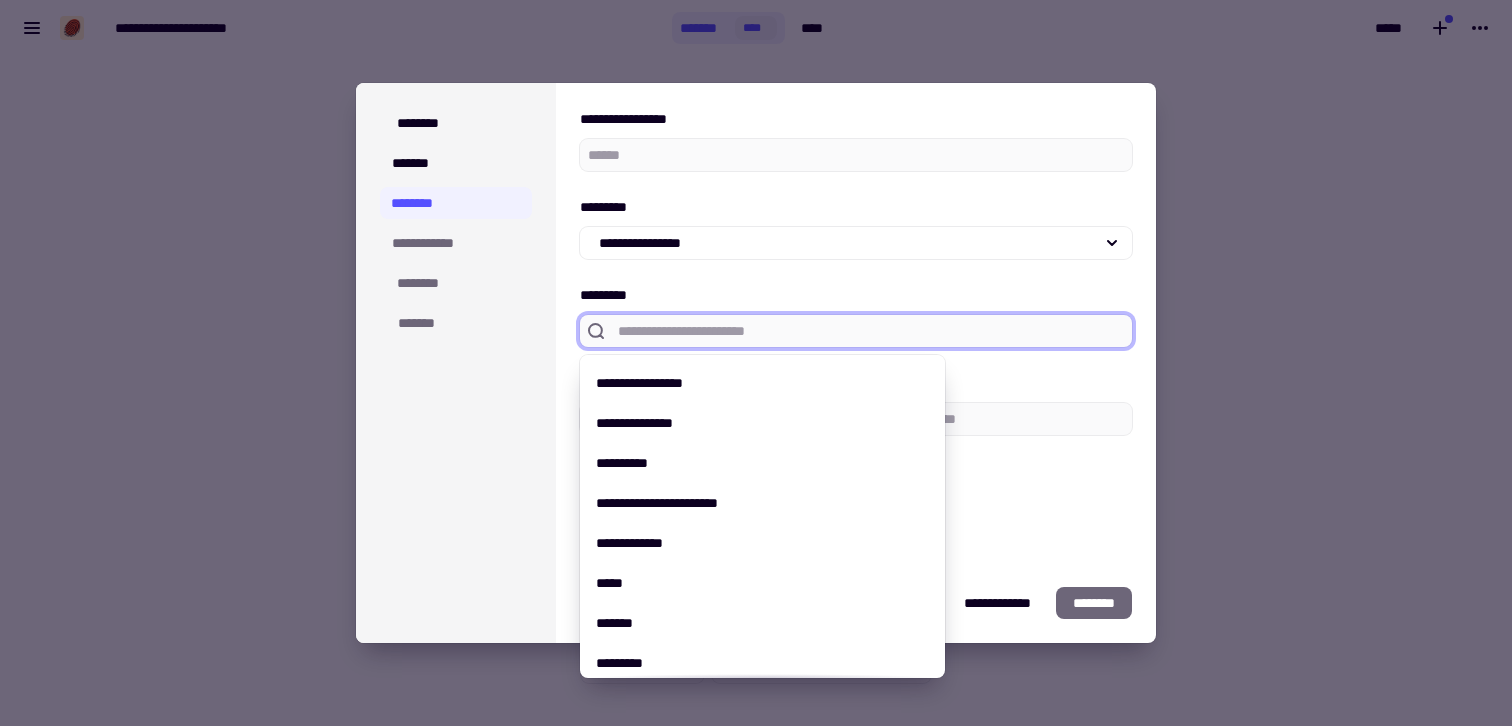 click on "*********" at bounding box center [871, 331] 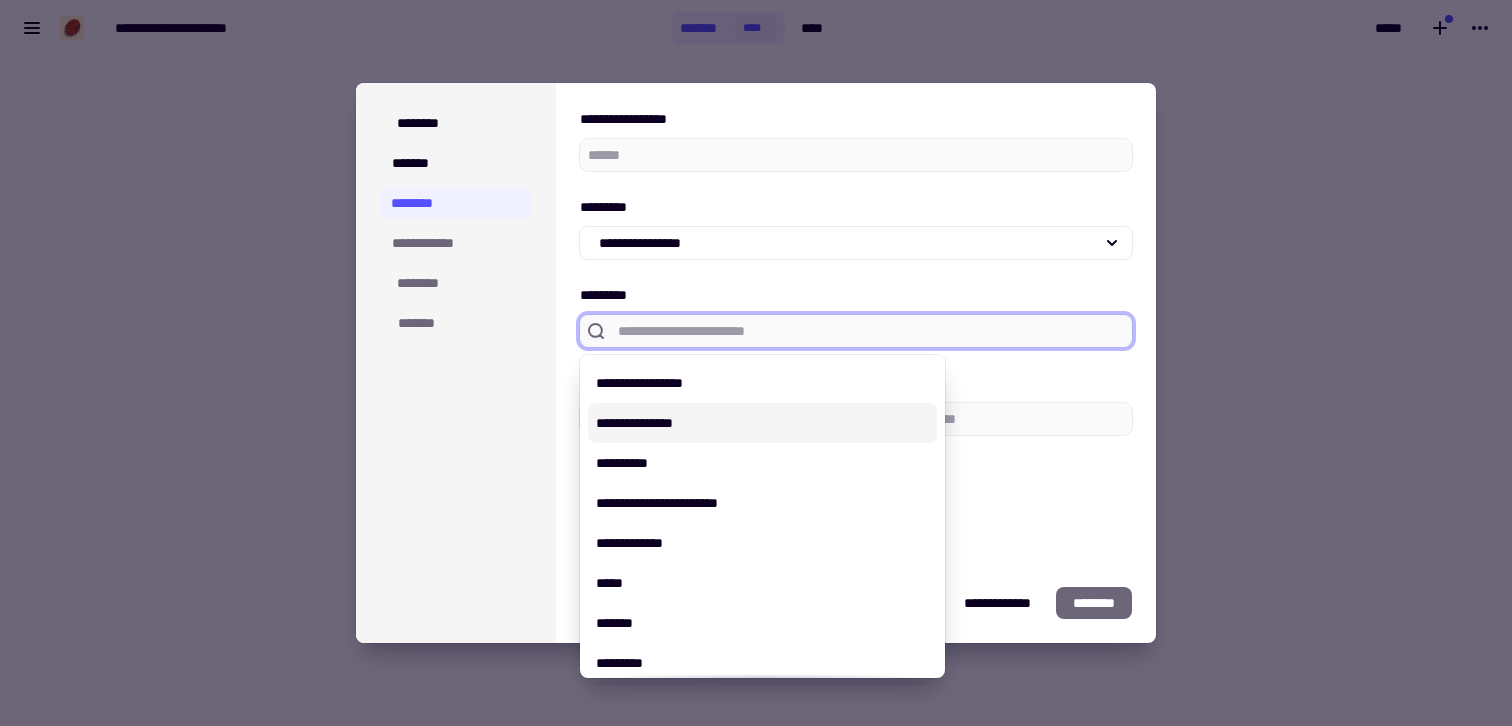 click on "**********" at bounding box center (762, 423) 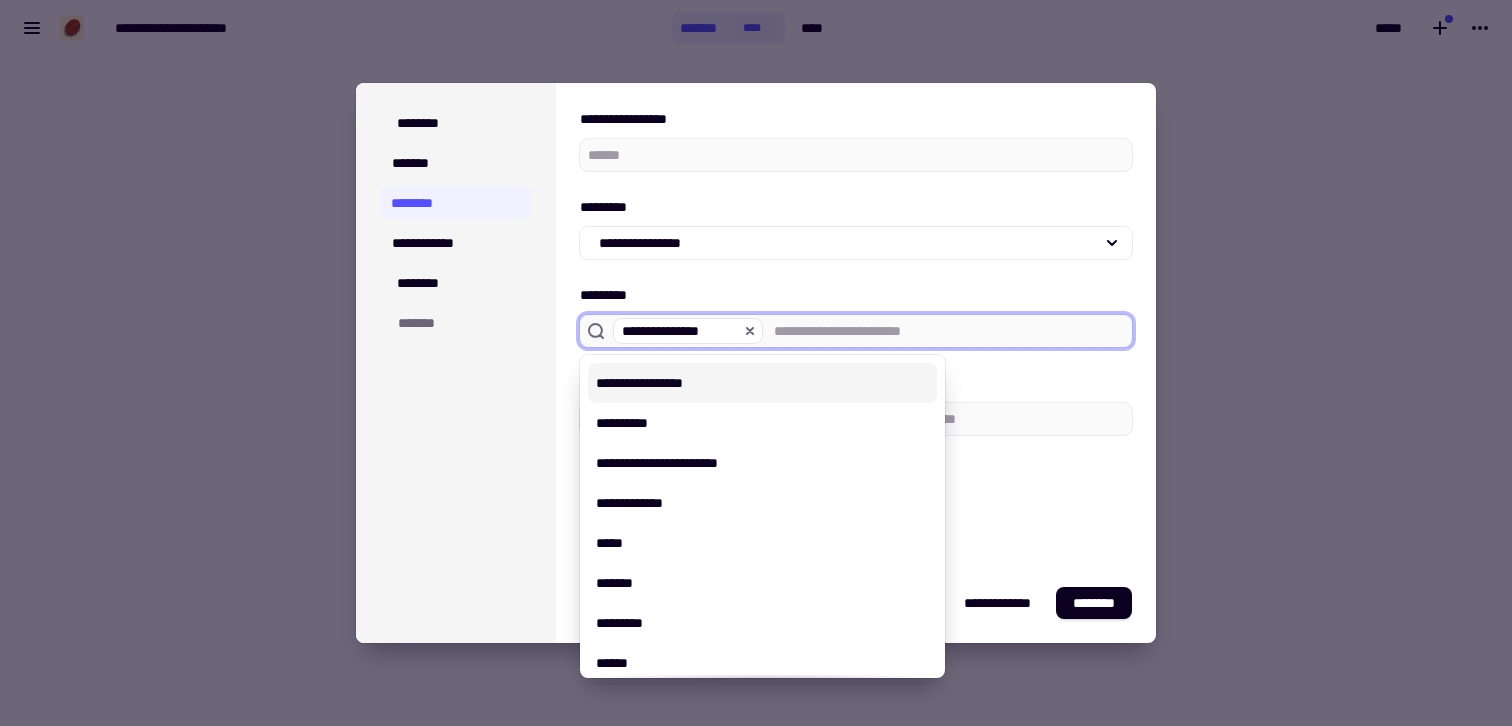 click on "**********" at bounding box center [762, 383] 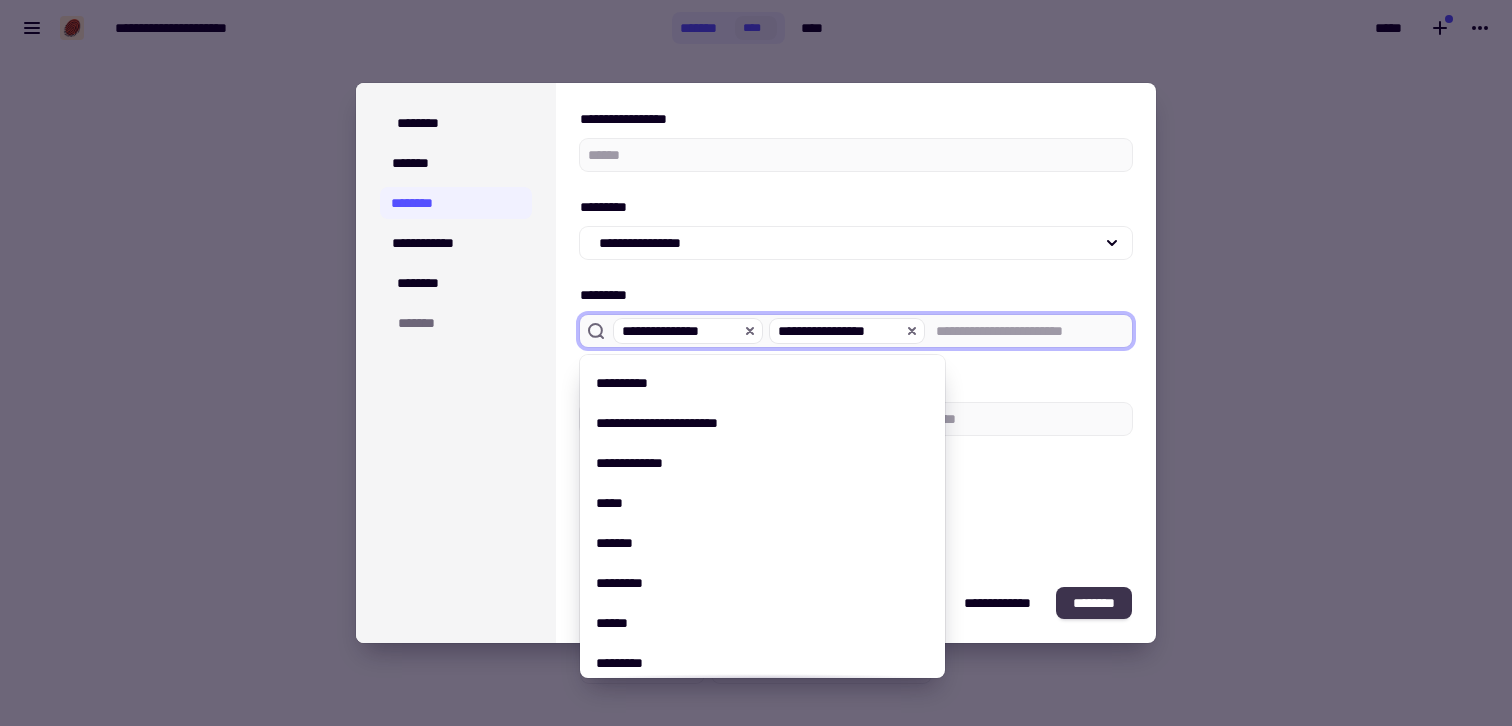 click on "********" 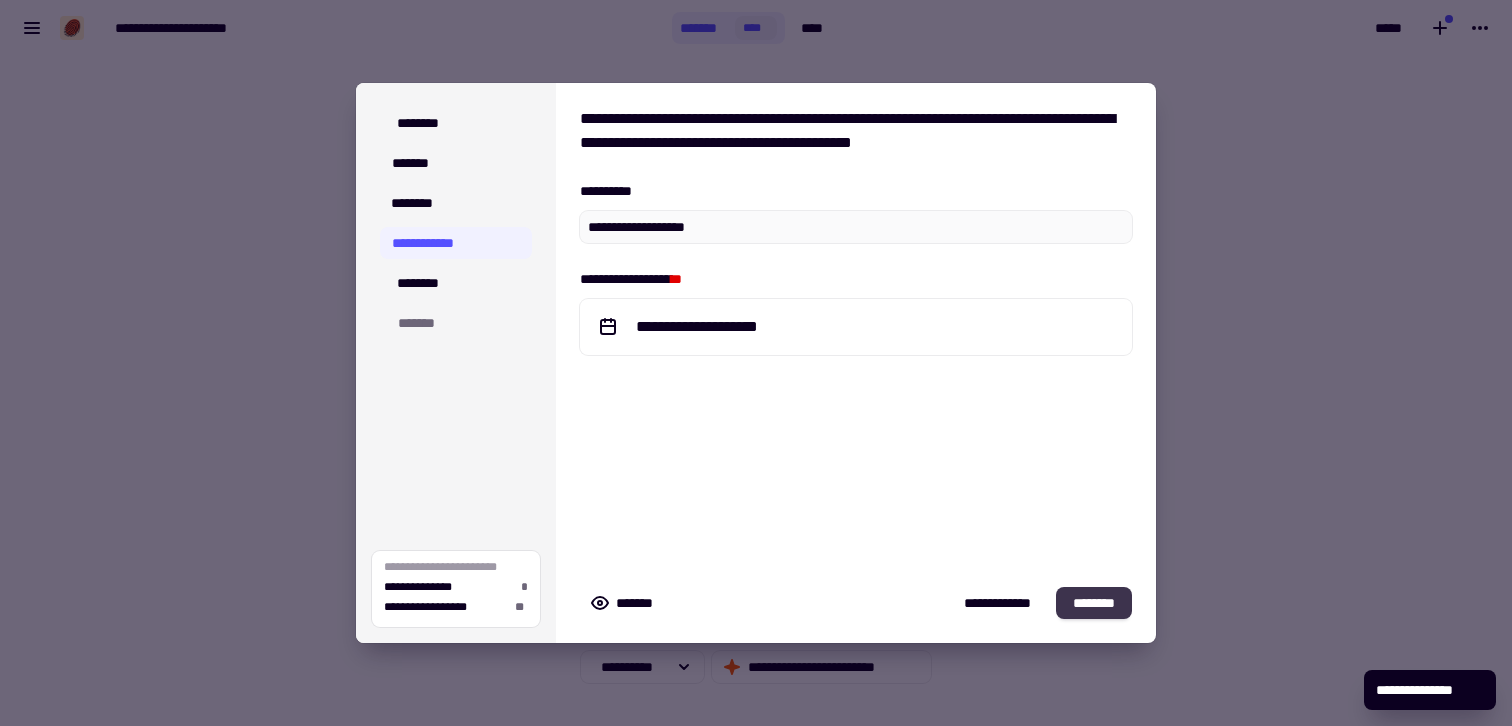 click on "********" 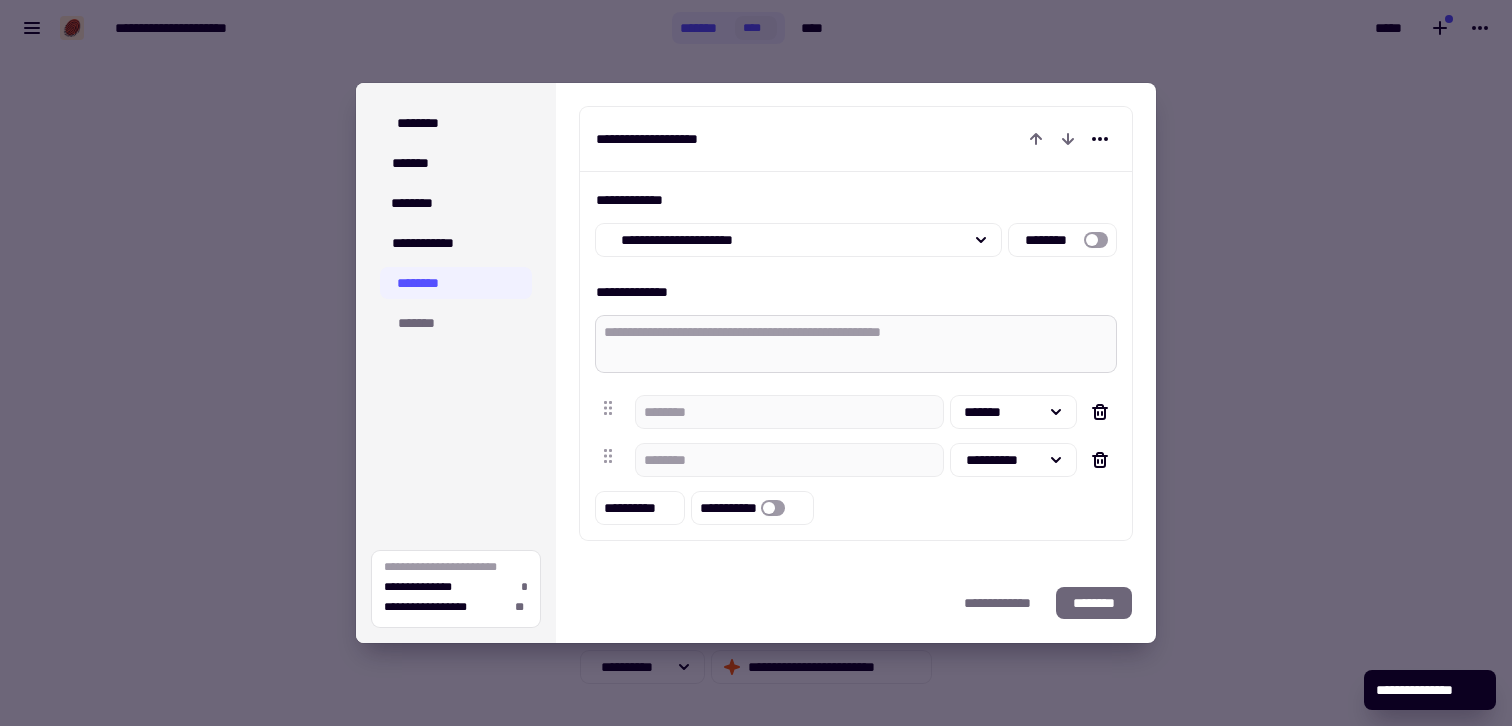 click on "**********" at bounding box center [856, 344] 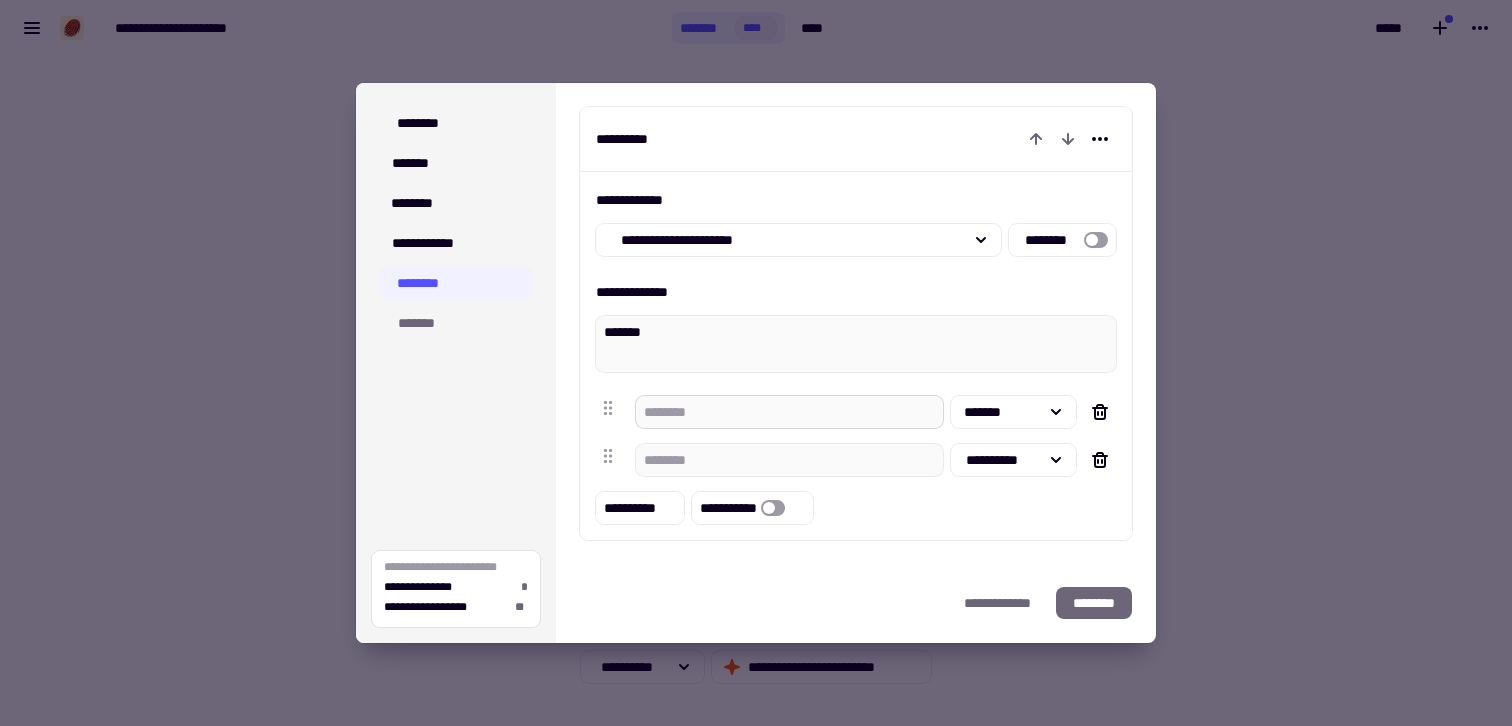click at bounding box center [789, 412] 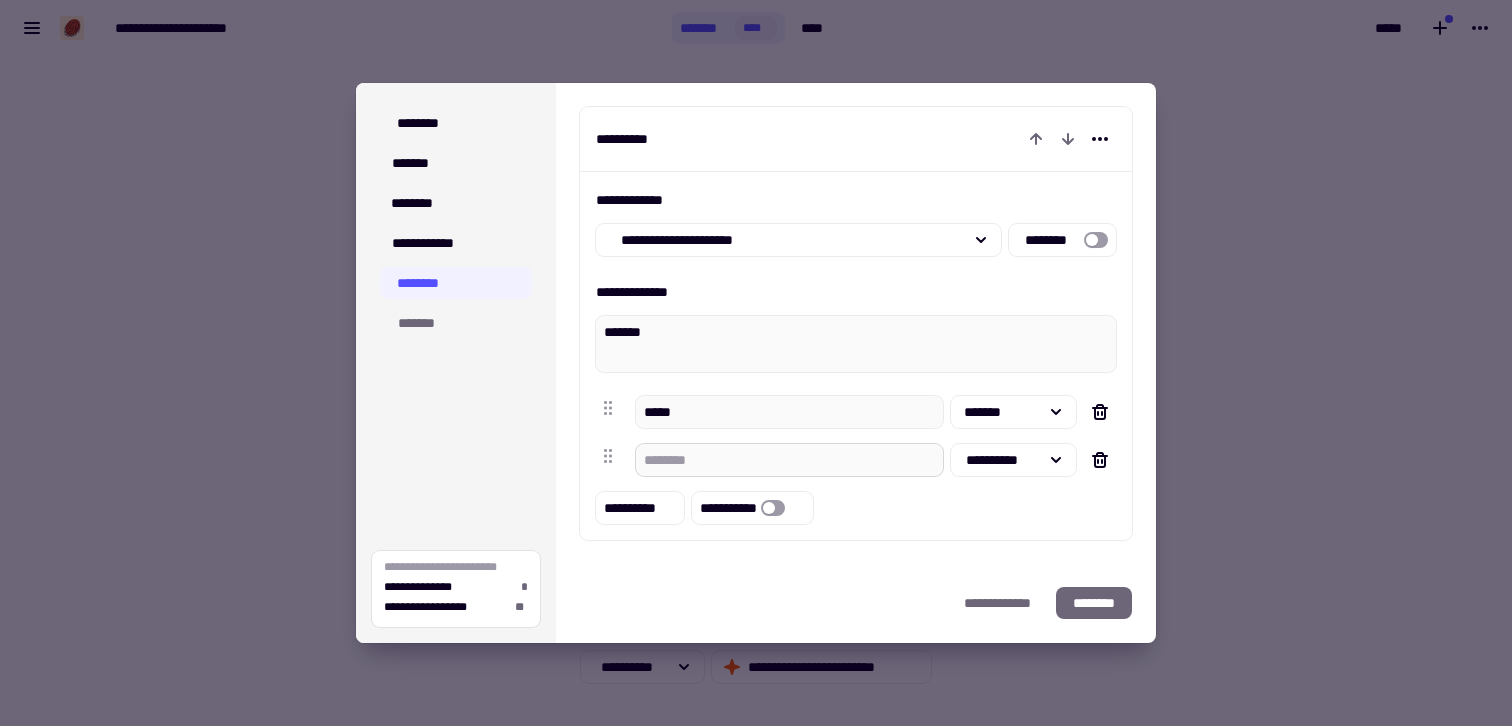 click at bounding box center (789, 460) 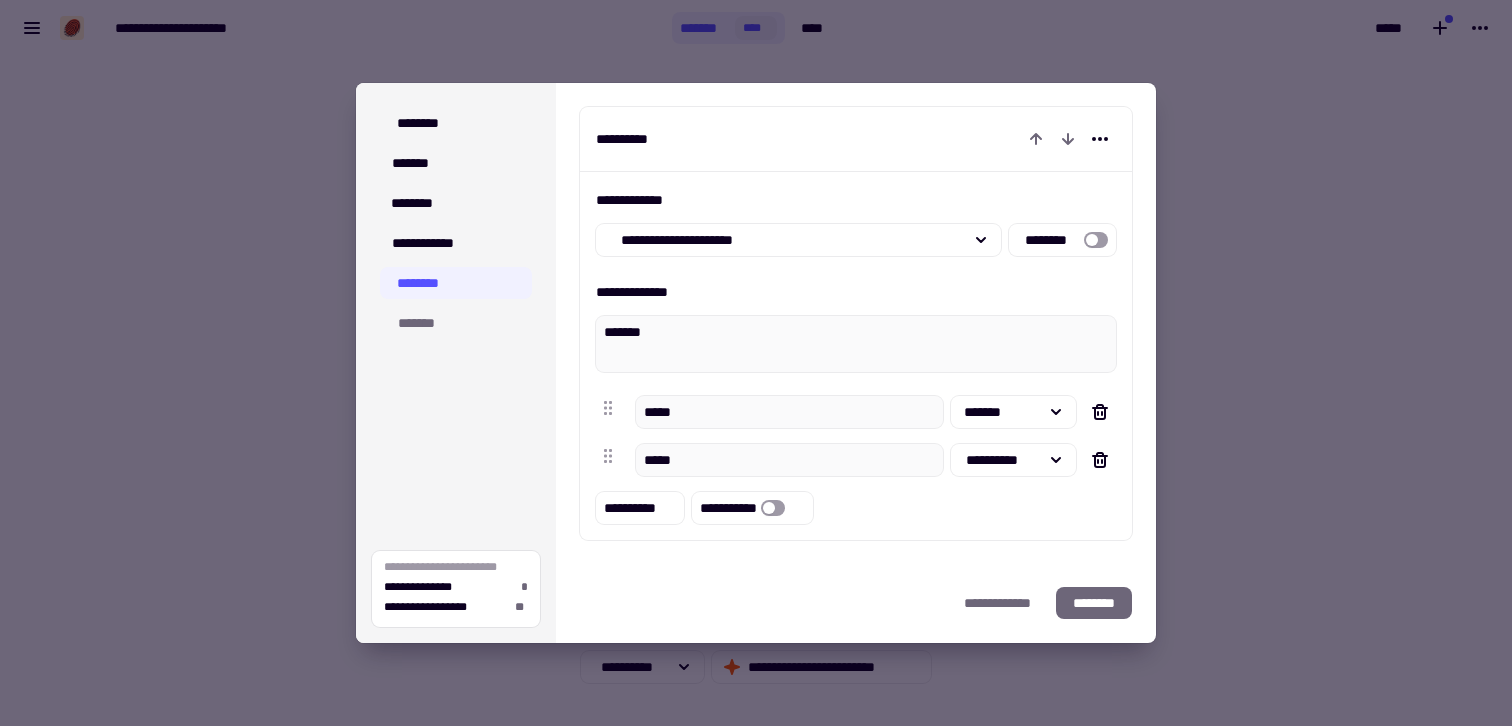 click on "[FIRST] [LAST] [STREET_NAME] [CITY], [STATE] [ZIP_CODE] [COUNTRY] [PHONE]" at bounding box center (856, 323) 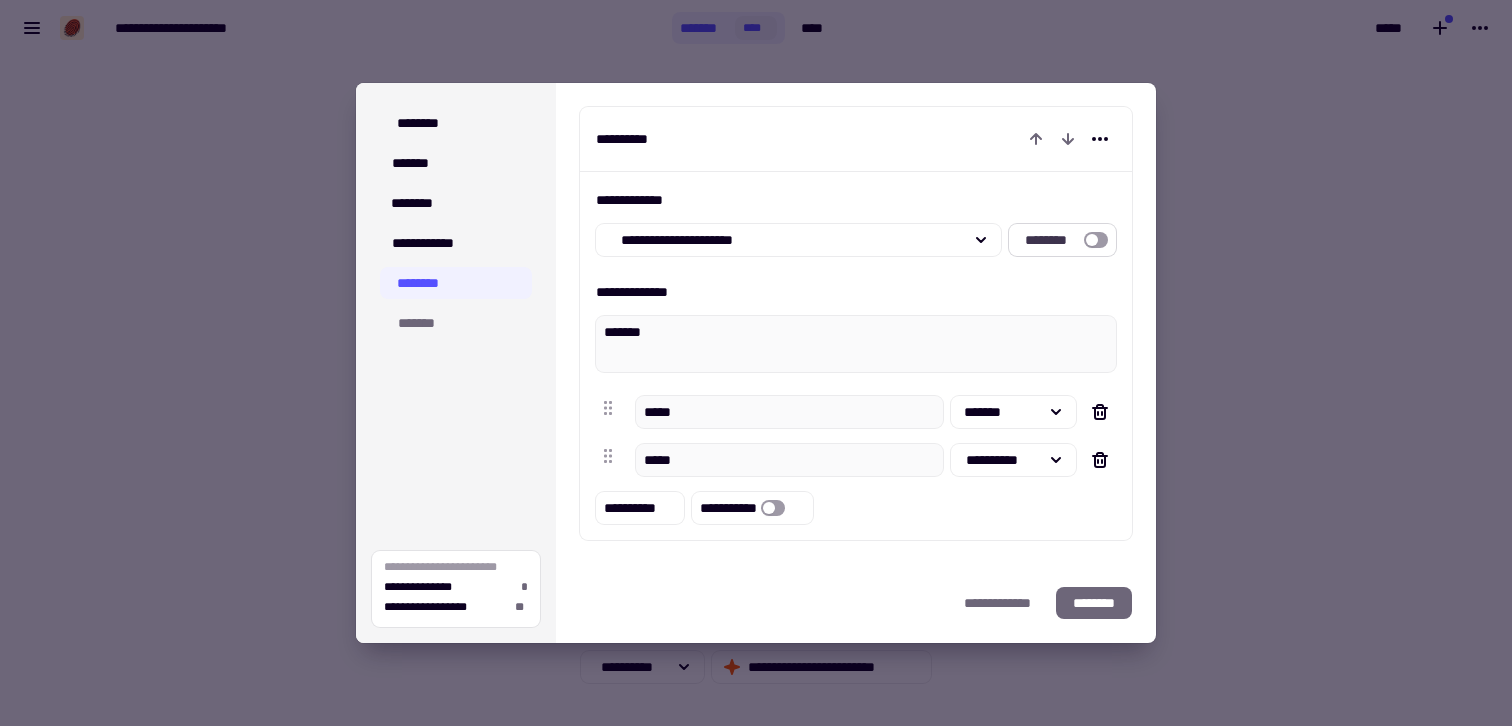 click 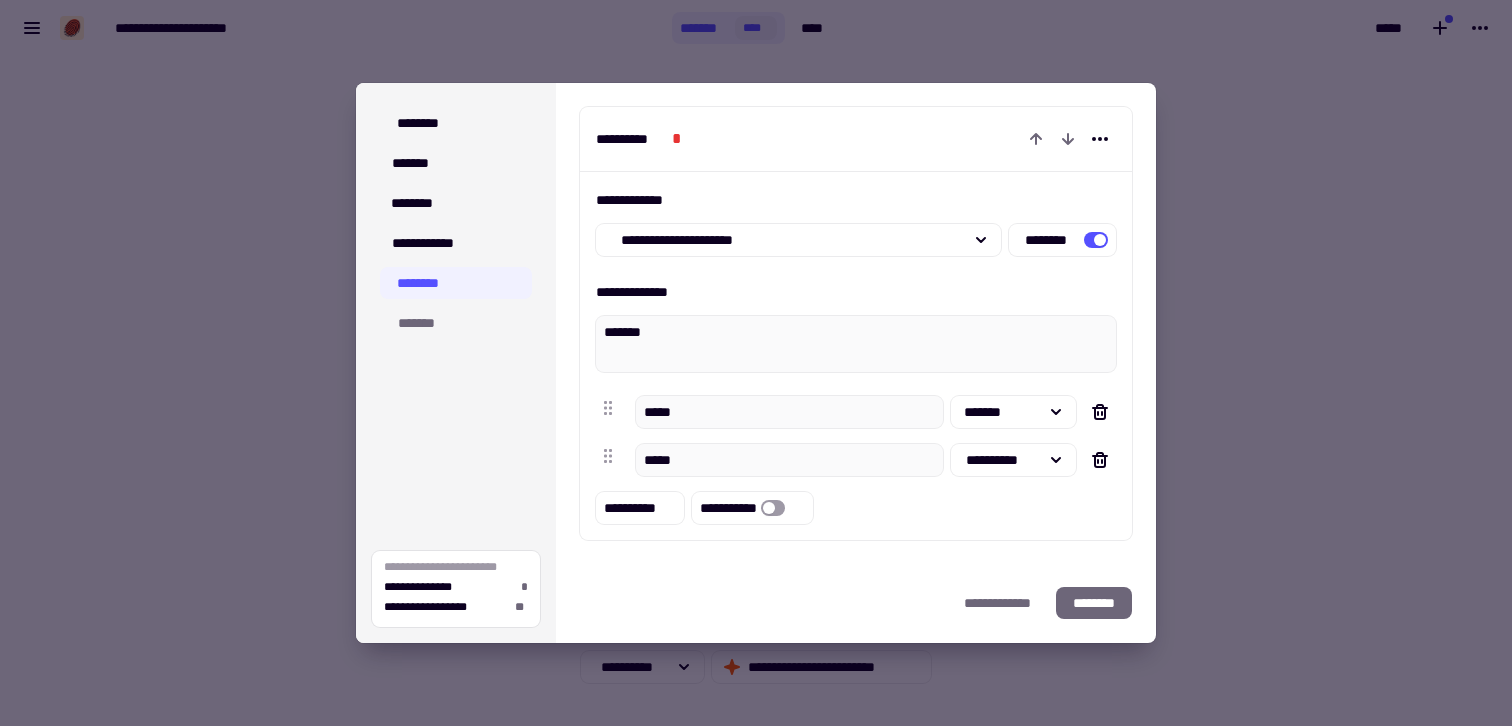 click on "********" 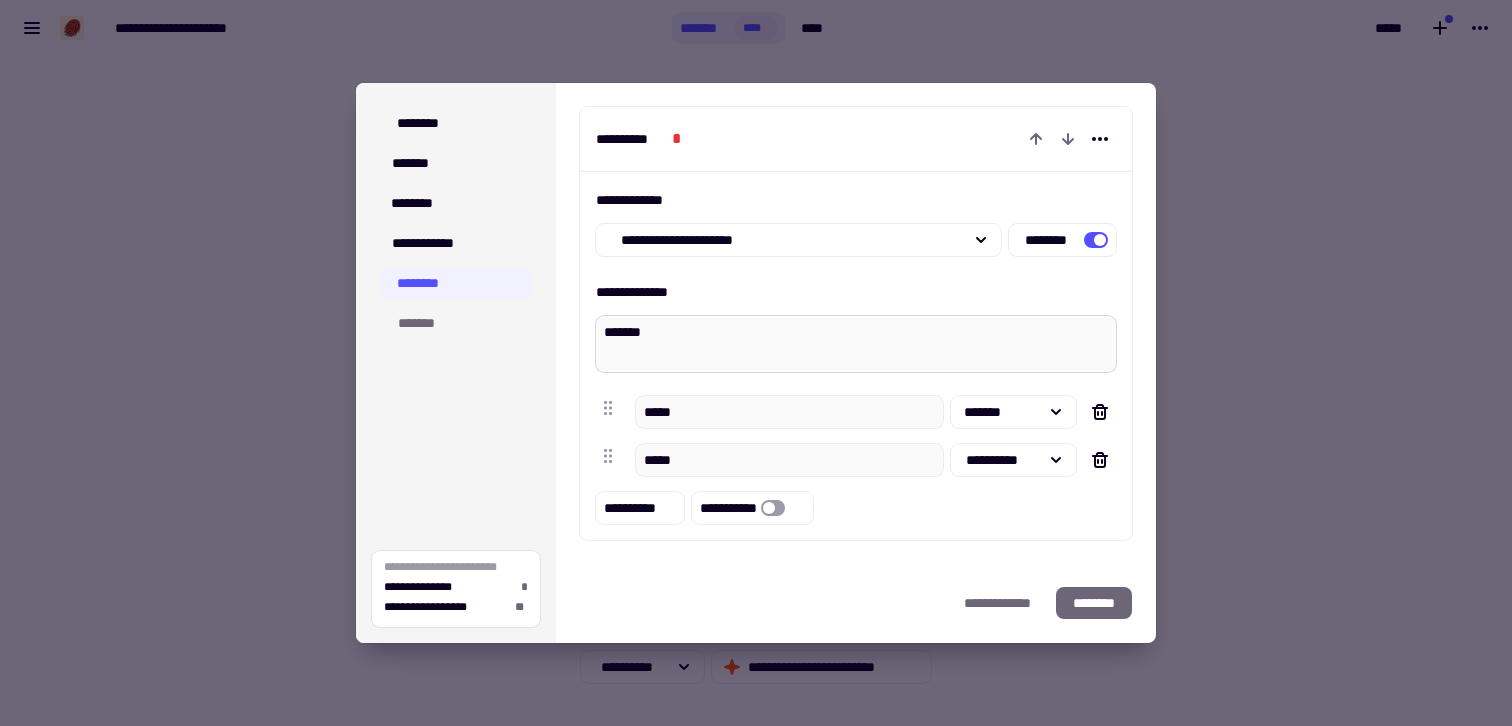 click on "*******" at bounding box center [856, 344] 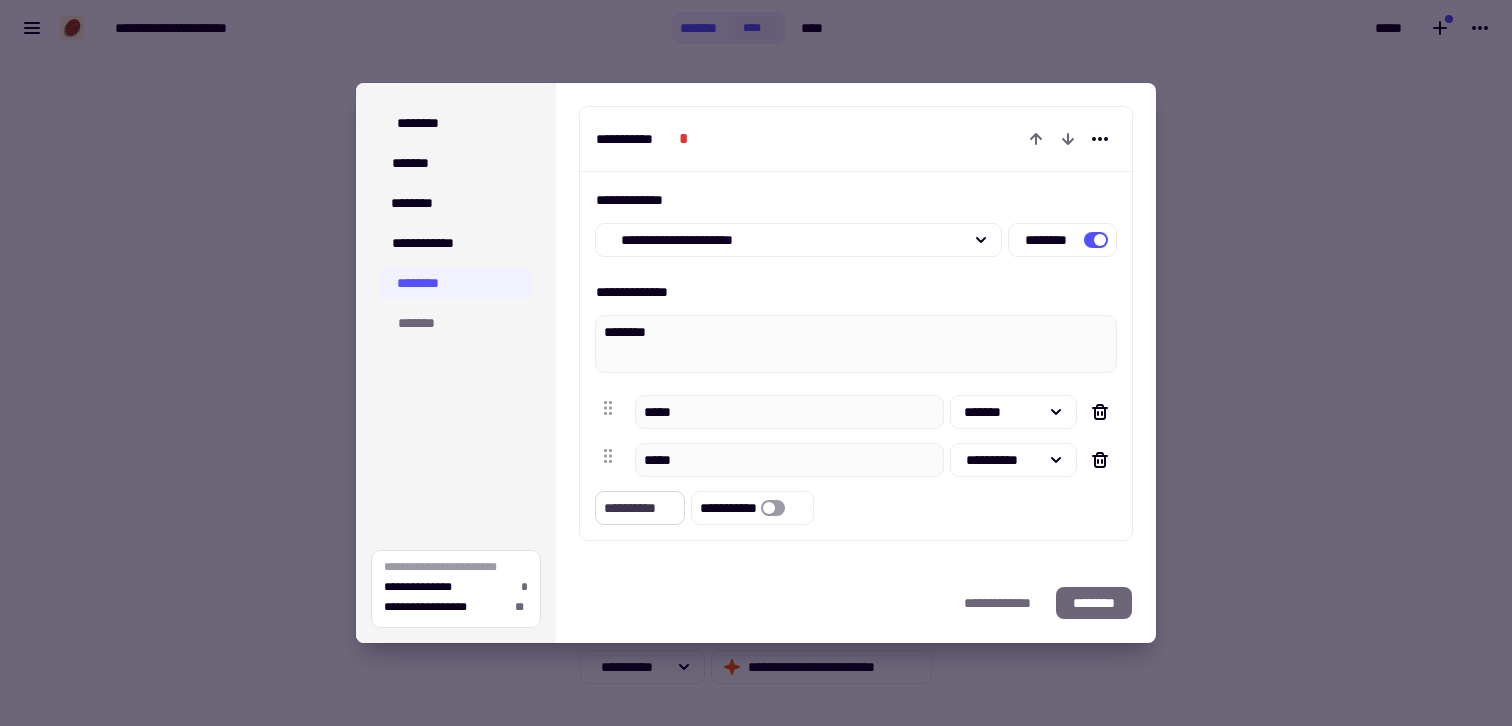 click on "**********" 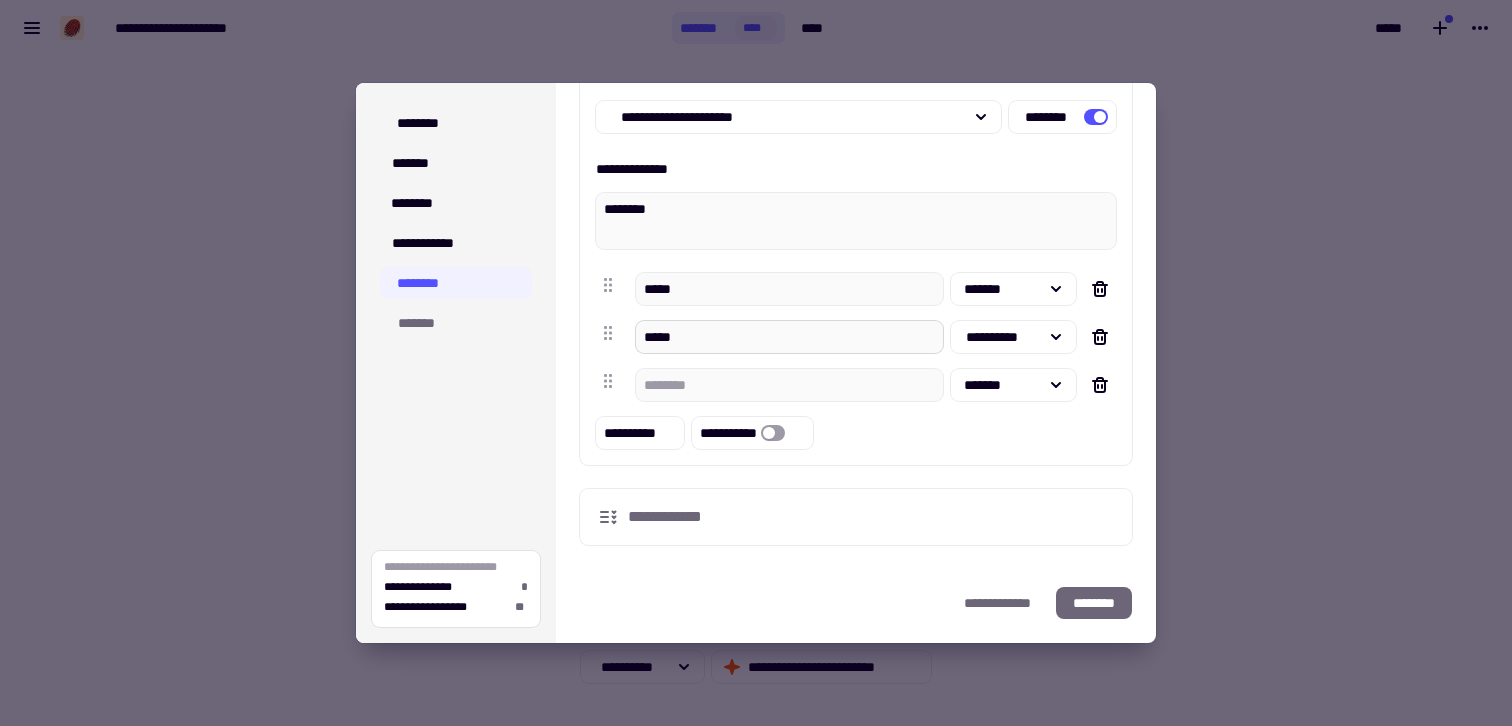 scroll, scrollTop: 120, scrollLeft: 0, axis: vertical 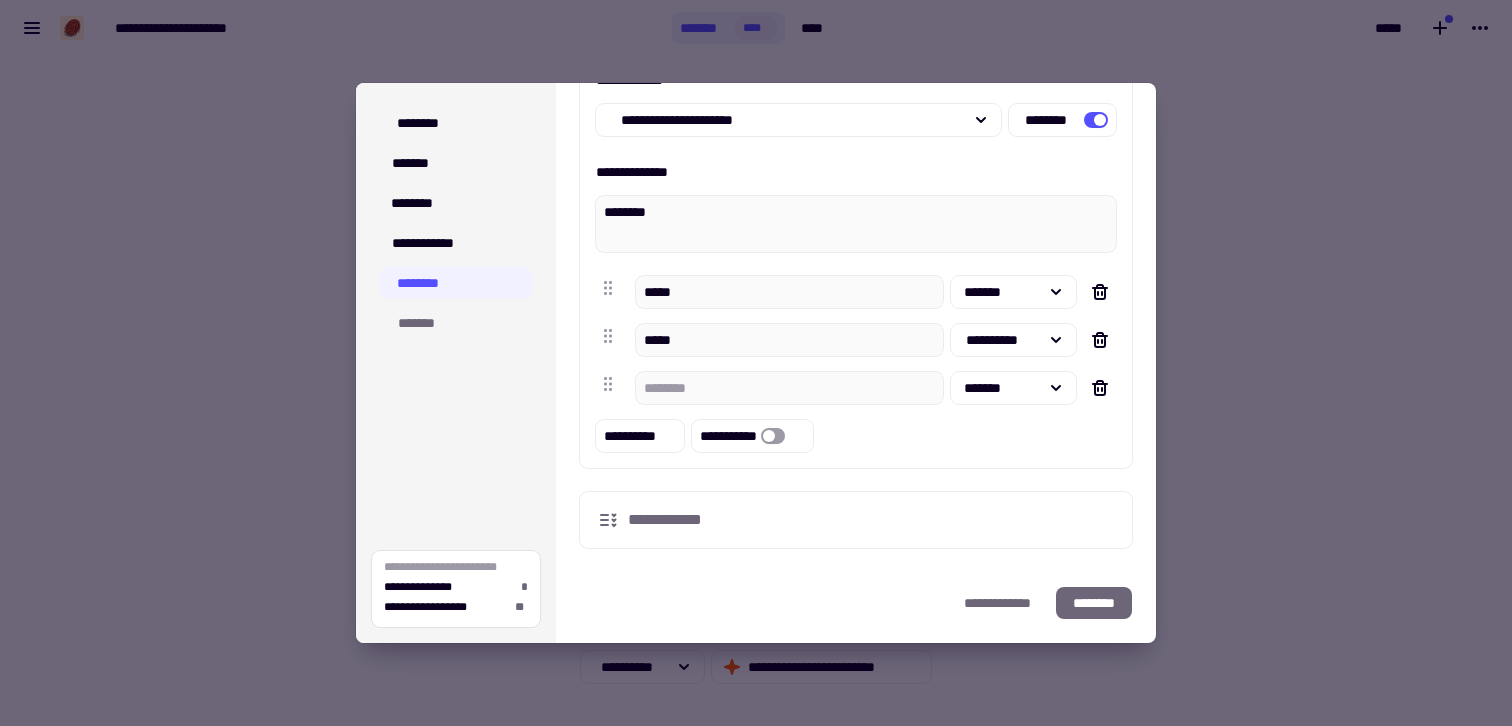 click on "********" 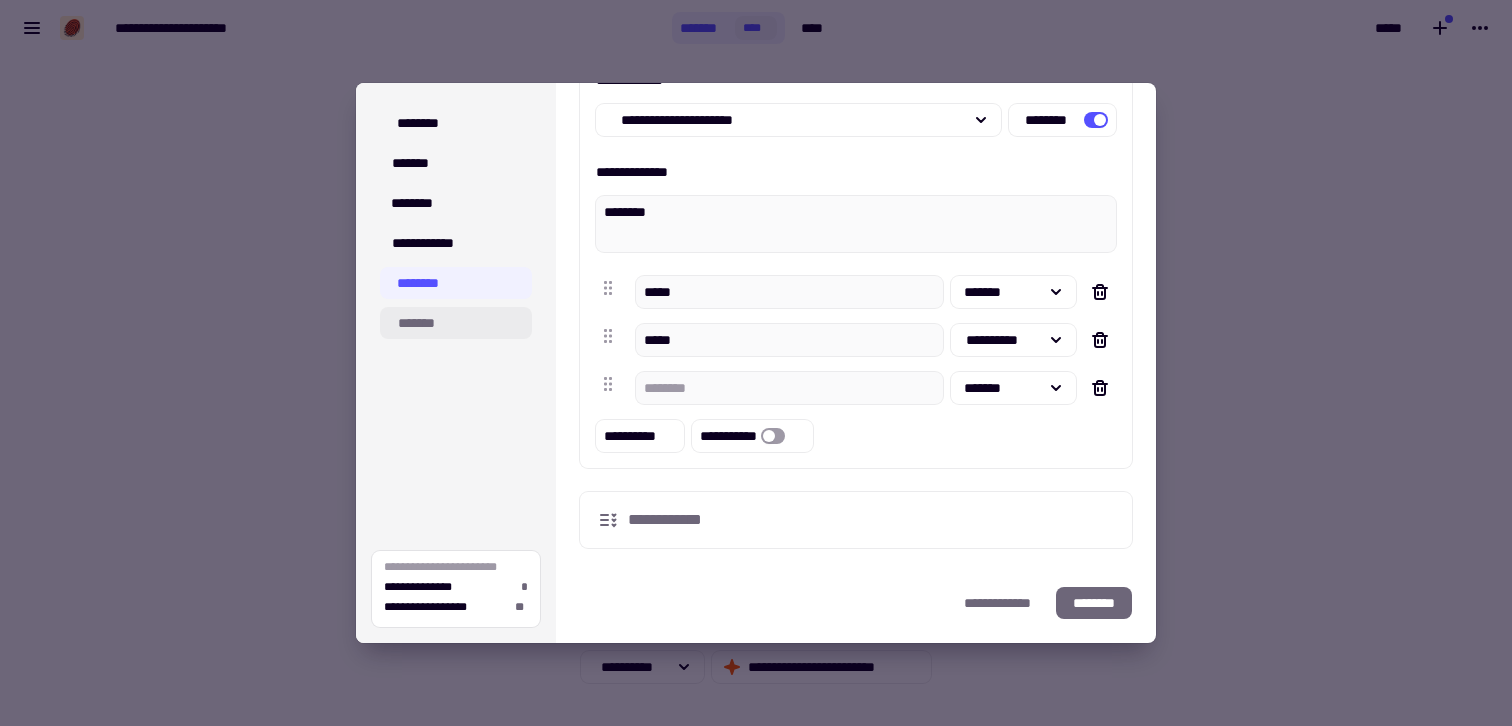 click on "*******" 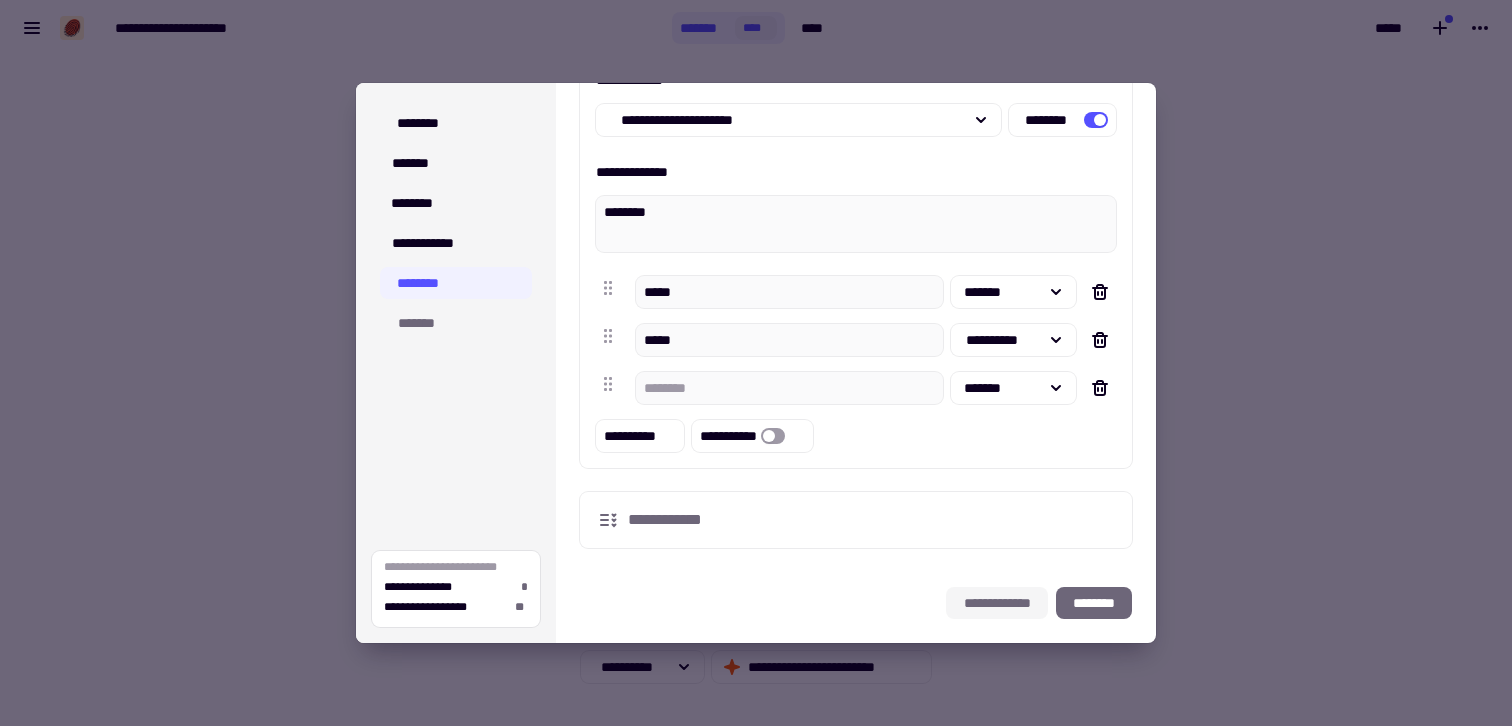 click on "**********" 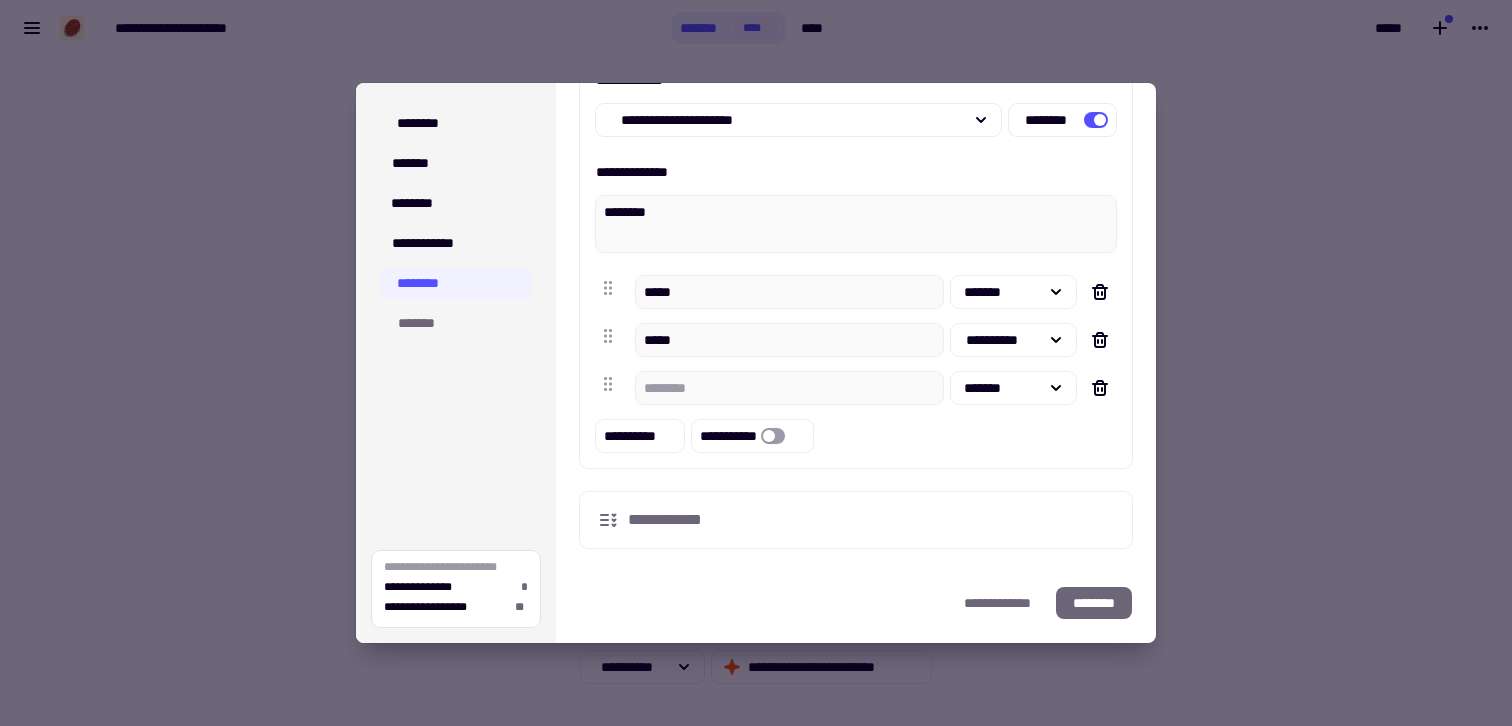 scroll, scrollTop: 0, scrollLeft: 0, axis: both 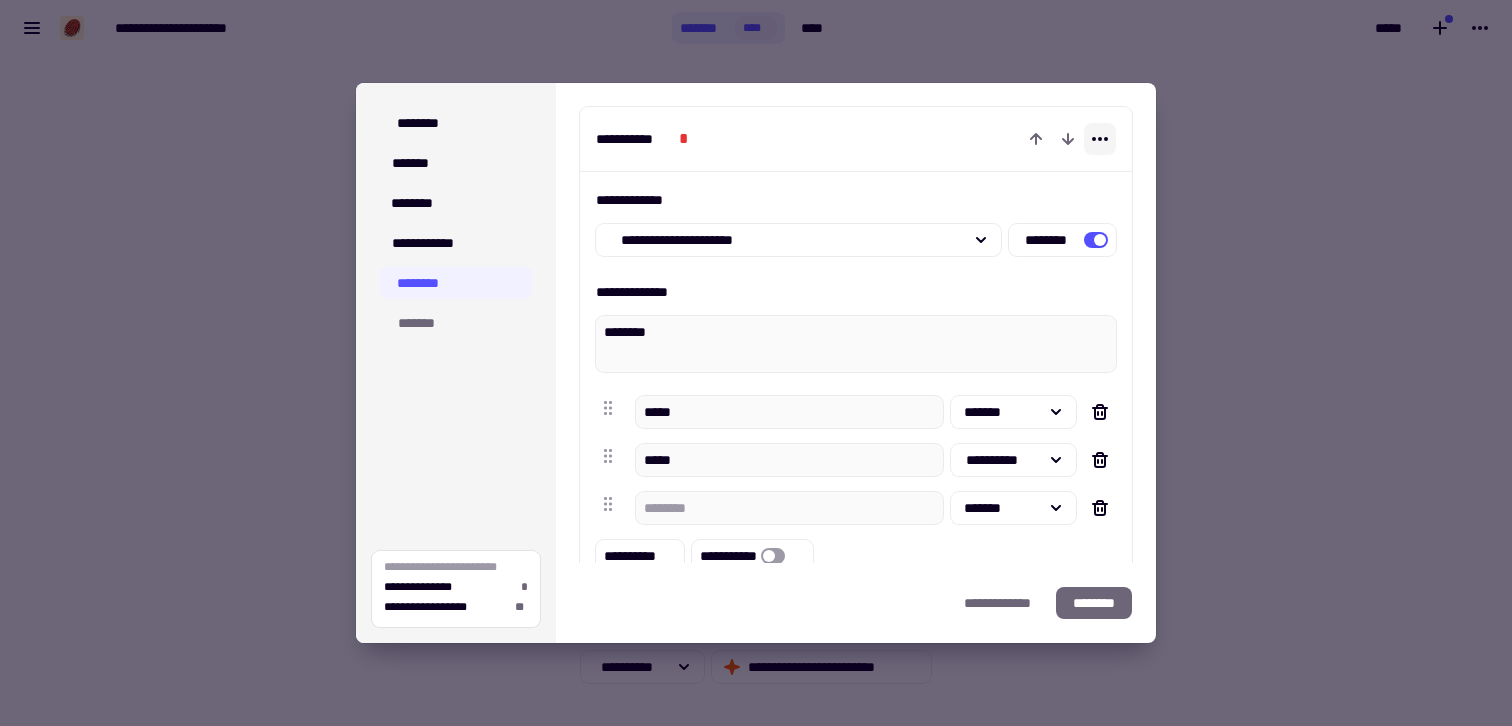 click 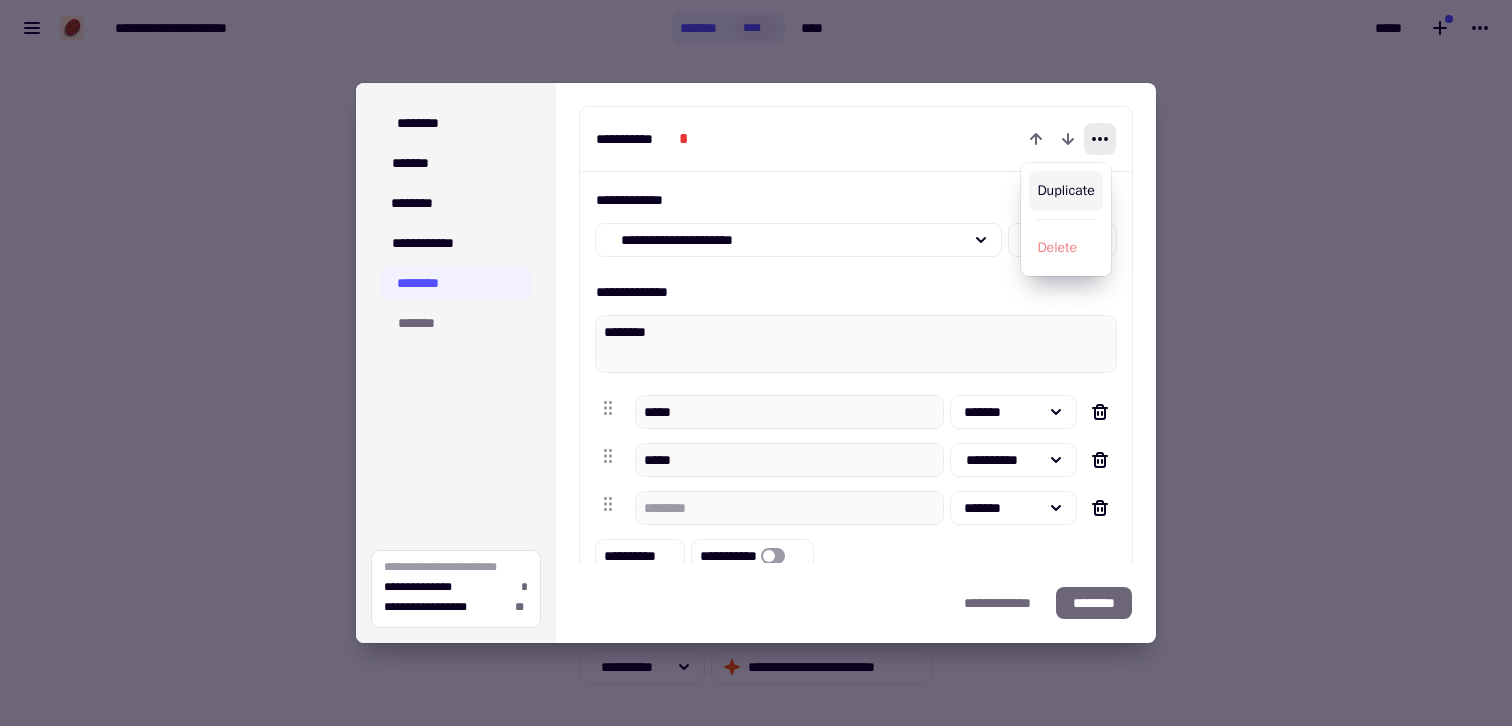 click on "Duplicate" at bounding box center [1065, 191] 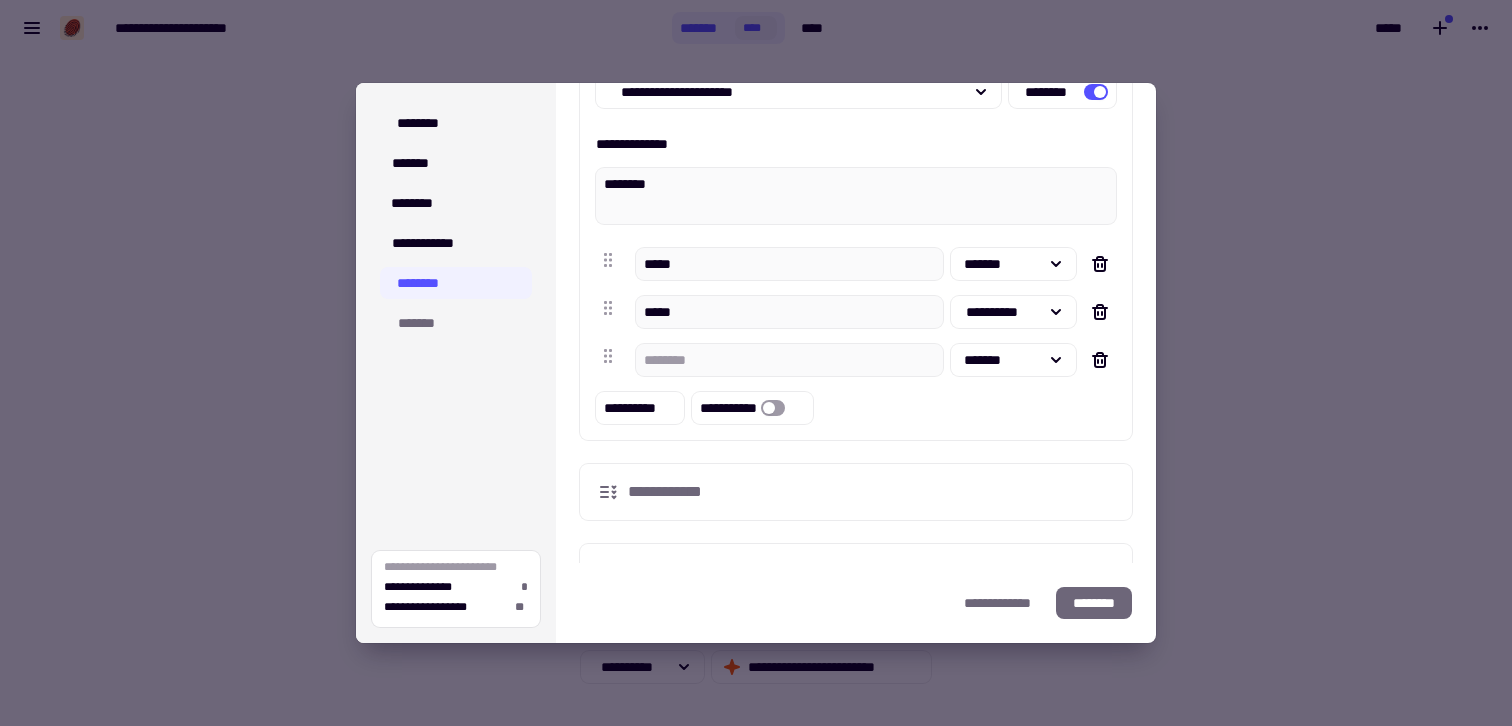 scroll, scrollTop: 714, scrollLeft: 0, axis: vertical 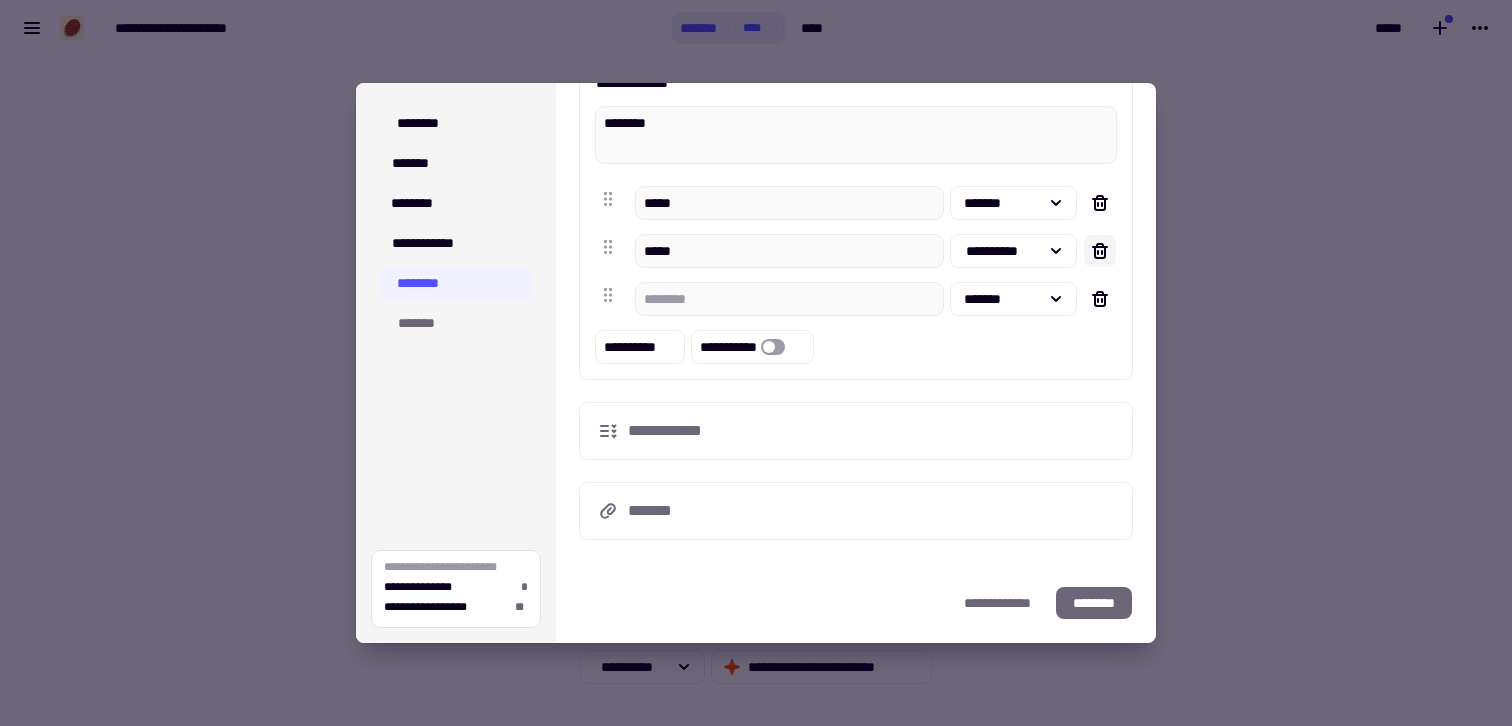 click 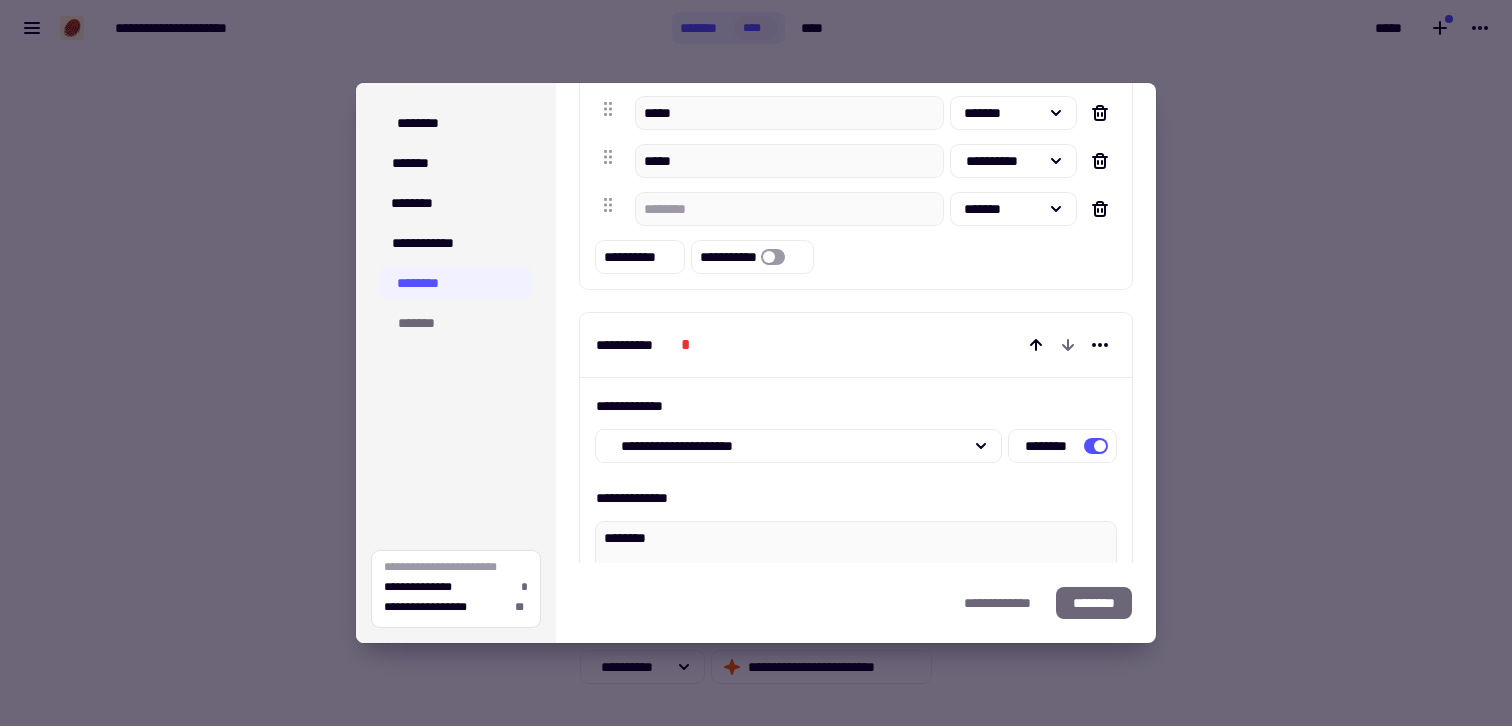scroll, scrollTop: 0, scrollLeft: 0, axis: both 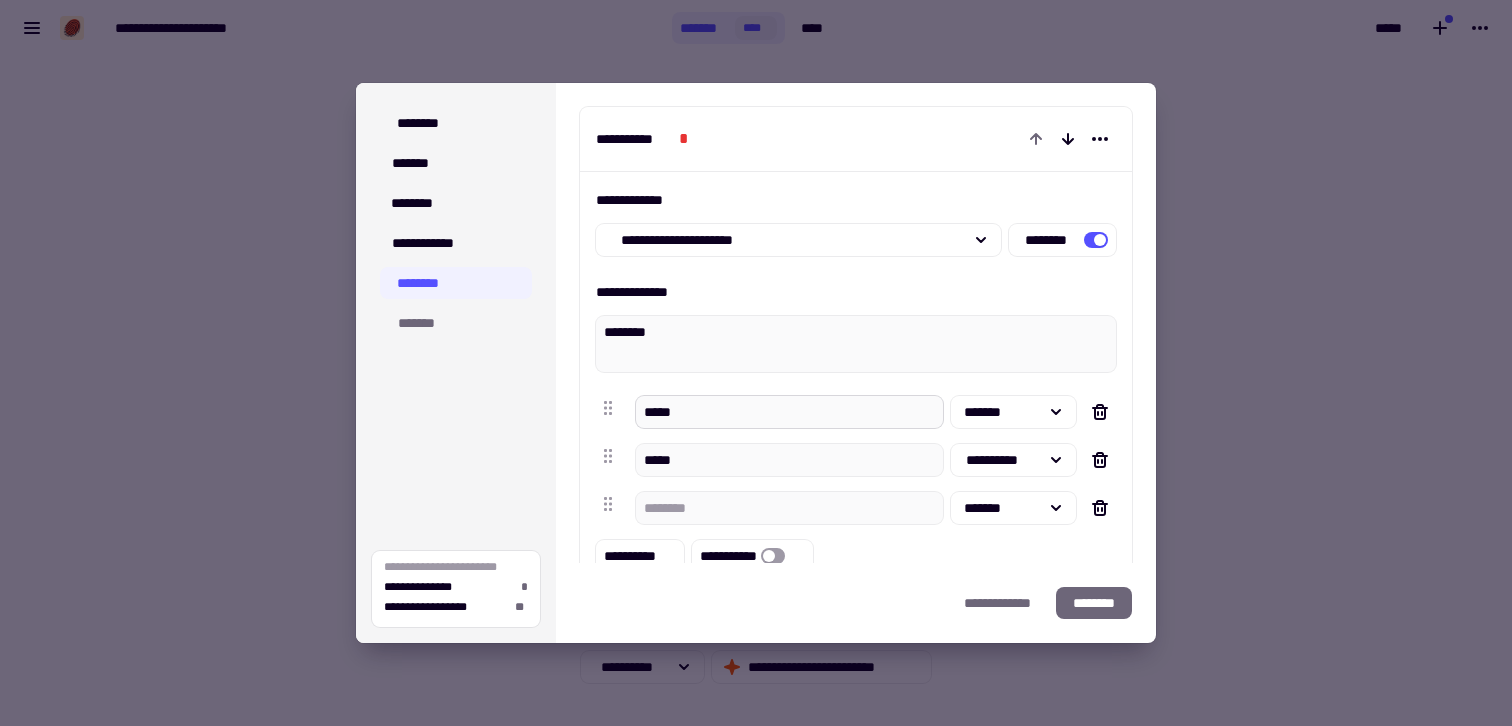 click on "****" at bounding box center (789, 412) 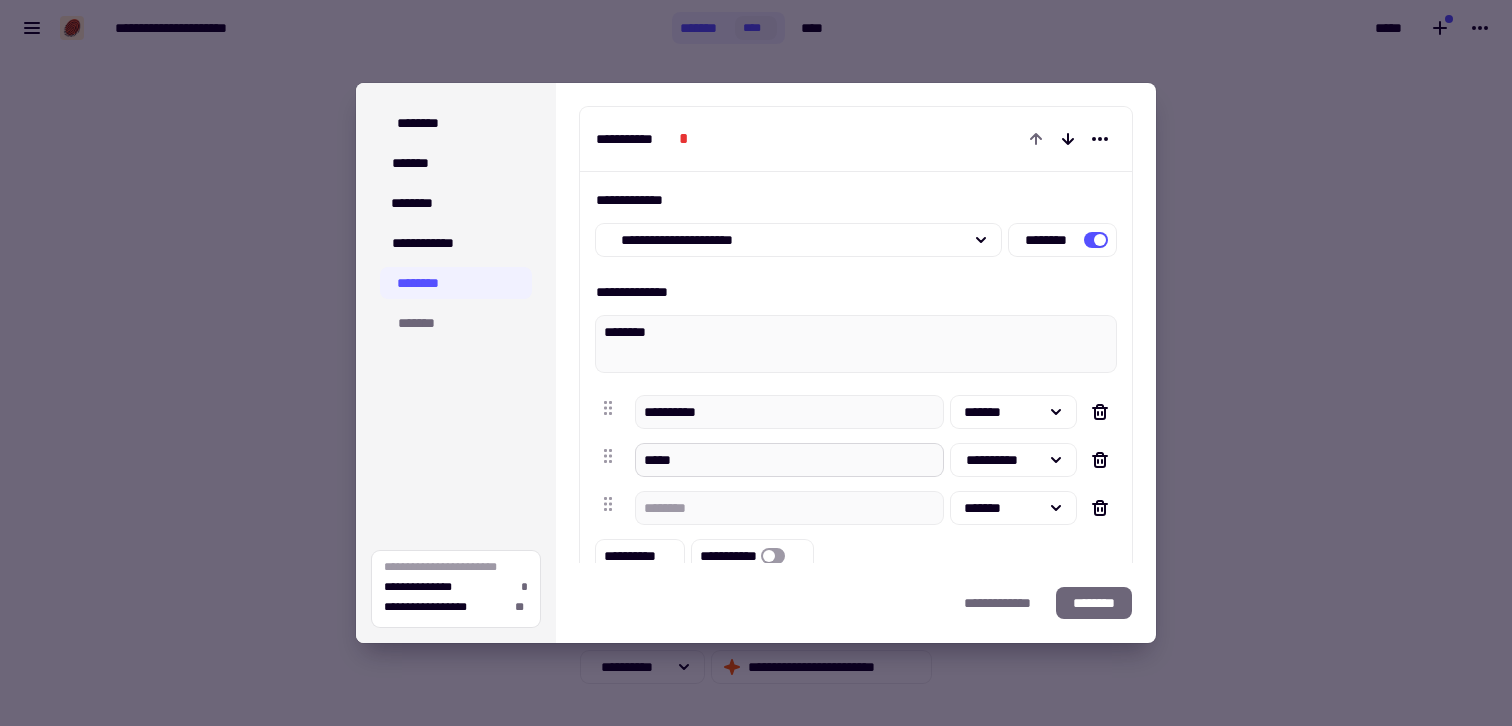click on "*****" at bounding box center (789, 460) 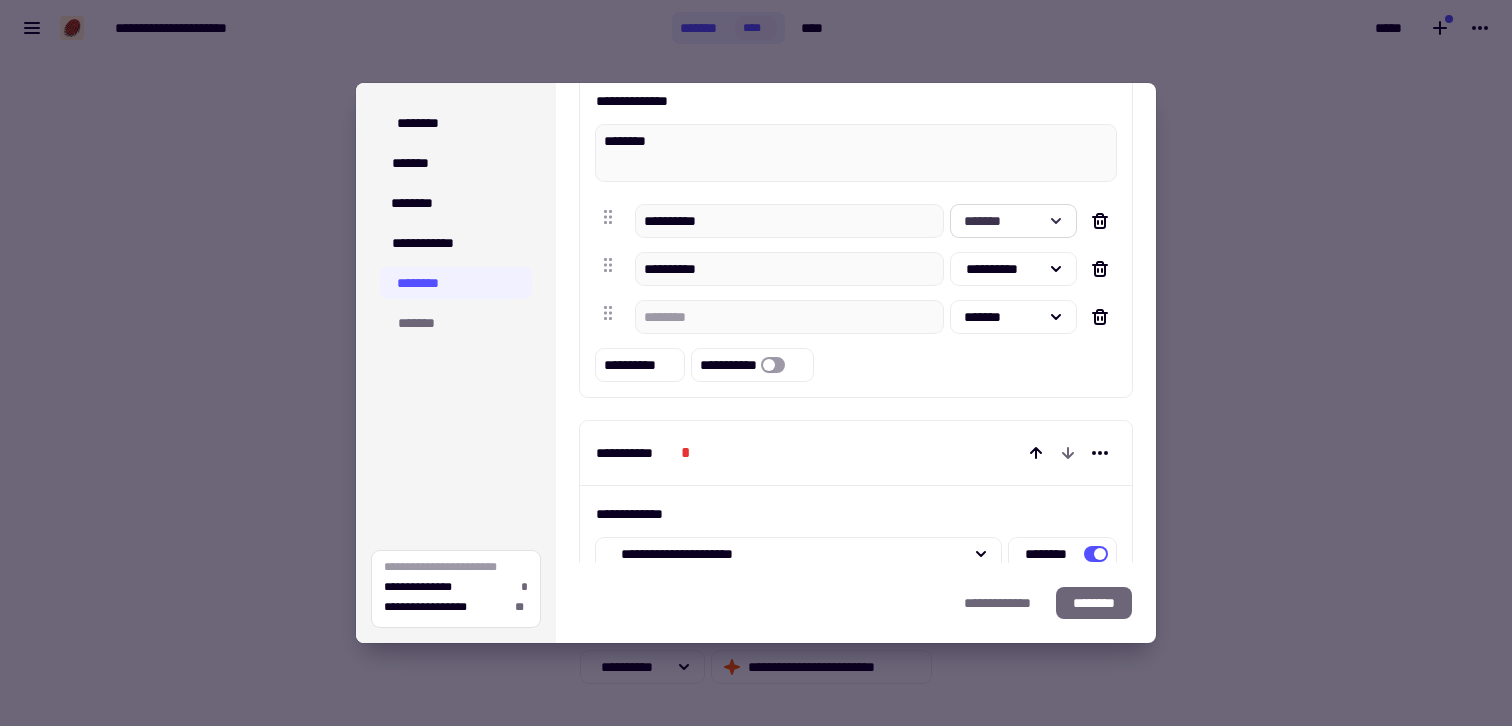 scroll, scrollTop: 192, scrollLeft: 0, axis: vertical 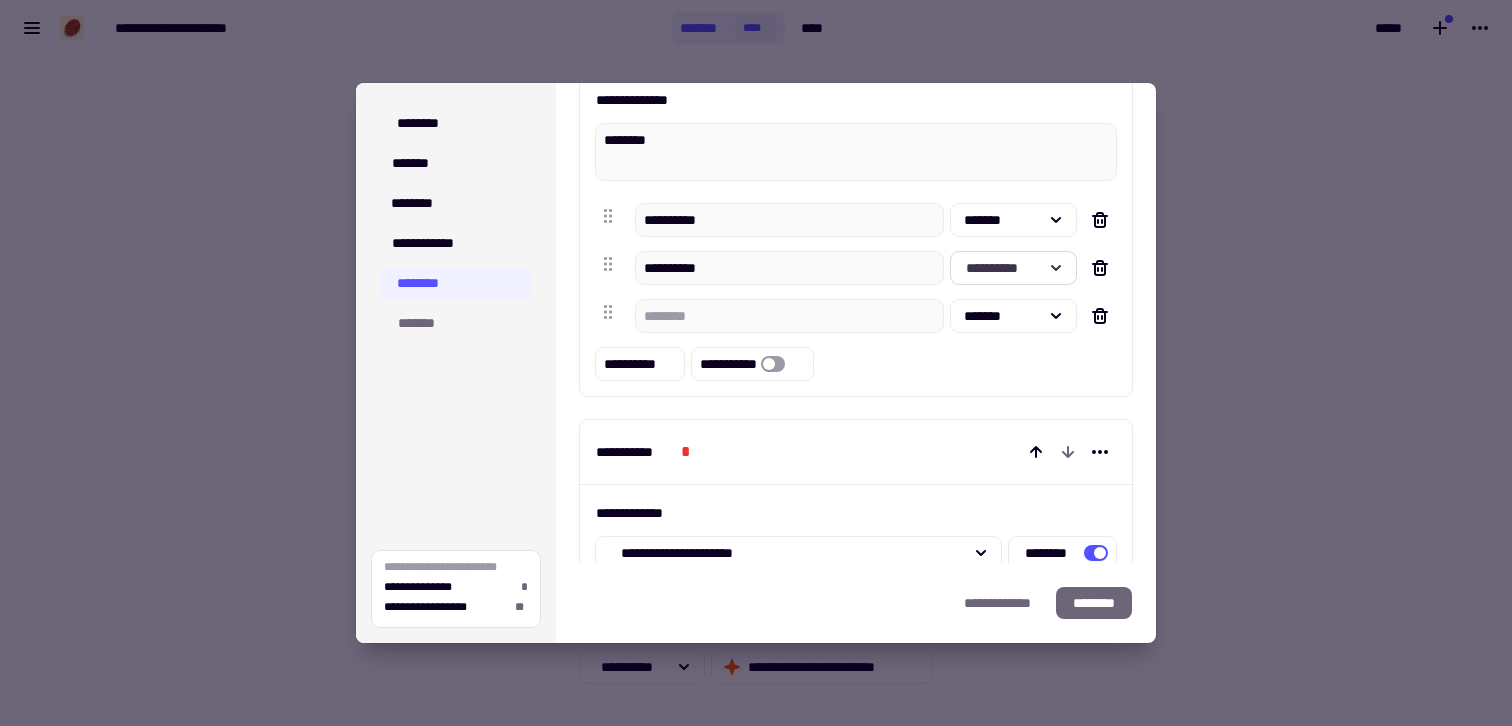 click on "**********" 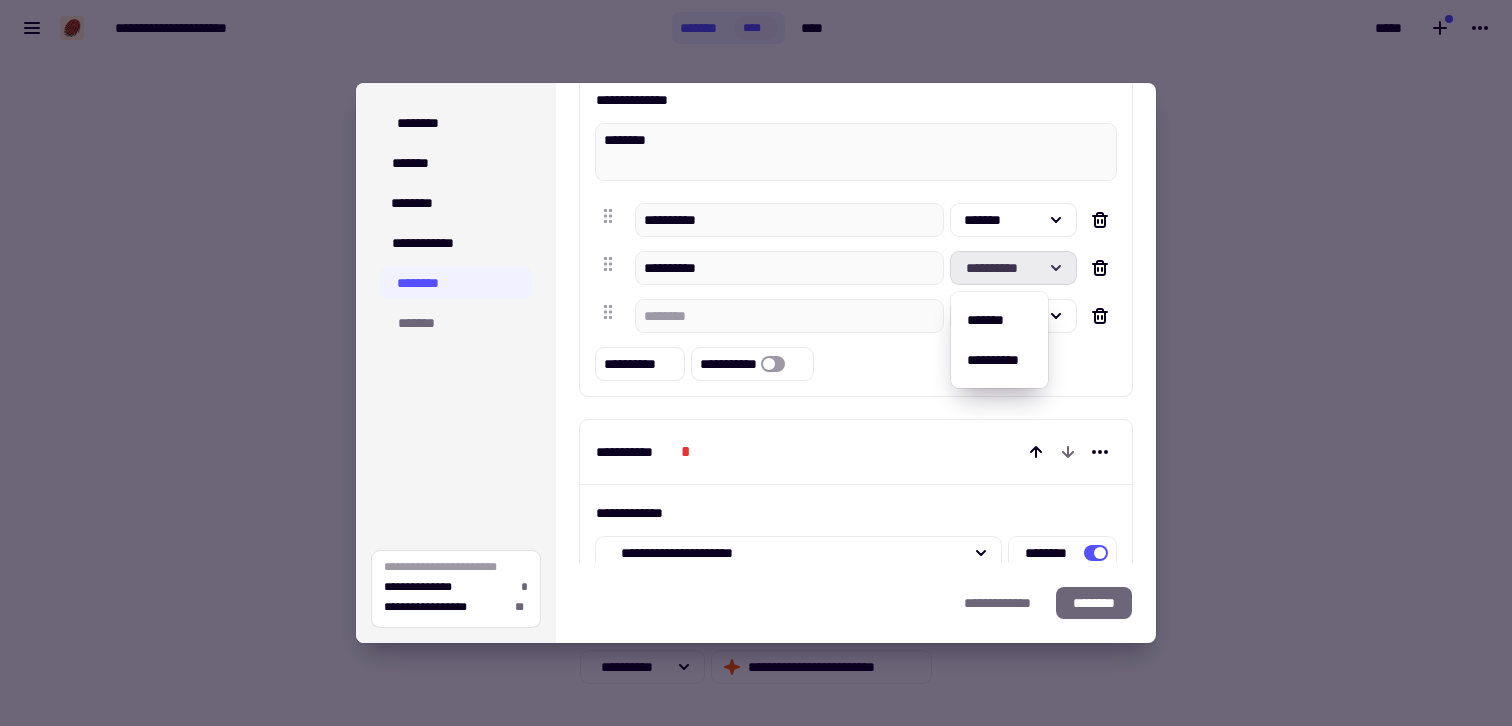 click on "**********" 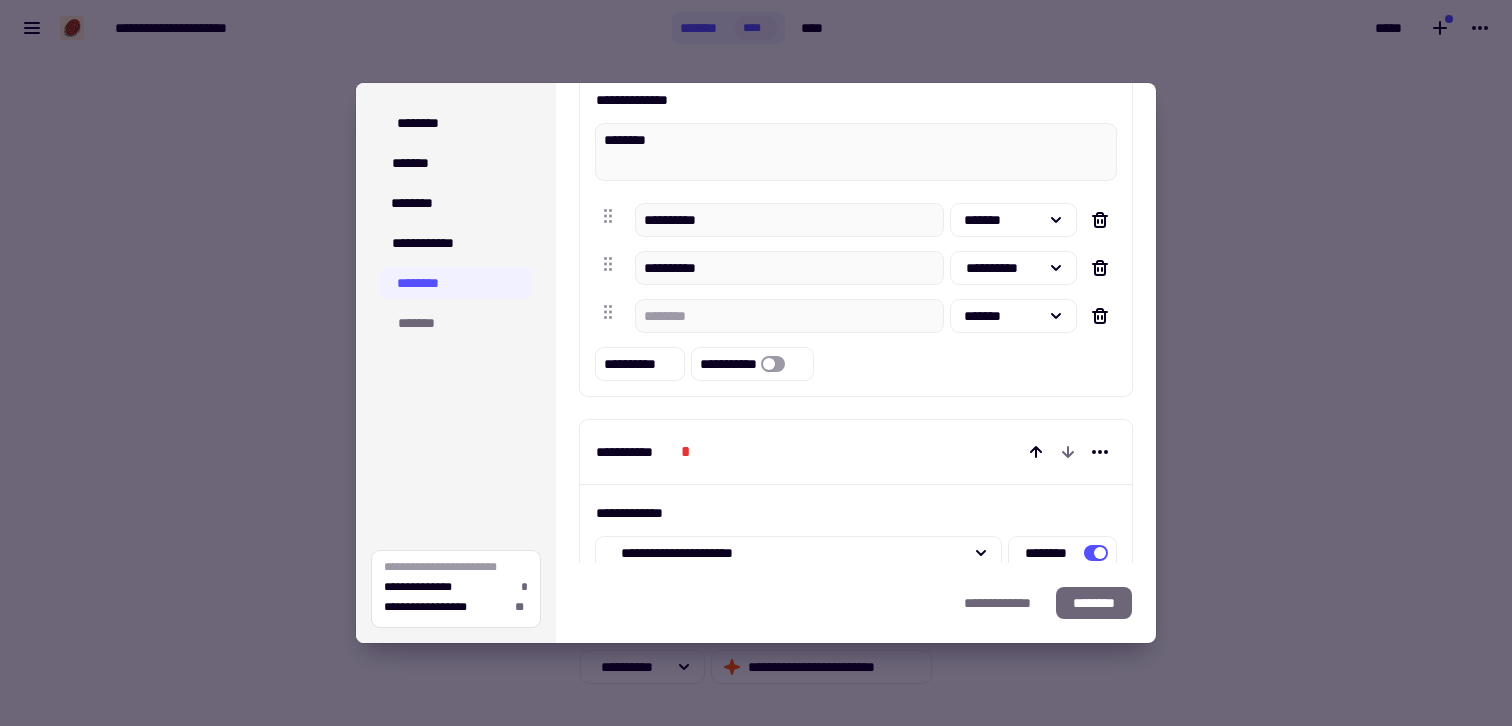 click on "********" 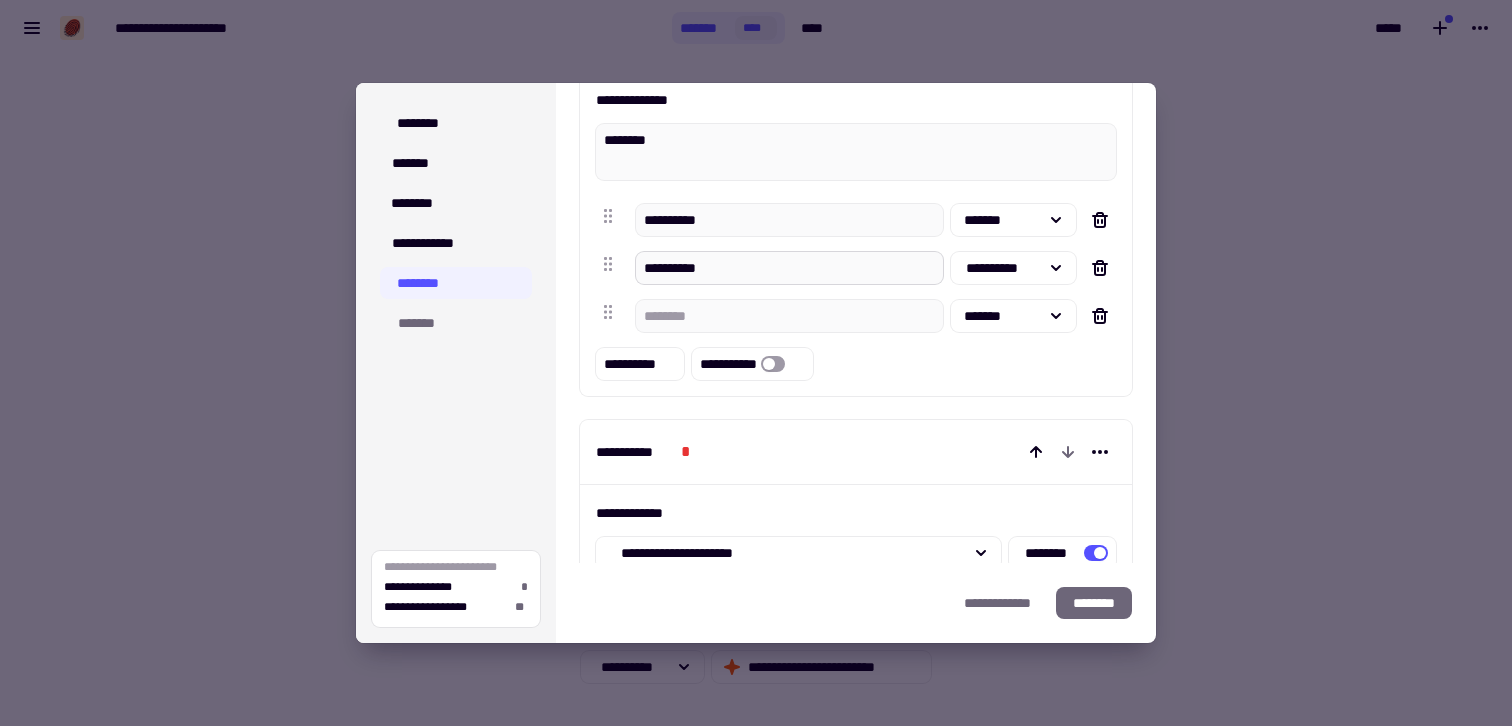 scroll, scrollTop: 0, scrollLeft: 0, axis: both 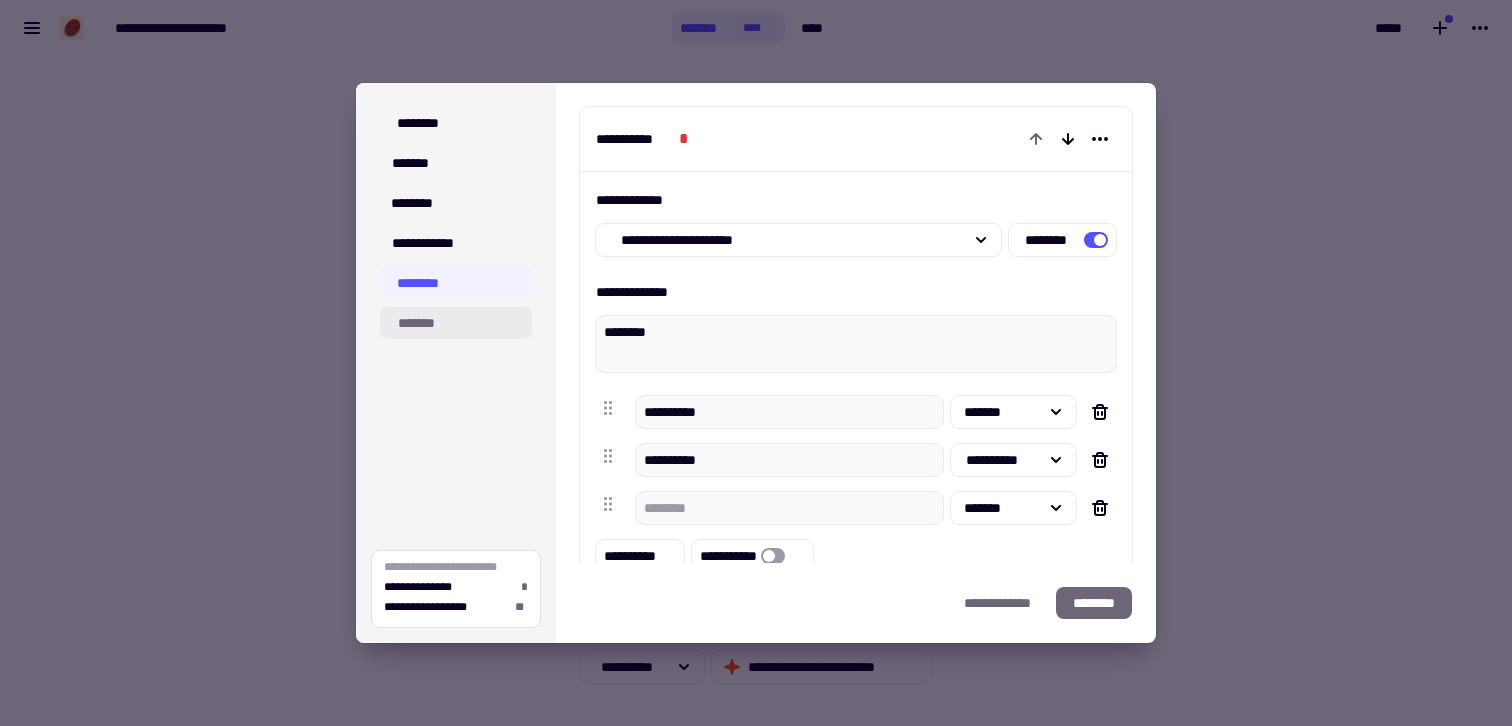 click on "*******" 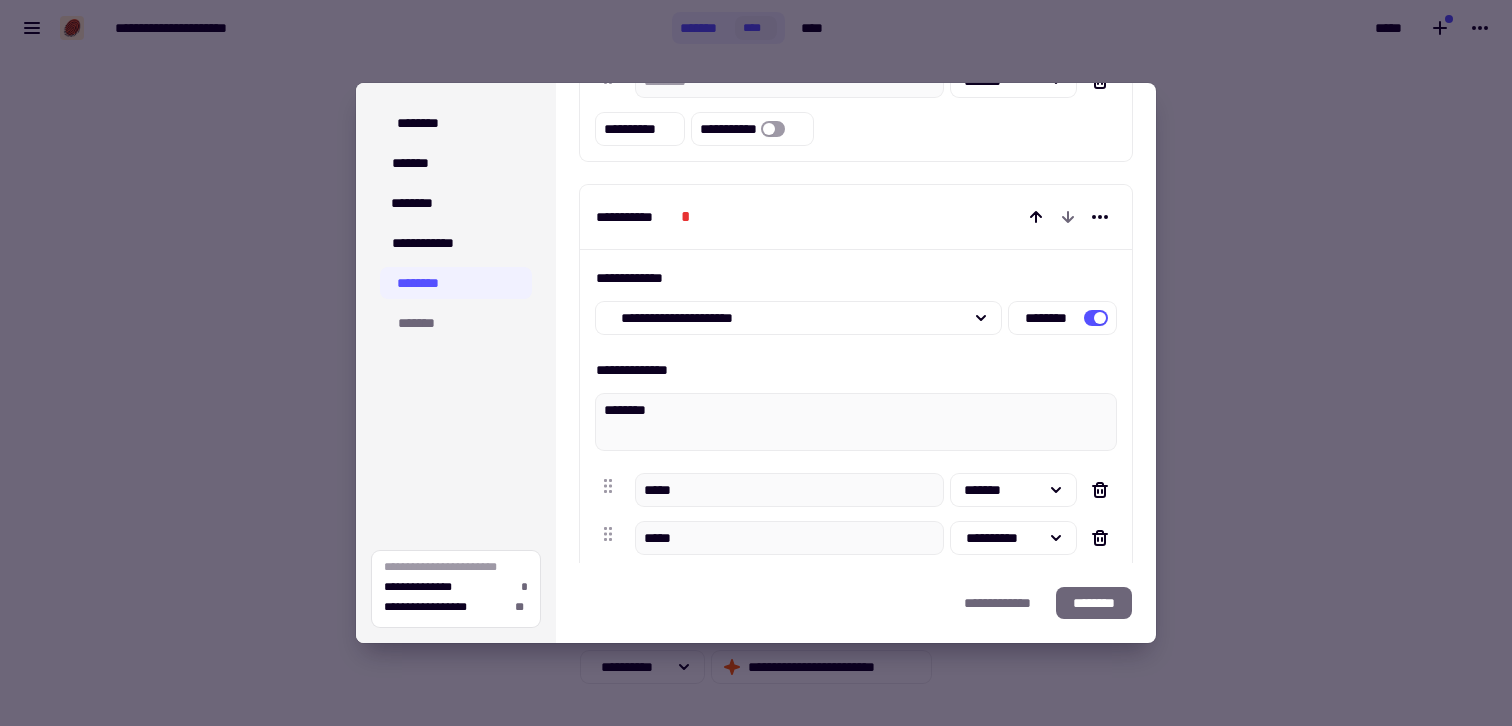 scroll, scrollTop: 666, scrollLeft: 0, axis: vertical 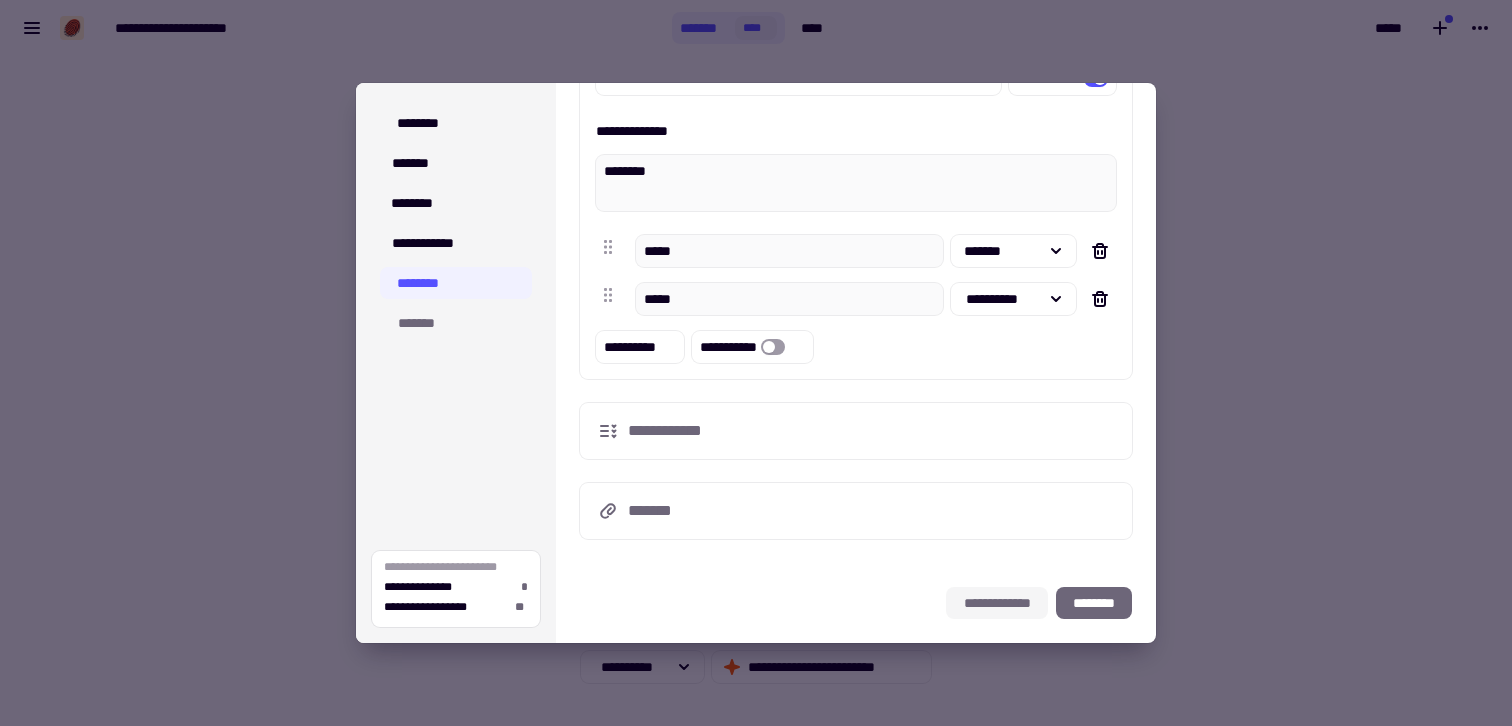 click on "**********" 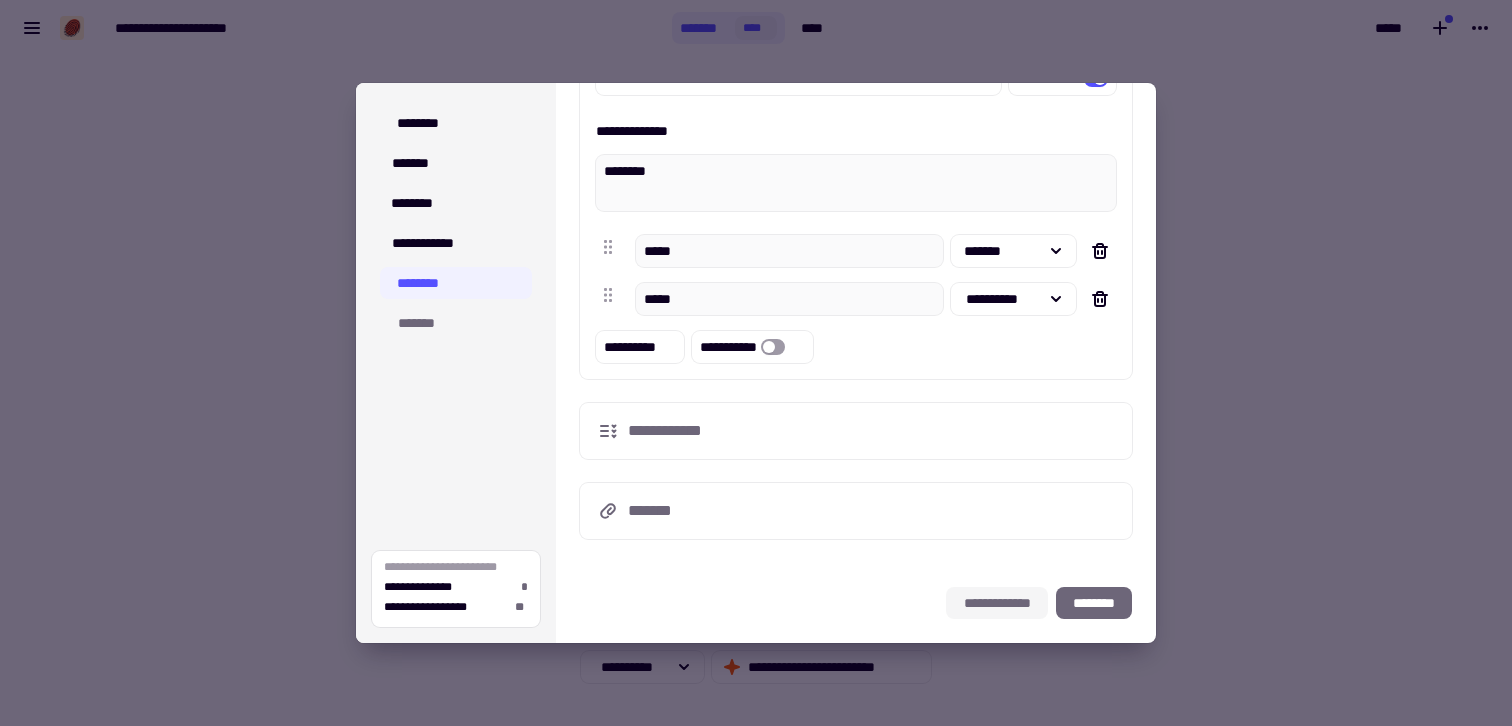 click on "**********" 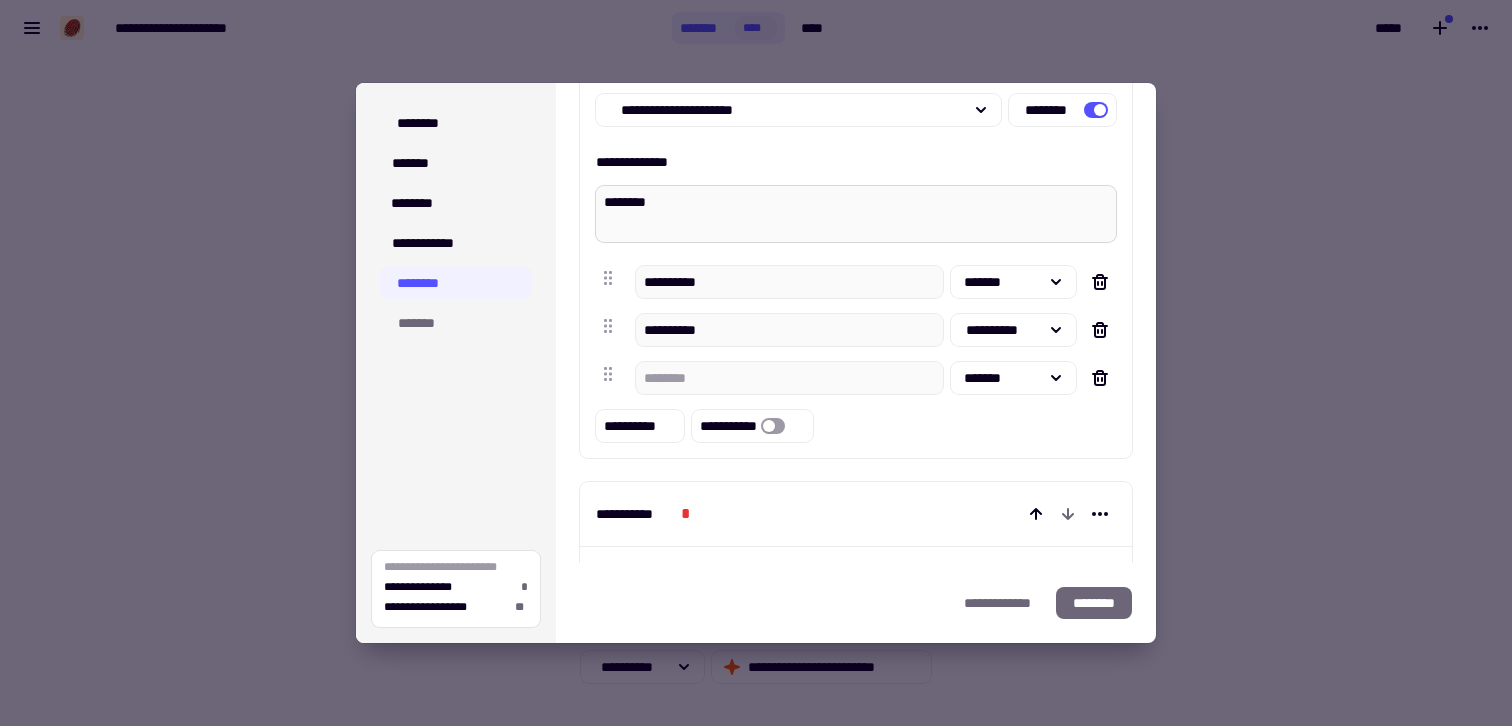 scroll, scrollTop: 0, scrollLeft: 0, axis: both 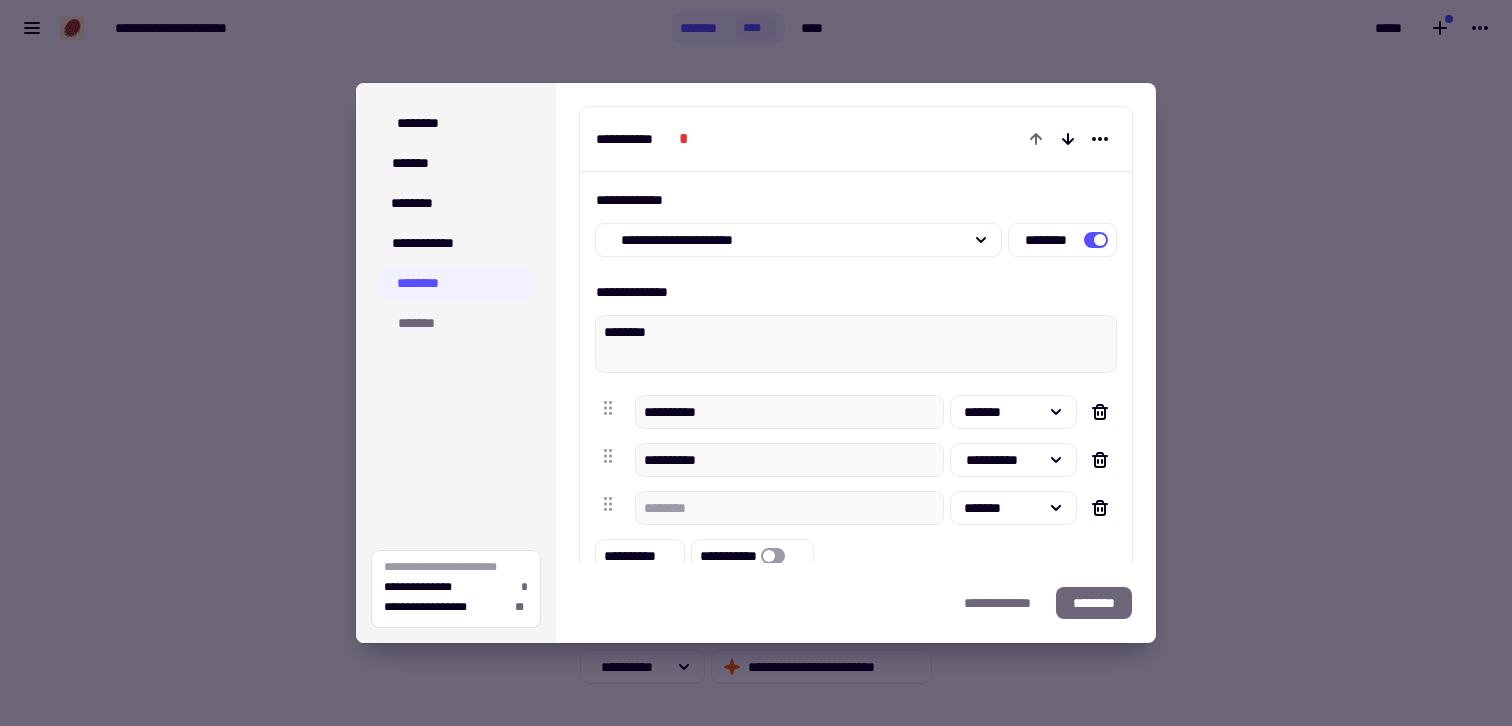 click on "**********" at bounding box center (456, 223) 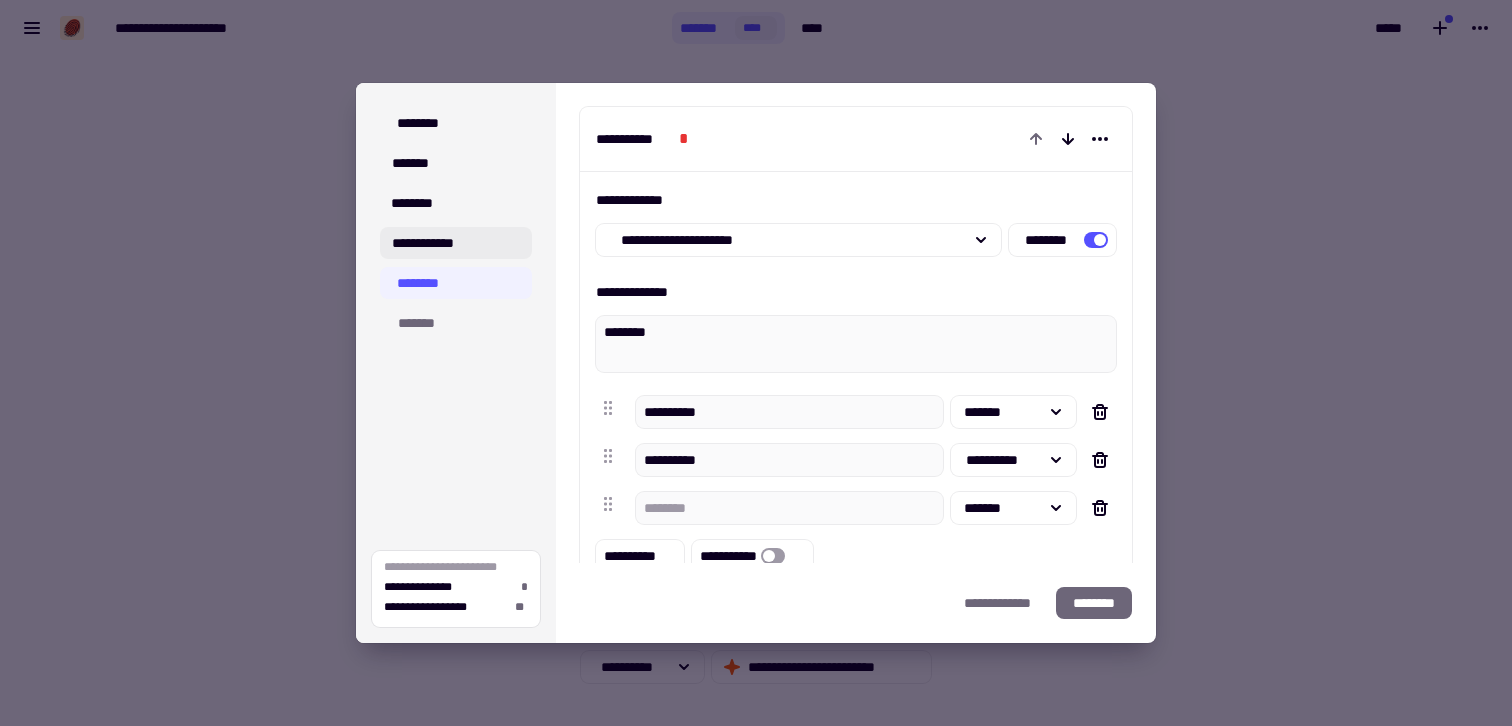 click on "**********" 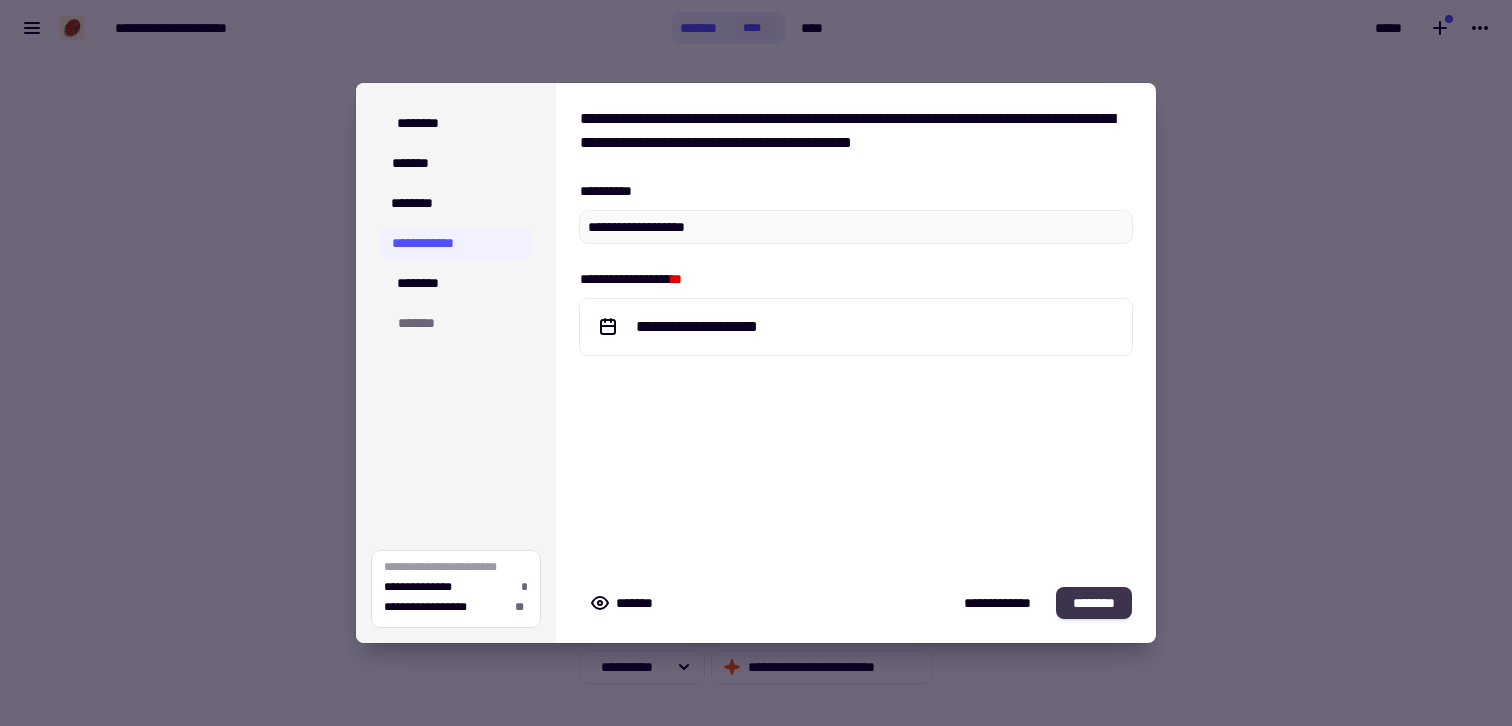 click on "********" 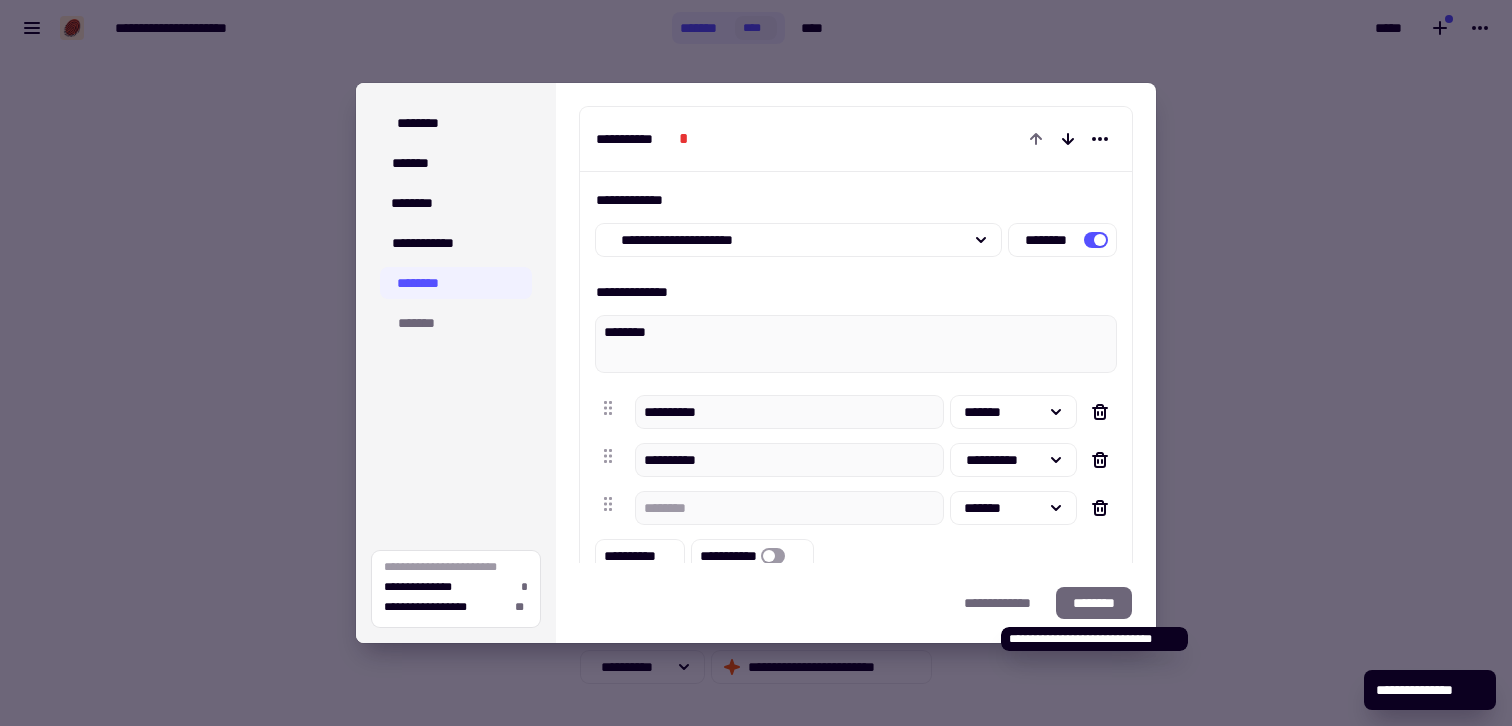 click on "********" 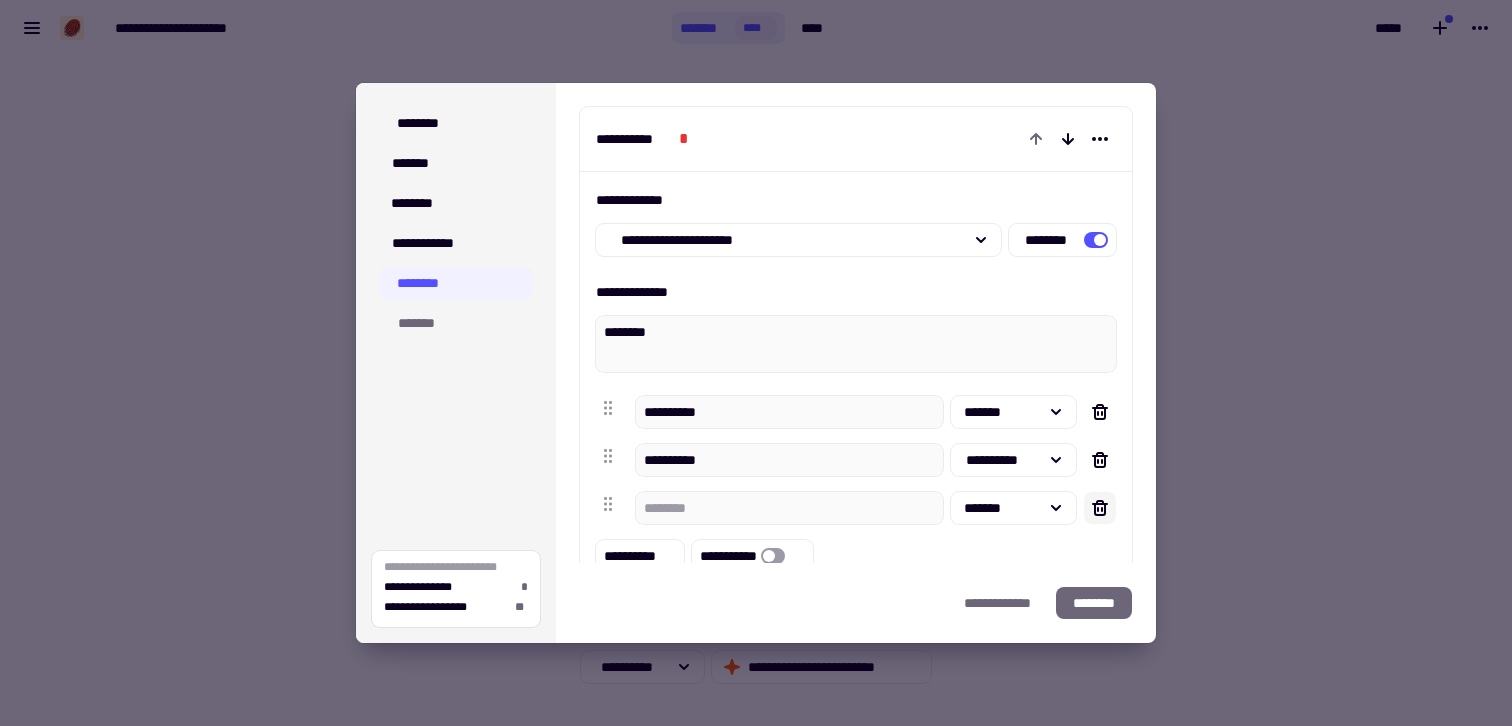 click 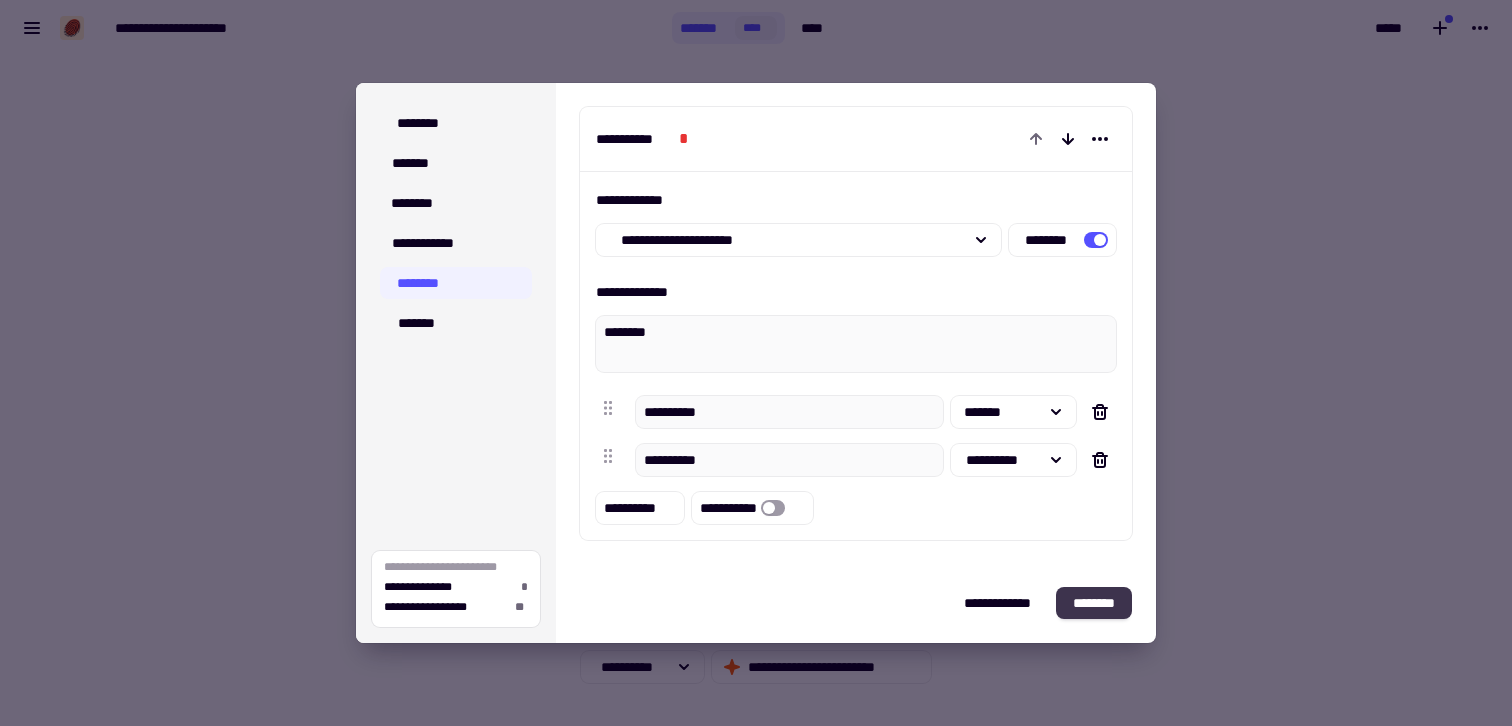 click on "********" 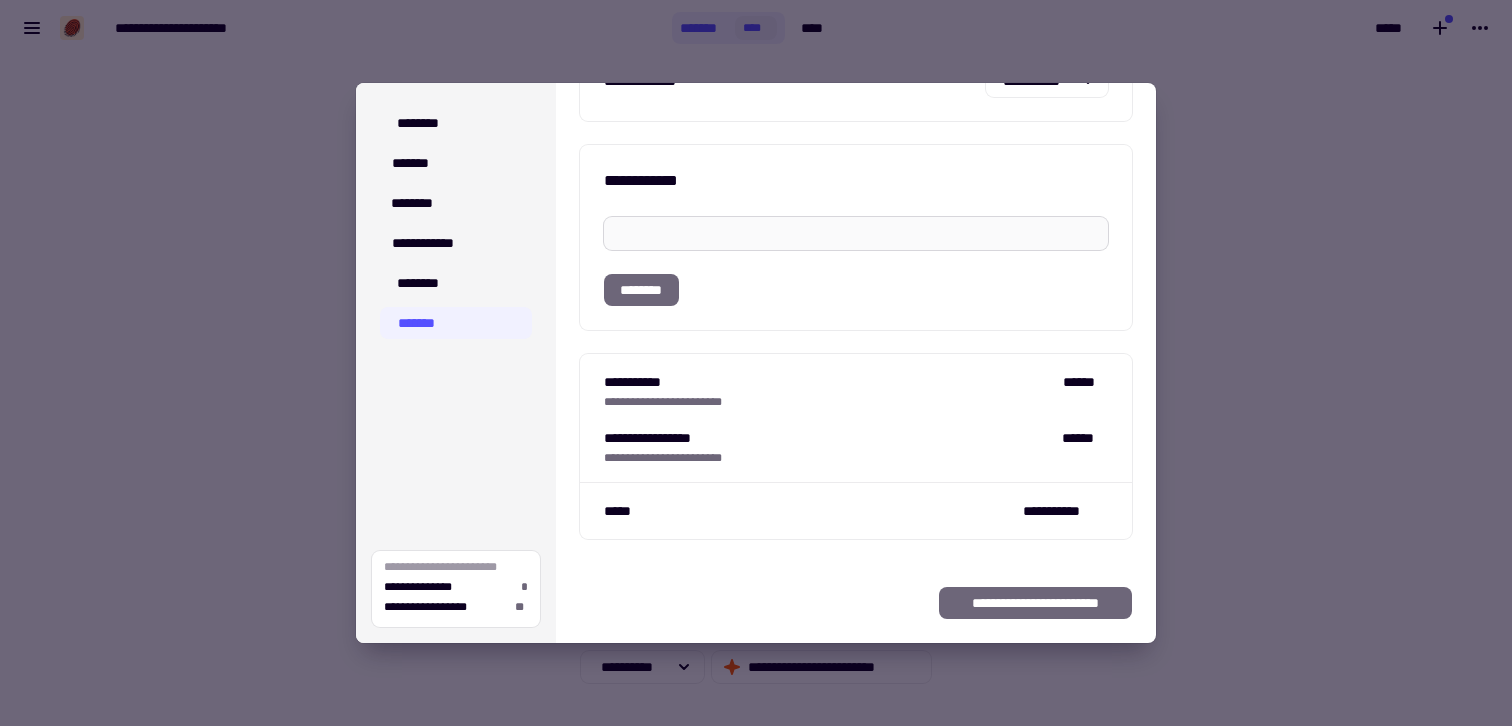 scroll, scrollTop: 0, scrollLeft: 0, axis: both 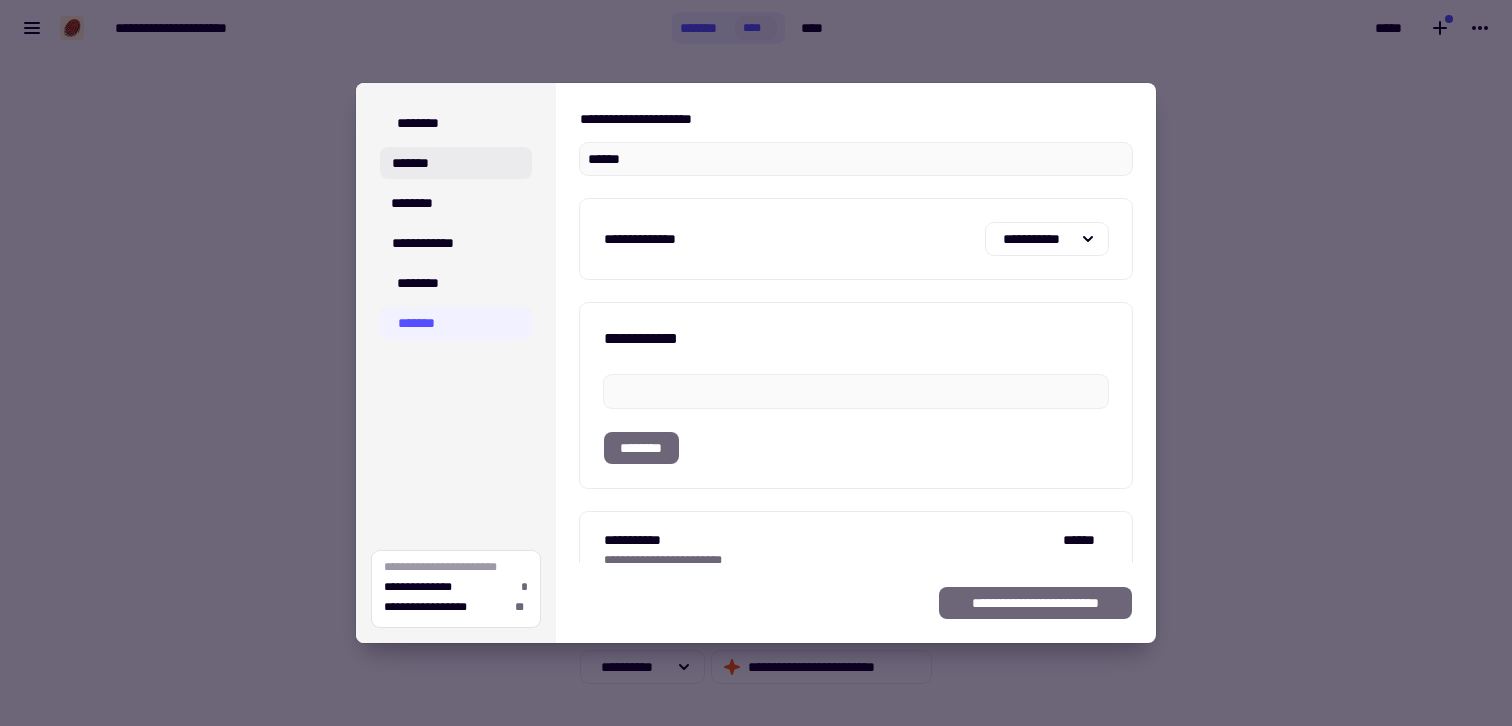 drag, startPoint x: 666, startPoint y: 163, endPoint x: 527, endPoint y: 147, distance: 139.91783 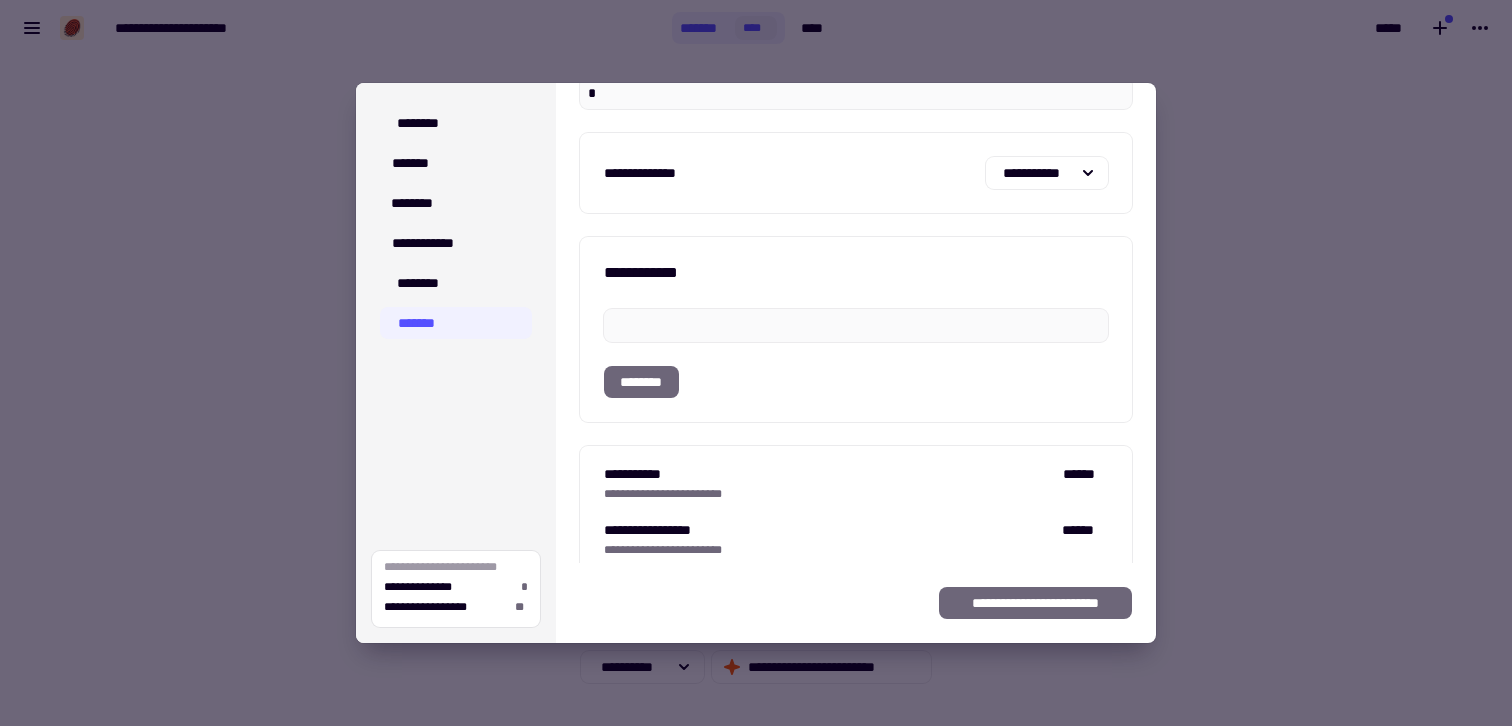 scroll, scrollTop: 68, scrollLeft: 0, axis: vertical 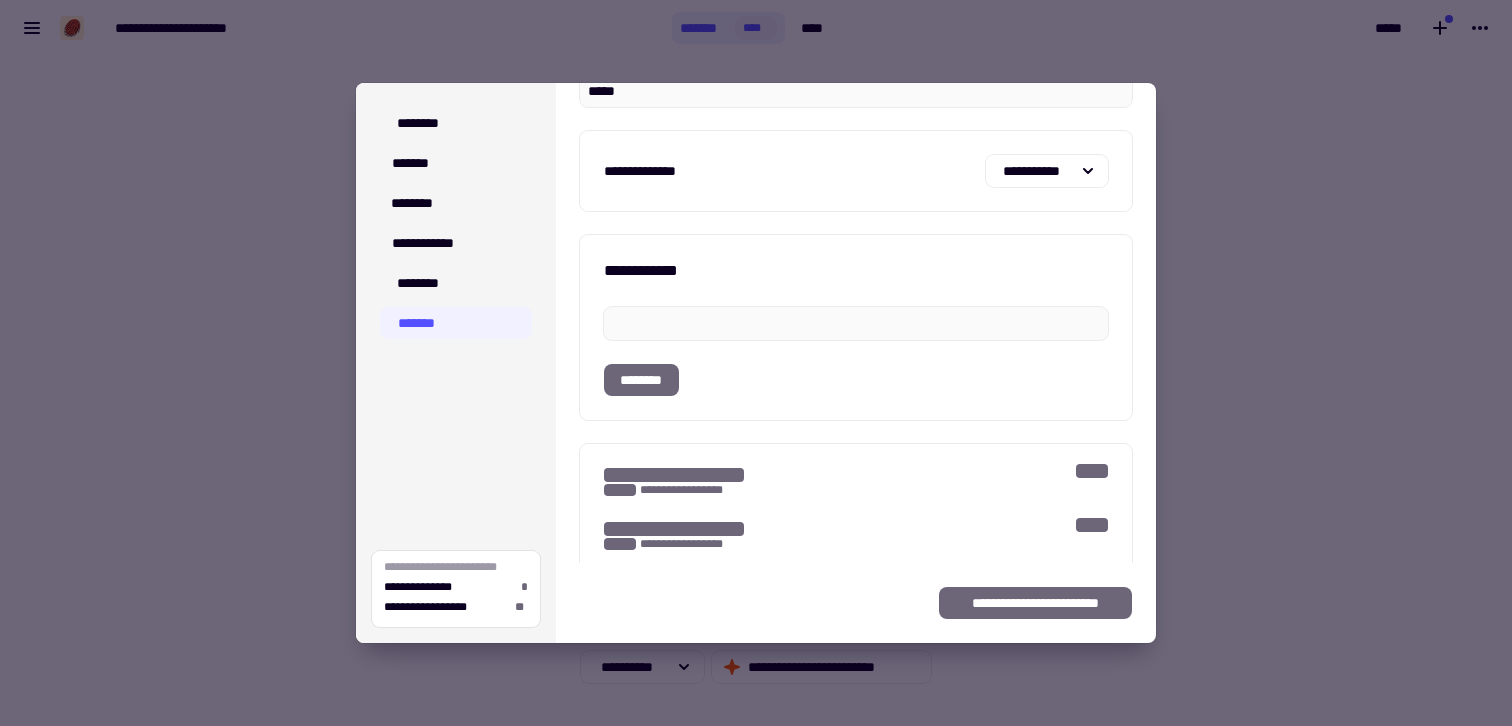 click on "**********" at bounding box center [856, 327] 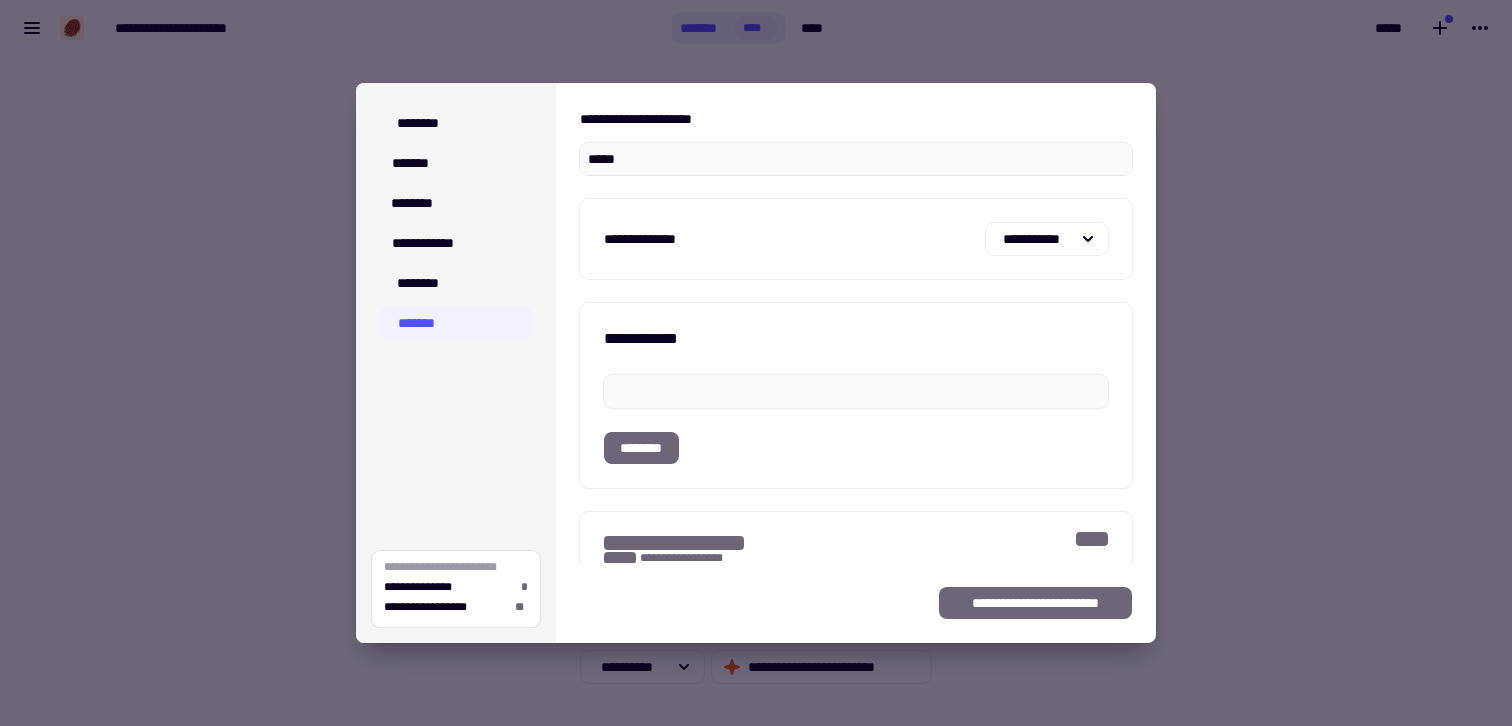drag, startPoint x: 658, startPoint y: 166, endPoint x: 570, endPoint y: 162, distance: 88.09086 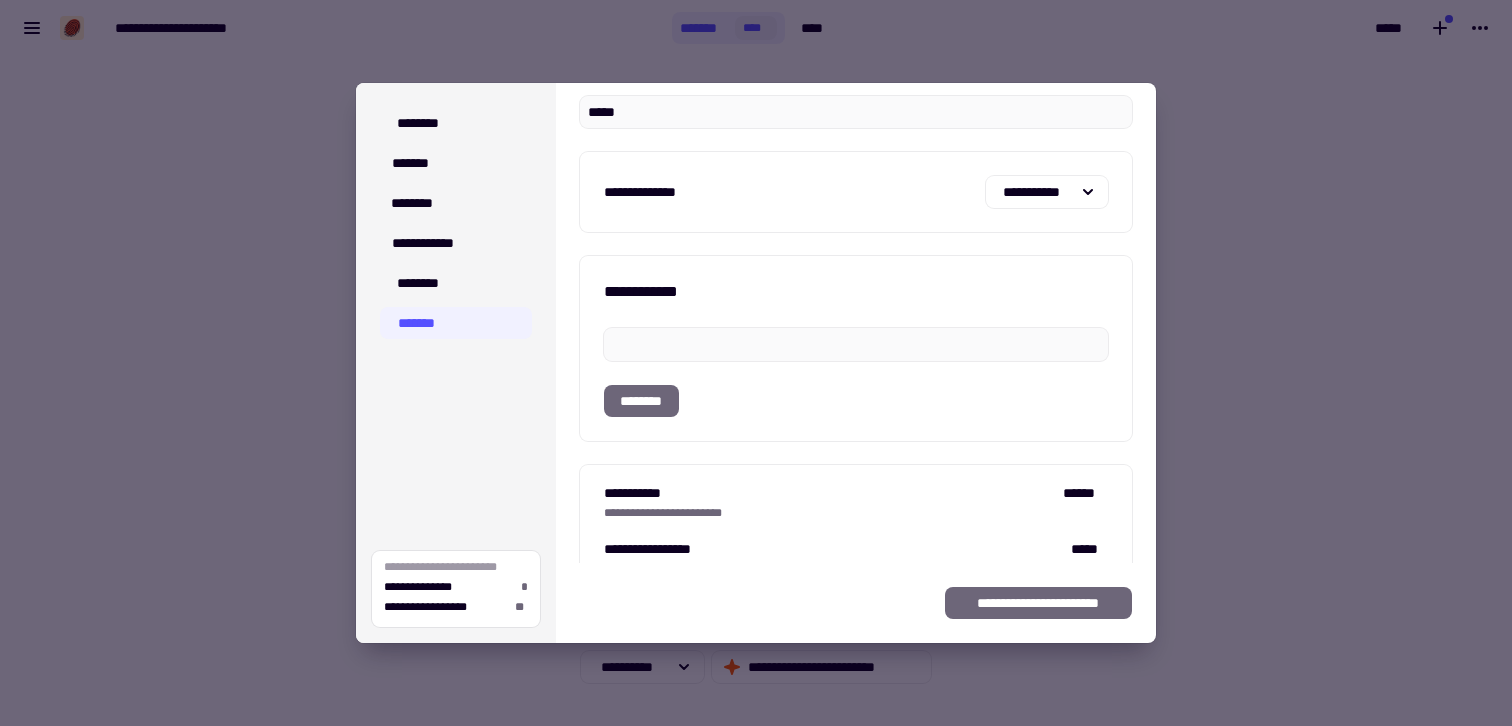 scroll, scrollTop: 0, scrollLeft: 0, axis: both 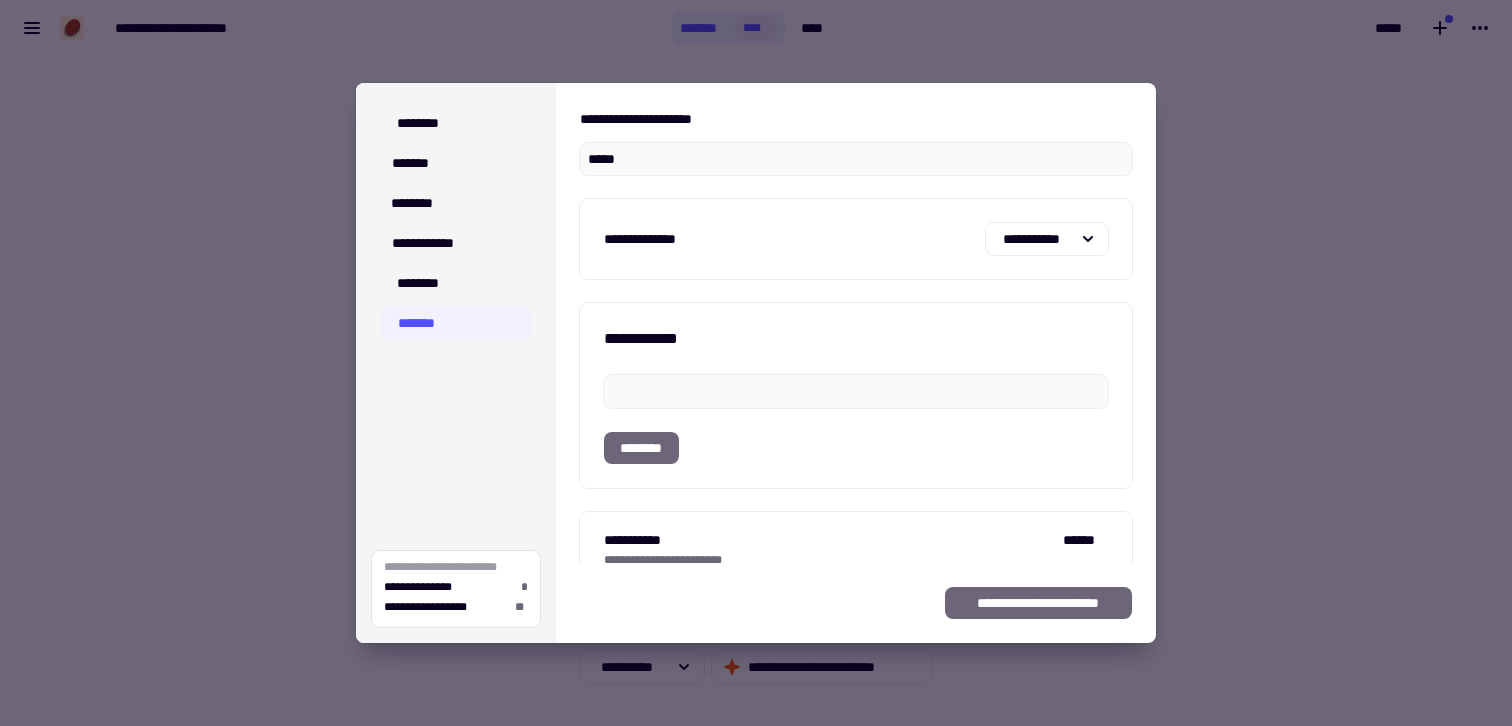 click on "**********" at bounding box center [856, 395] 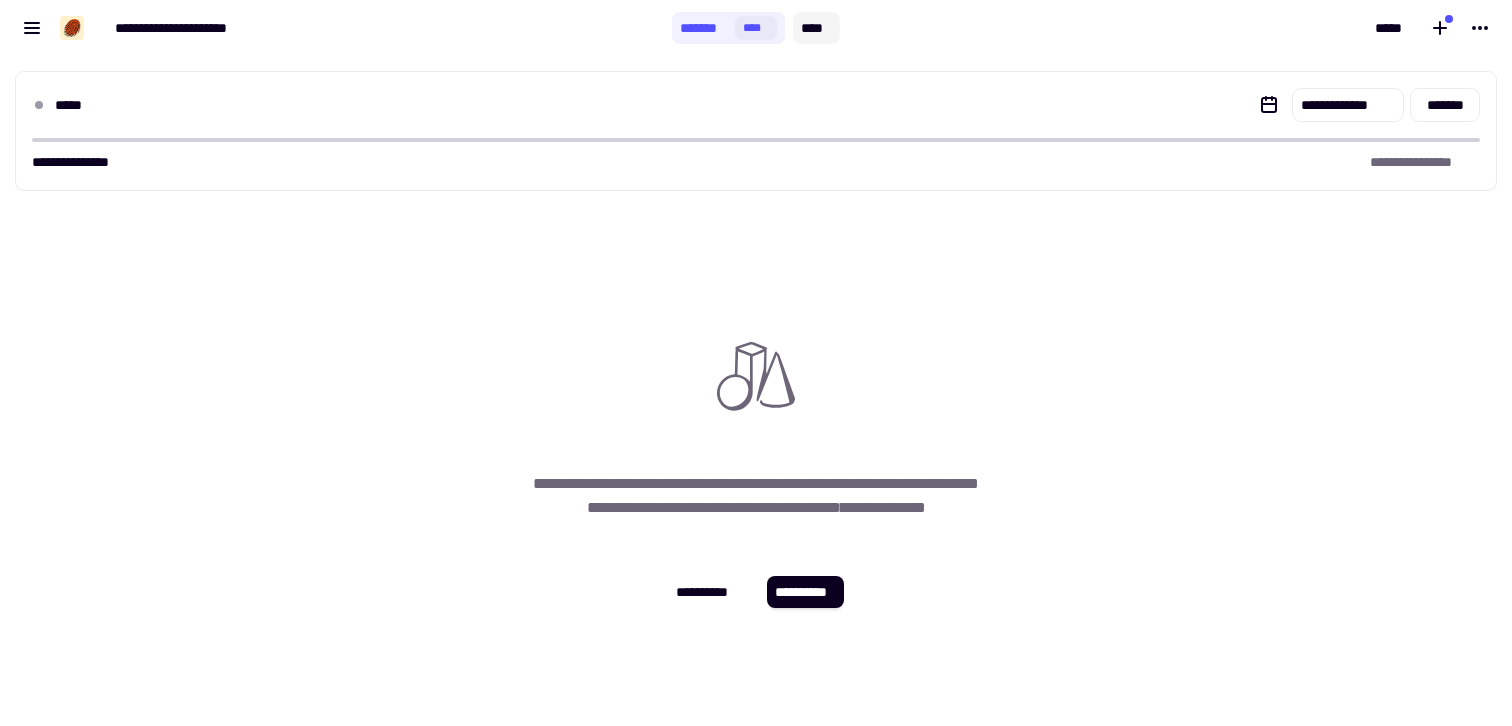 click on "****" 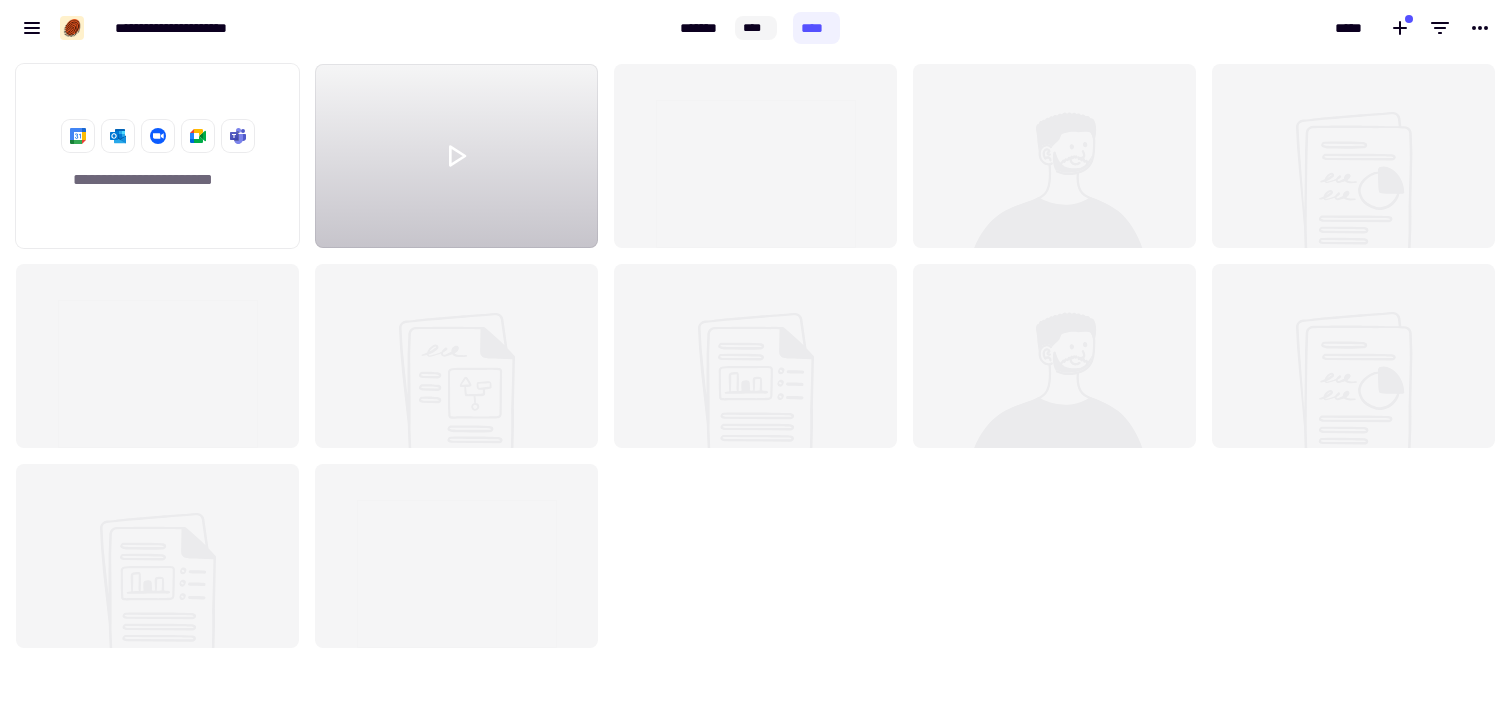 scroll, scrollTop: 1, scrollLeft: 1, axis: both 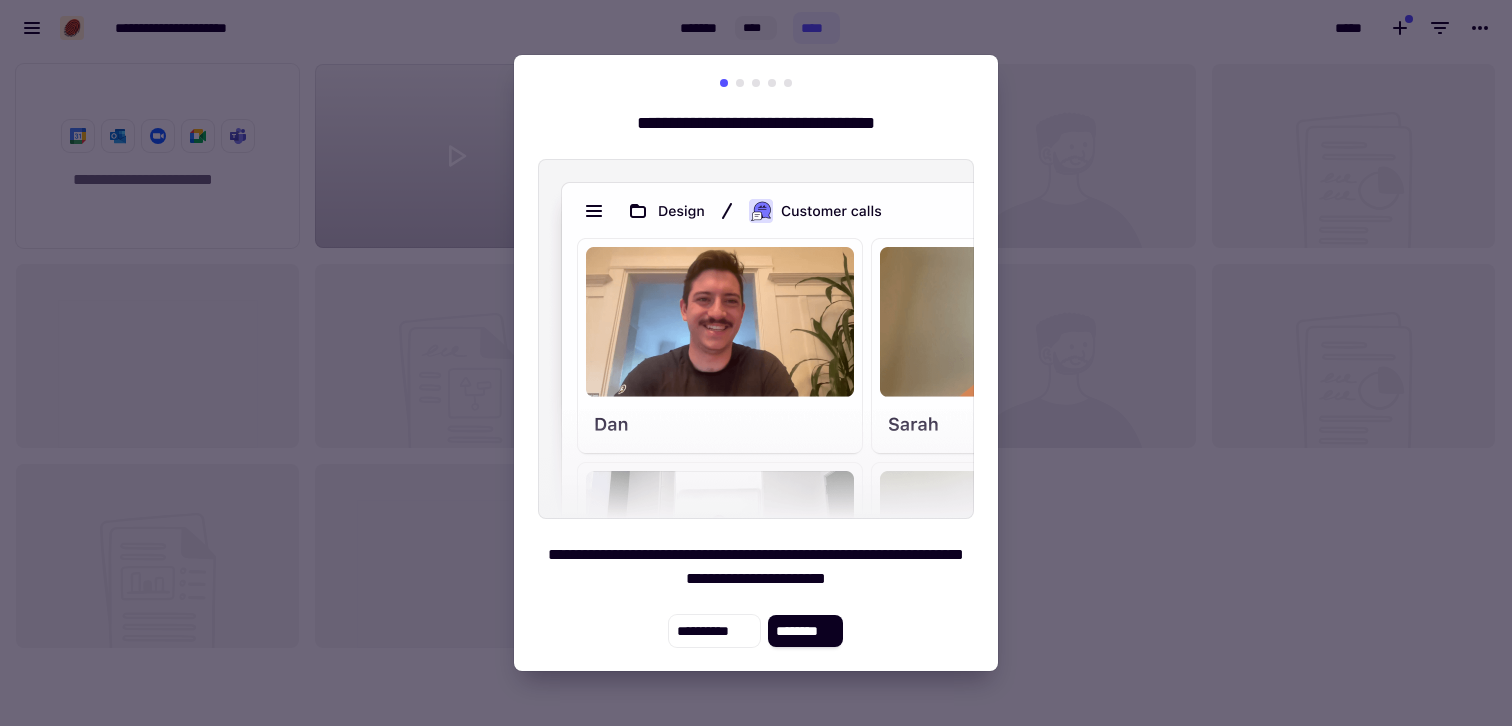 click at bounding box center (756, 363) 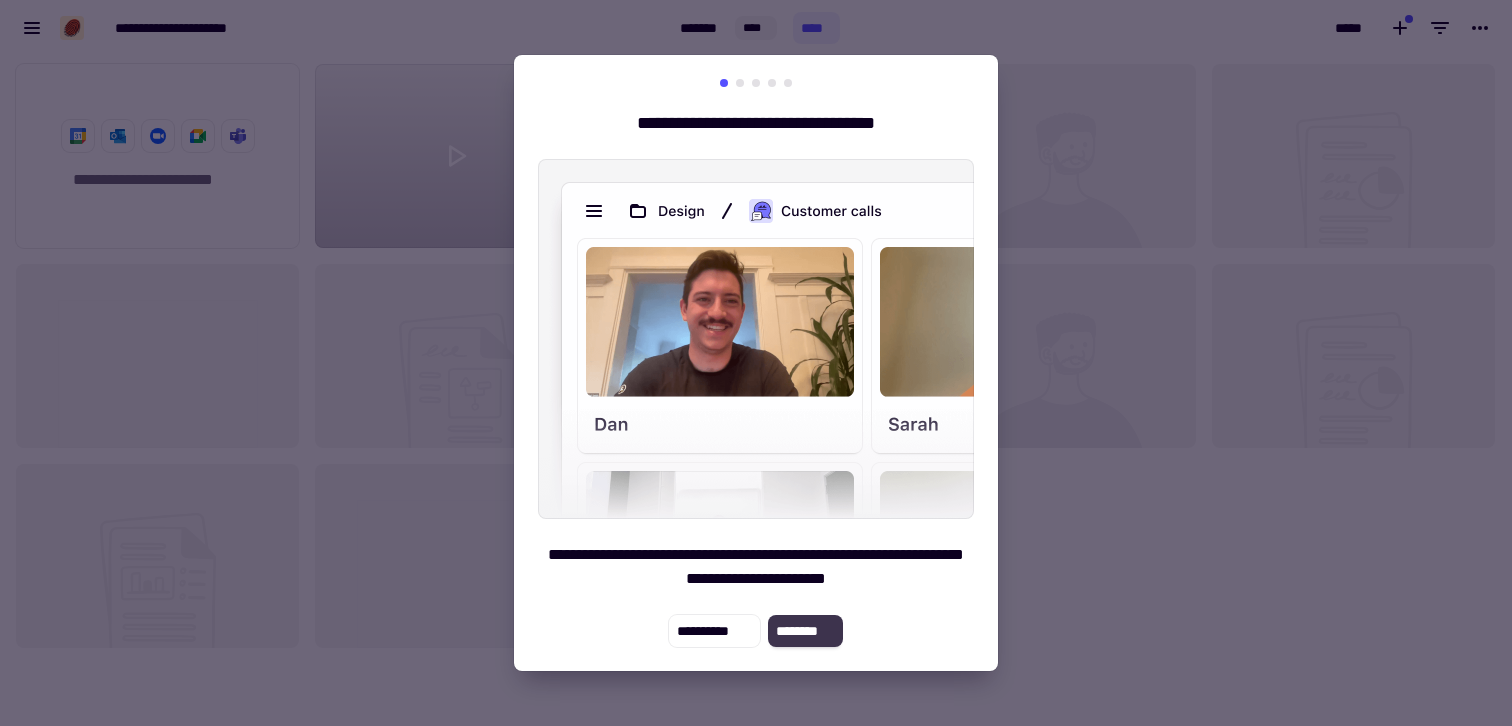 click on "********" 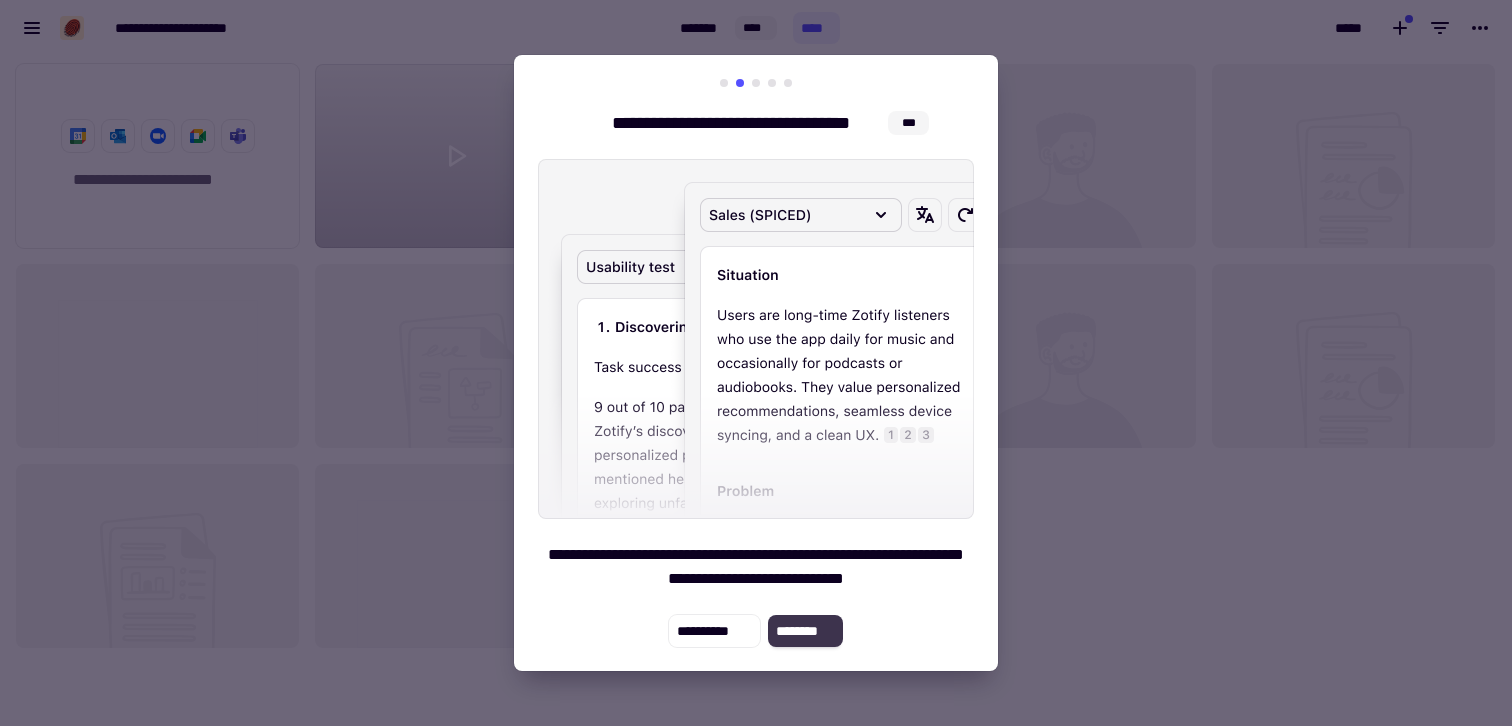 click on "********" 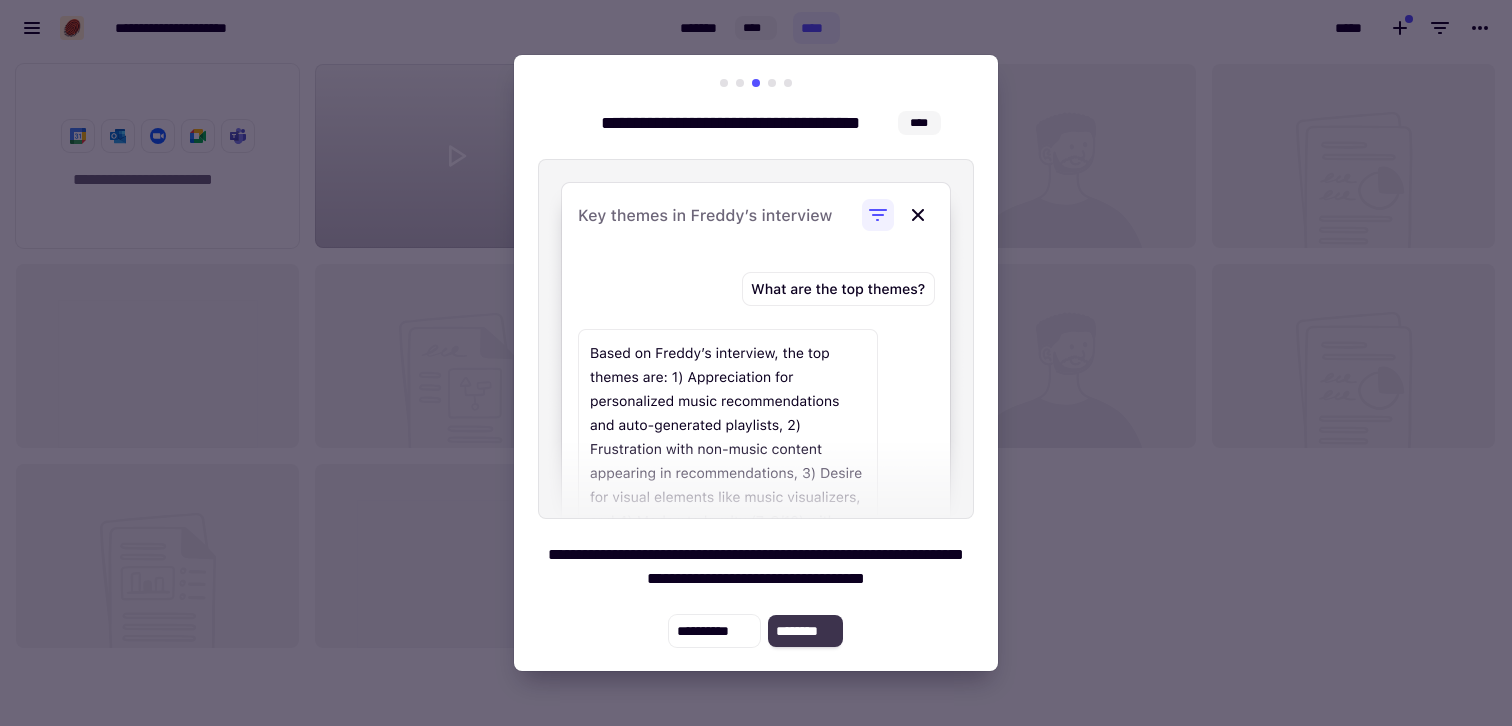 click on "********" 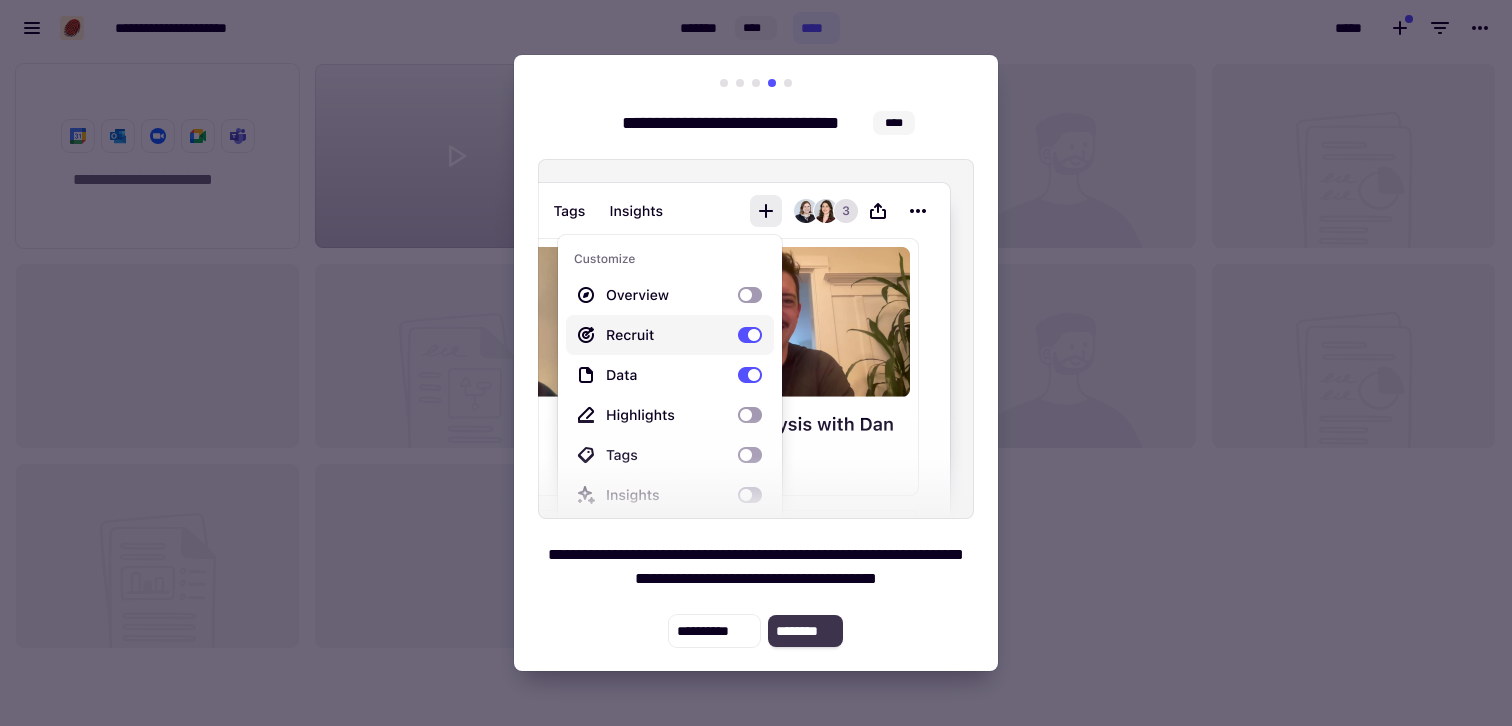 click on "********" 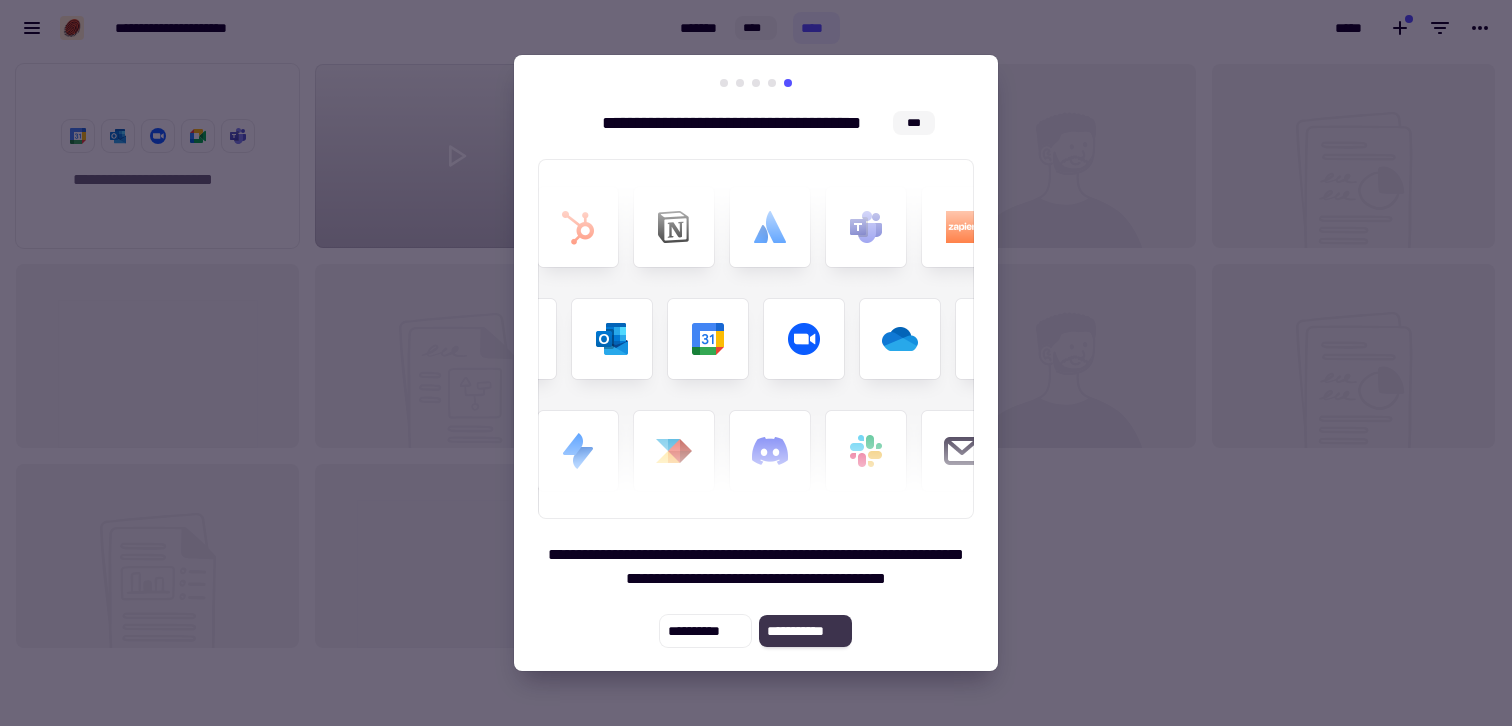 click on "**********" 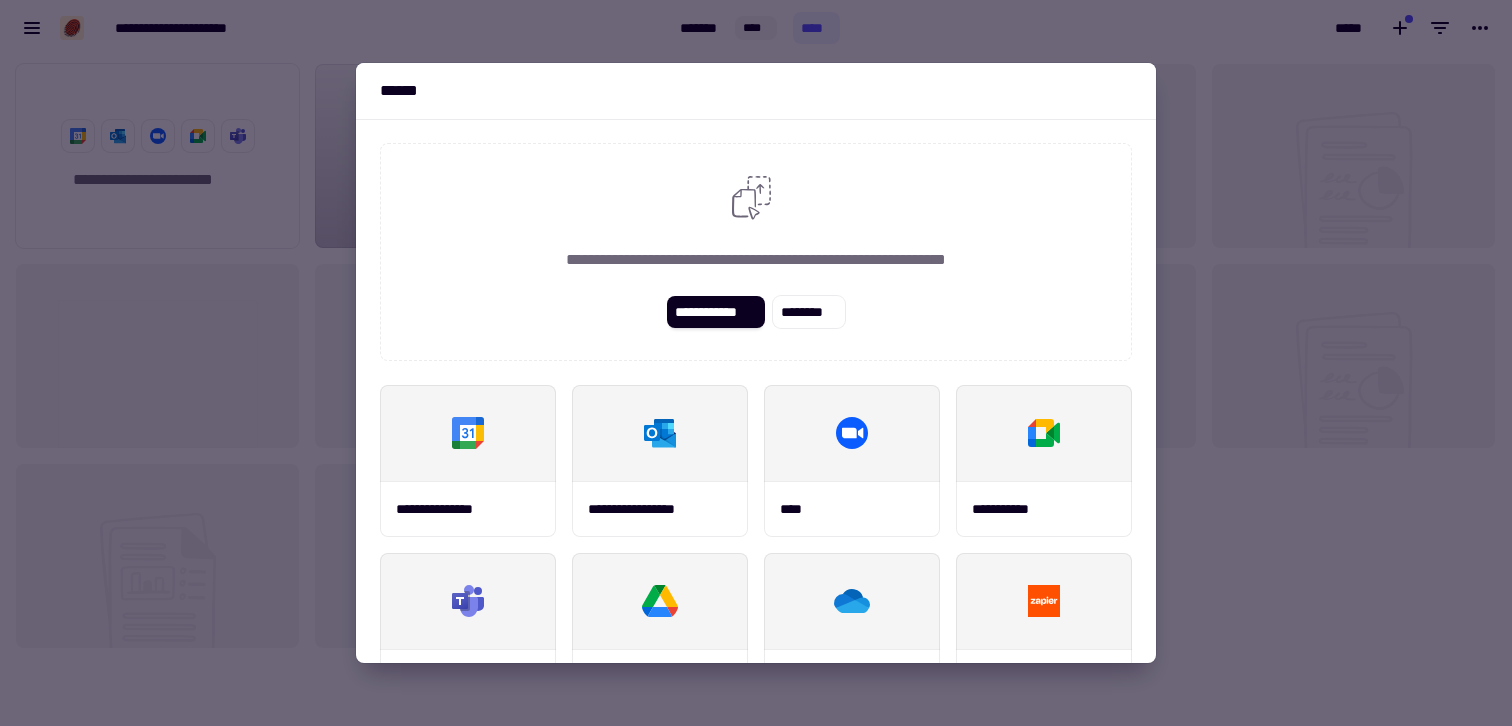click at bounding box center (756, 363) 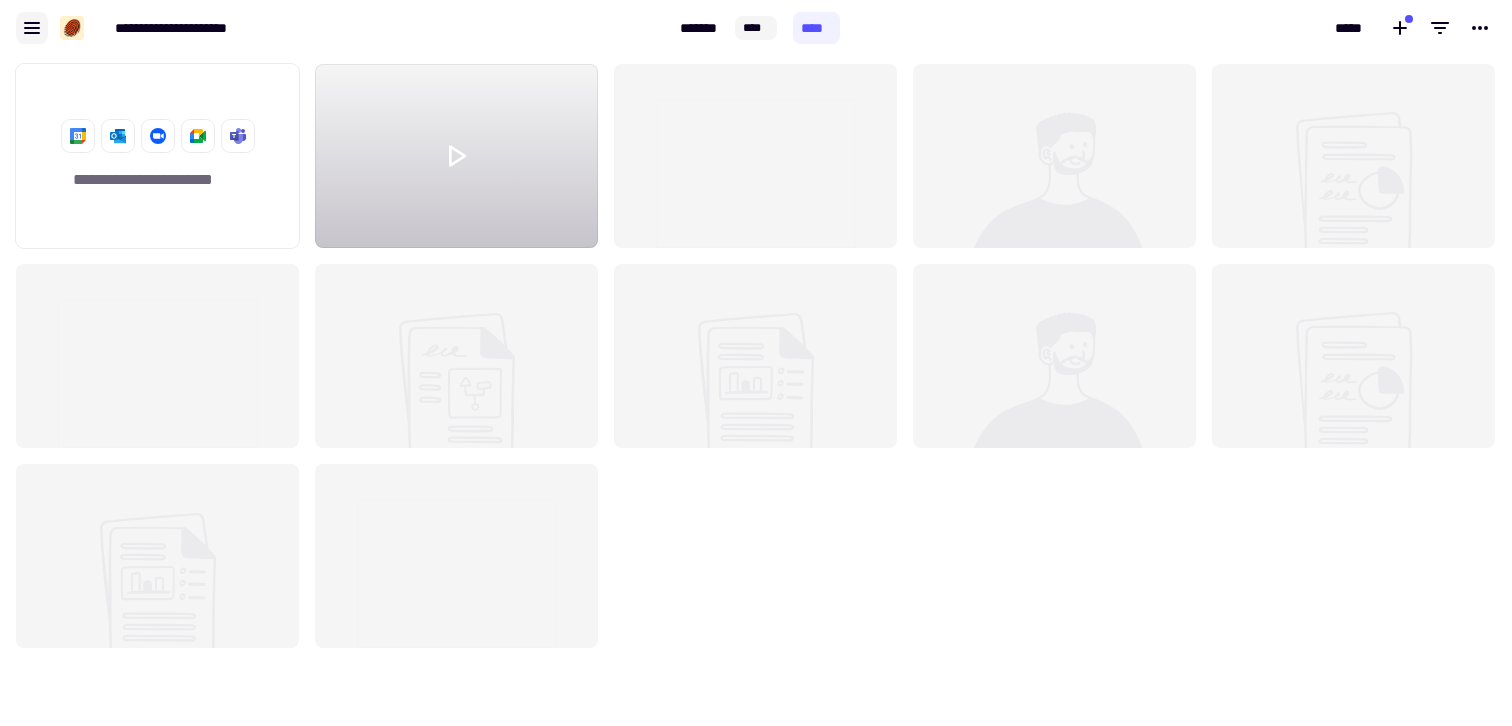 click 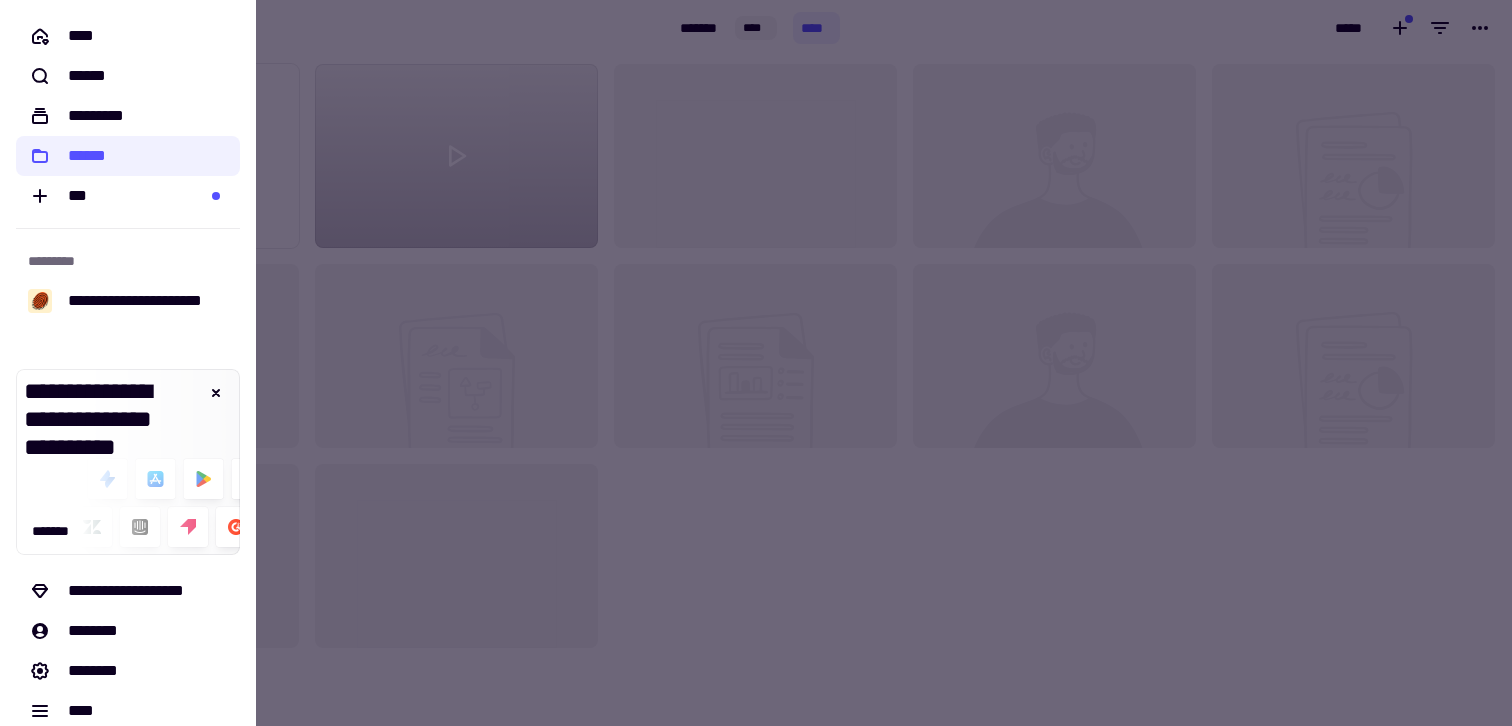 scroll, scrollTop: 21, scrollLeft: 0, axis: vertical 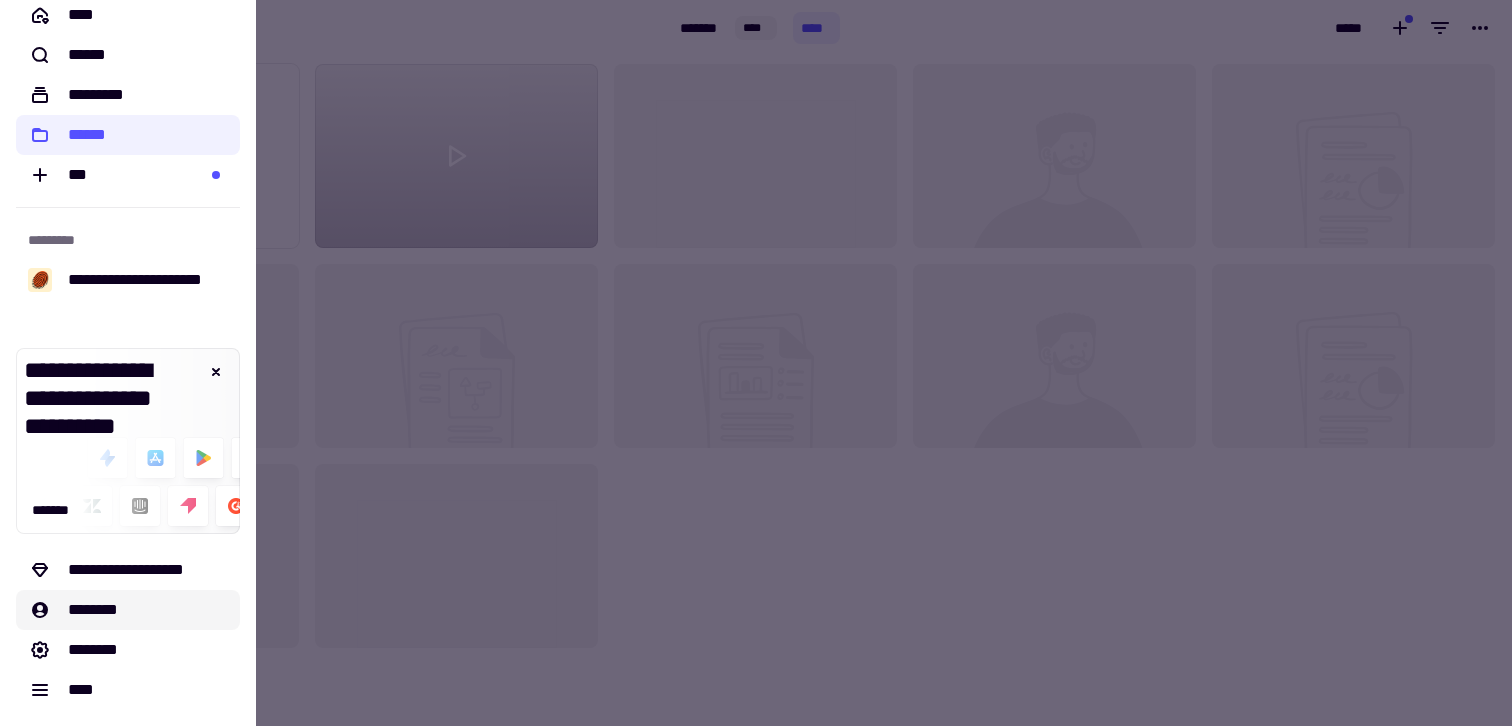 click on "********" 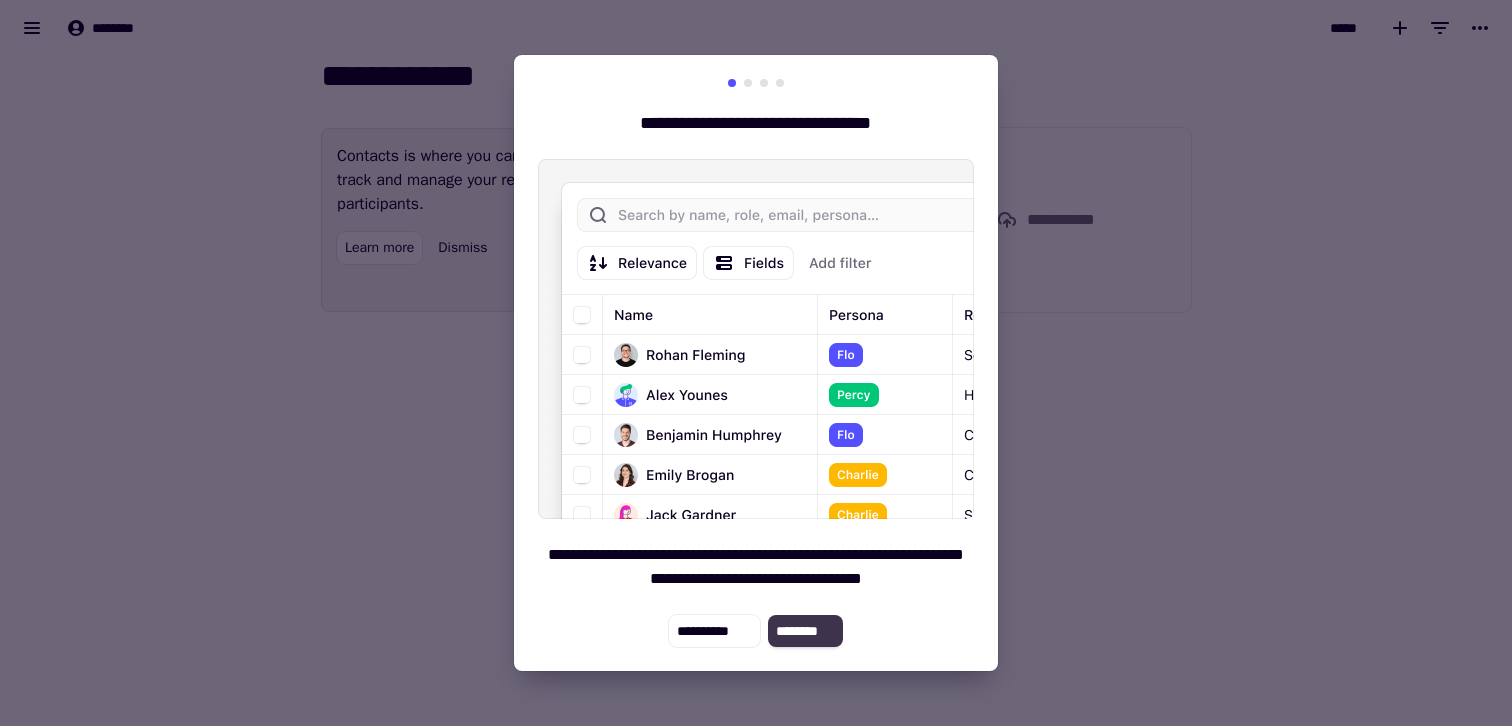 click on "********" 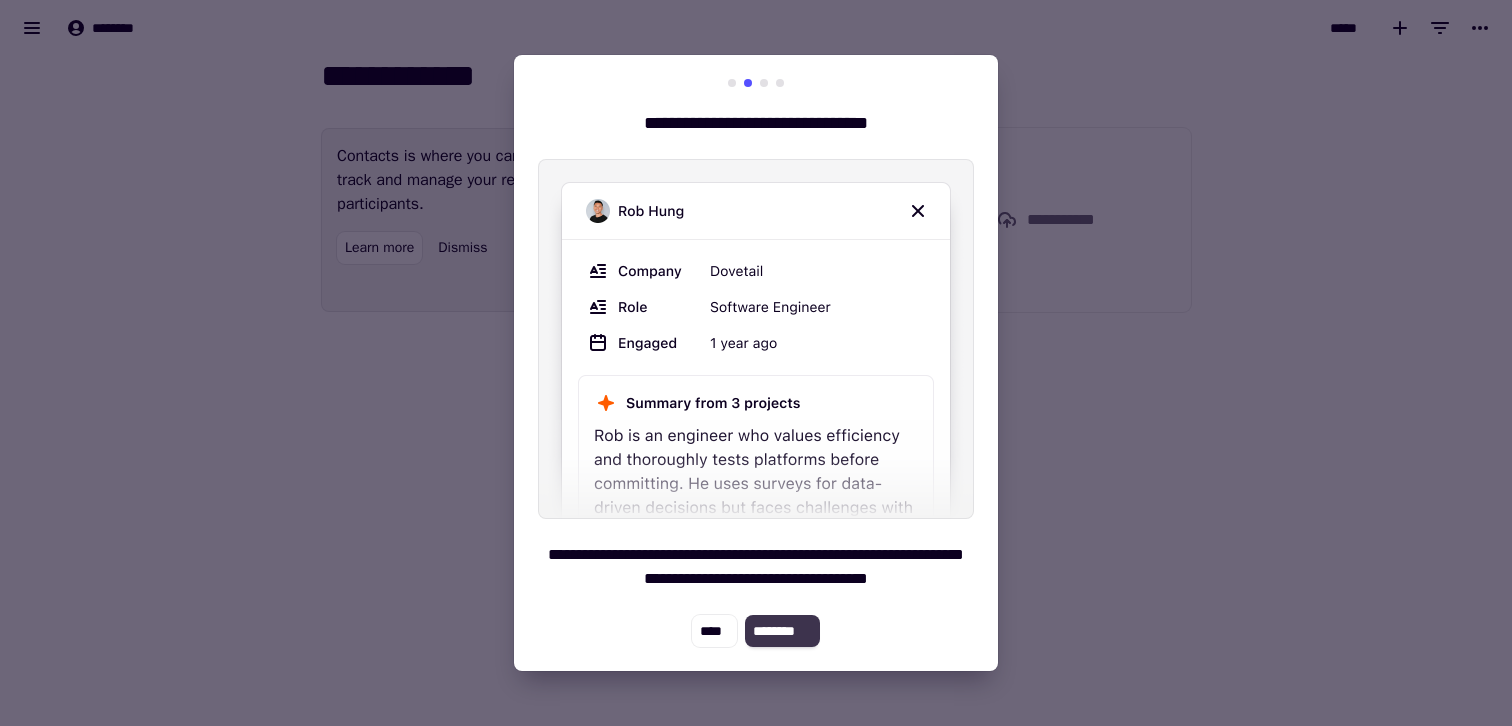 click on "********" 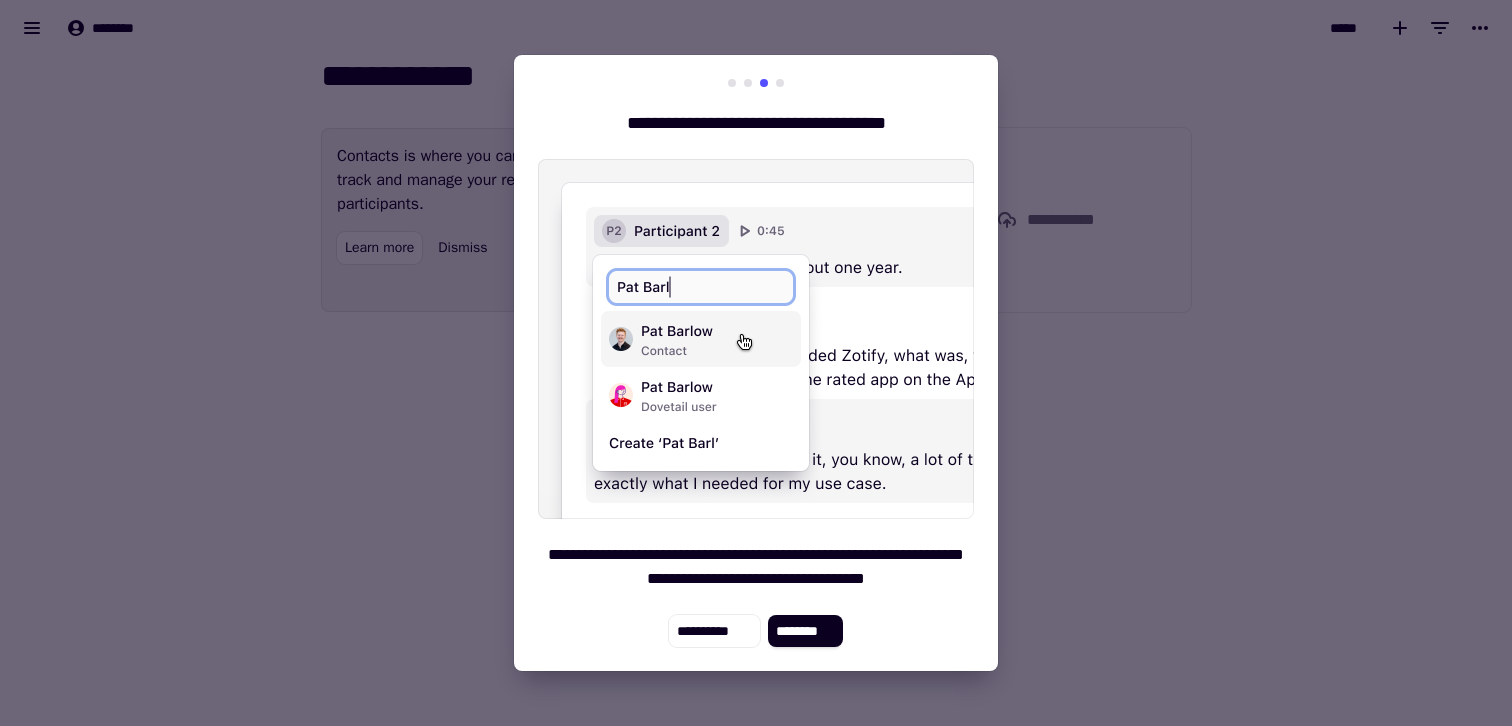 click on "**********" at bounding box center (756, 363) 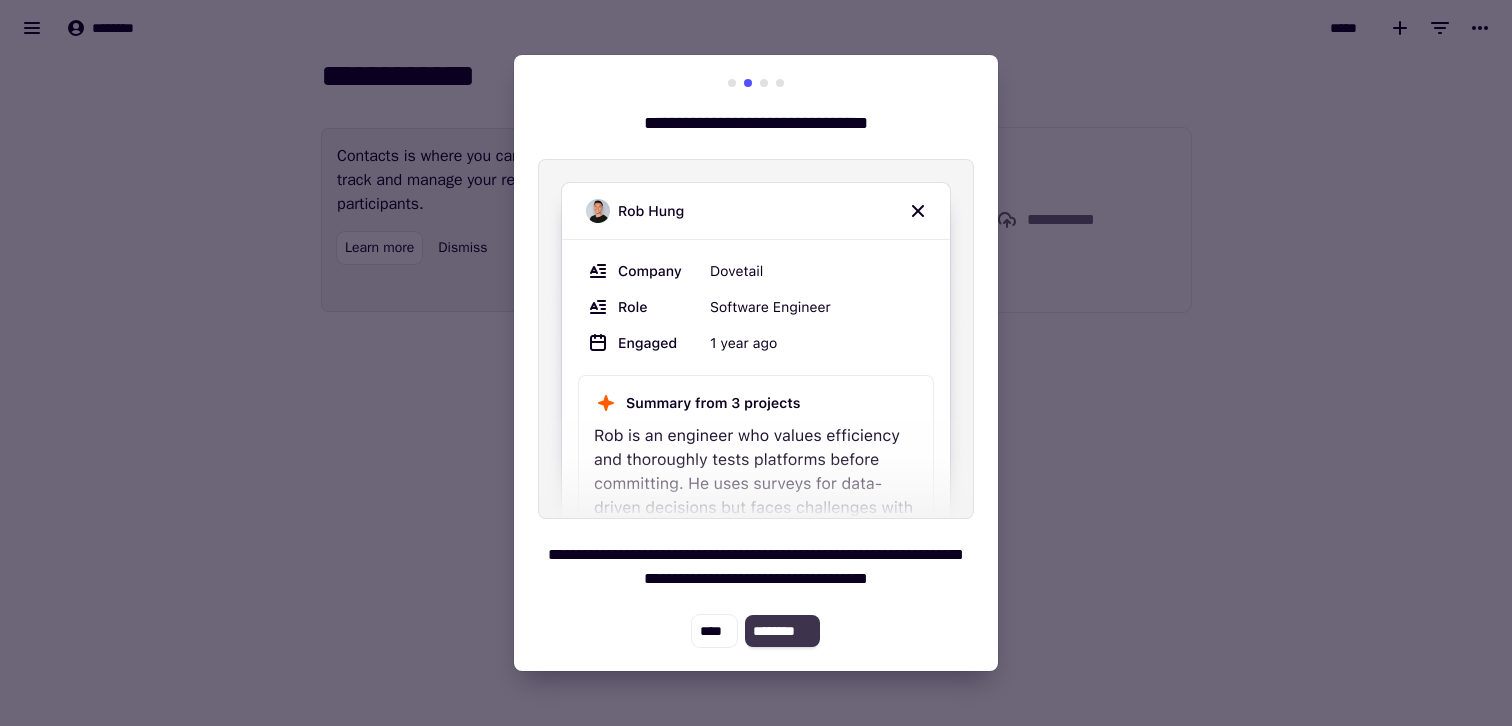 click on "********" 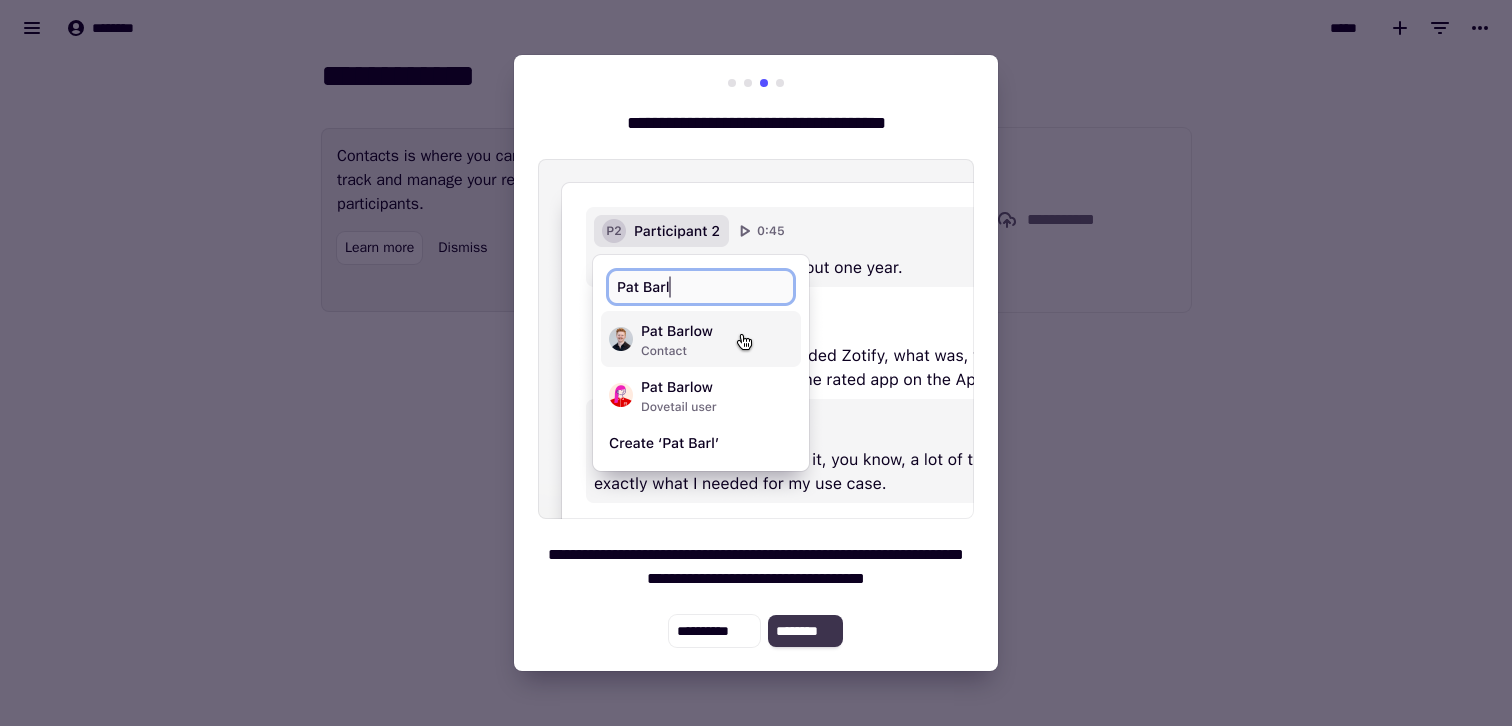 click on "********" 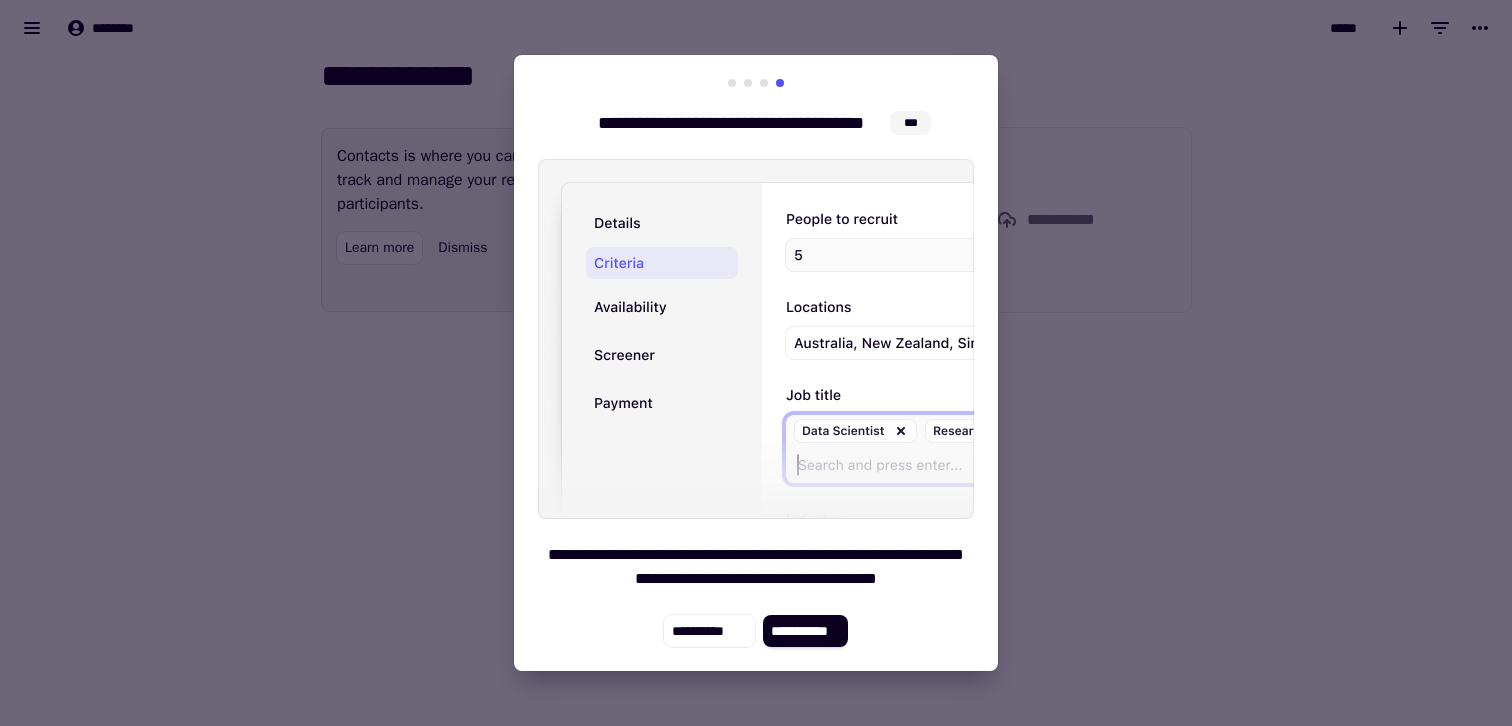 click on "**********" 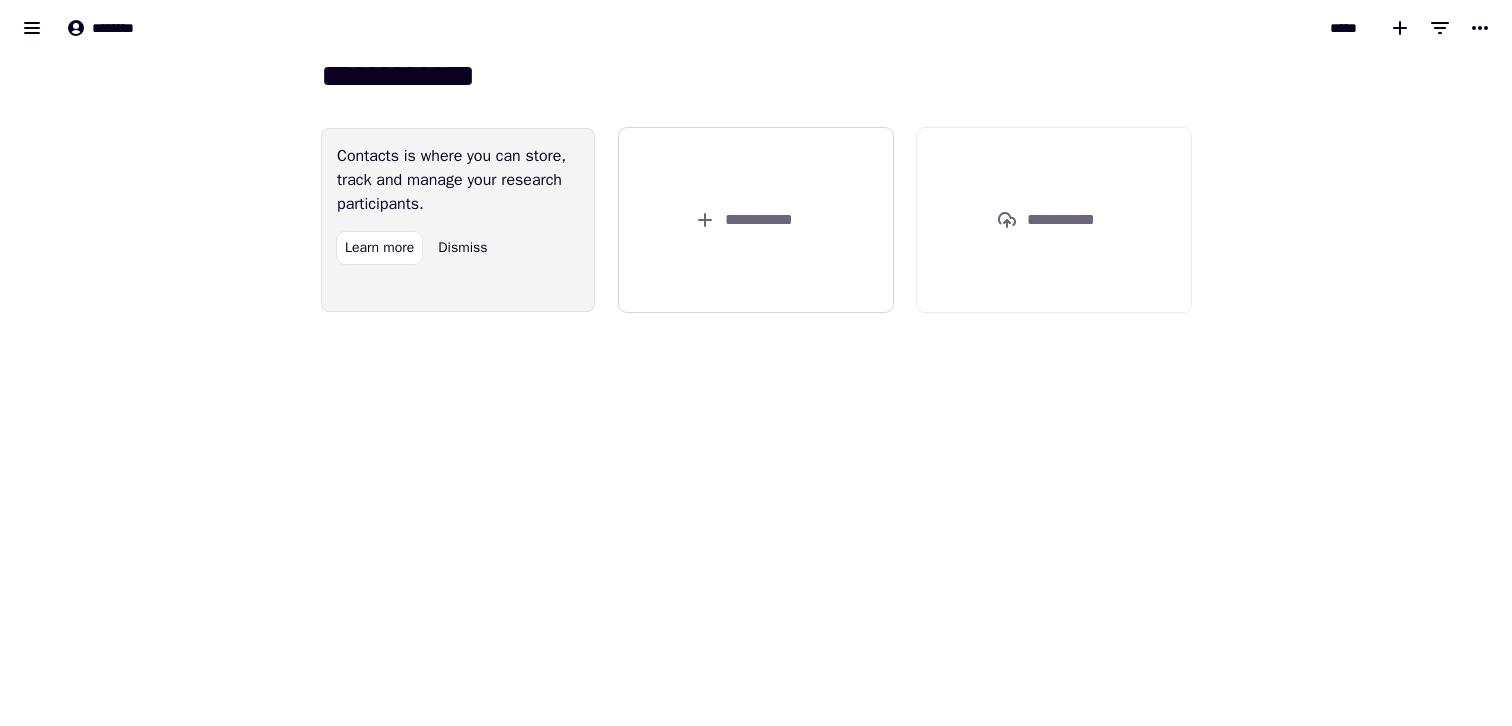 click on "**********" at bounding box center [756, 220] 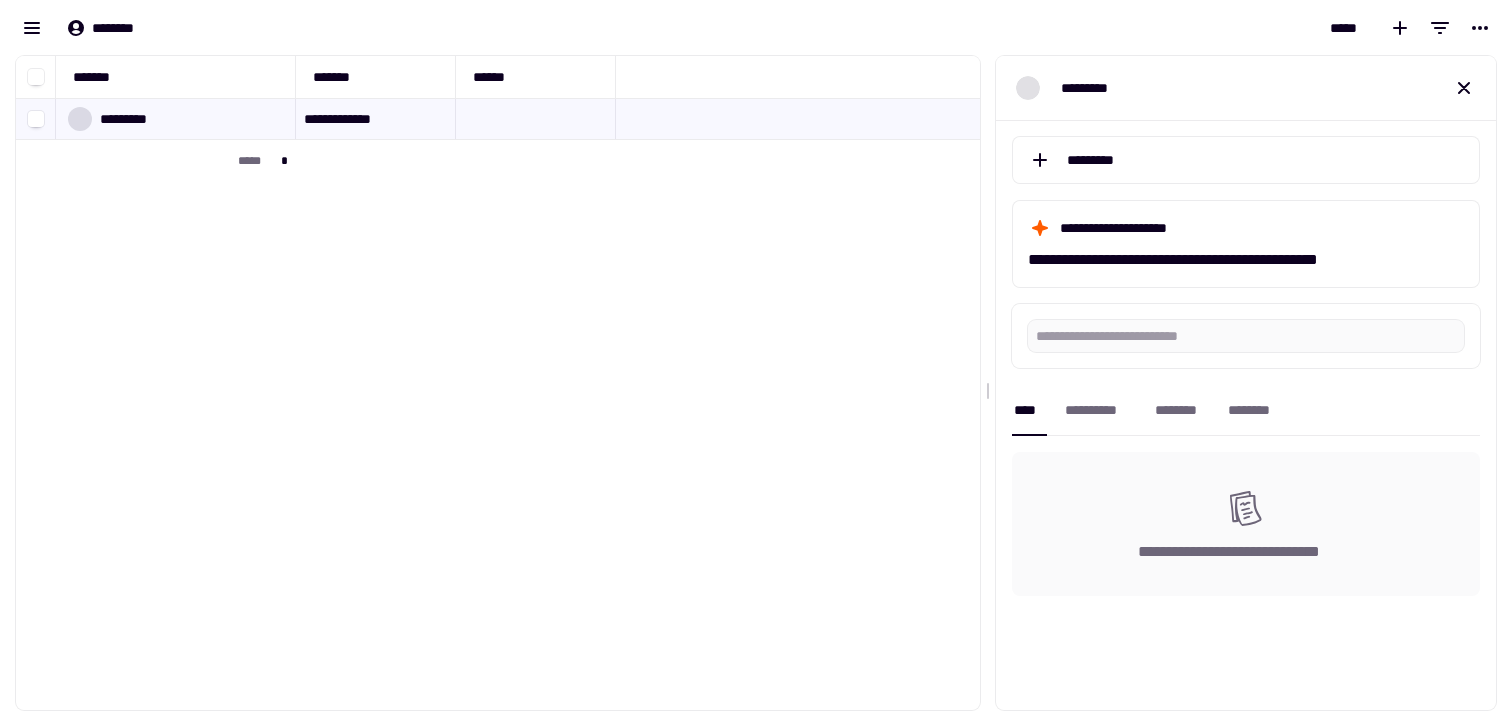 click on "*********" at bounding box center [1246, 160] 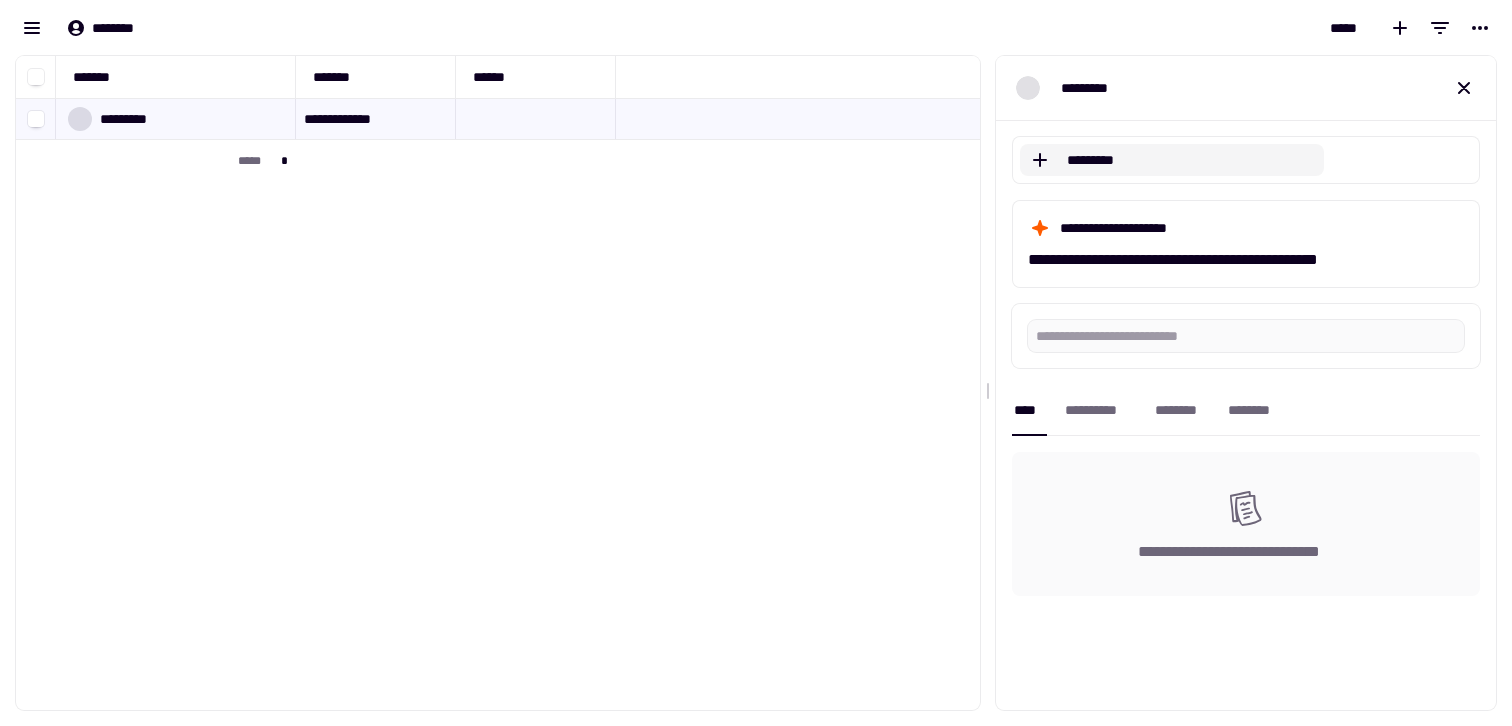 click on "*********" 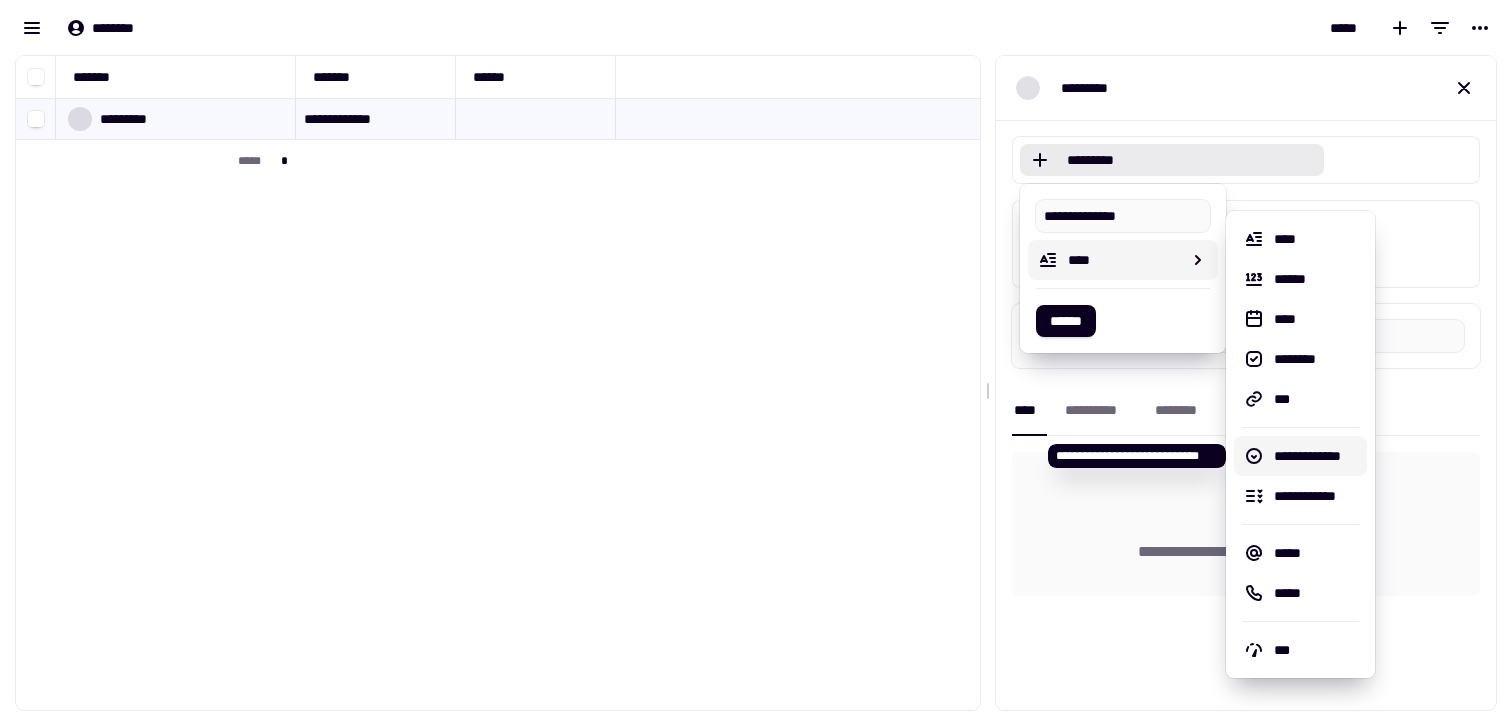 click on "**********" at bounding box center (1316, 456) 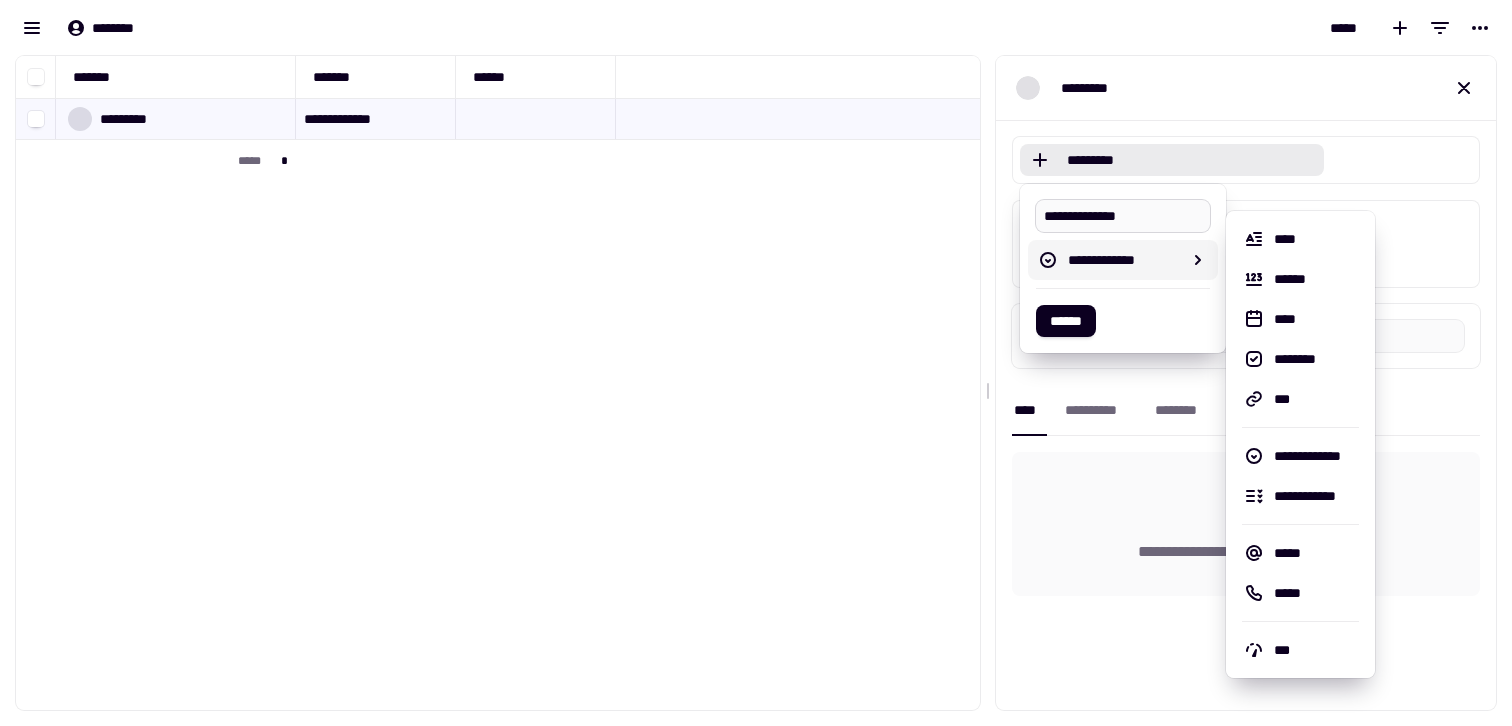 click on "**********" at bounding box center (1123, 216) 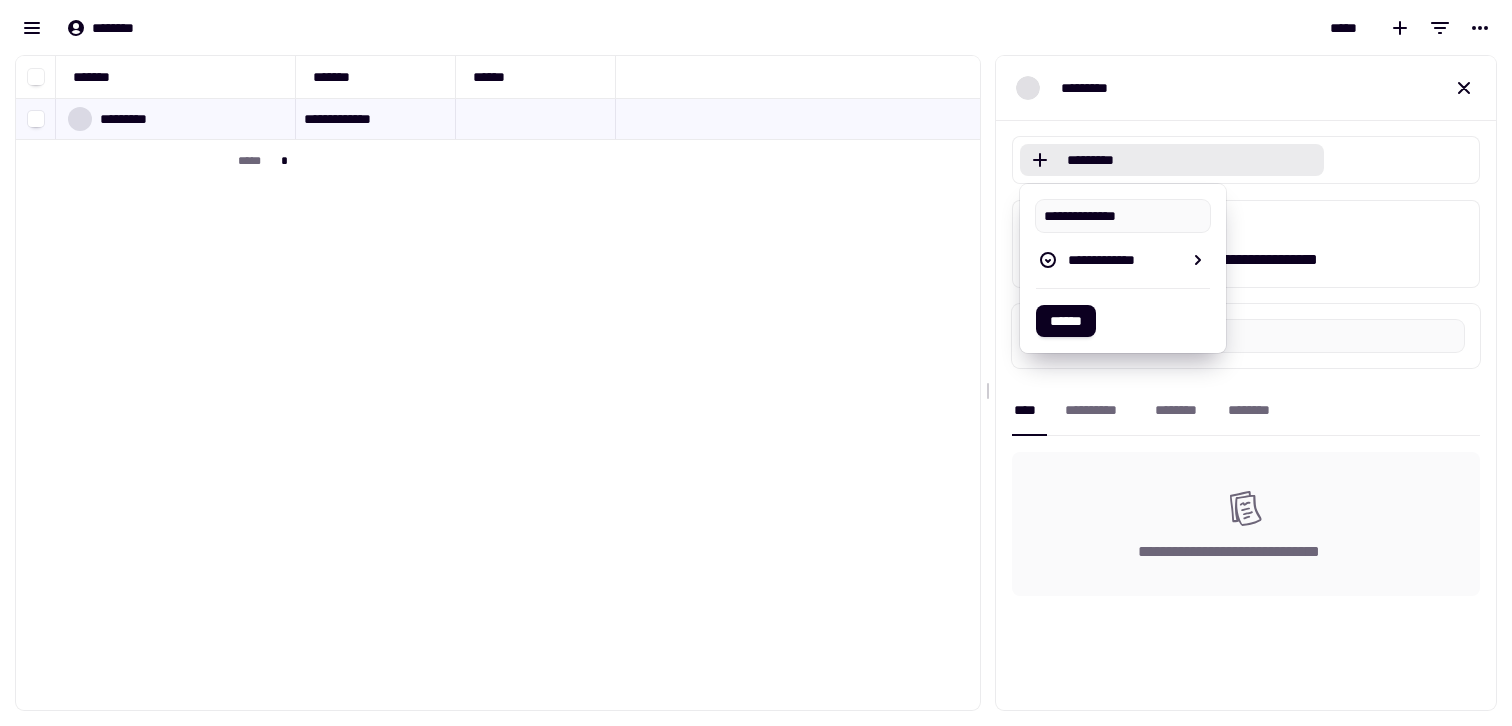 drag, startPoint x: 1046, startPoint y: 208, endPoint x: 978, endPoint y: 197, distance: 68.88396 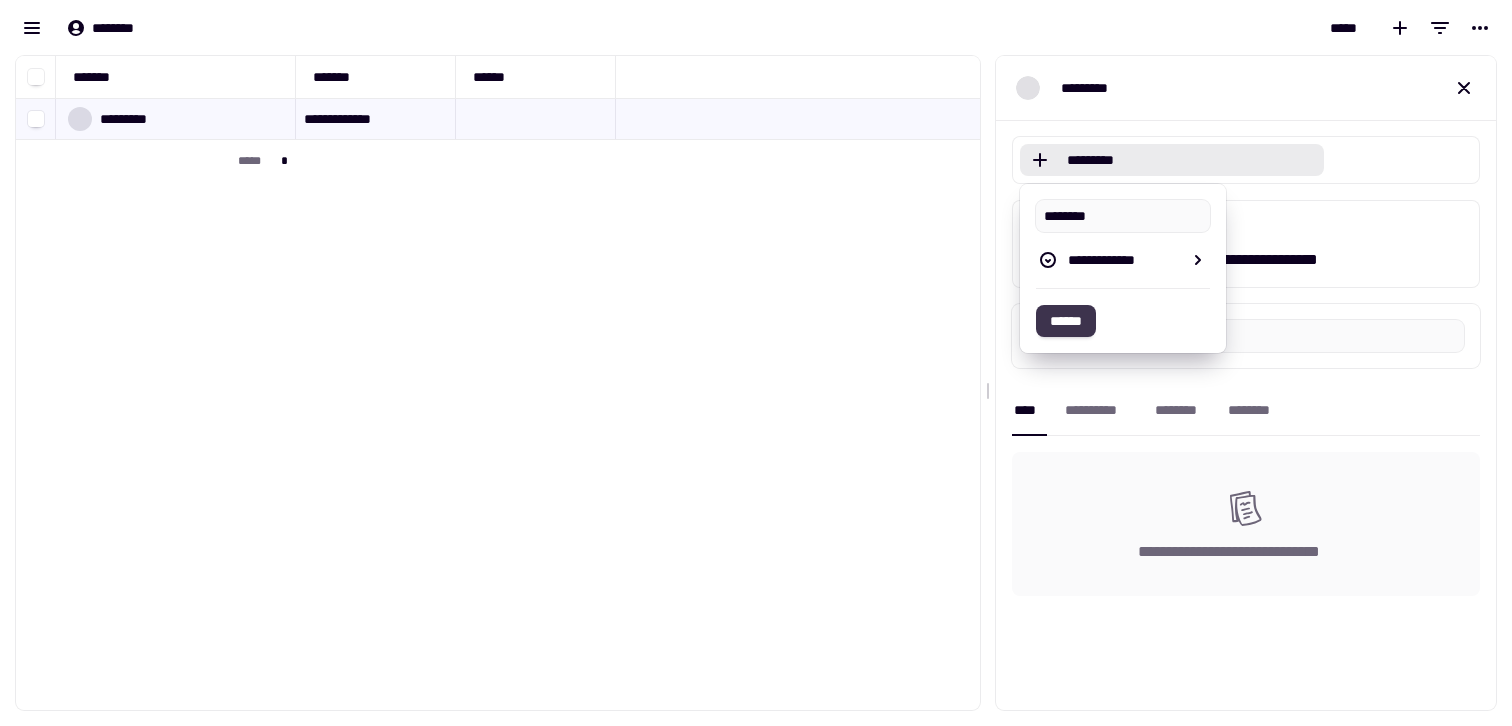 click on "******" 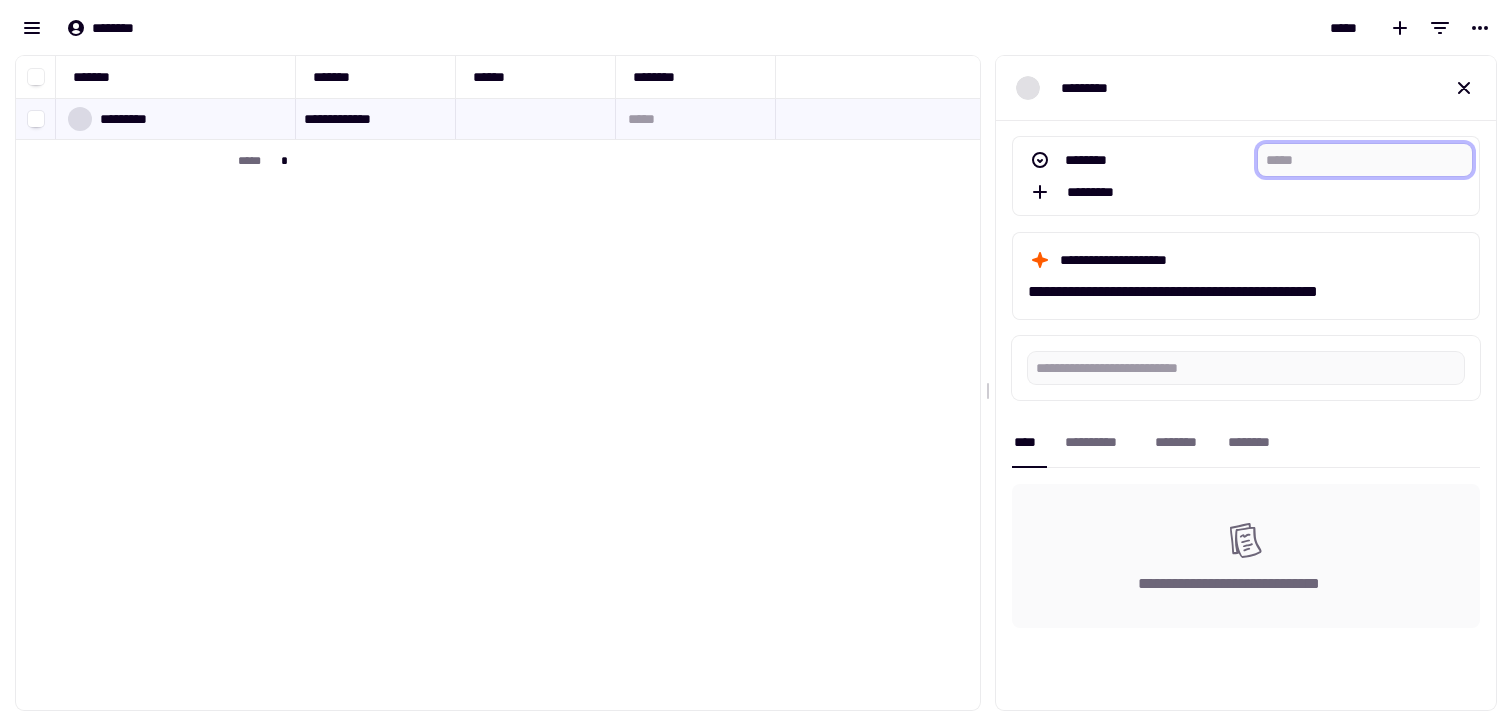 click at bounding box center [1365, 160] 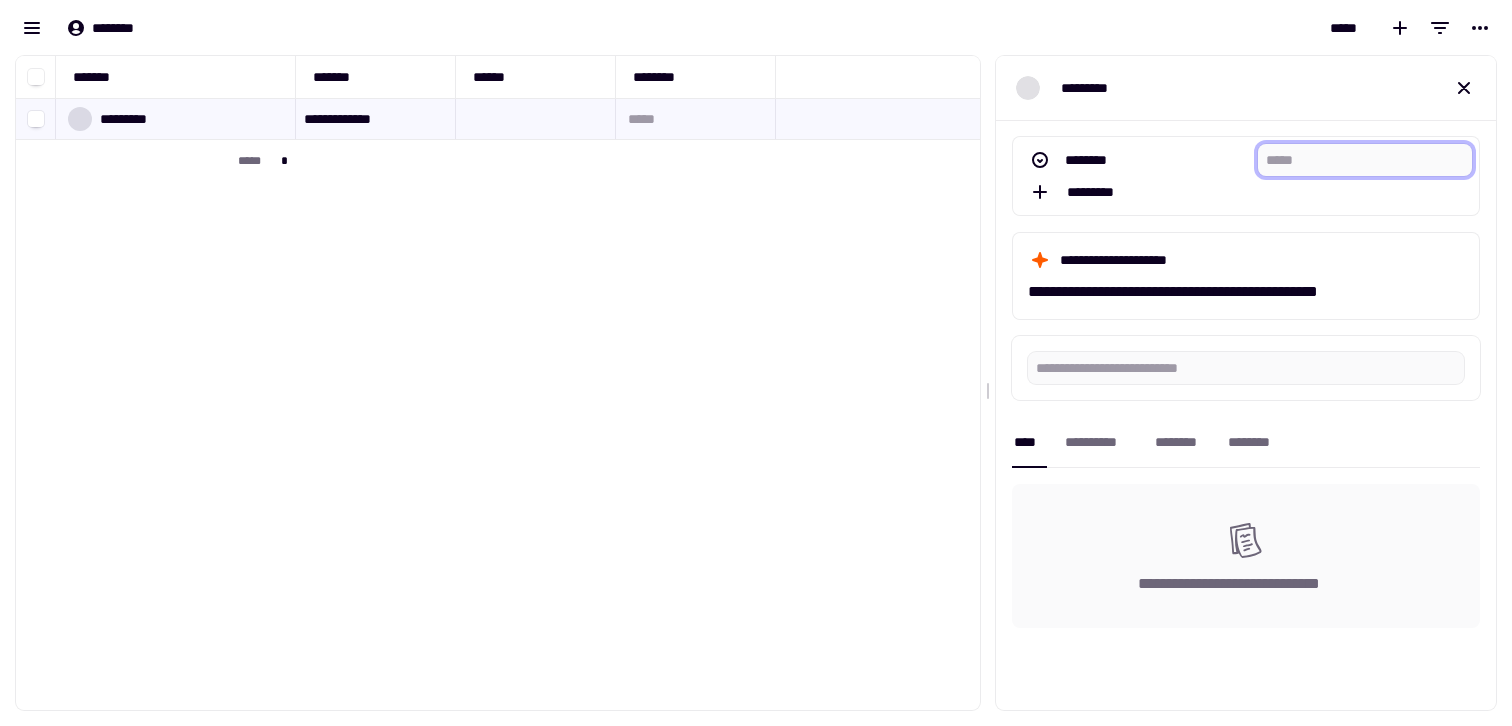 drag, startPoint x: 1308, startPoint y: 154, endPoint x: 1275, endPoint y: 173, distance: 38.078865 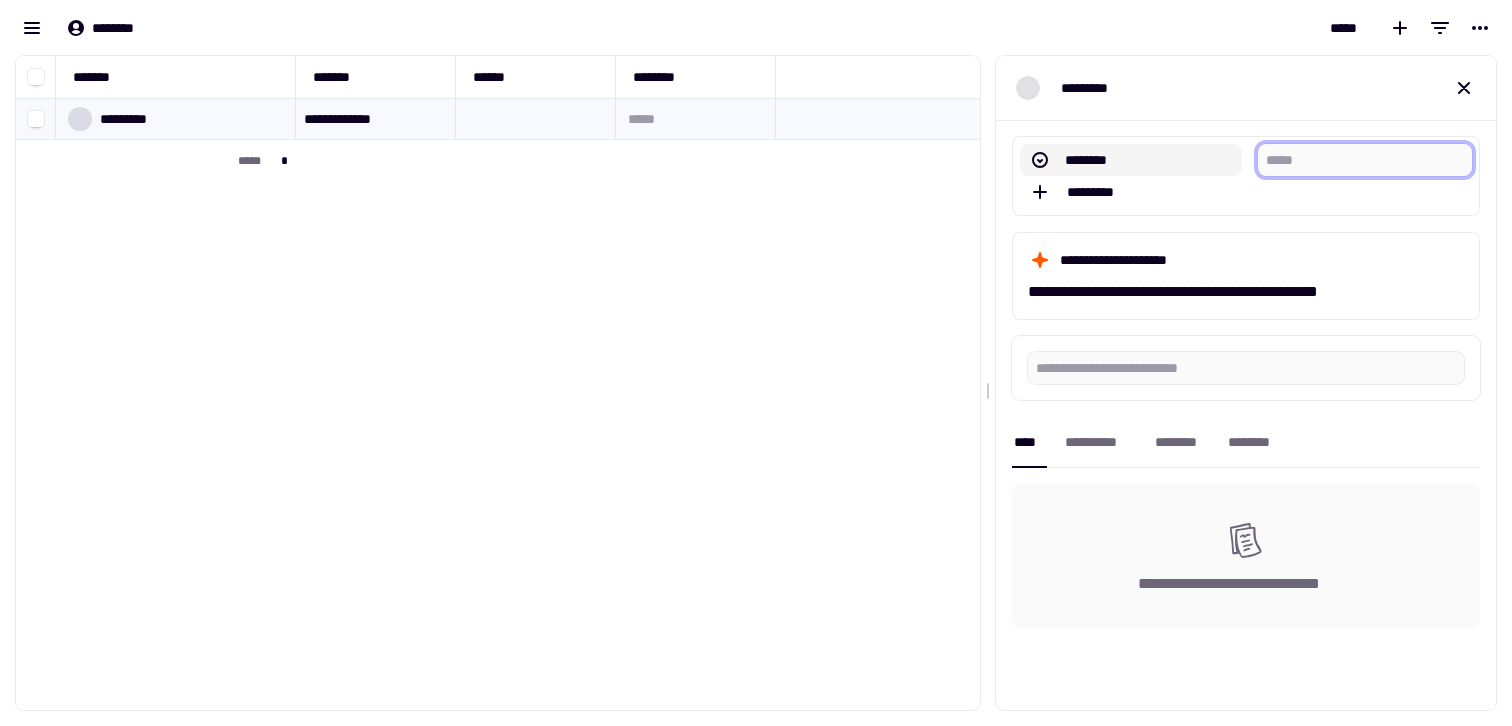 click on "********" 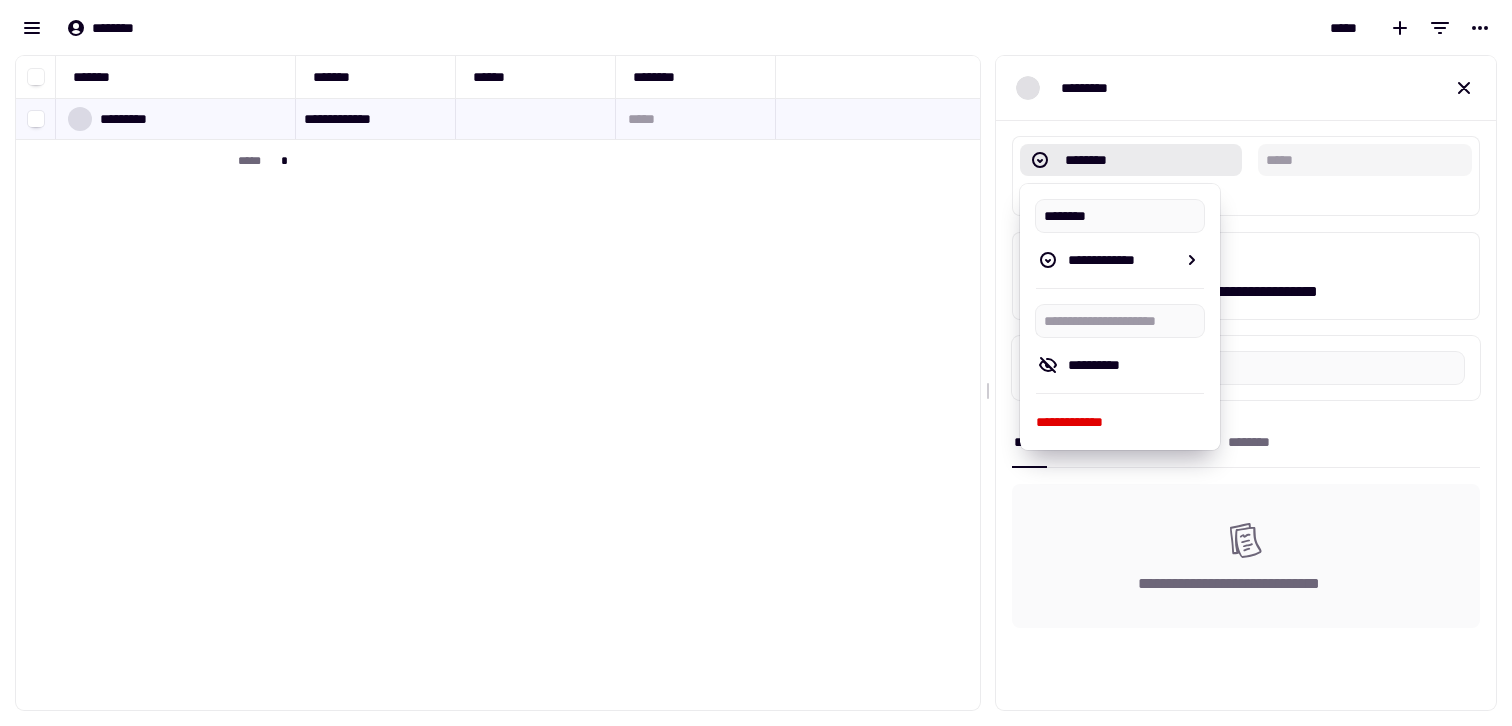 click at bounding box center (1365, 160) 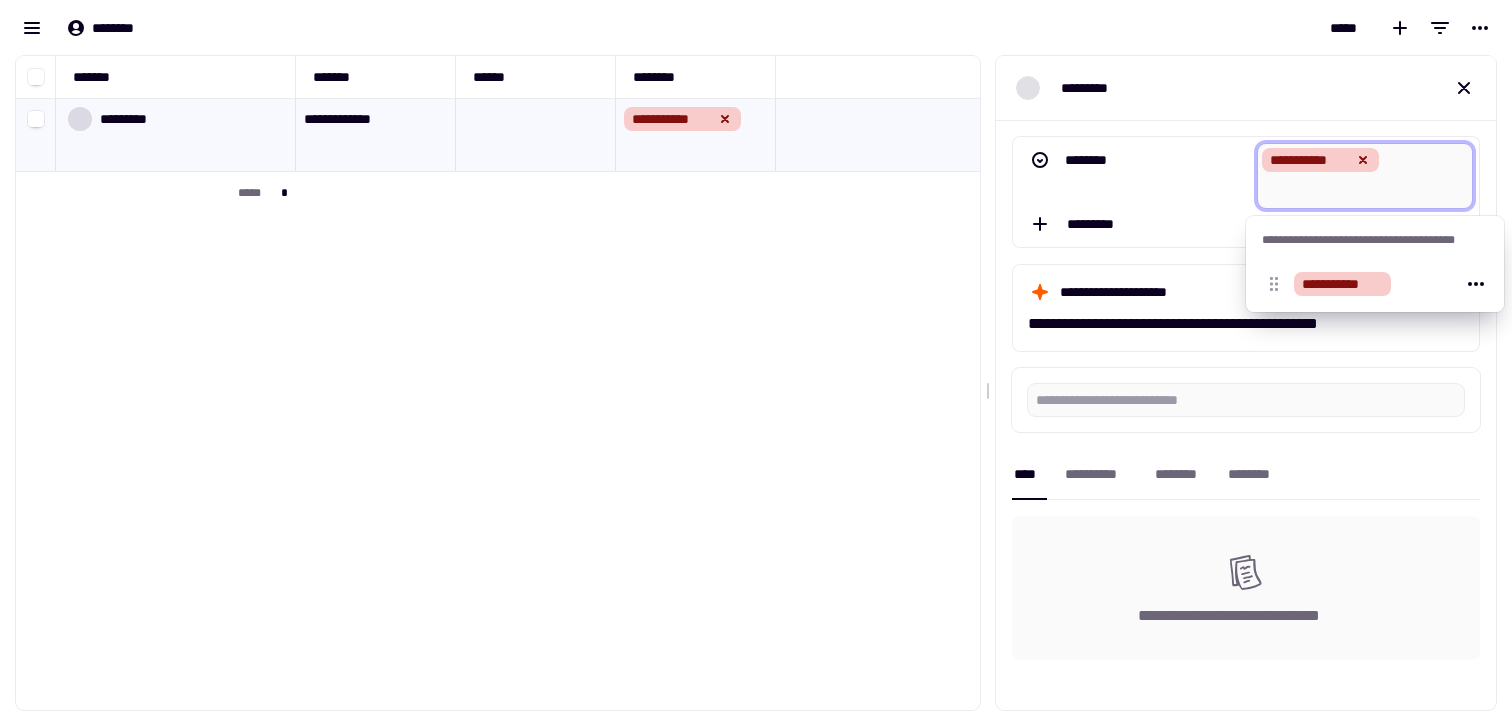 click on "********" at bounding box center (1139, 176) 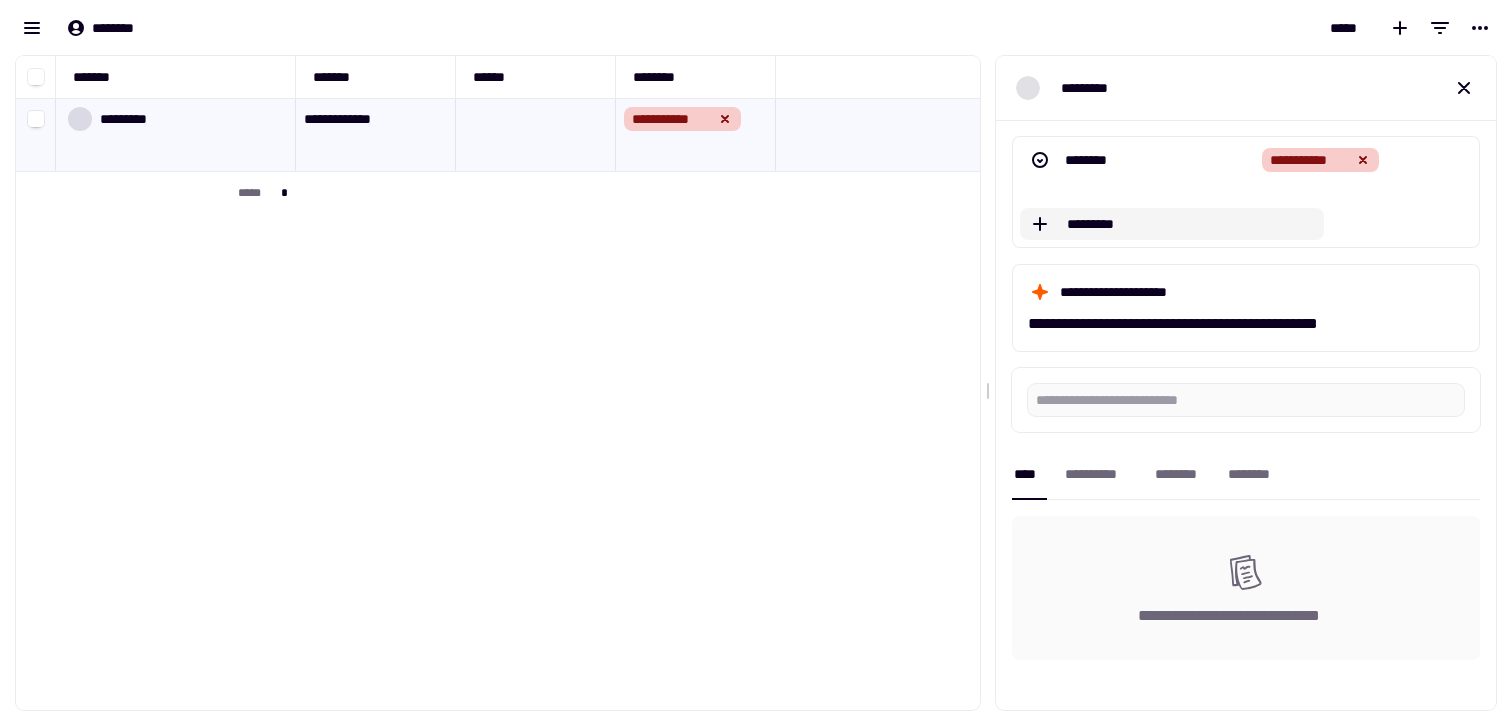 click on "*********" 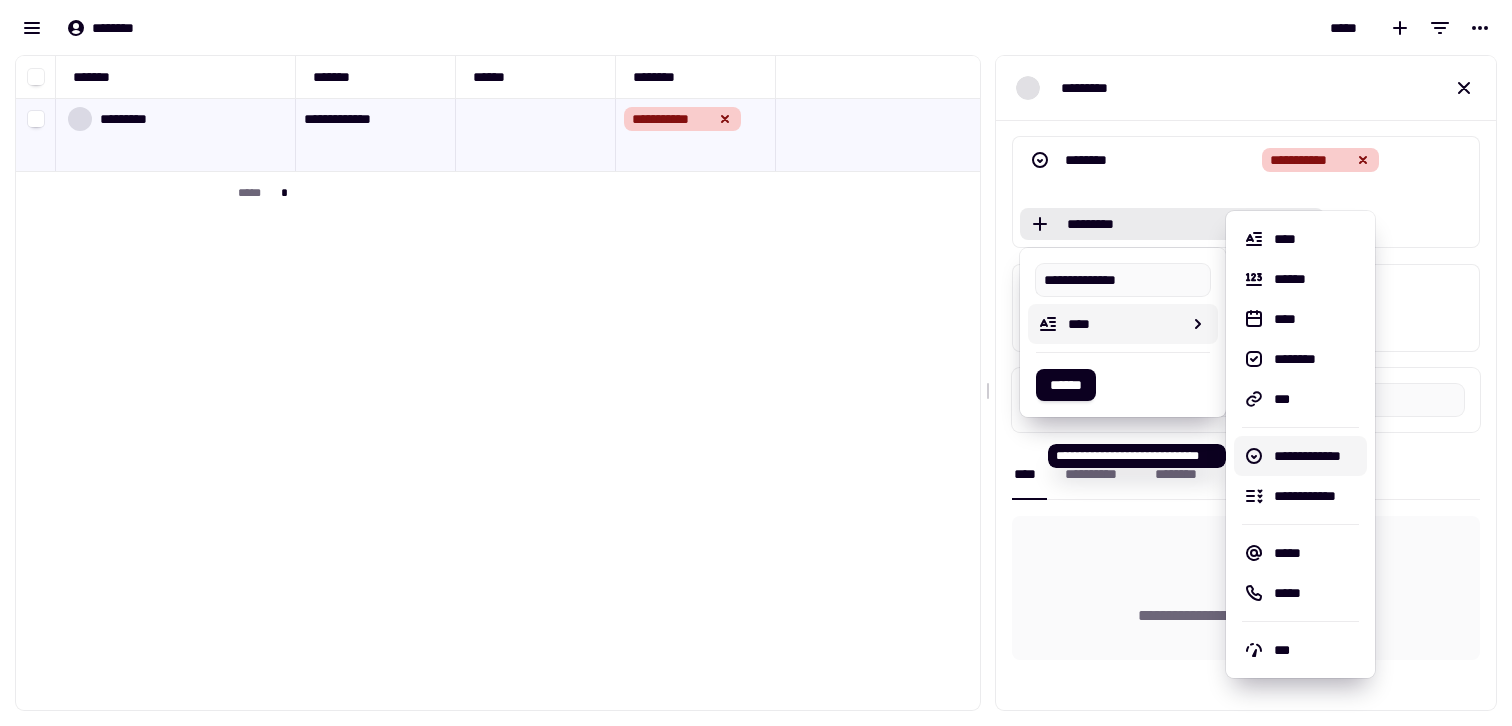 click on "**********" at bounding box center (1316, 456) 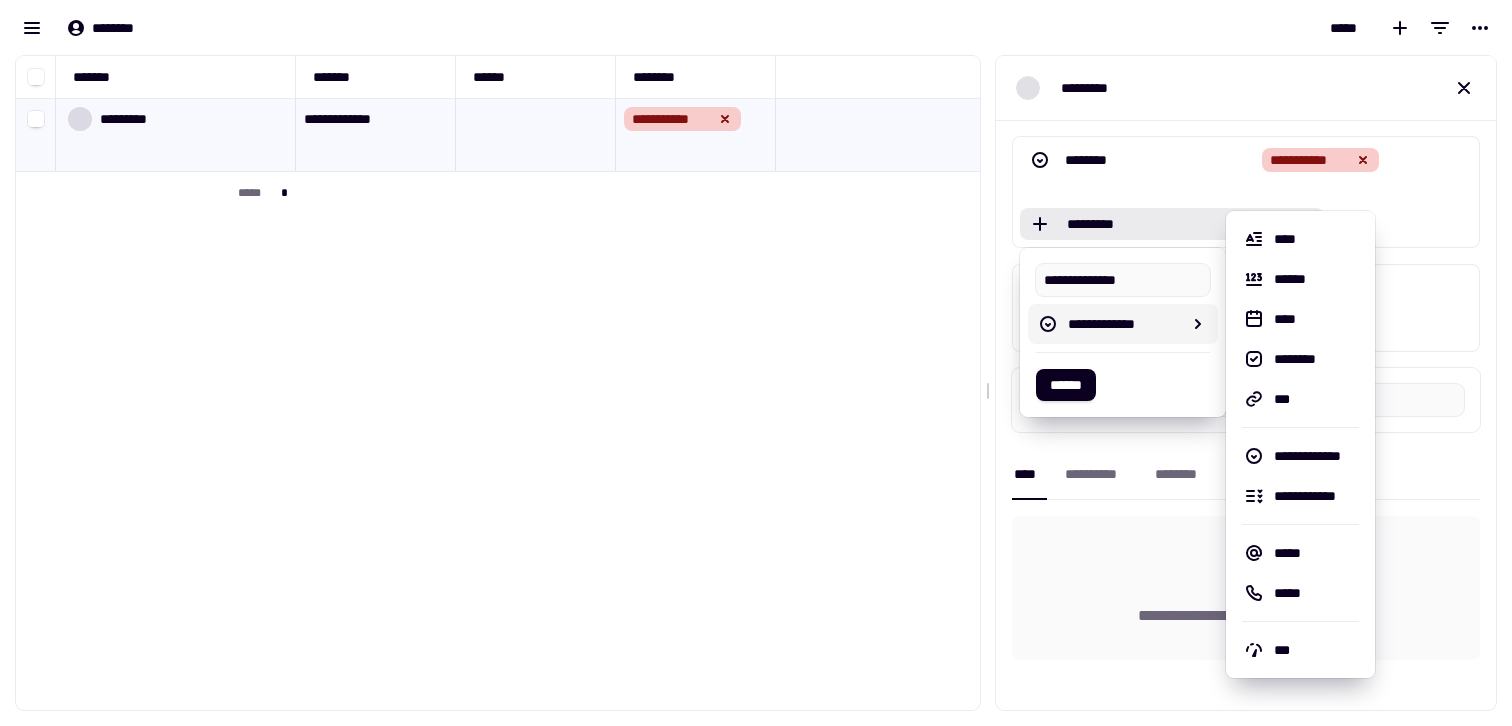 drag, startPoint x: 1160, startPoint y: 280, endPoint x: 1027, endPoint y: 269, distance: 133.45412 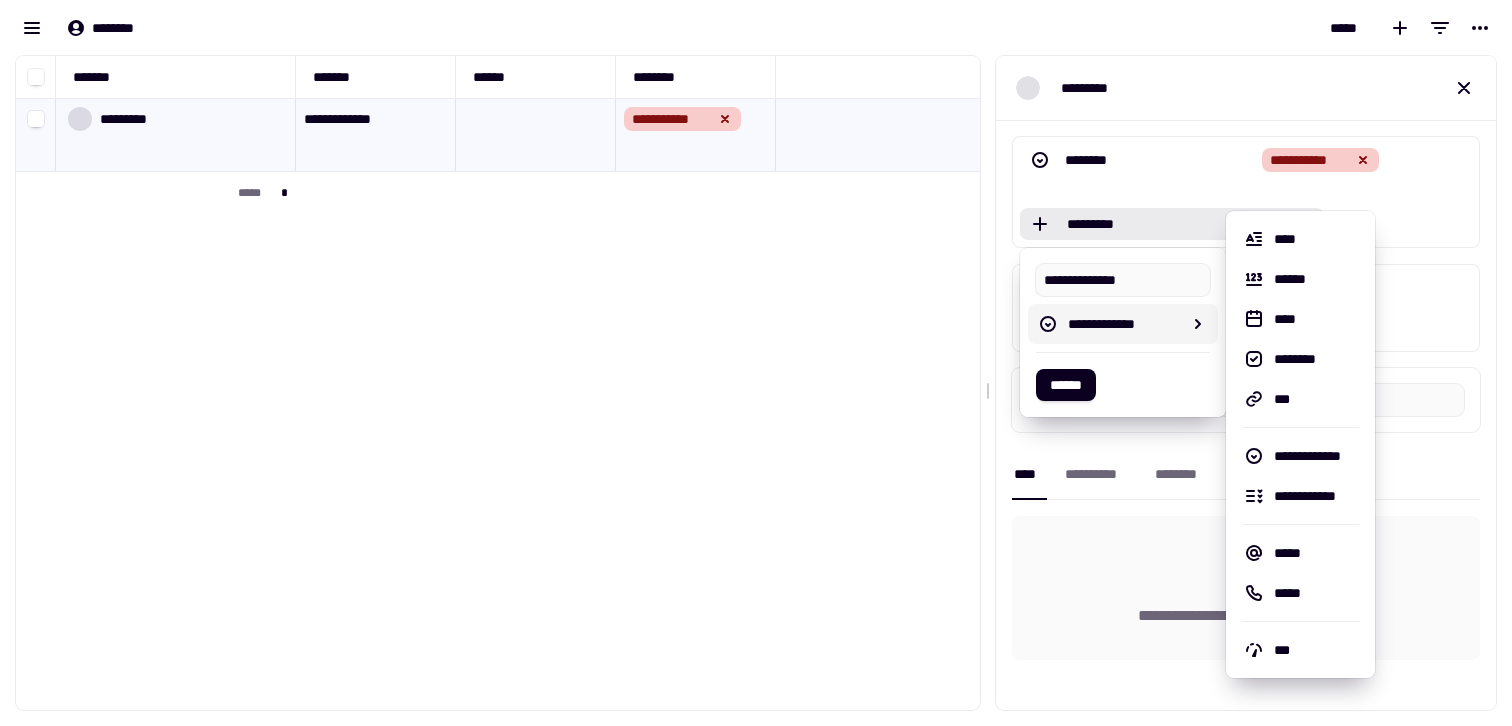 click on "[FIRST] [LAST] [AGE]" at bounding box center [1123, 332] 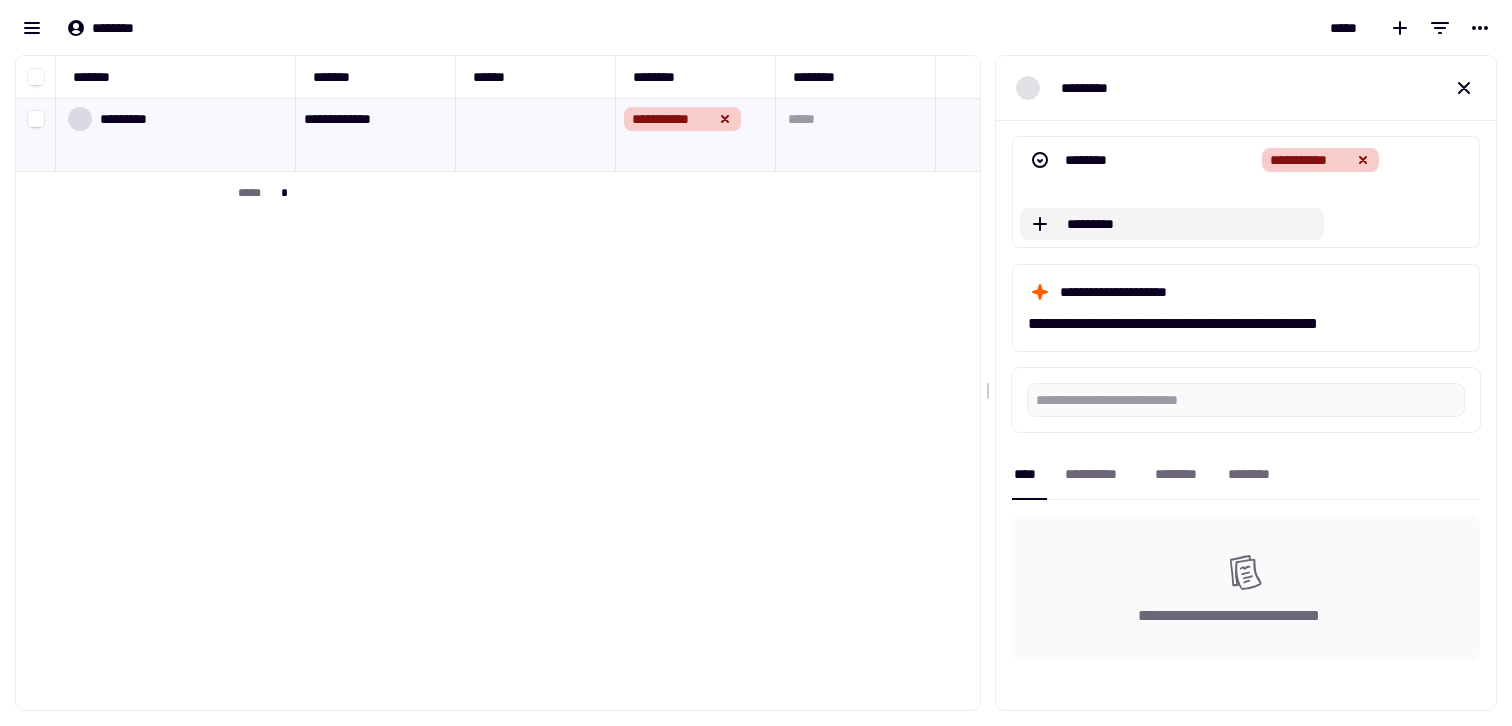 click on "*********" 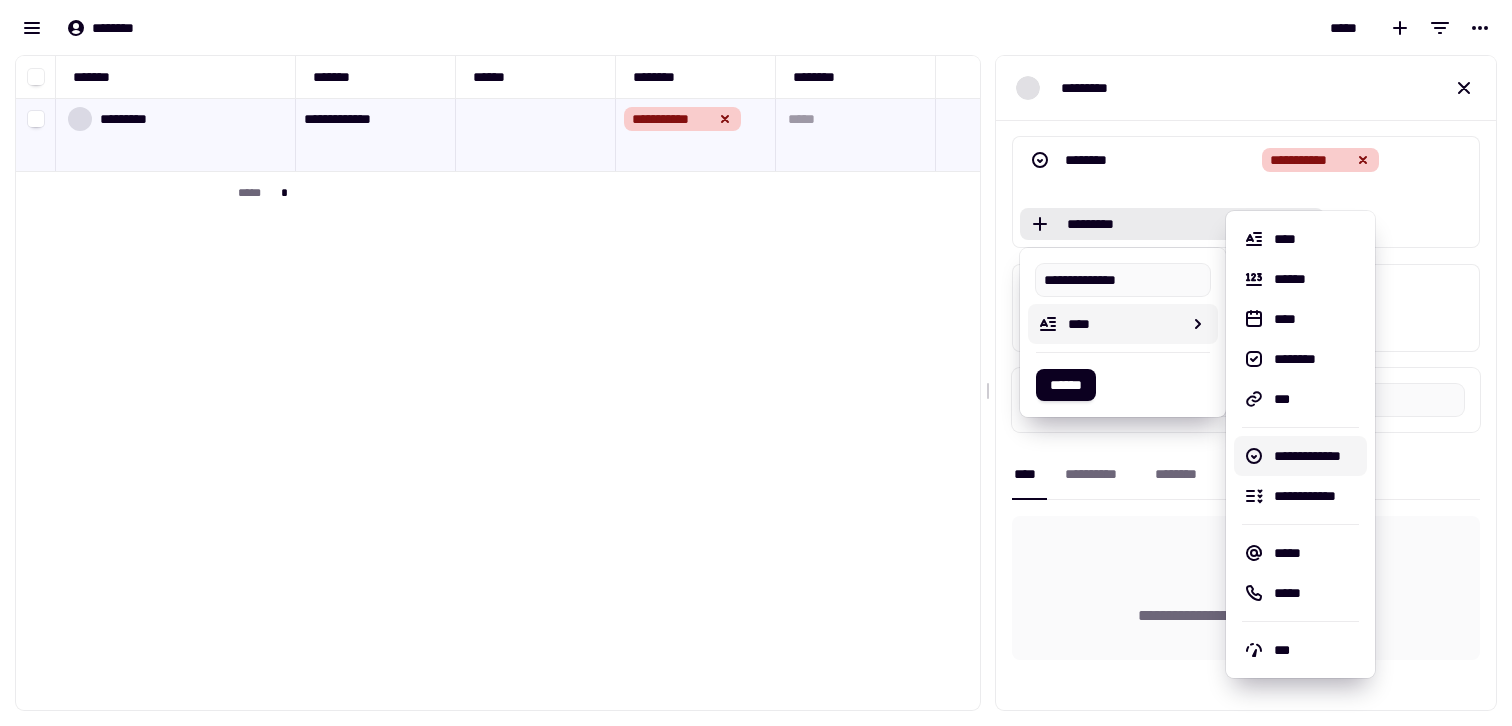 click on "[FIRST] [LAST] [ADDRESS] [CITY] [STATE] [ZIP_CODE]" at bounding box center (1300, 444) 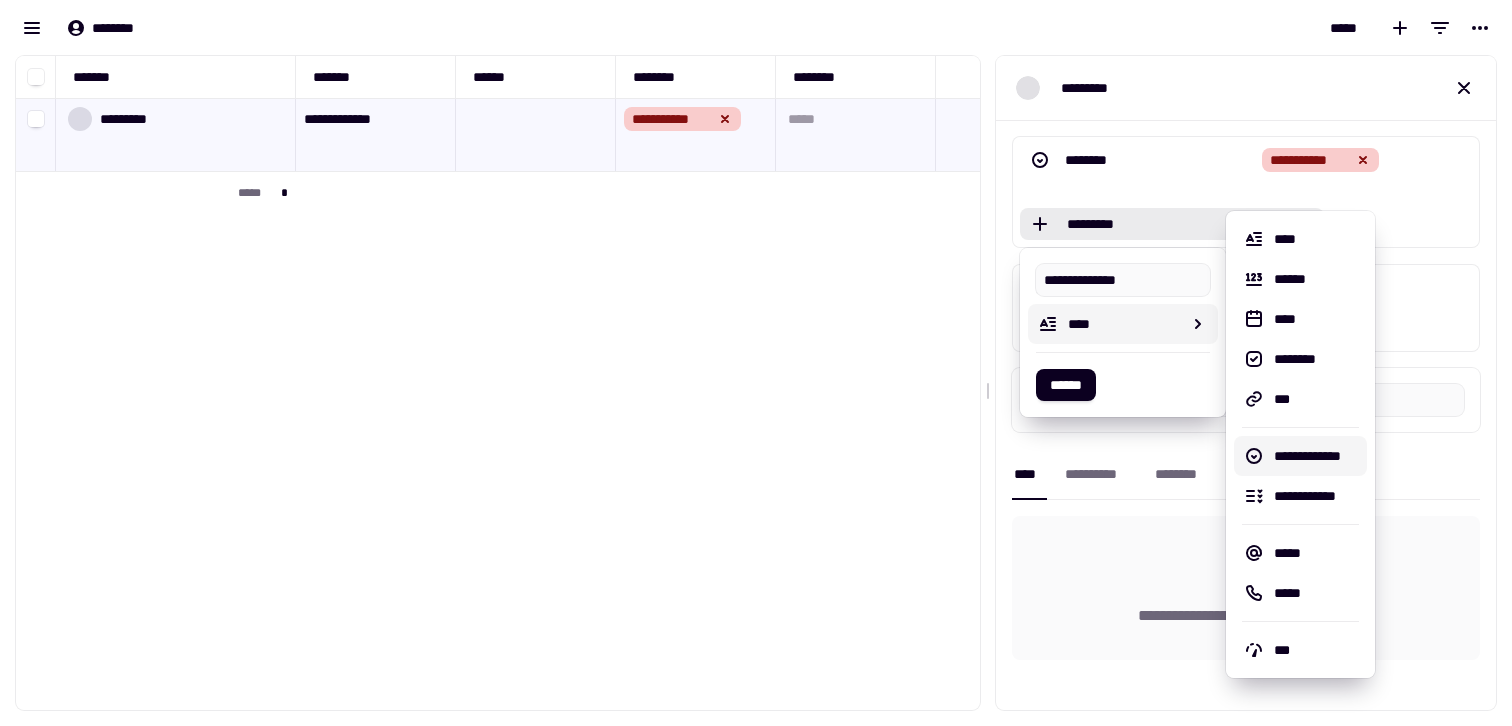 click on "**********" at bounding box center [1316, 456] 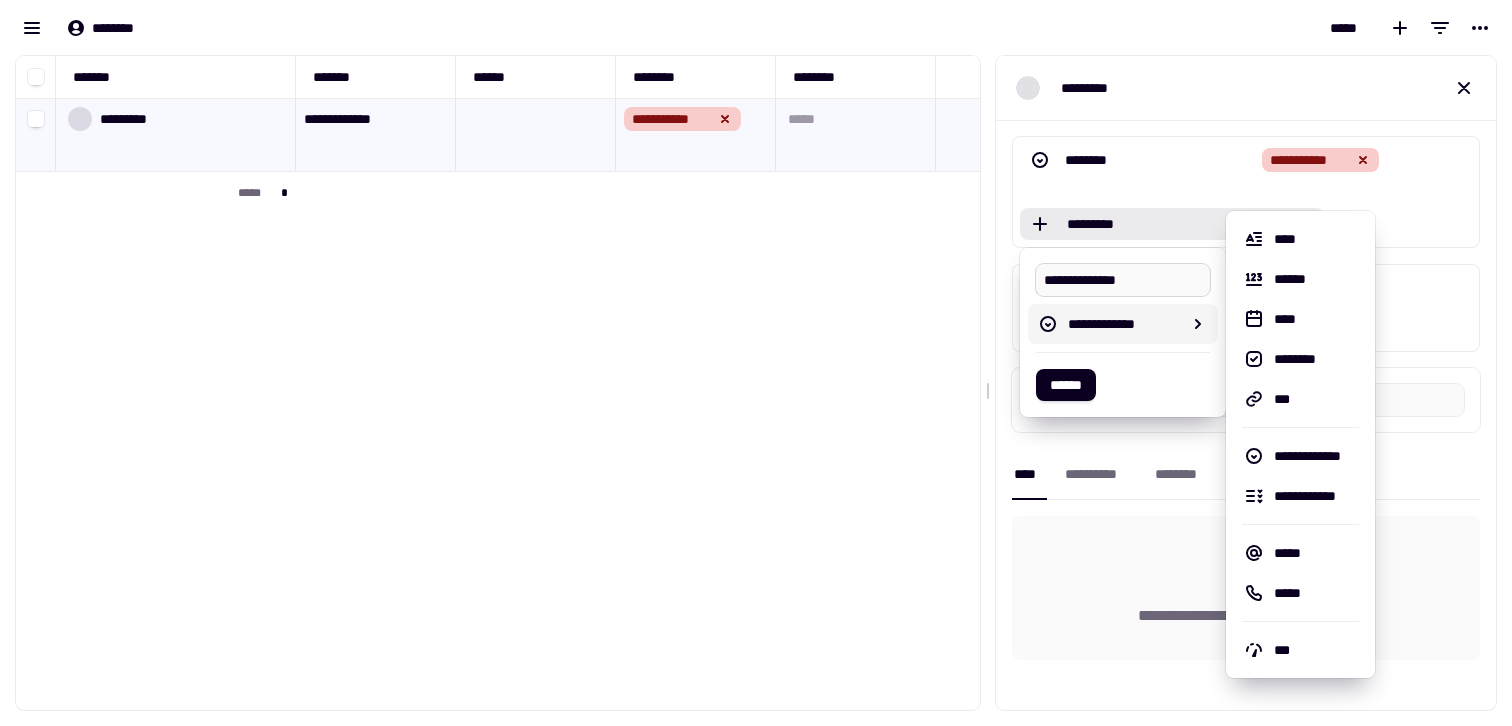 click on "**********" at bounding box center [1123, 280] 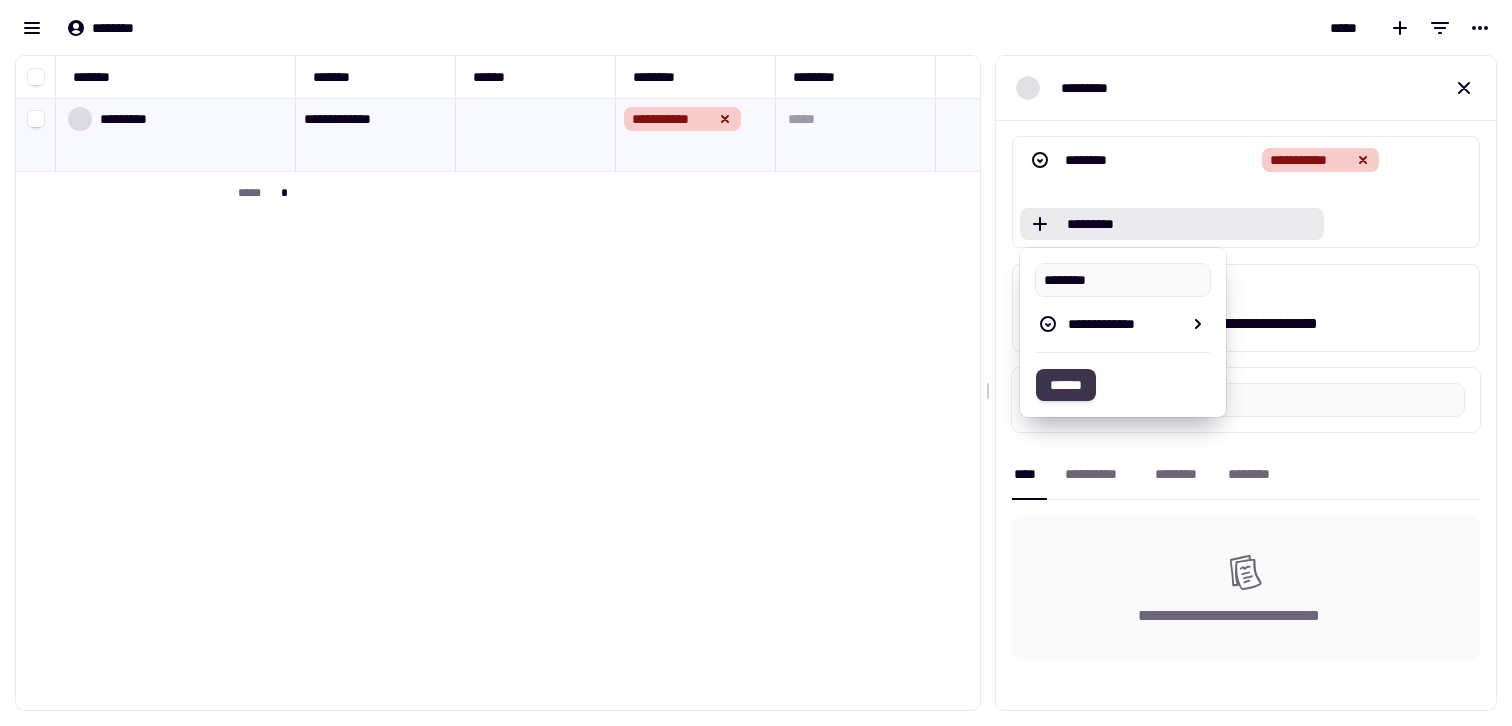 click on "******" 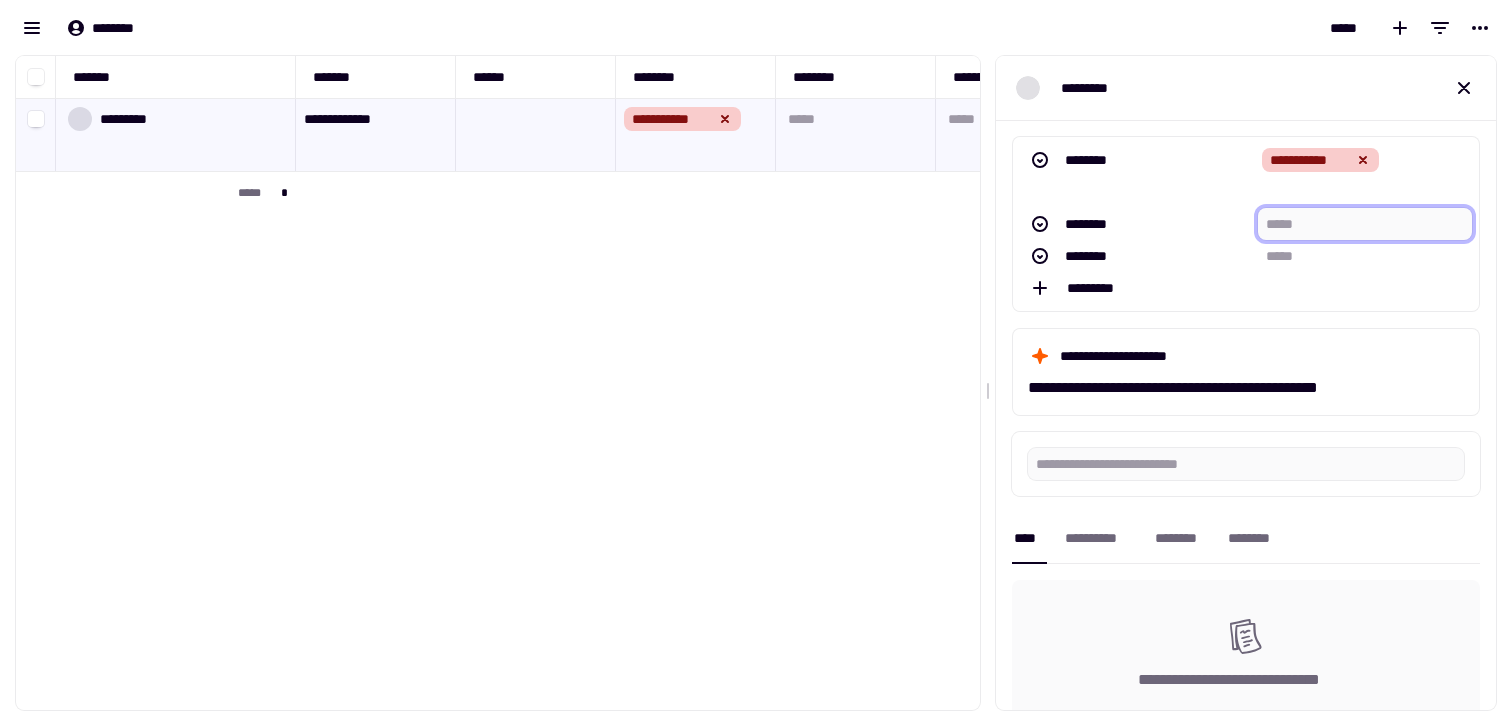 click at bounding box center [1365, 224] 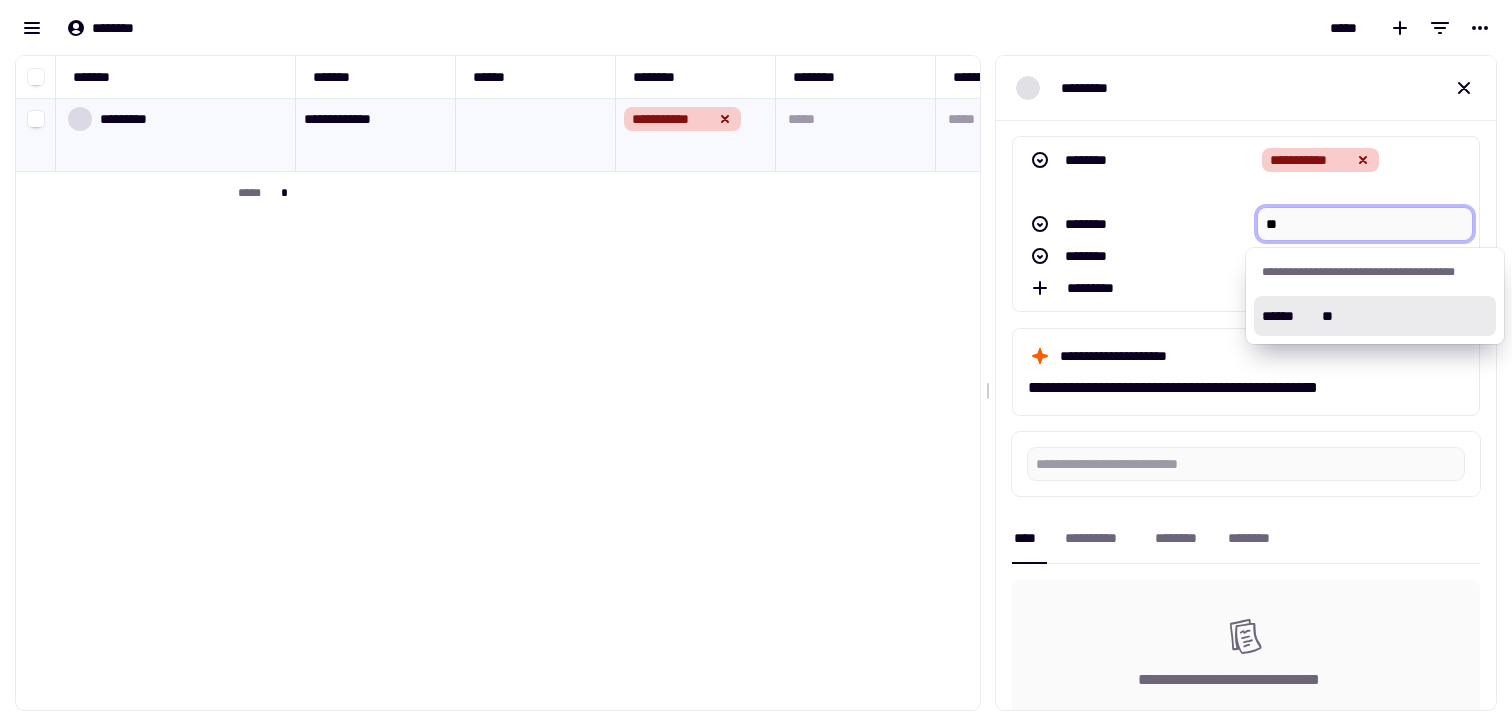 click on "****** **" at bounding box center (1375, 316) 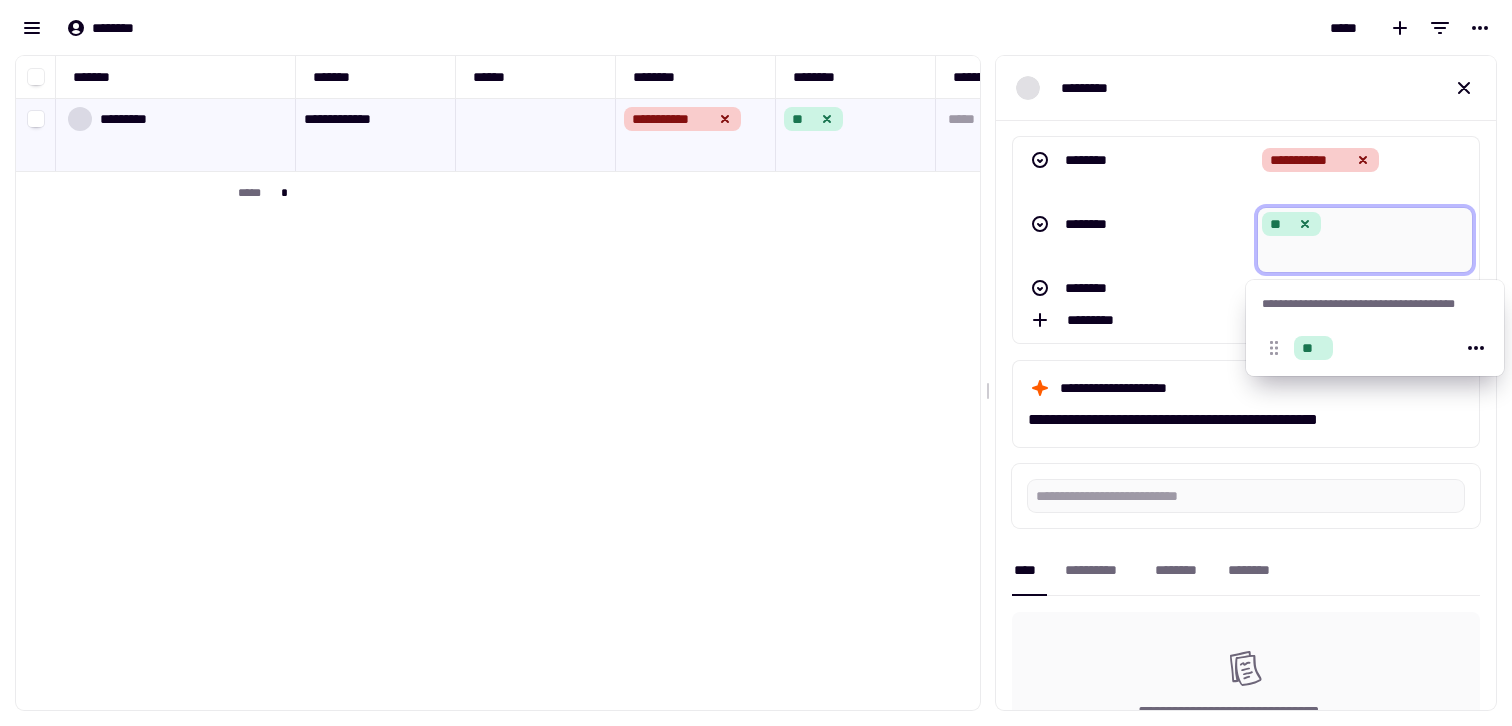 click on "********" at bounding box center [1139, 240] 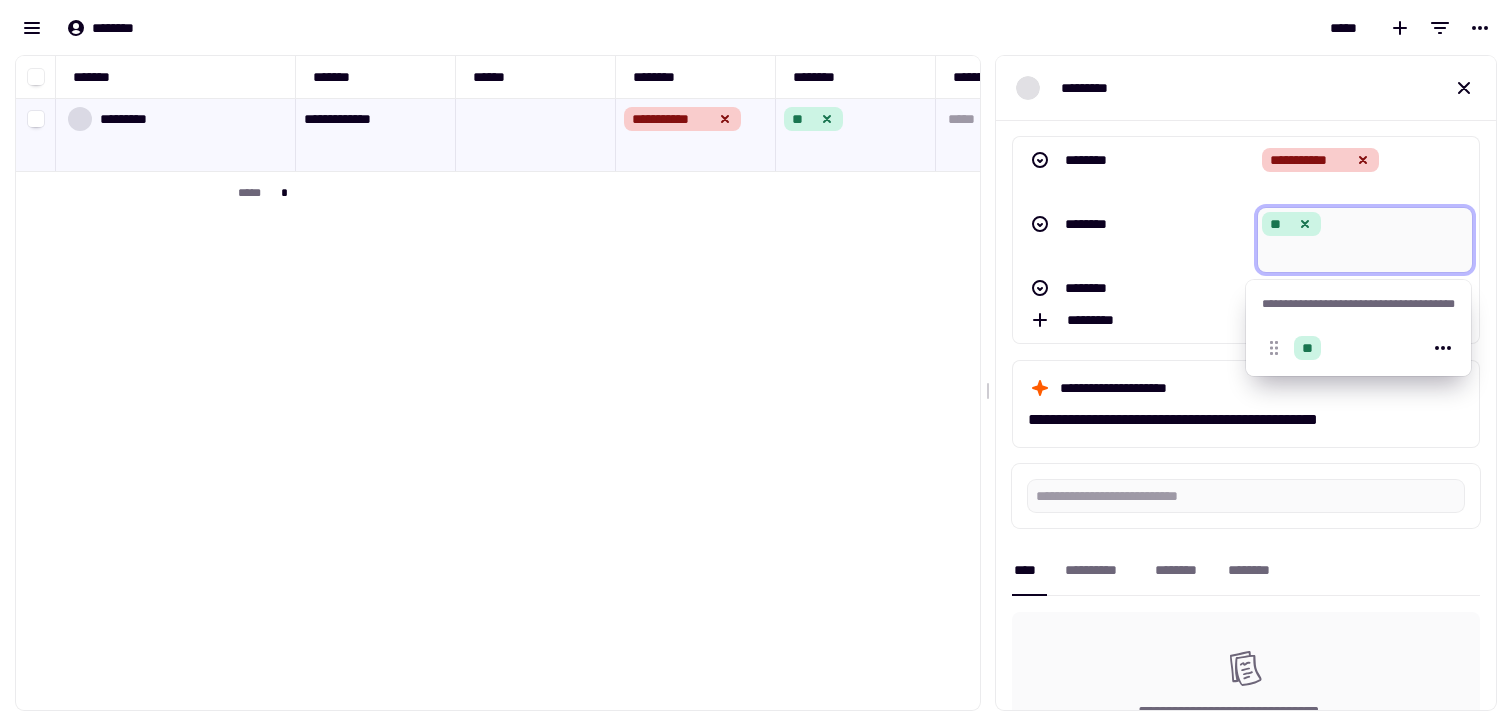 click on "**" at bounding box center (1365, 240) 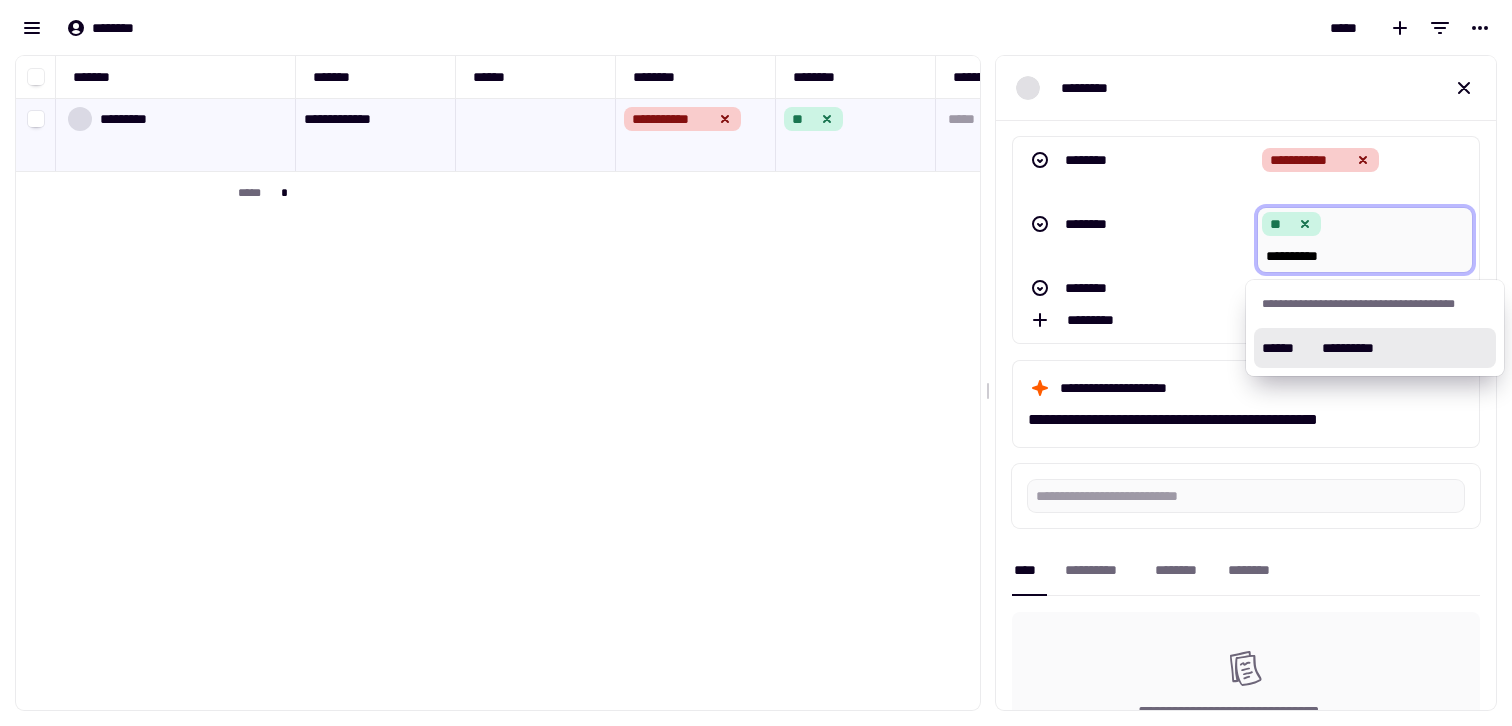 click on "**********" at bounding box center [1359, 348] 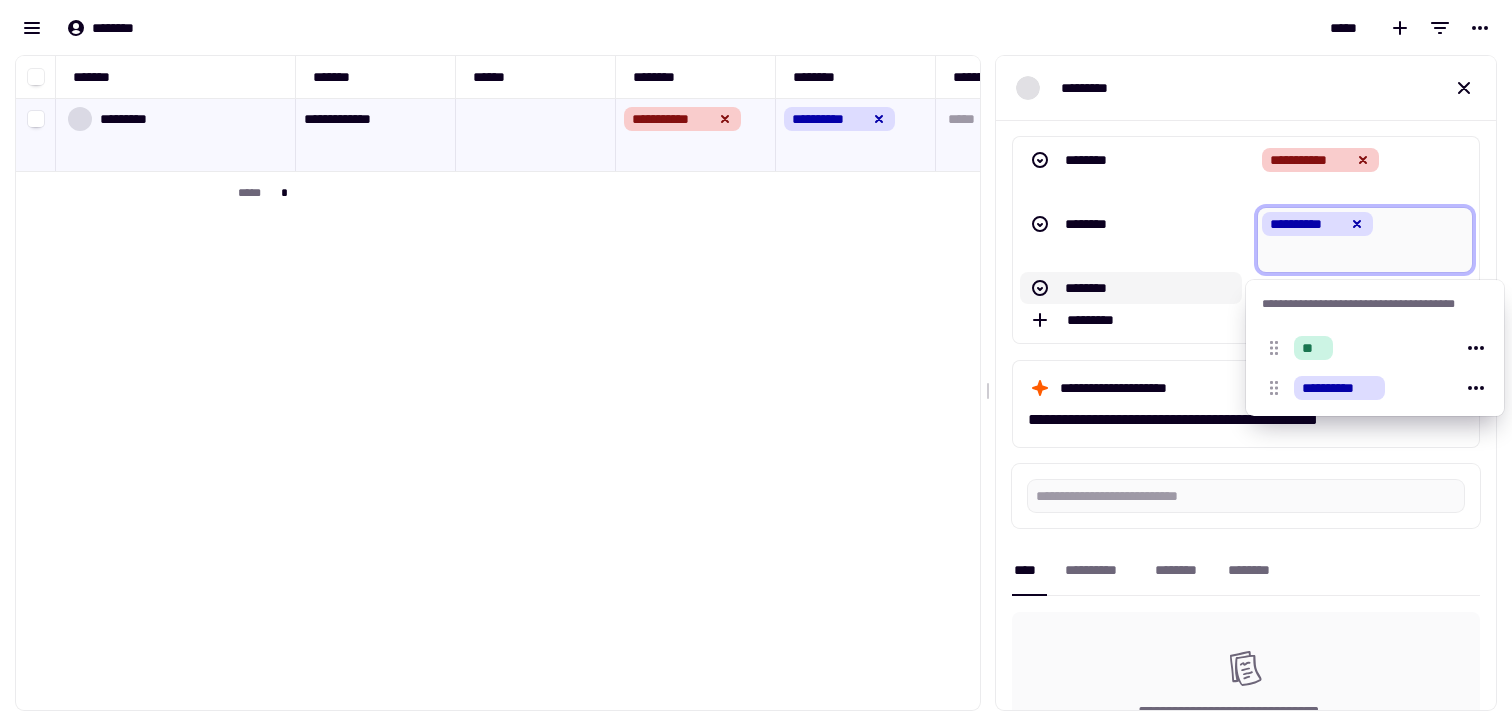 click on "********" 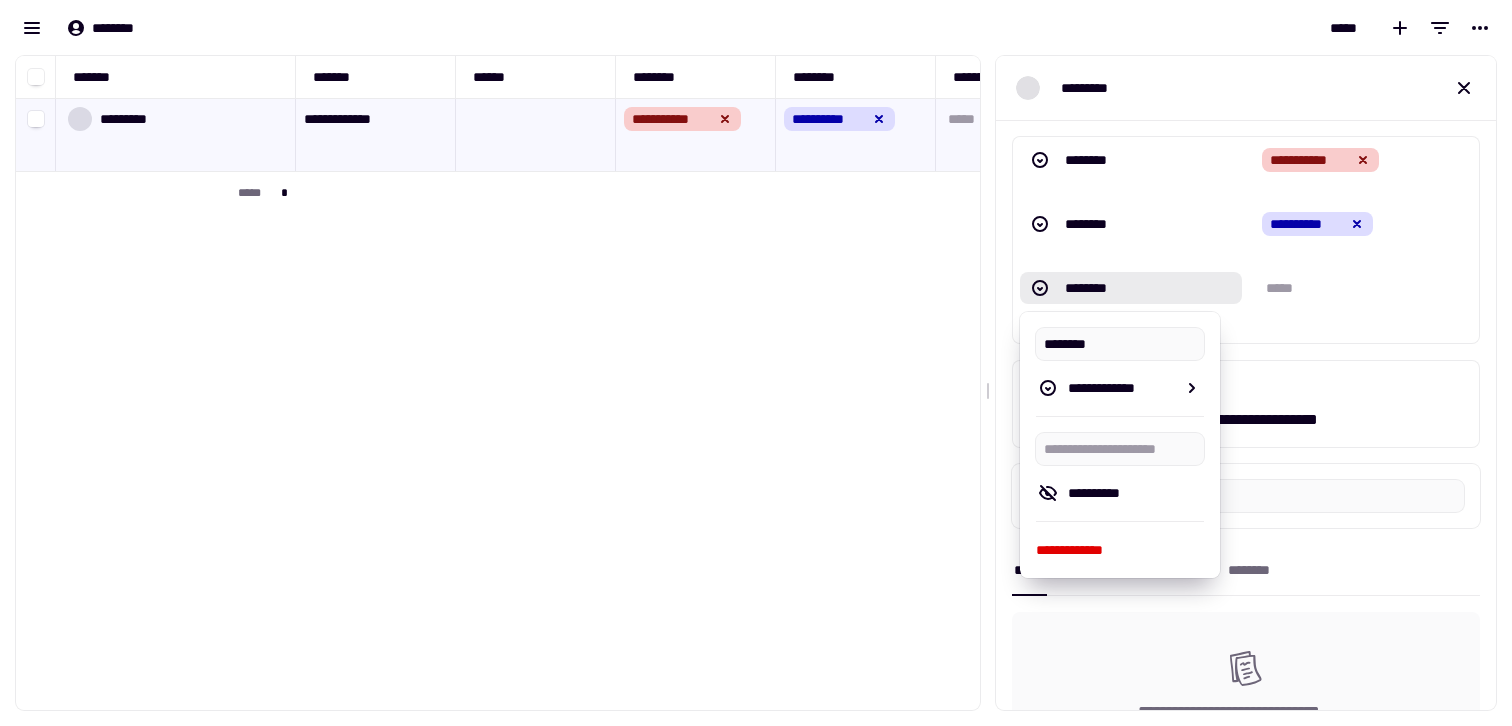 click on "********" at bounding box center [1139, 240] 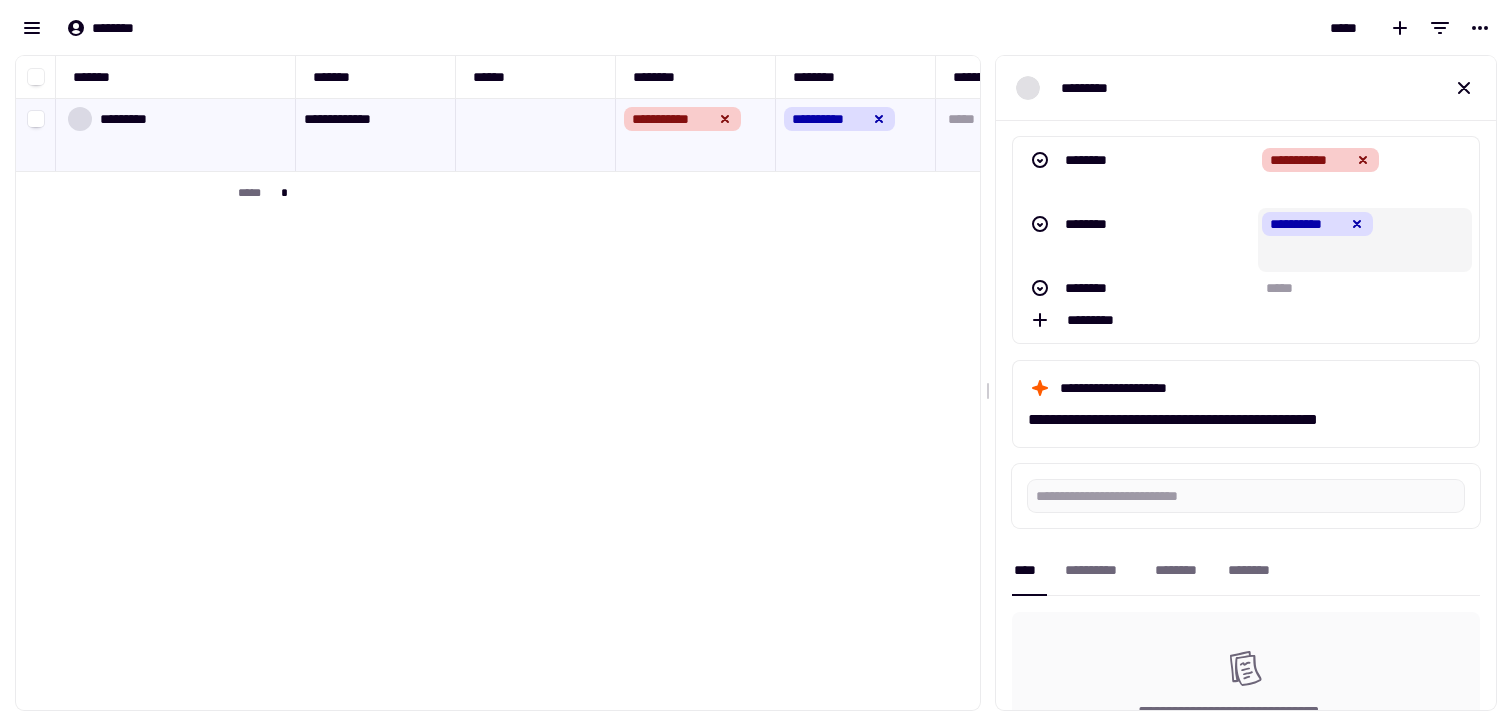 click on "**********" at bounding box center (1365, 240) 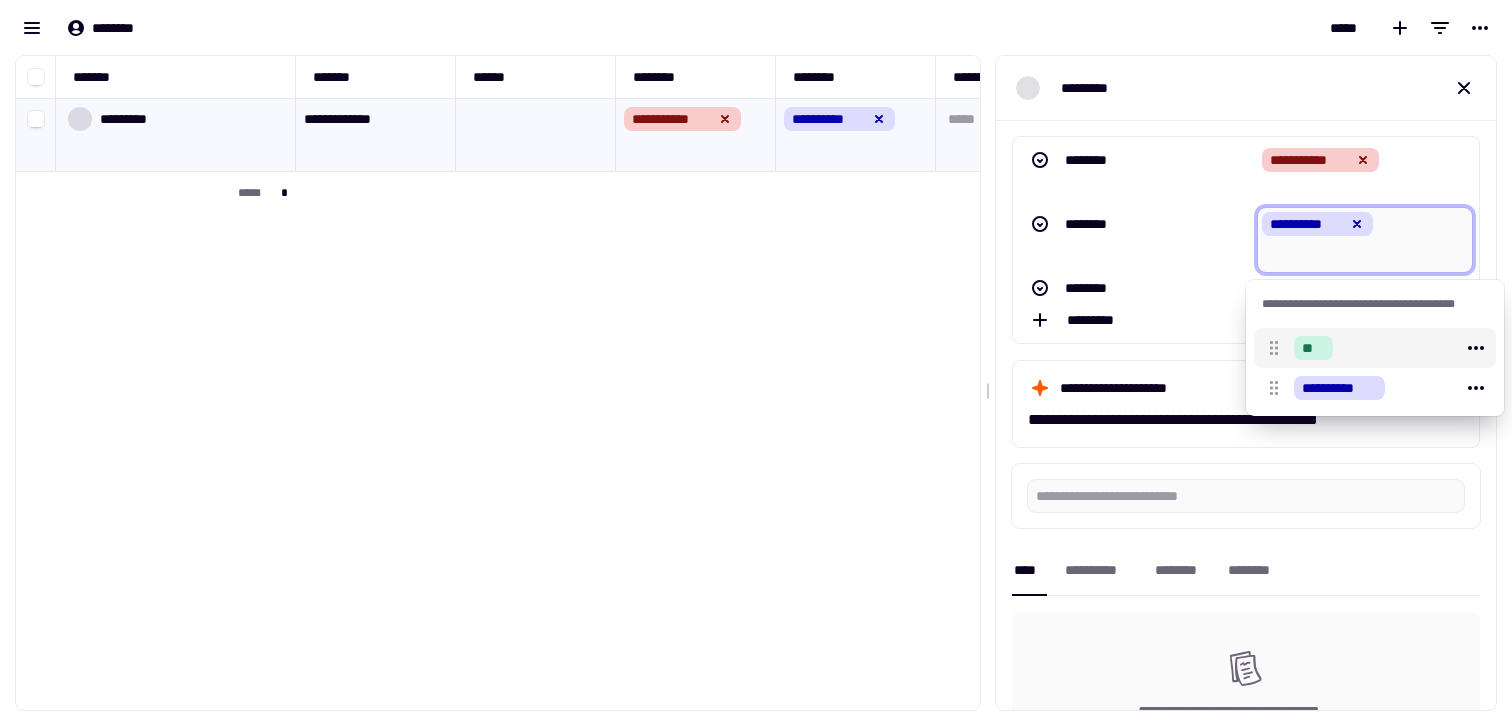 click on "**" at bounding box center (1375, 348) 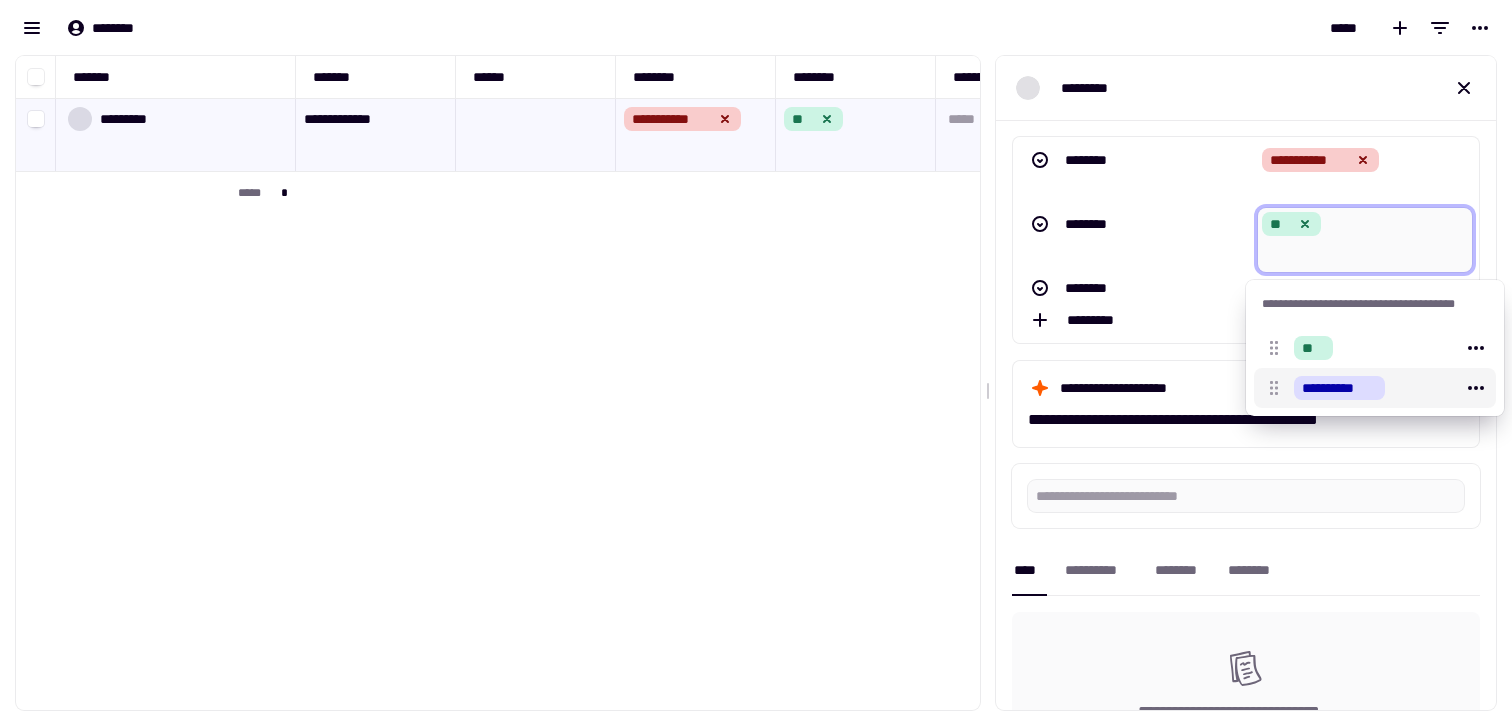 click on "**********" at bounding box center (1375, 388) 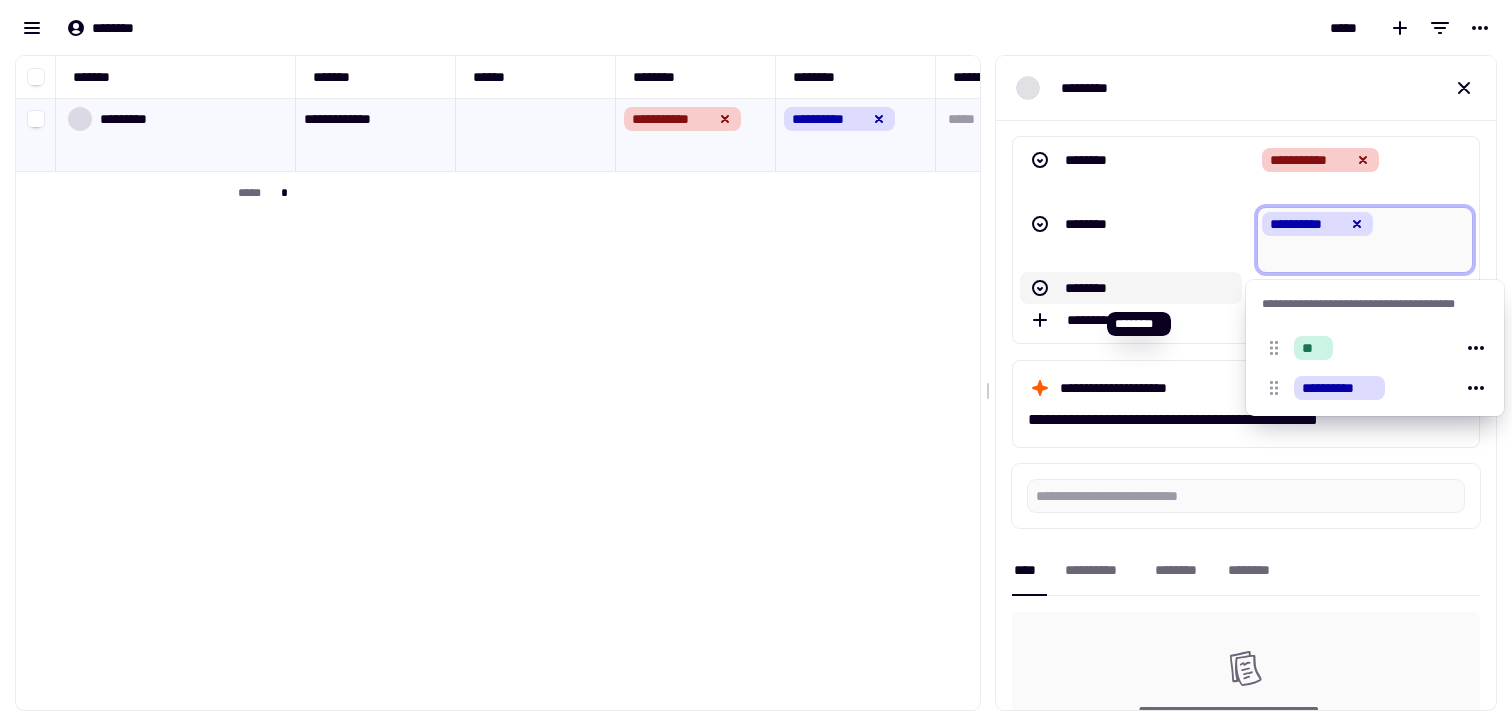 click on "********" 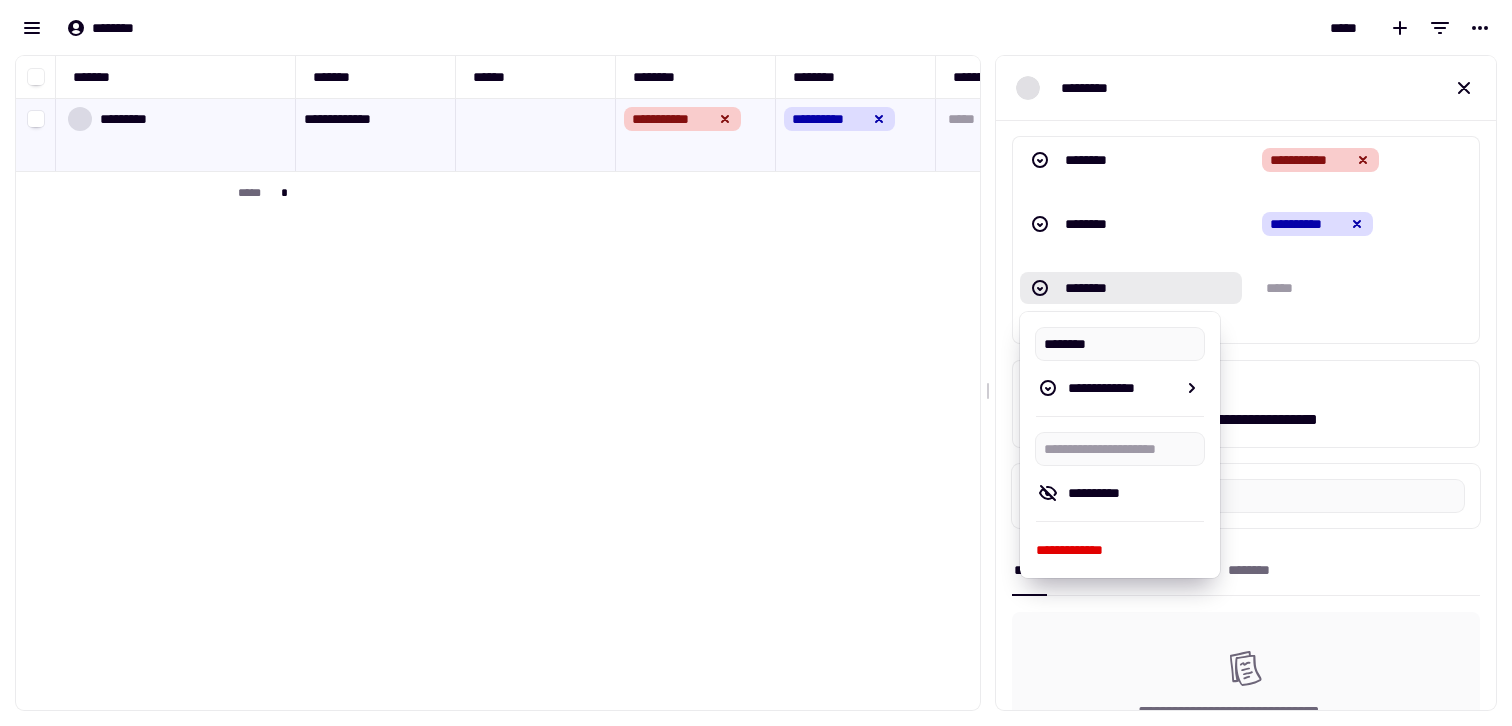 click on "********" at bounding box center [1139, 240] 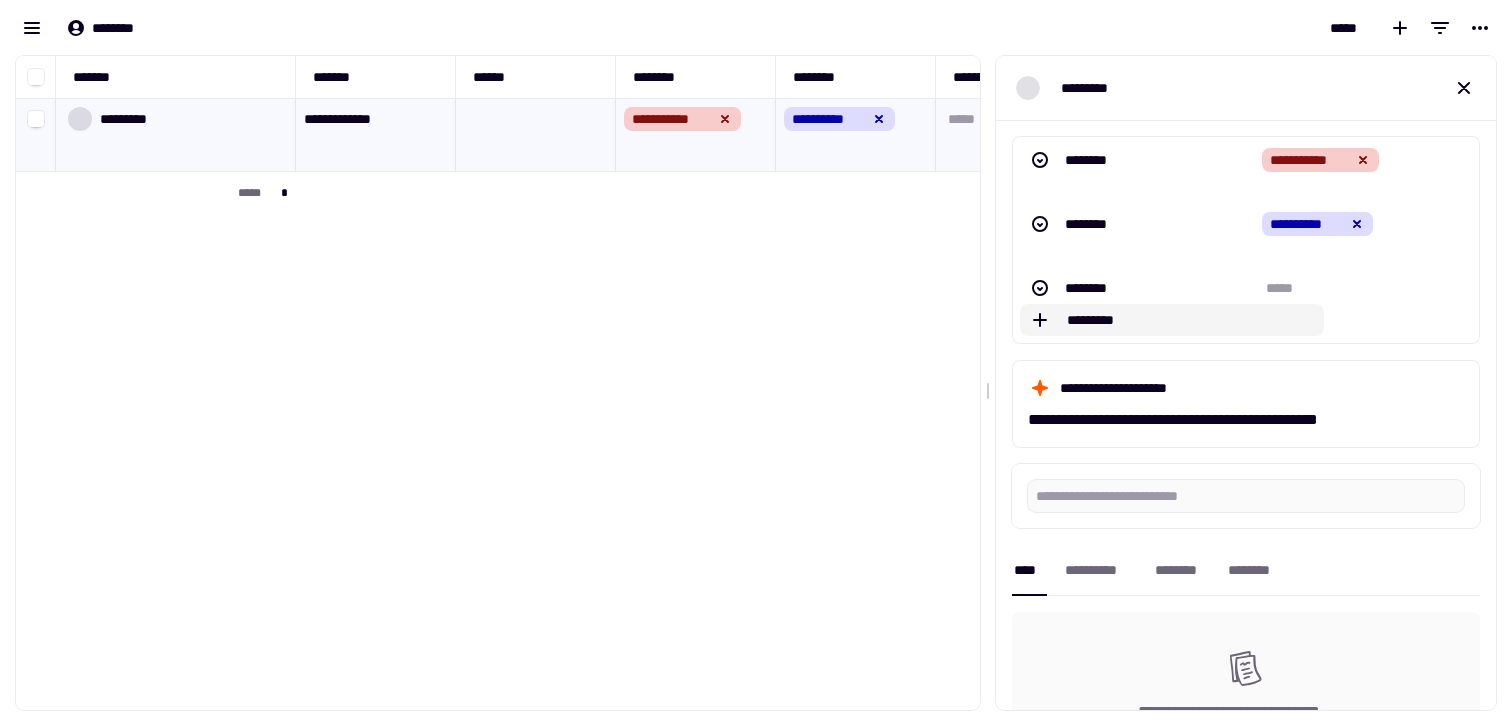 click on "*********" 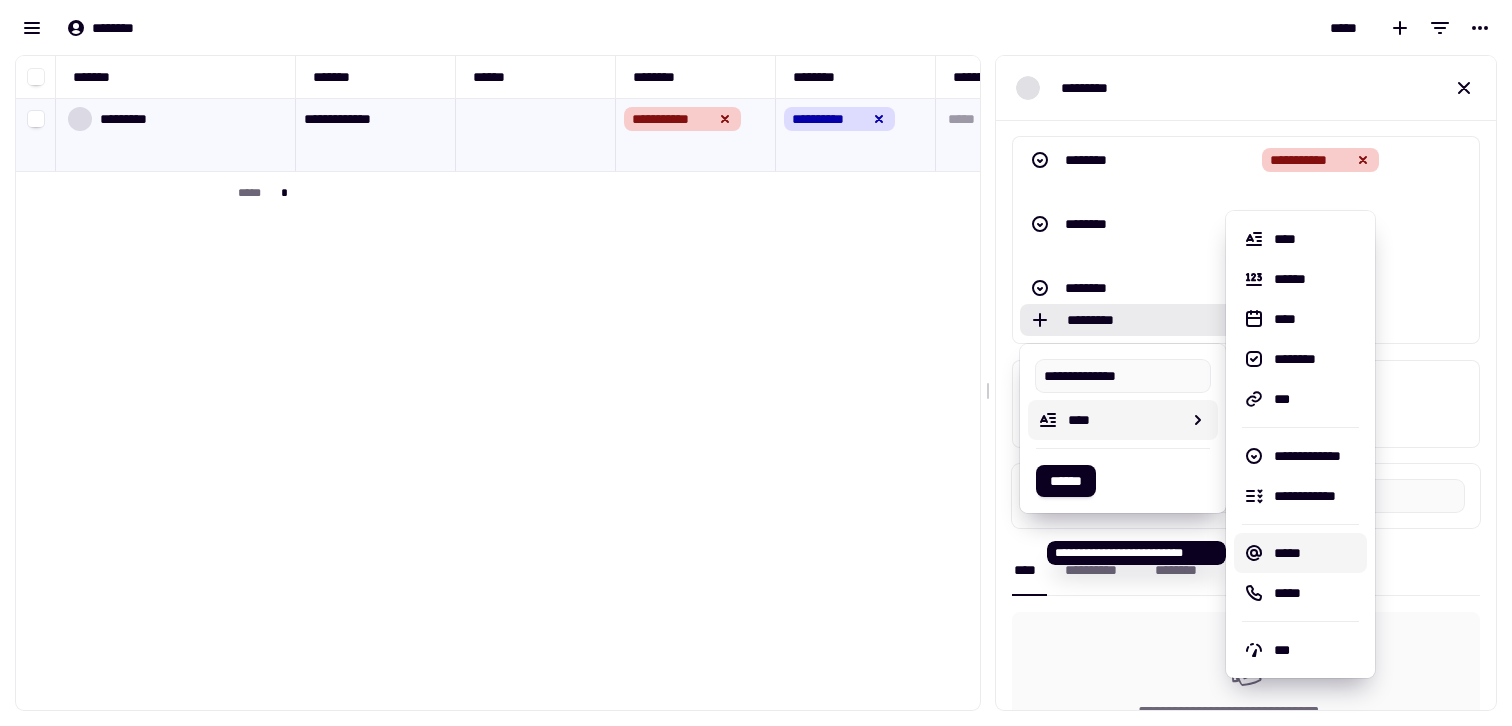 click on "*****" at bounding box center [1316, 553] 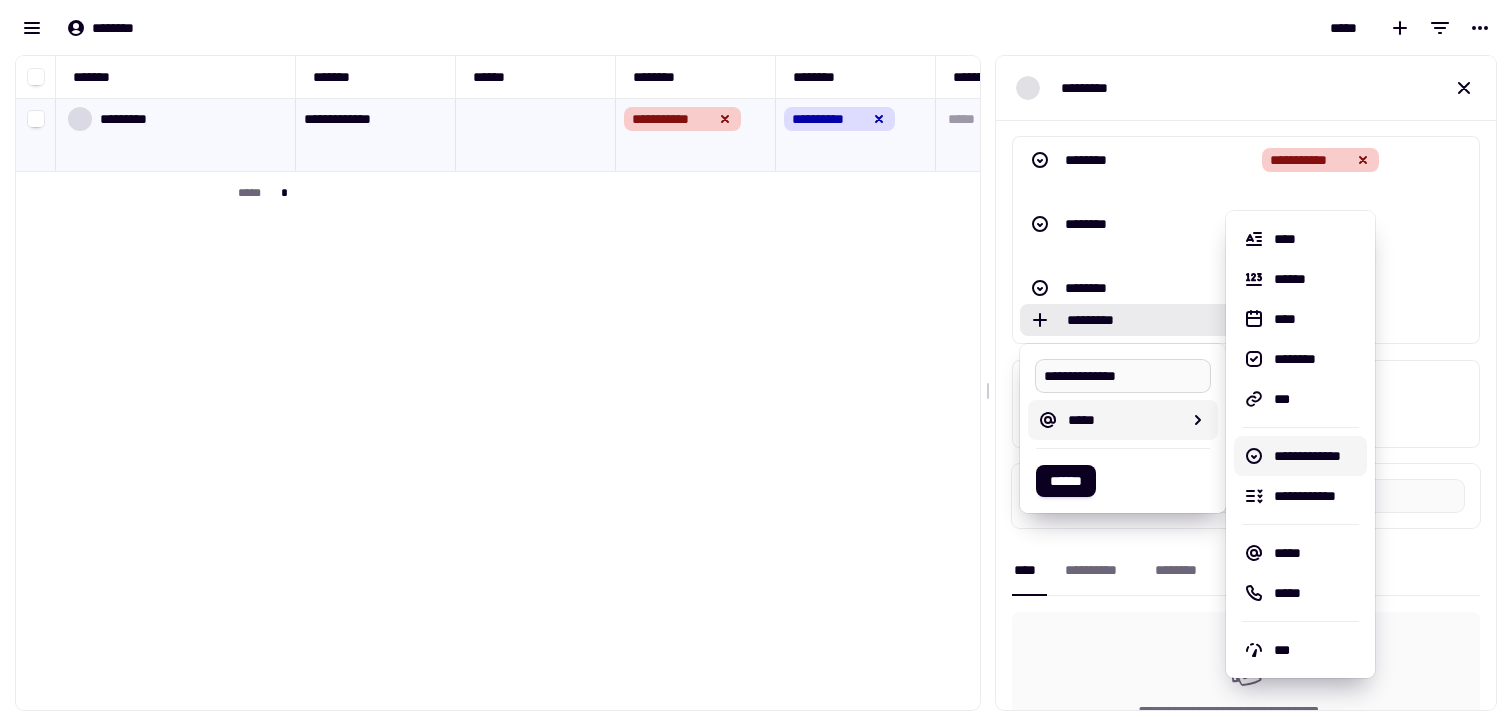 click on "**********" at bounding box center (1123, 376) 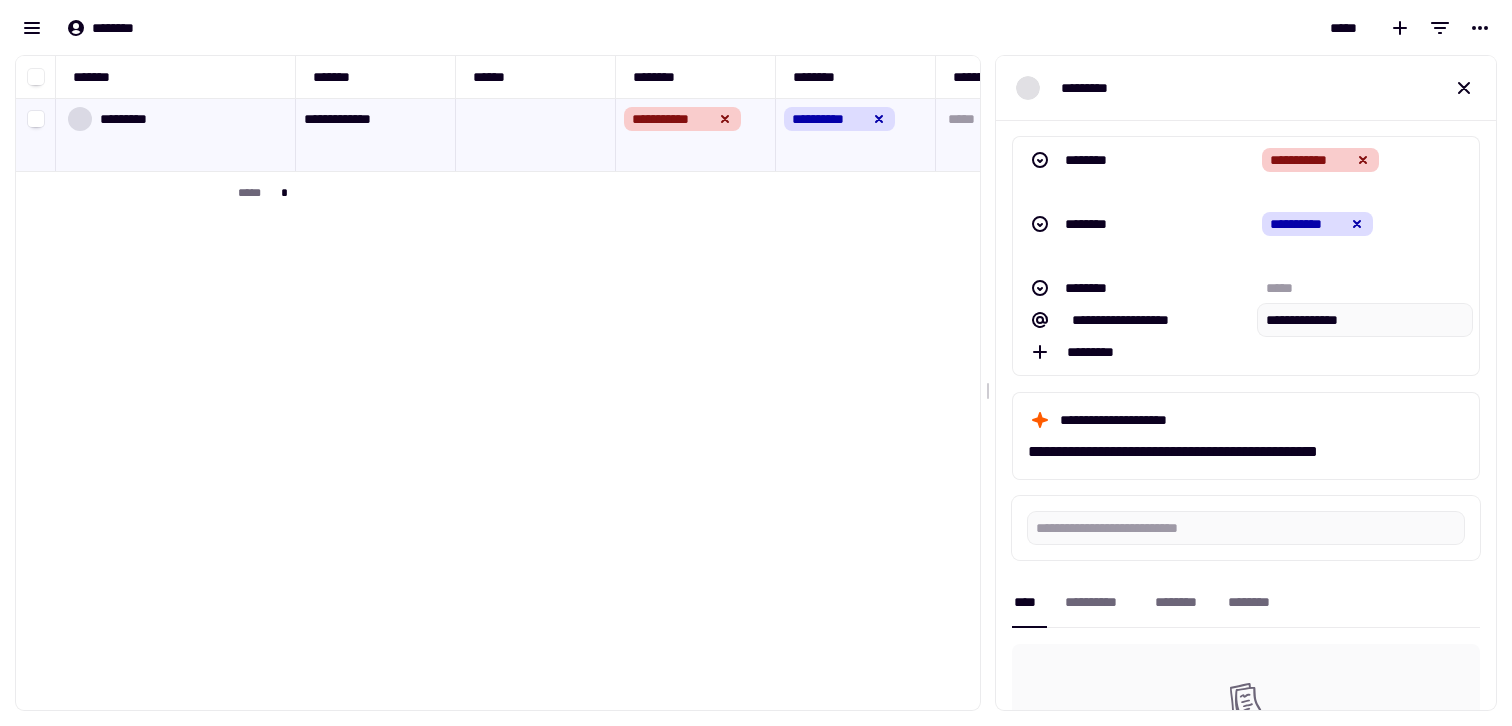click on "*********" at bounding box center [1246, 352] 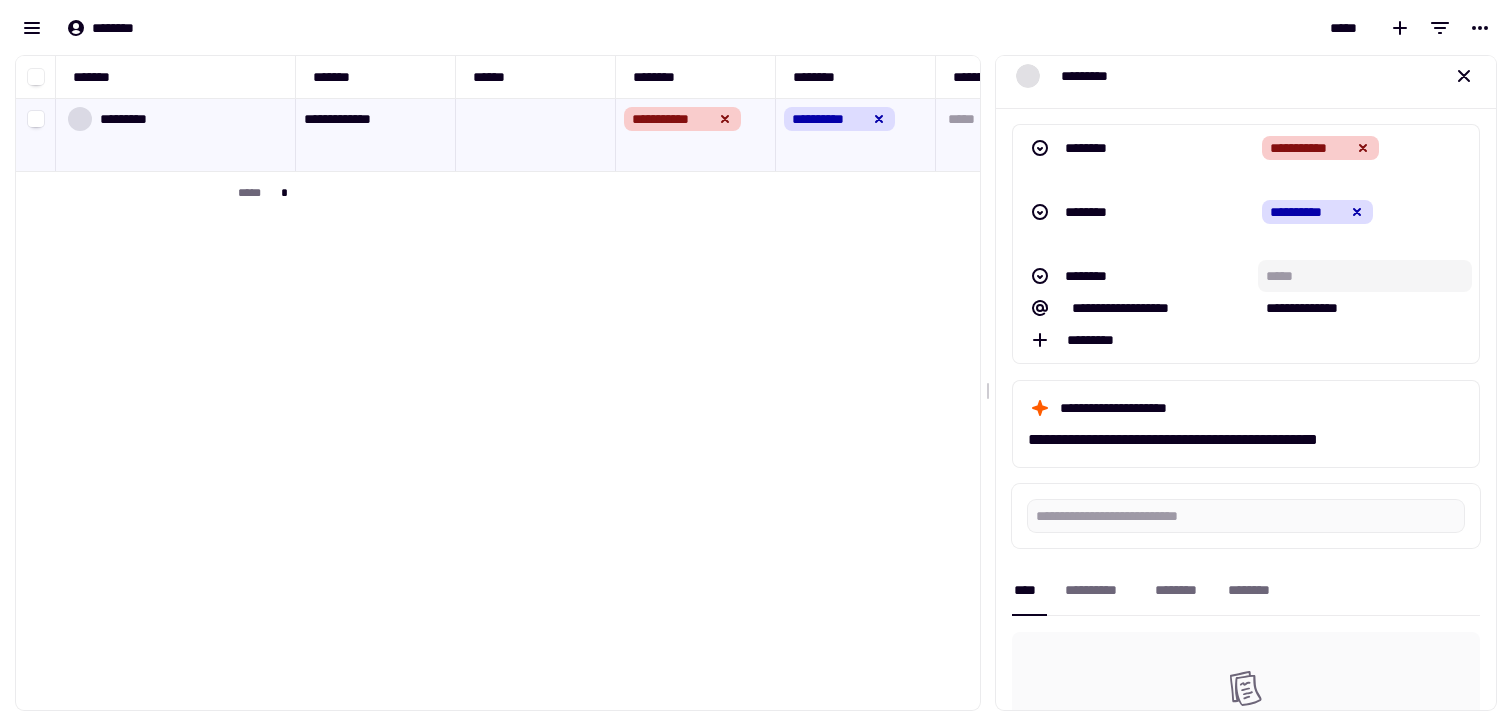 scroll, scrollTop: 5, scrollLeft: 0, axis: vertical 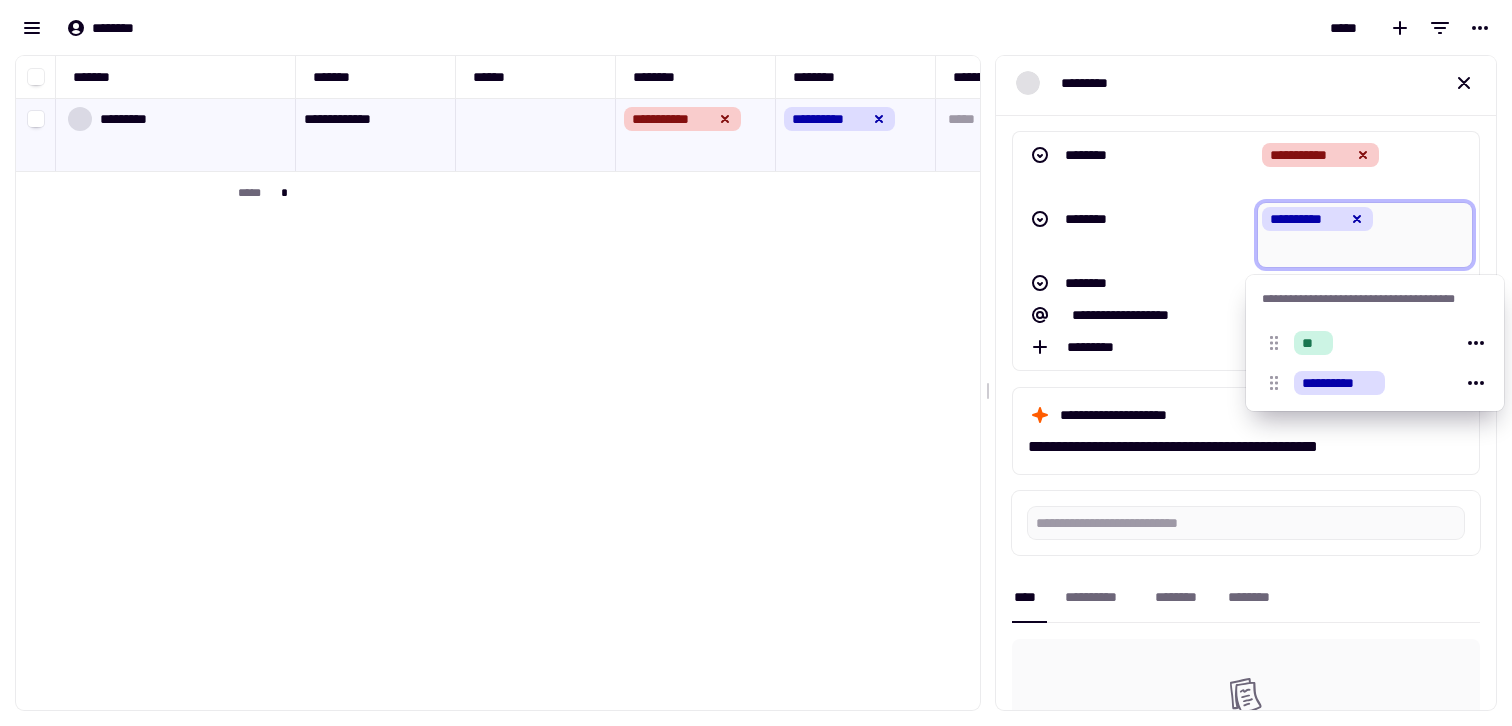 click on "**********" at bounding box center (1365, 235) 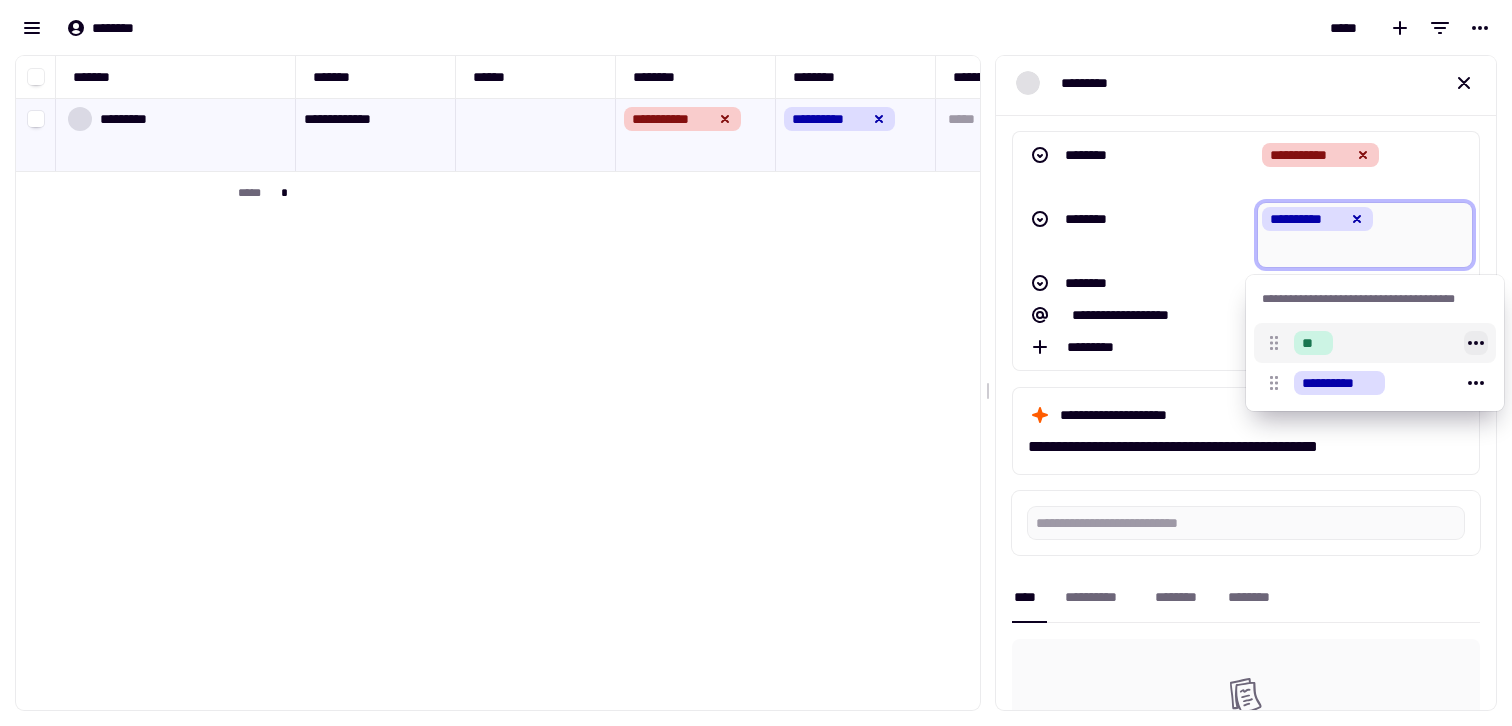 click 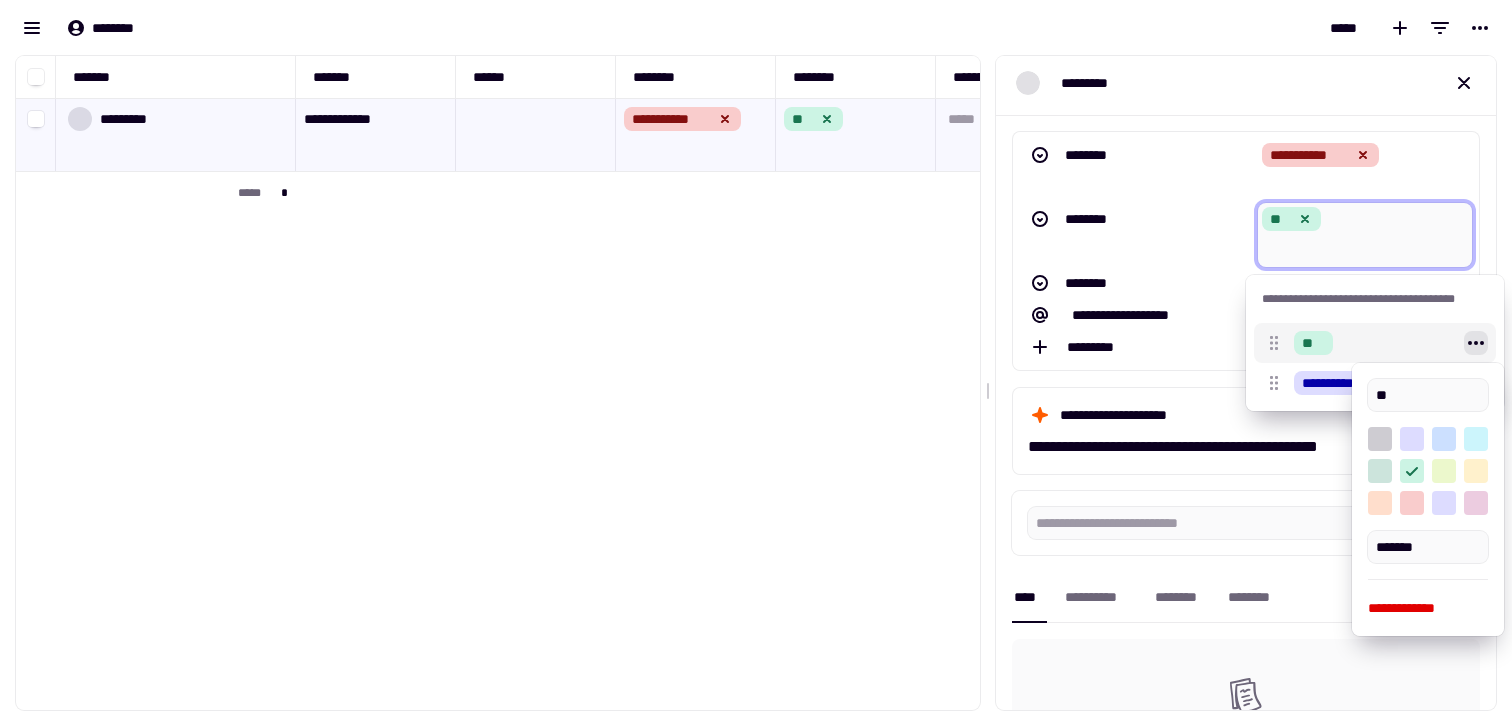 click on "**" at bounding box center (1375, 343) 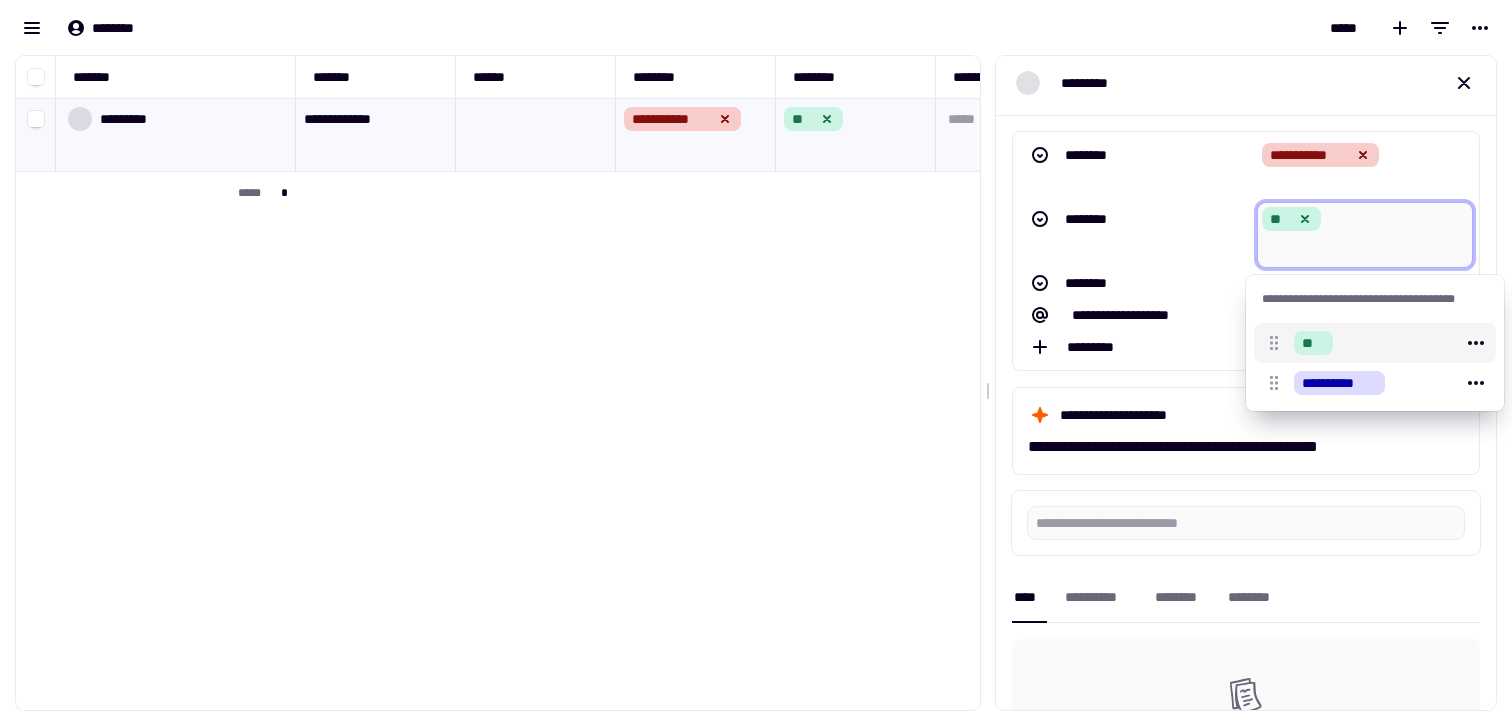 click on "**" at bounding box center [1375, 343] 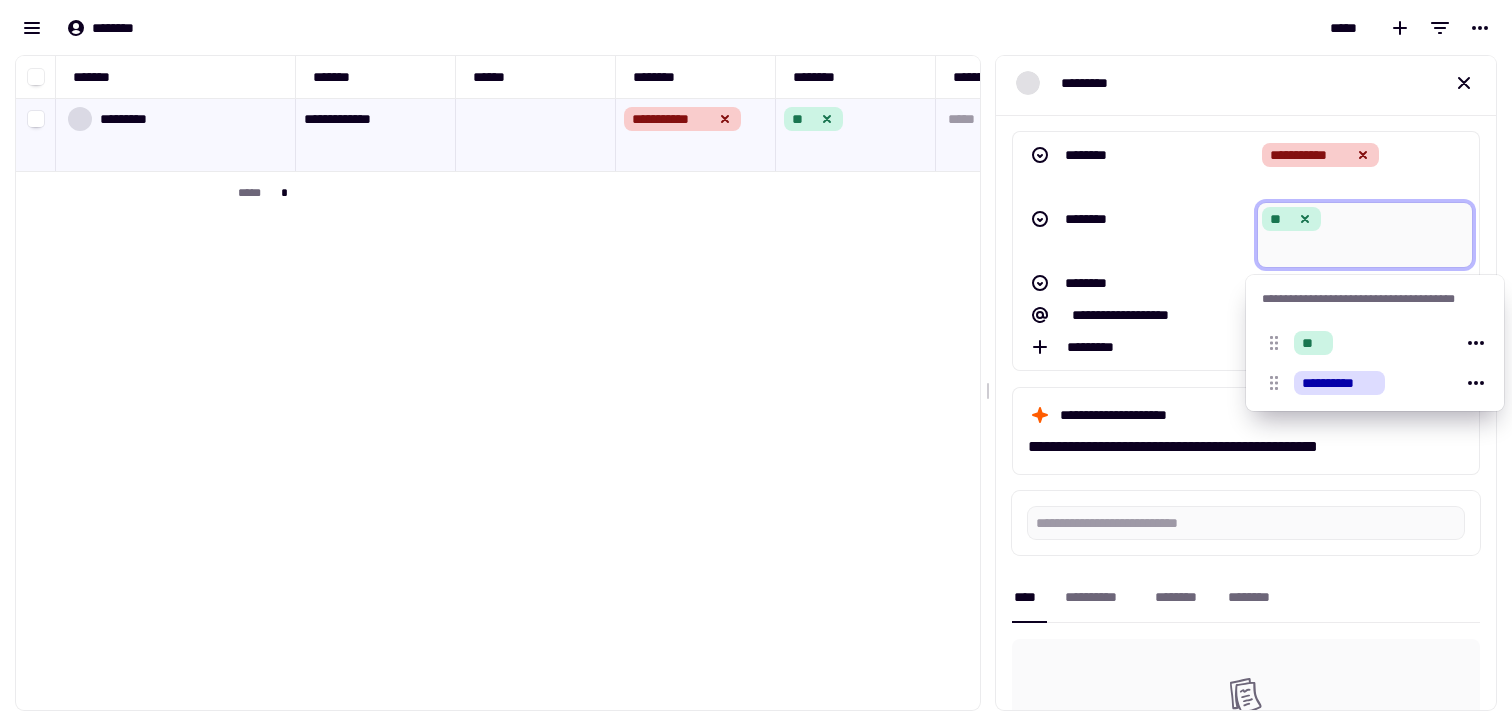 click on "********" at bounding box center [1139, 235] 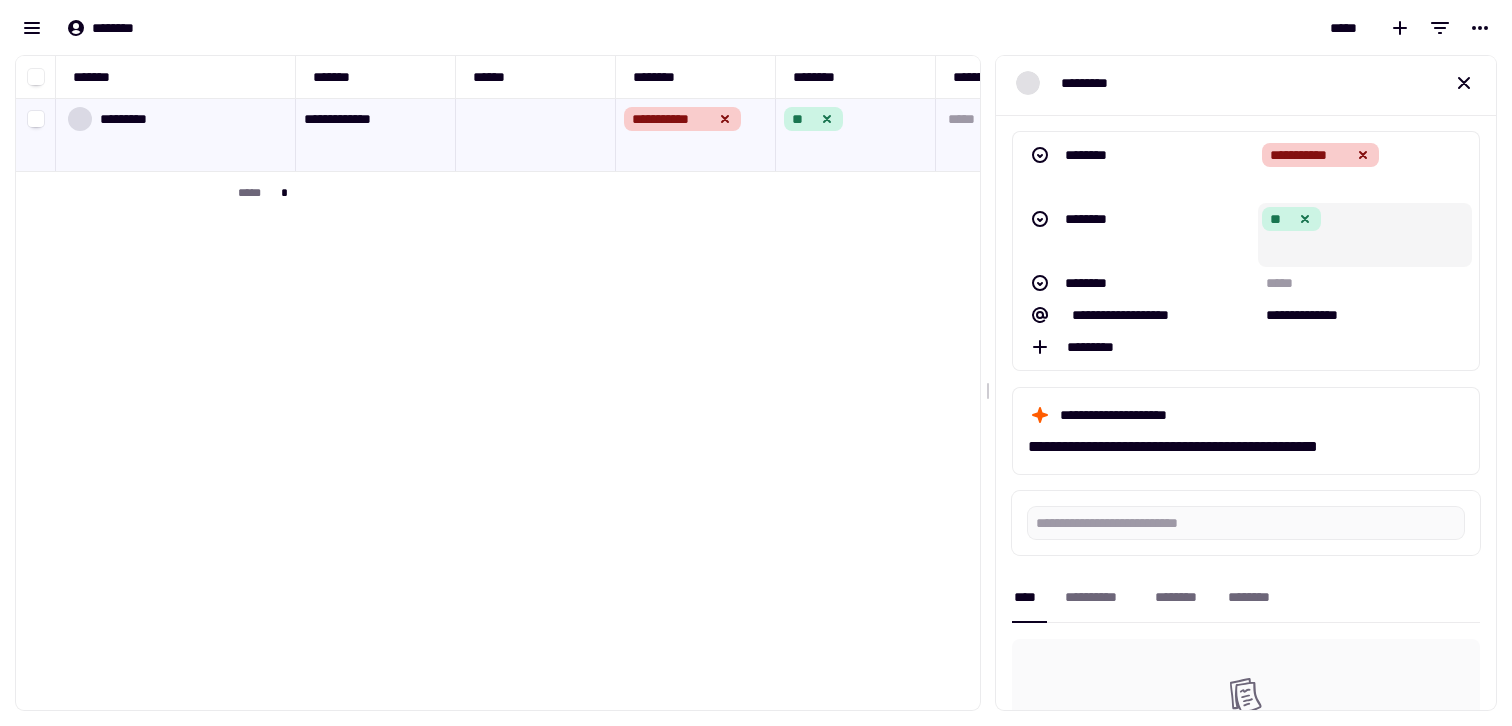 click on "**" at bounding box center (1365, 235) 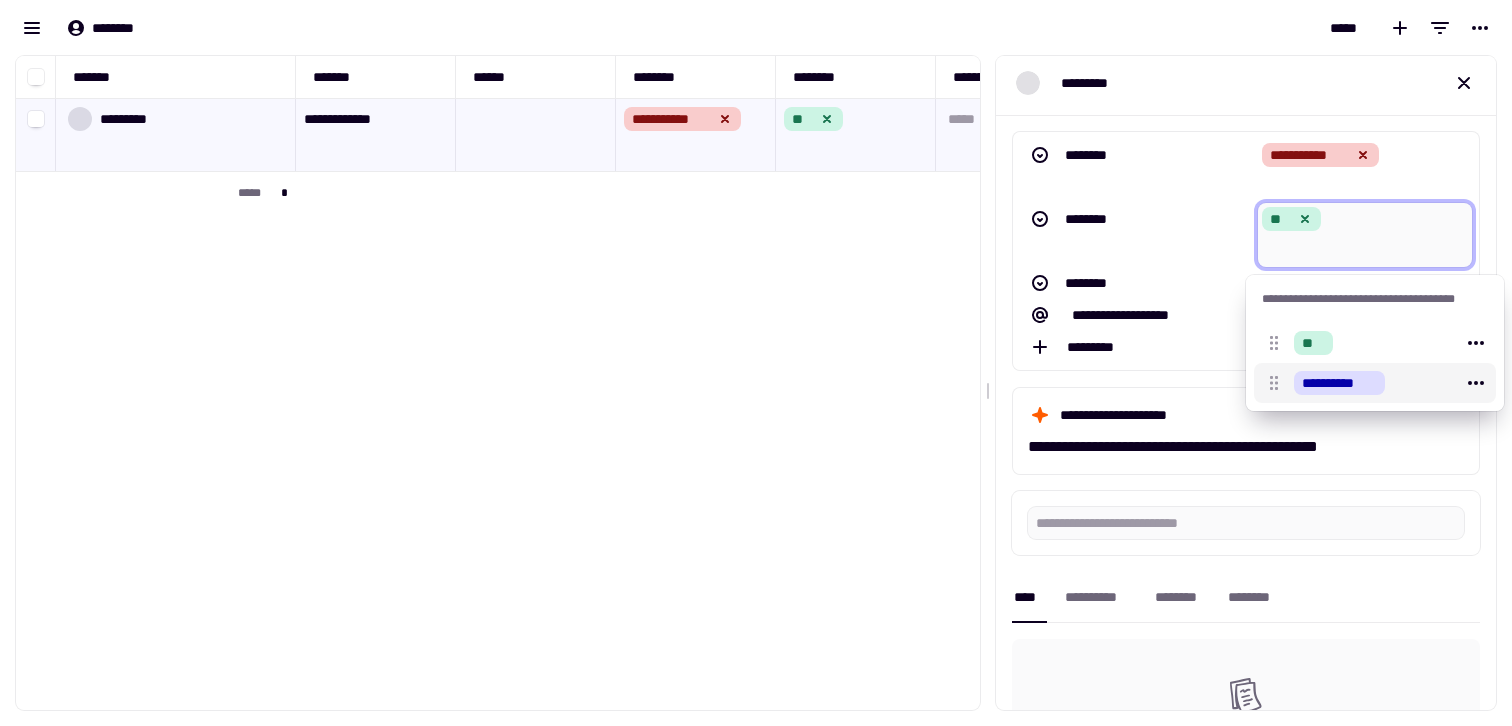 click on "**********" at bounding box center (1375, 383) 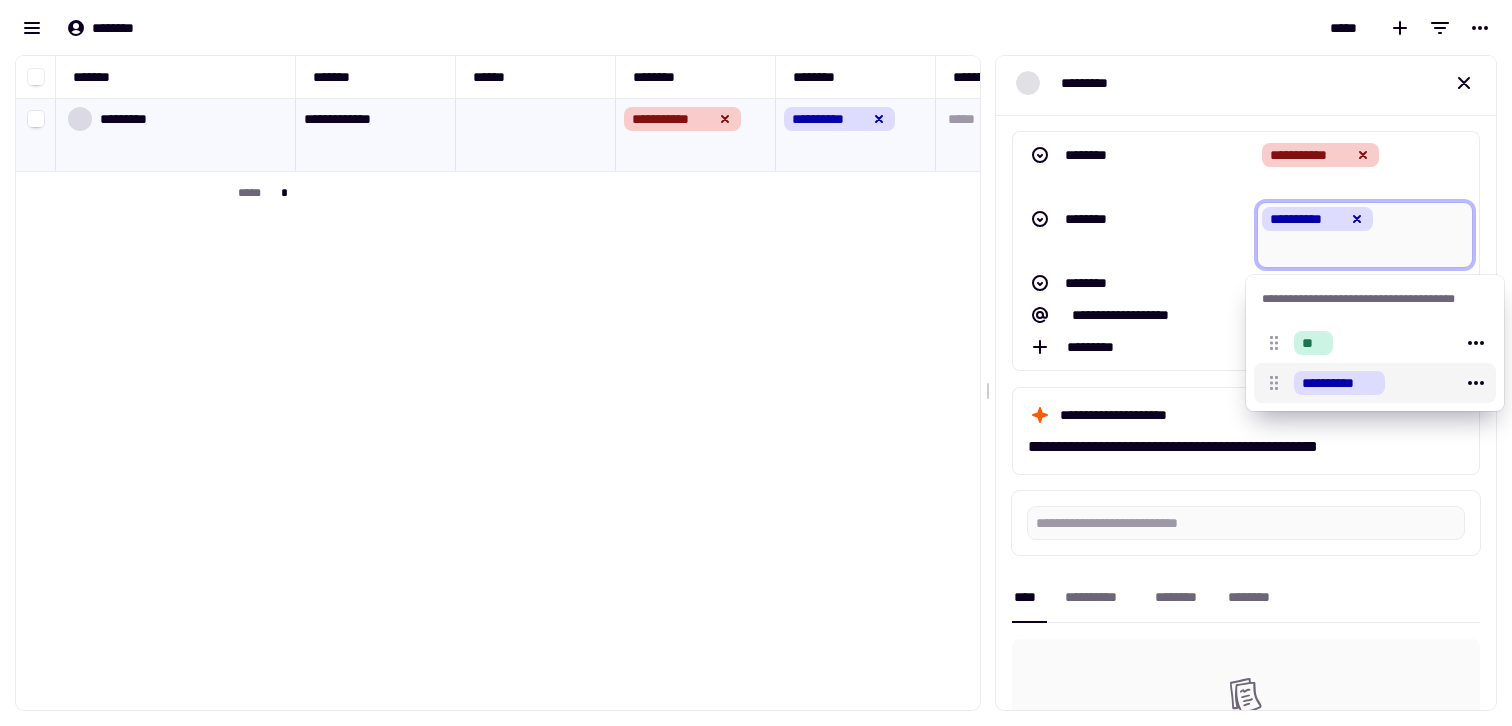click on "**********" at bounding box center [1375, 383] 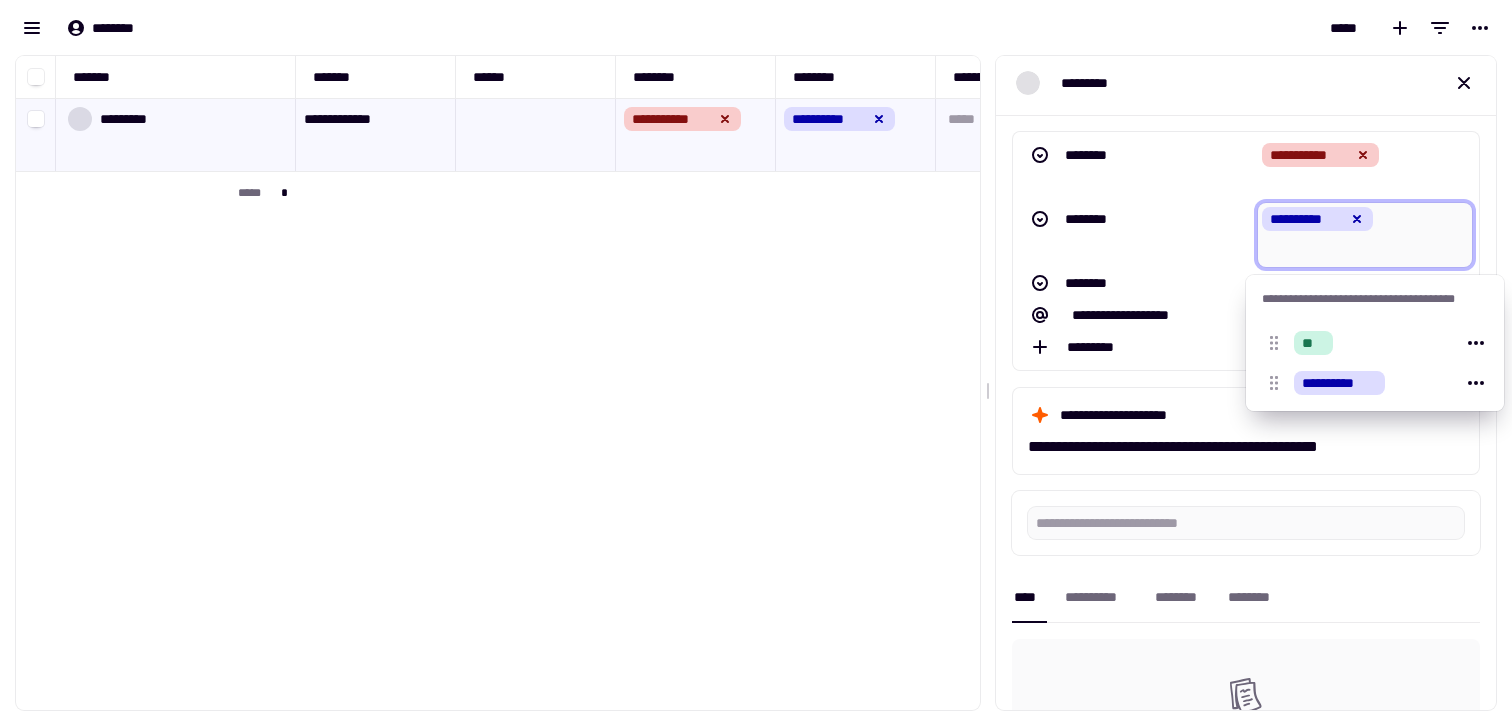 click on "********" at bounding box center [1139, 235] 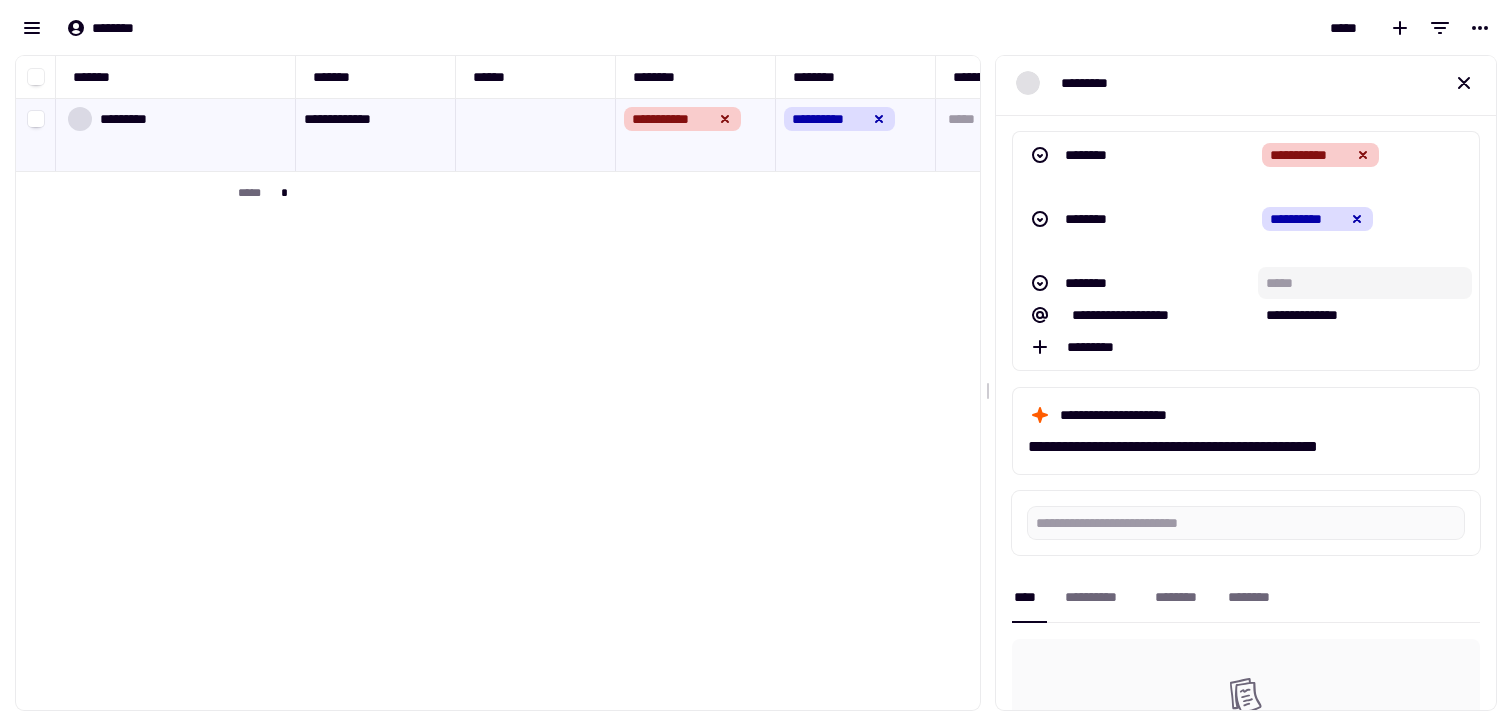 click at bounding box center [1365, 283] 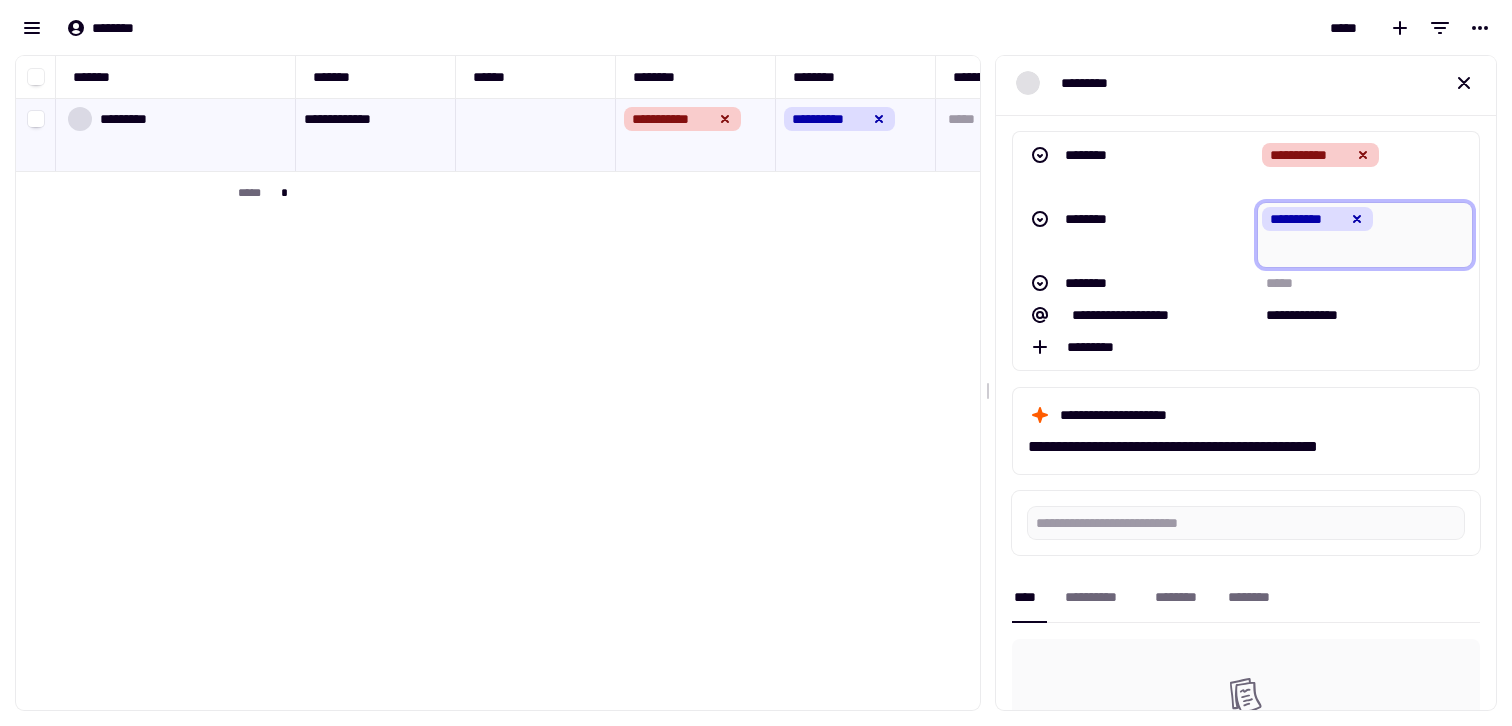click on "**********" at bounding box center (1307, 219) 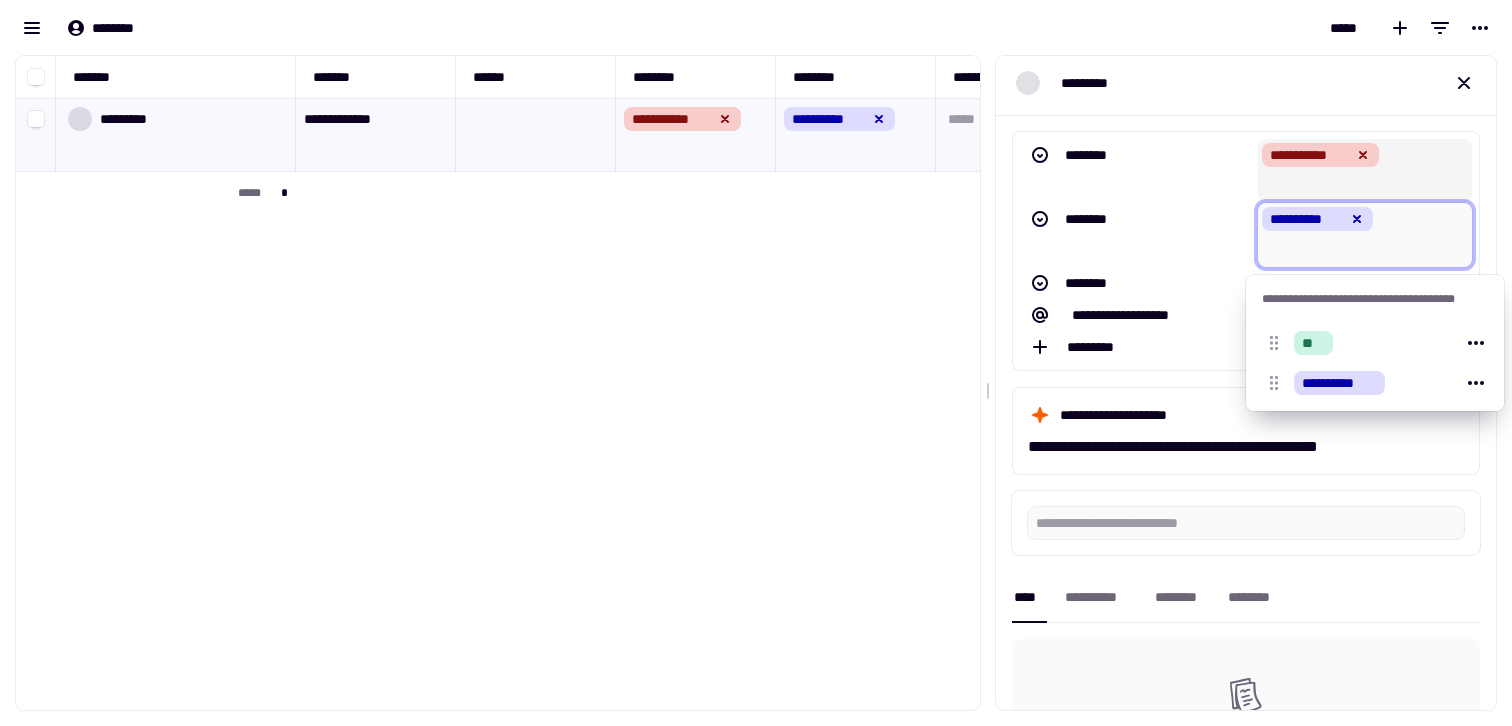 click on "**********" at bounding box center [1365, 171] 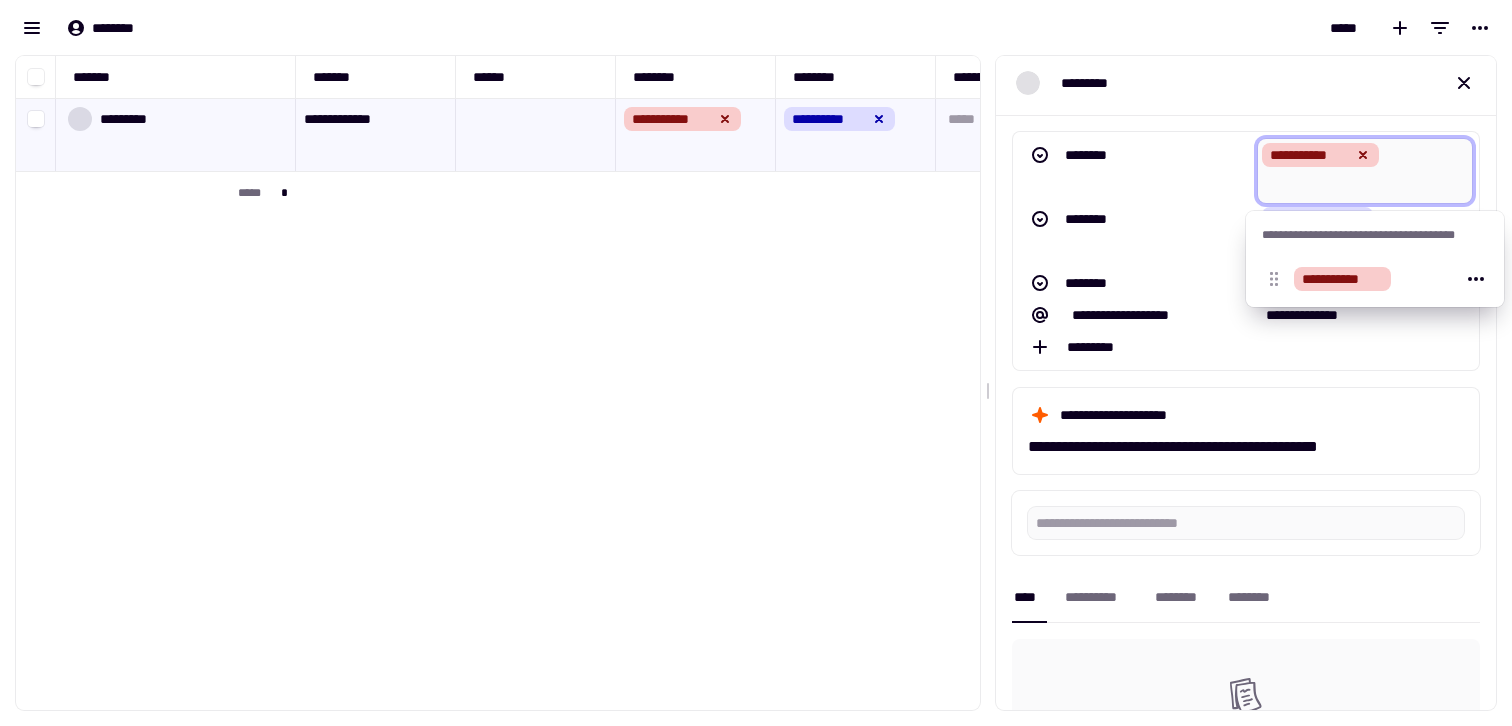 click 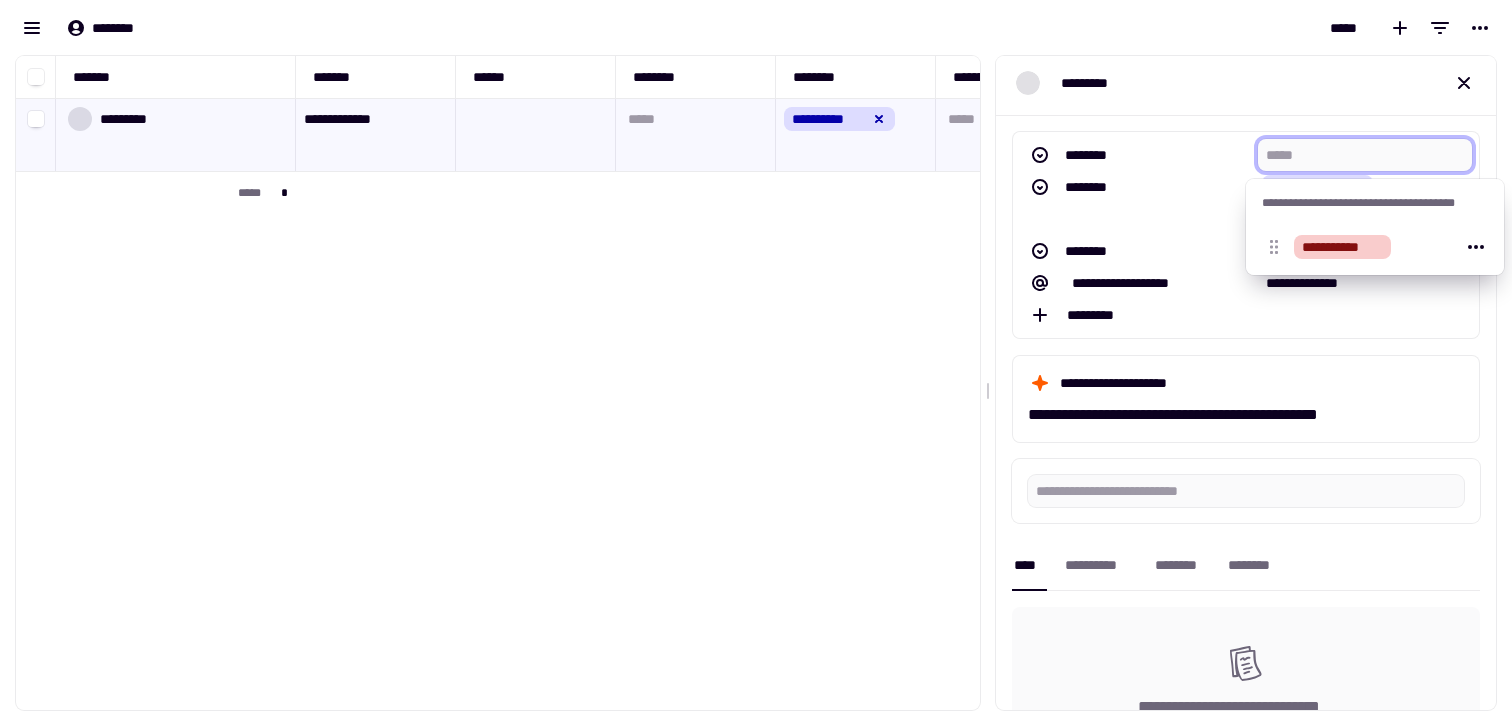 drag, startPoint x: 1197, startPoint y: 289, endPoint x: 1175, endPoint y: 232, distance: 61.09828 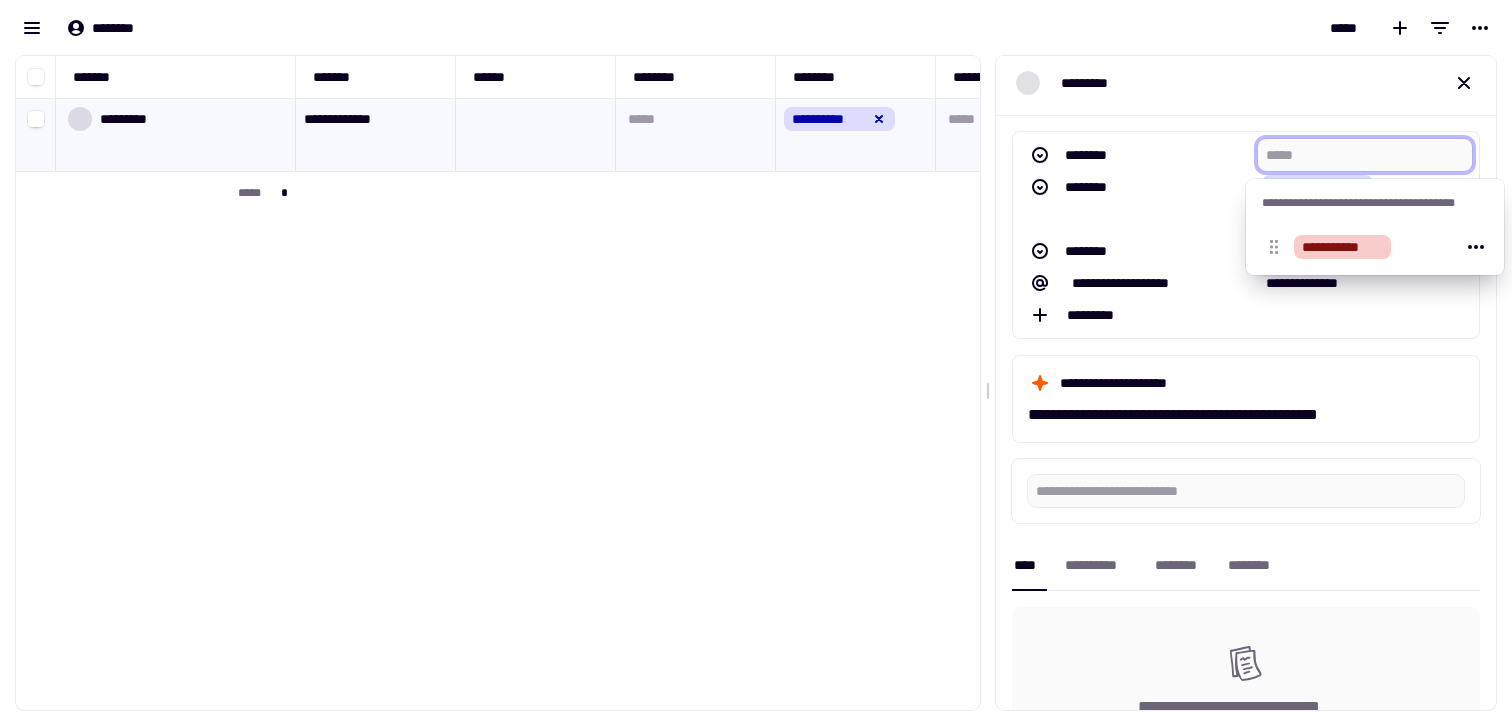 click on "**********" 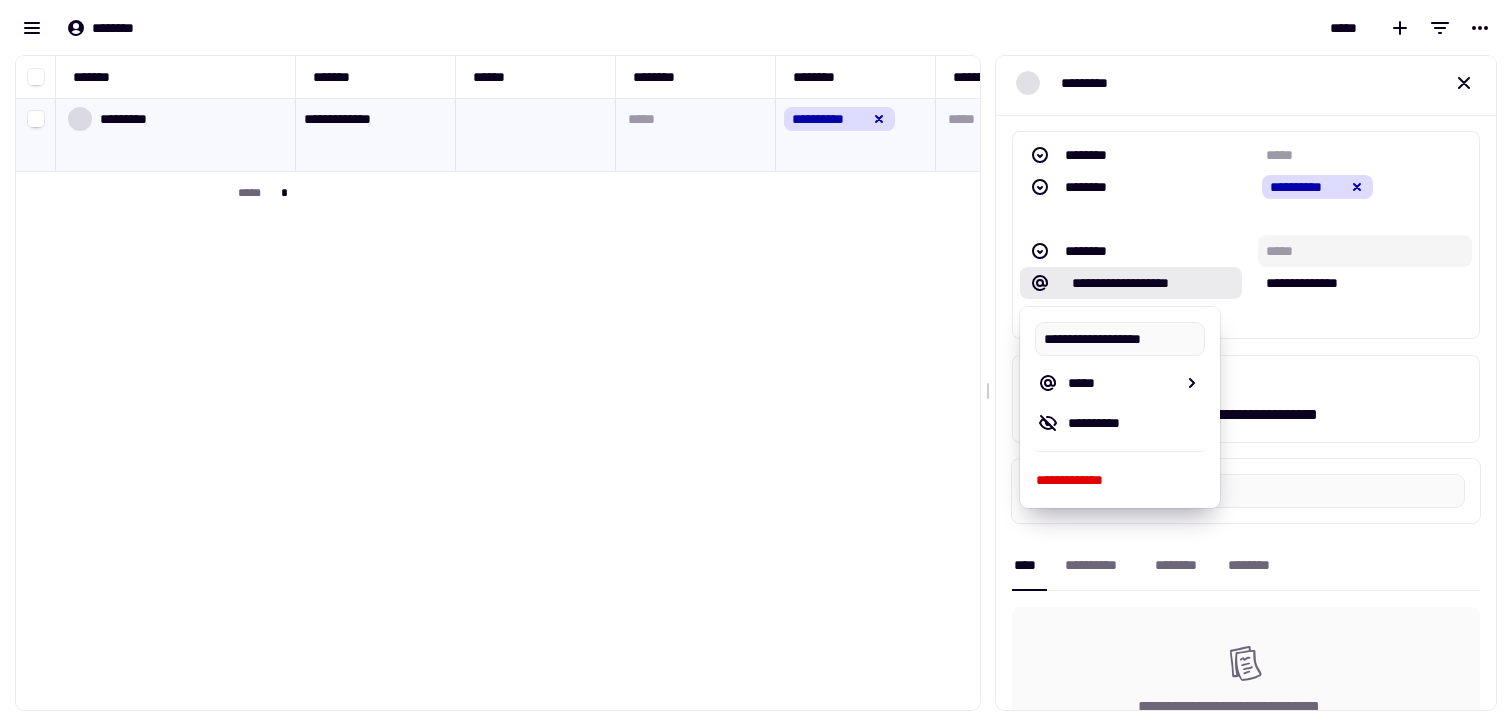 click at bounding box center [1365, 251] 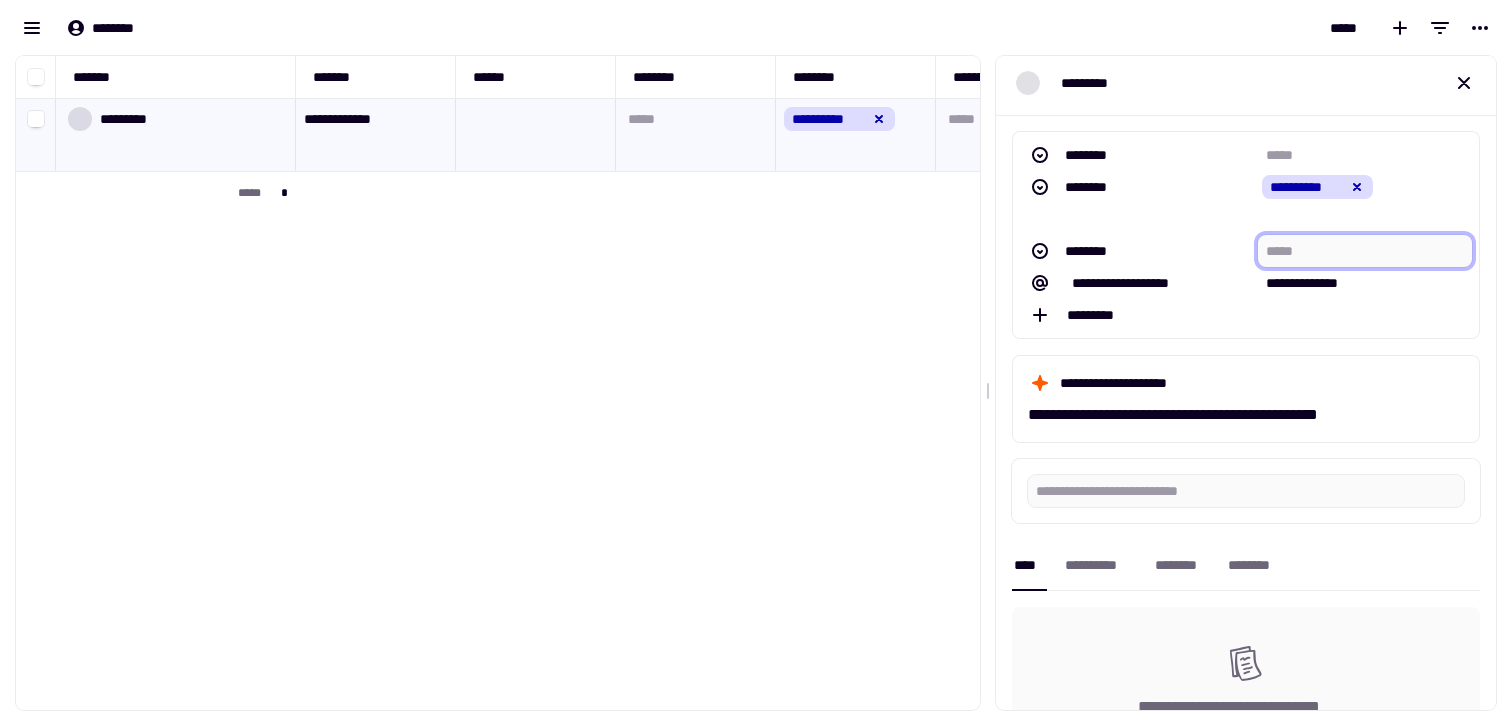 click at bounding box center (1365, 251) 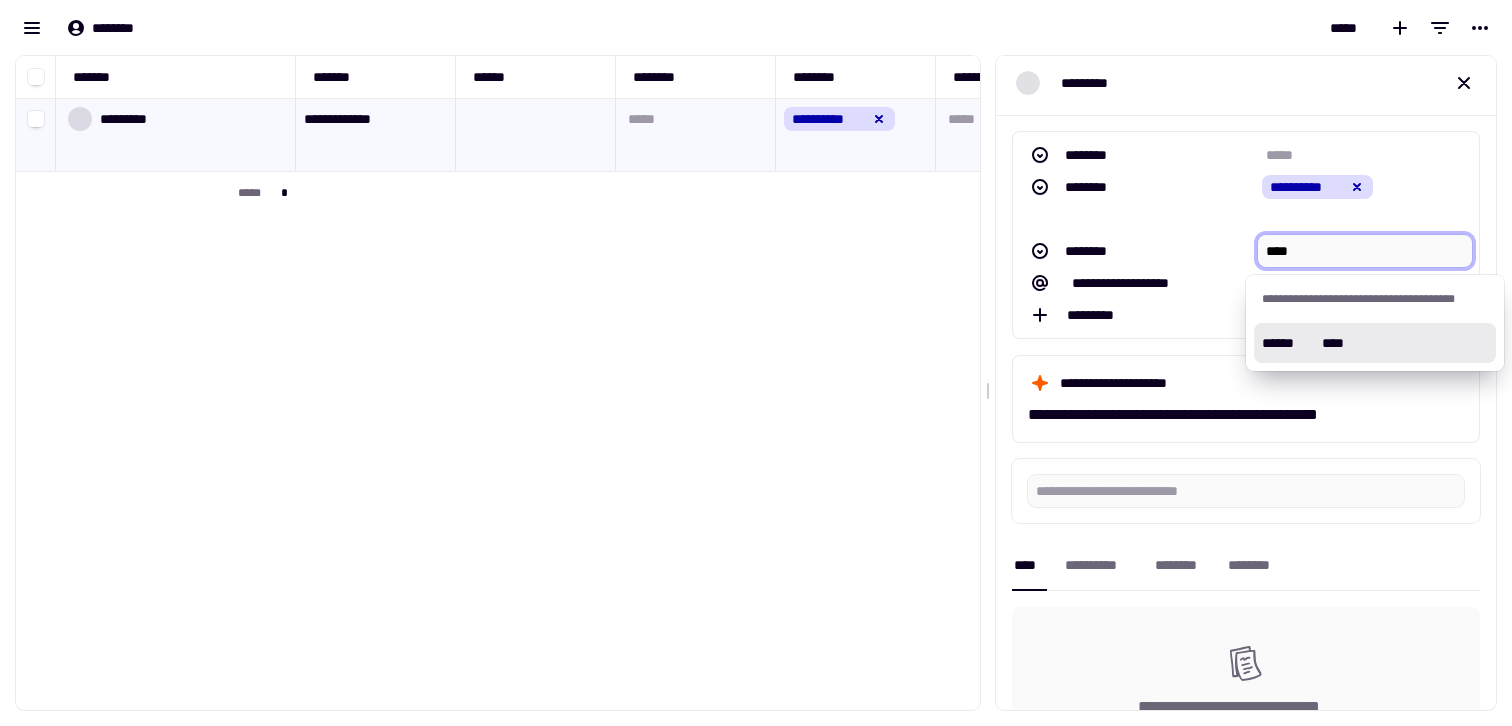 click on "****" at bounding box center [1335, 343] 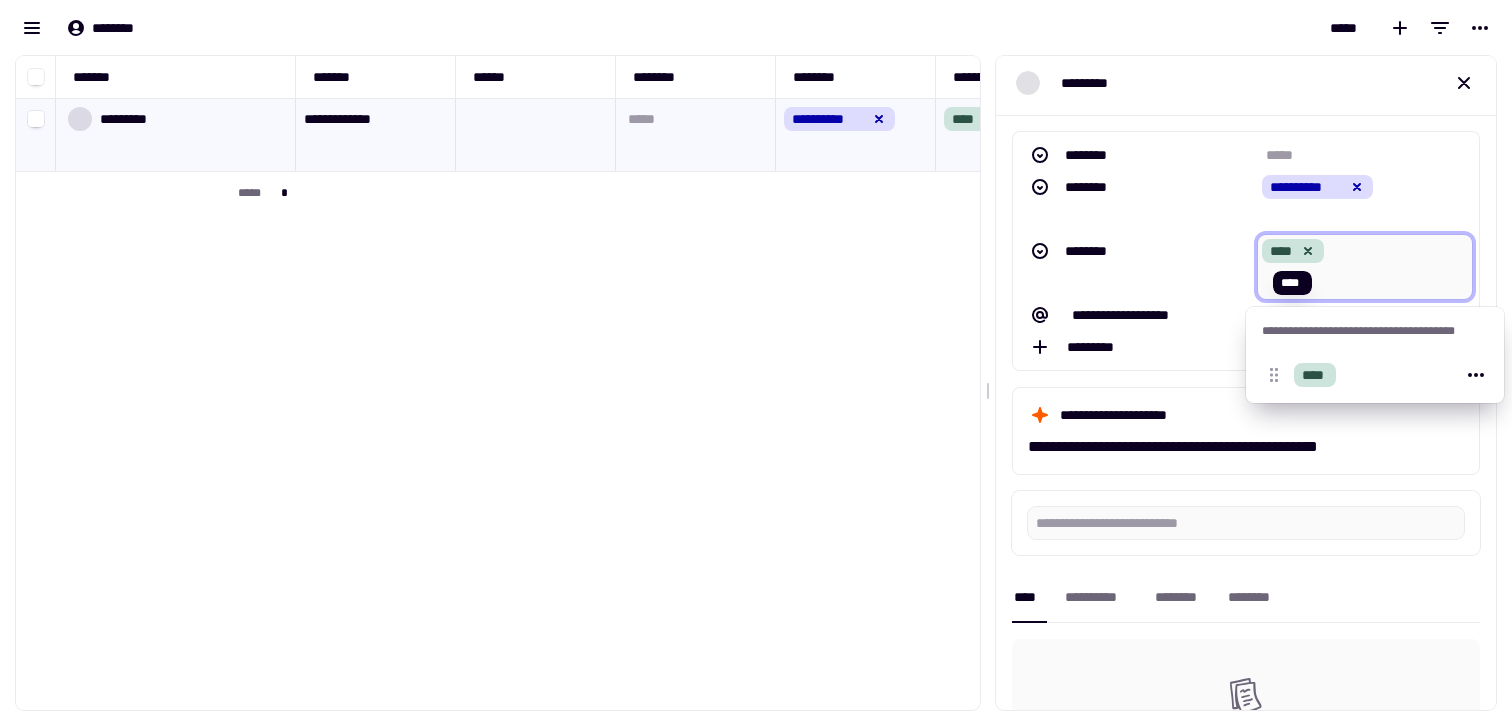 click 